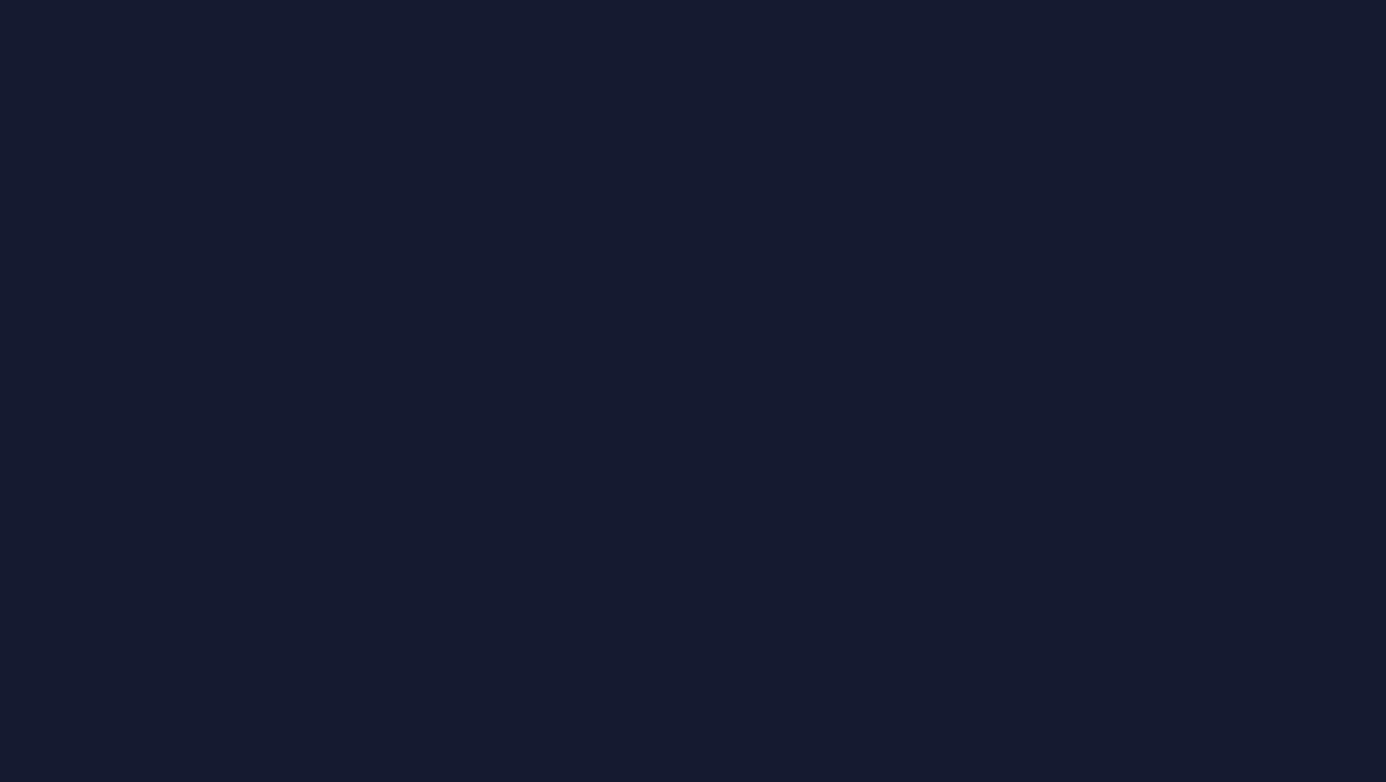 scroll, scrollTop: 0, scrollLeft: 0, axis: both 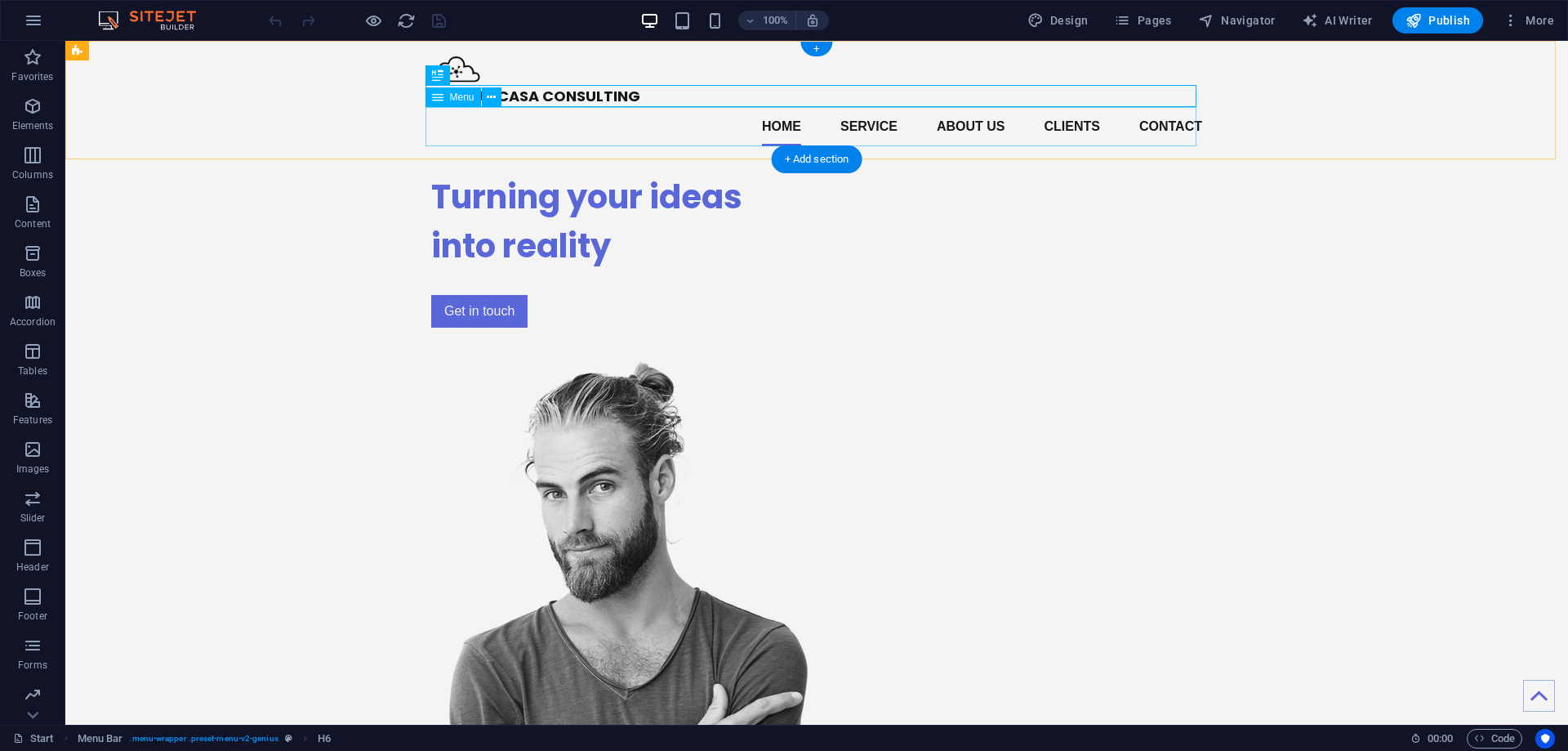click on "Home Service About us Clients Contact" at bounding box center (817, 127) 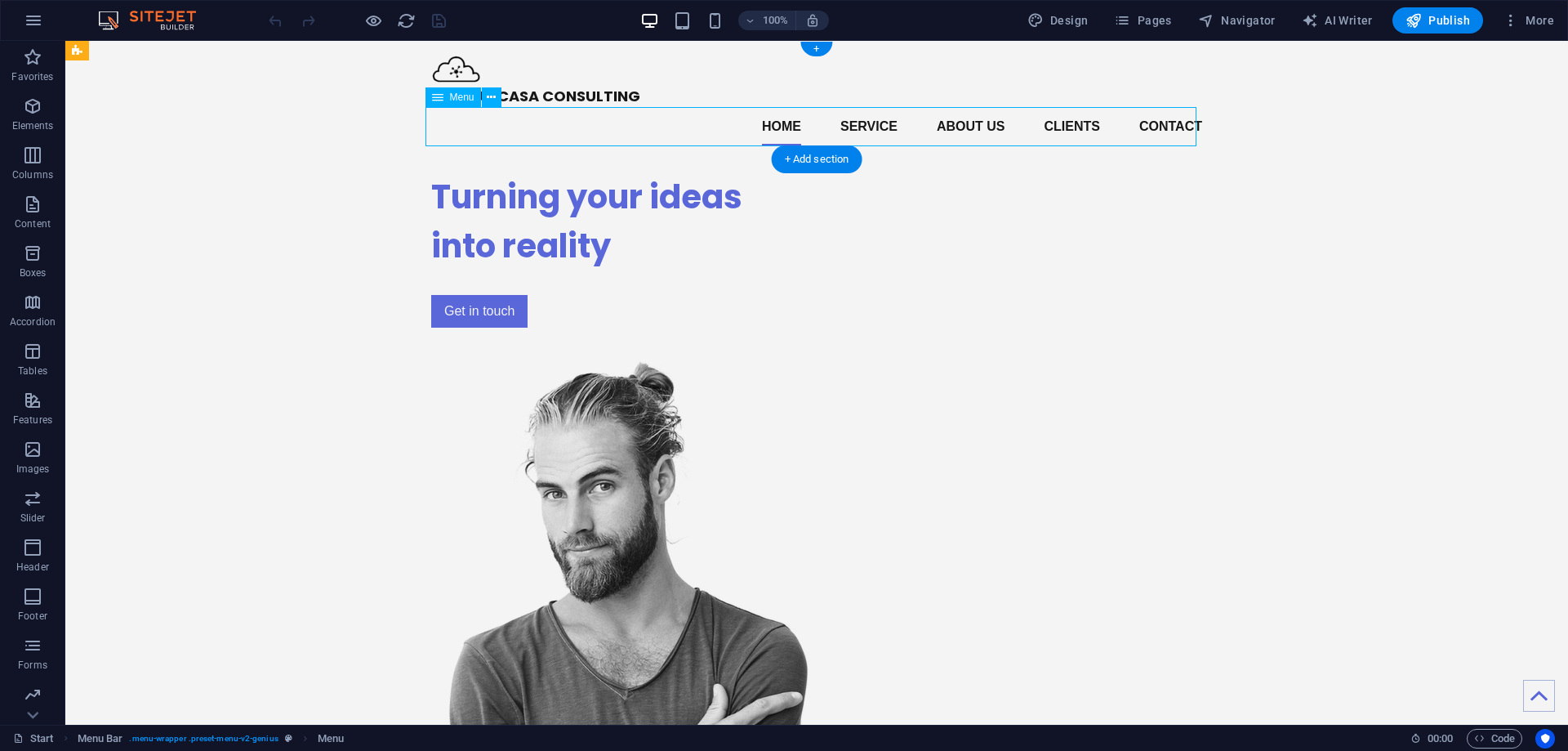 click on "Home Service About us Clients Contact" at bounding box center [817, 127] 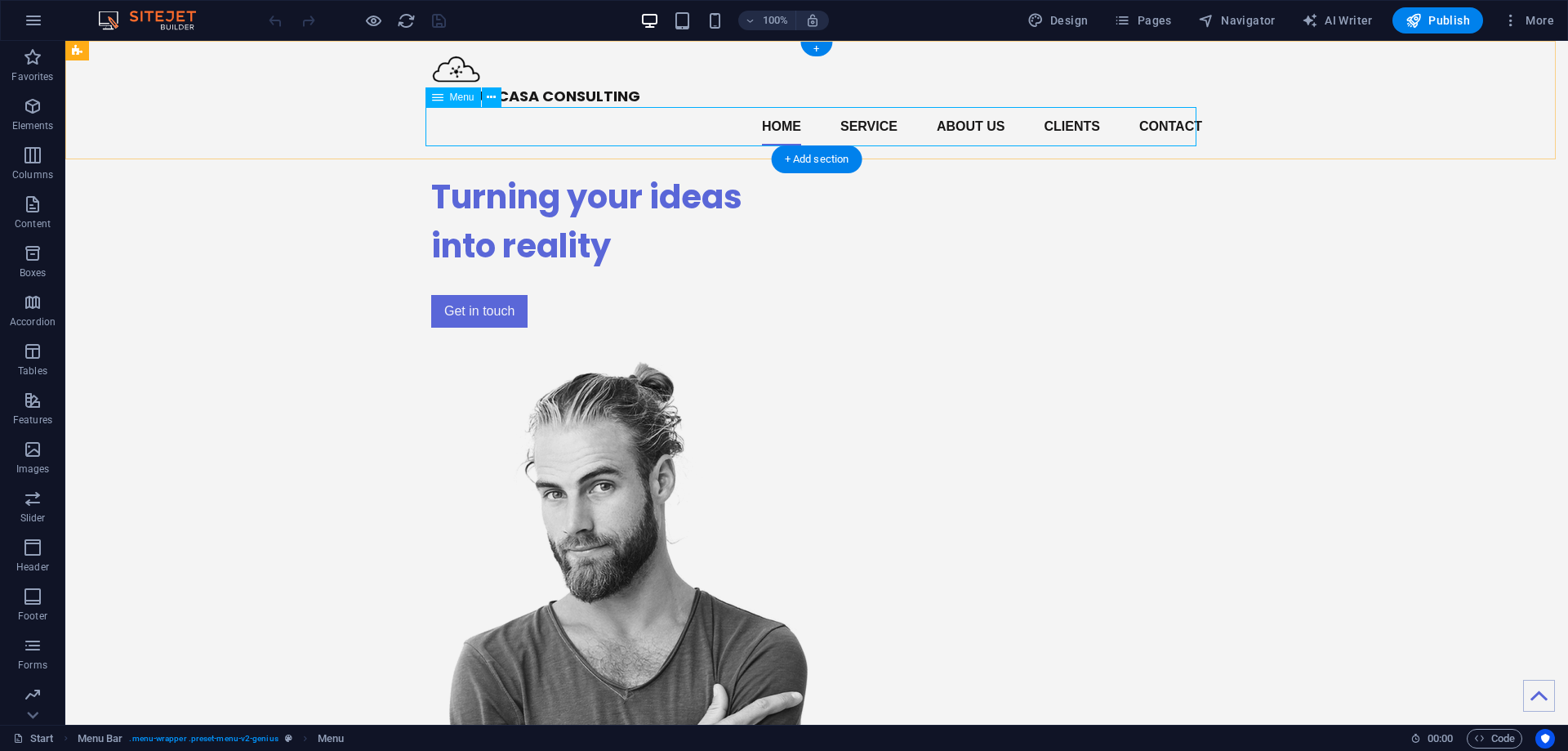 click on "Home Service About us Clients Contact" at bounding box center [817, 127] 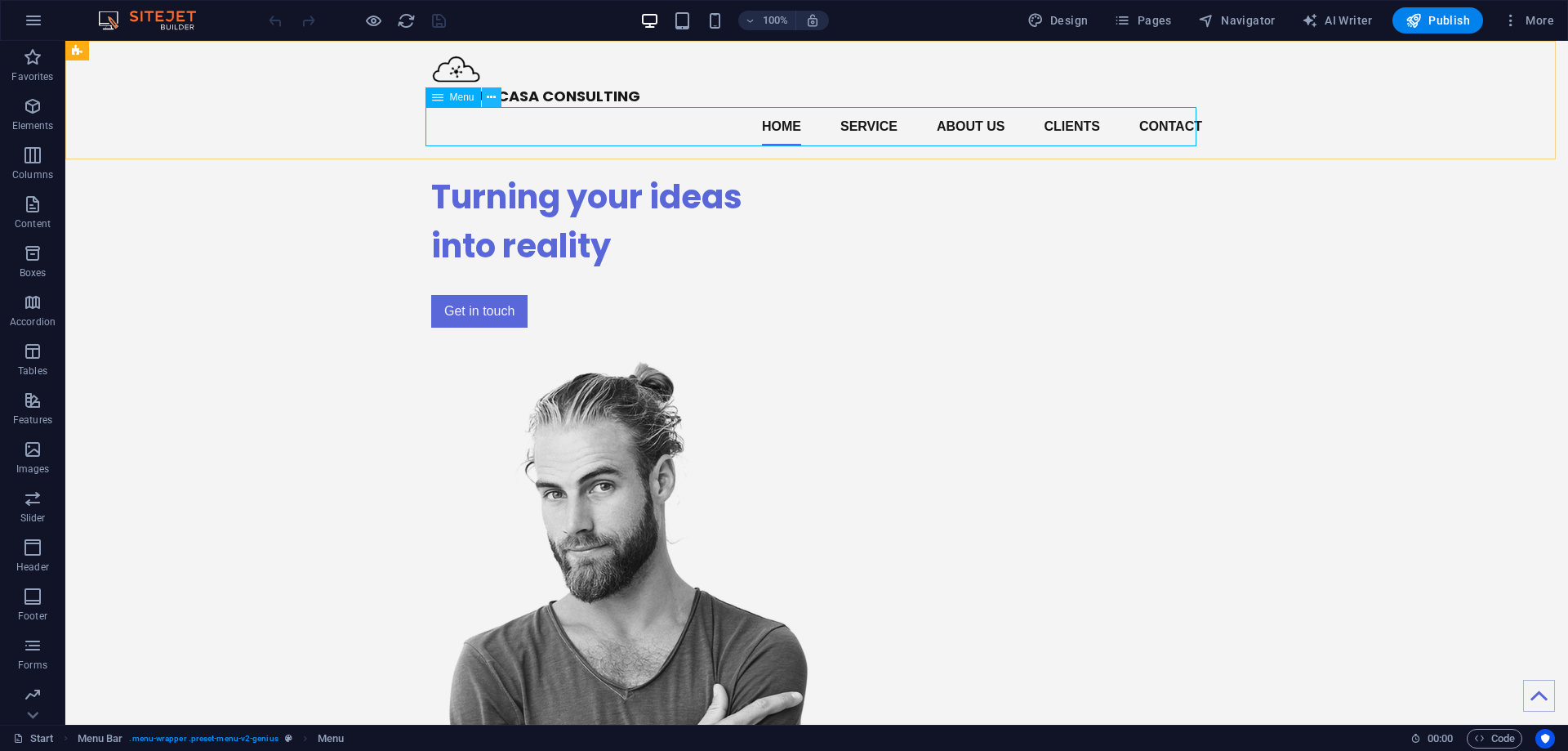 click at bounding box center [491, 97] 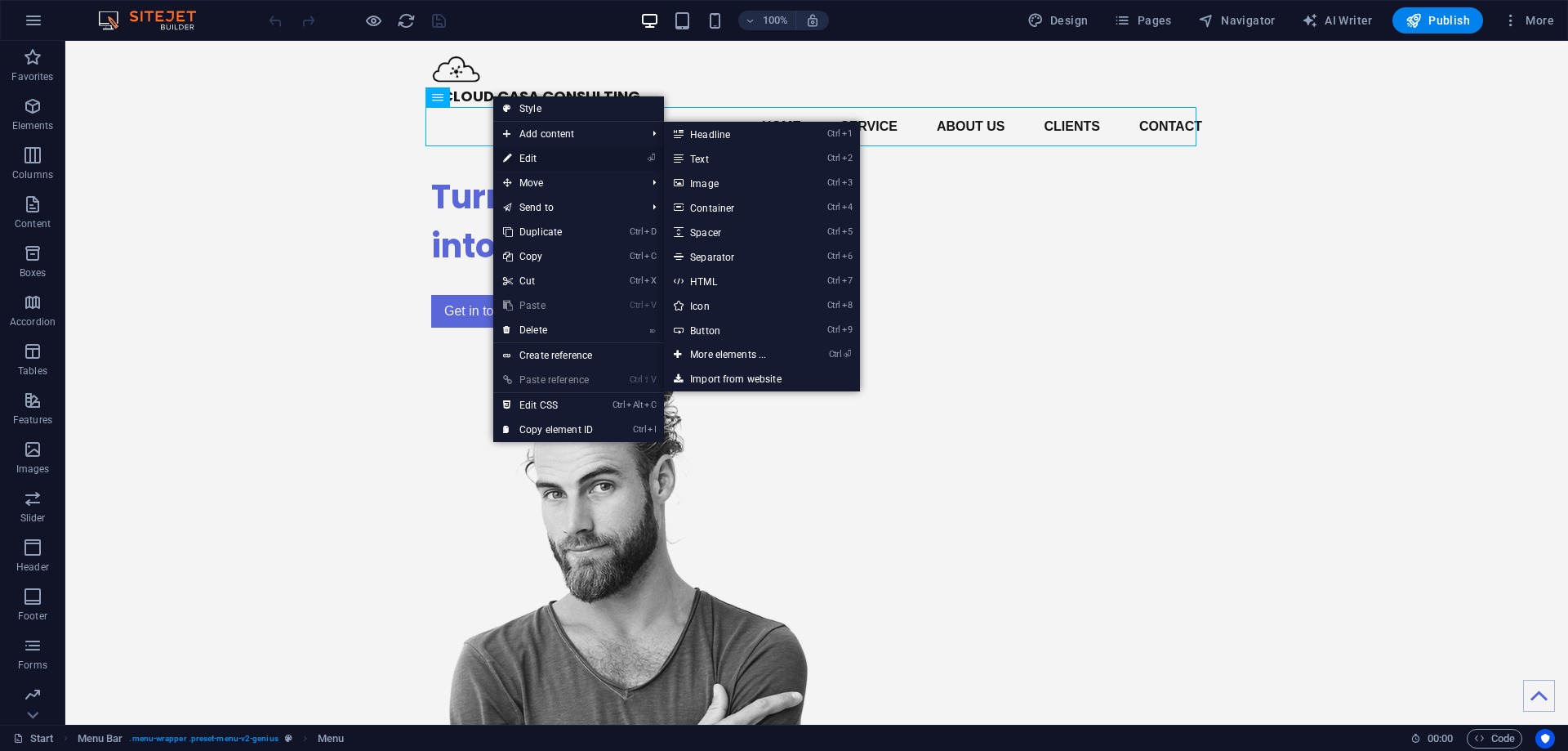 click on "⏎  Edit" at bounding box center [548, 159] 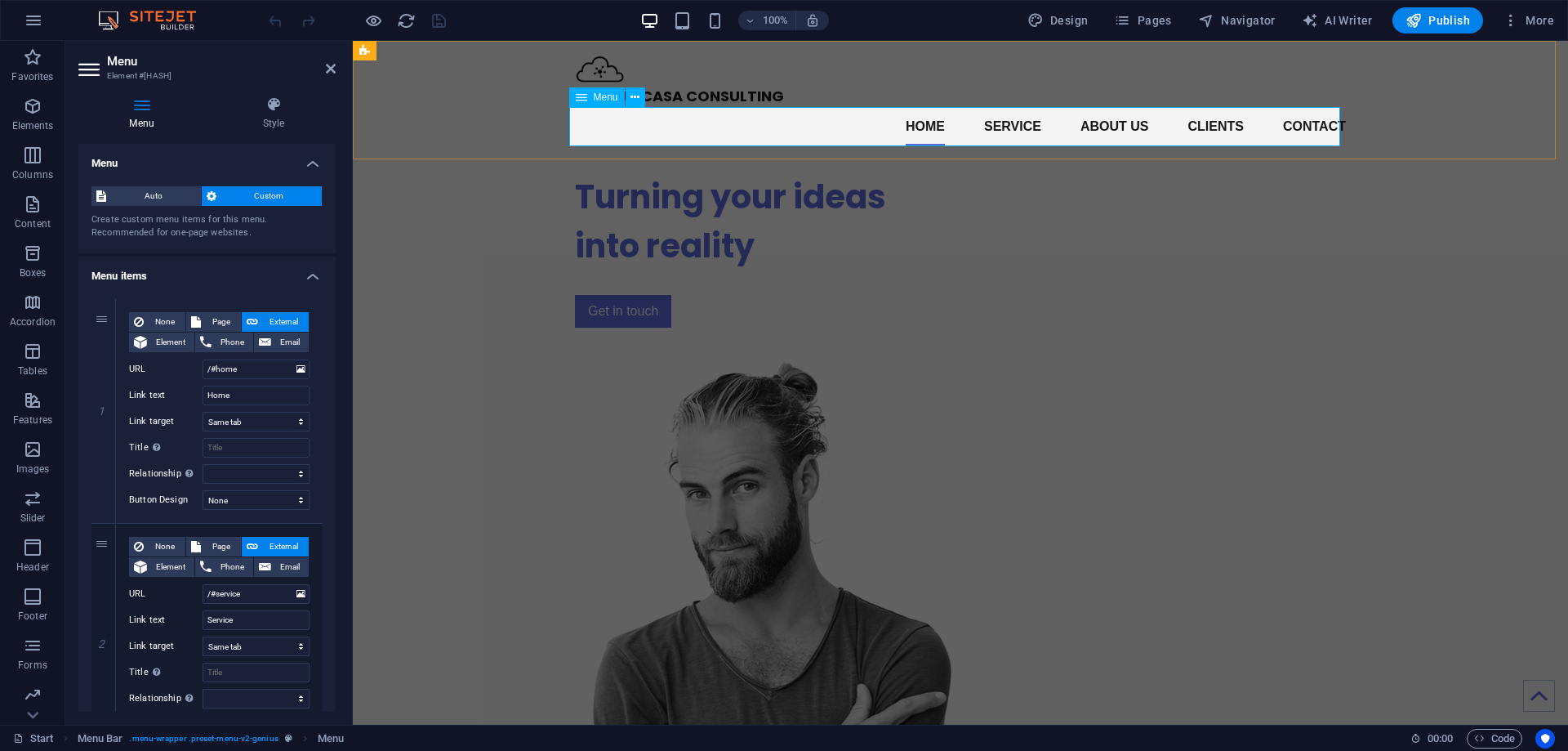 click on "Home Service About us Clients Contact" at bounding box center (960, 127) 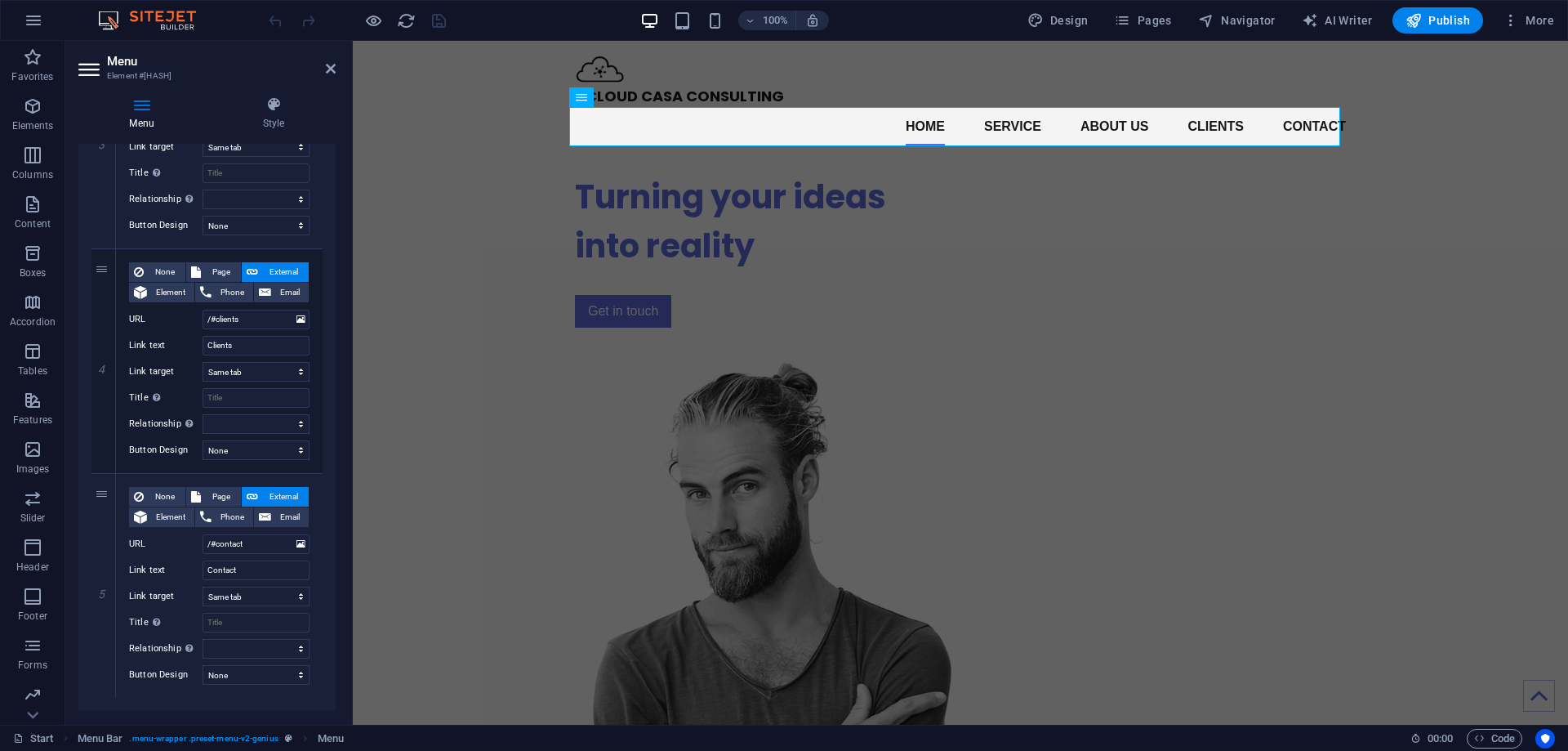 scroll, scrollTop: 756, scrollLeft: 0, axis: vertical 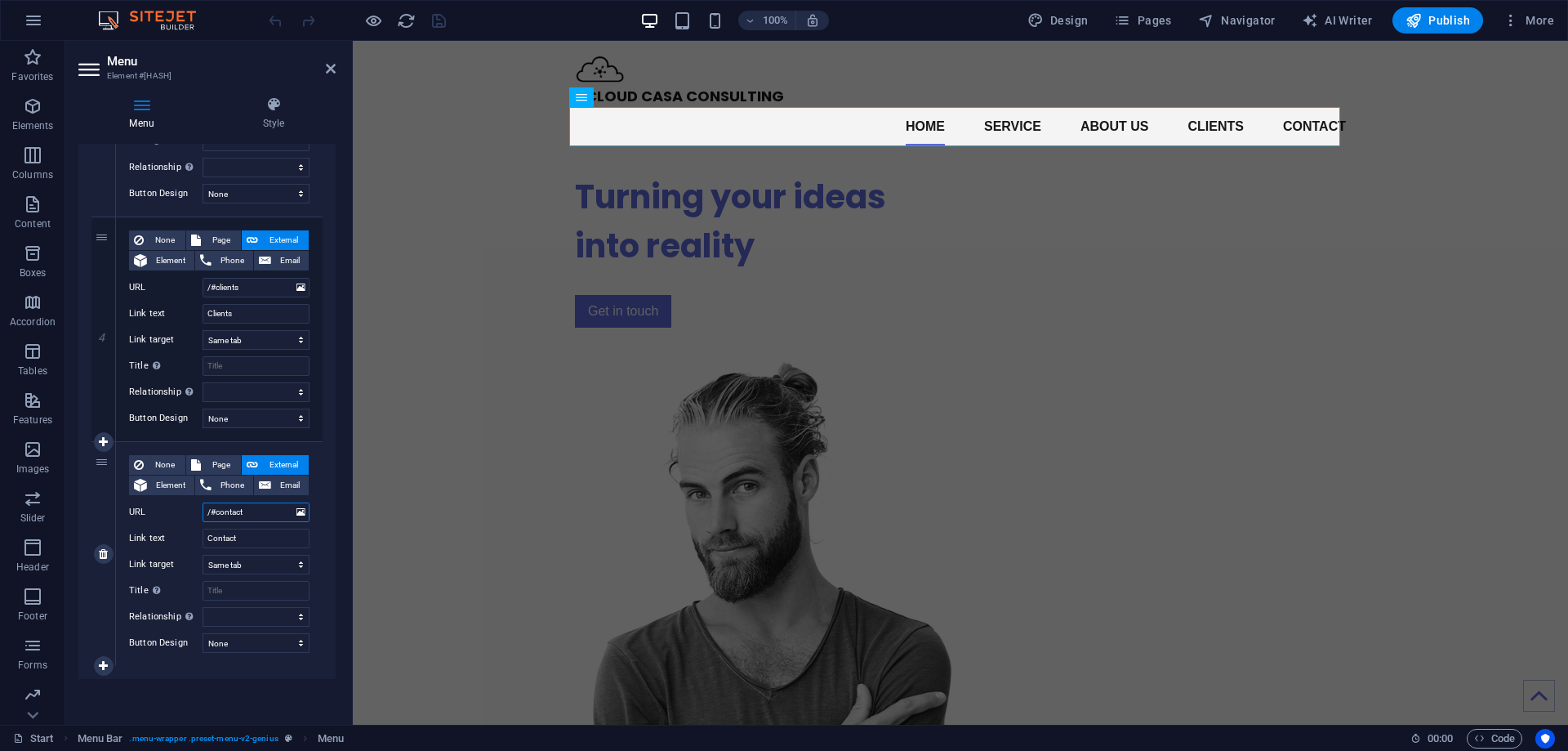 click on "/#contact" at bounding box center (256, 512) 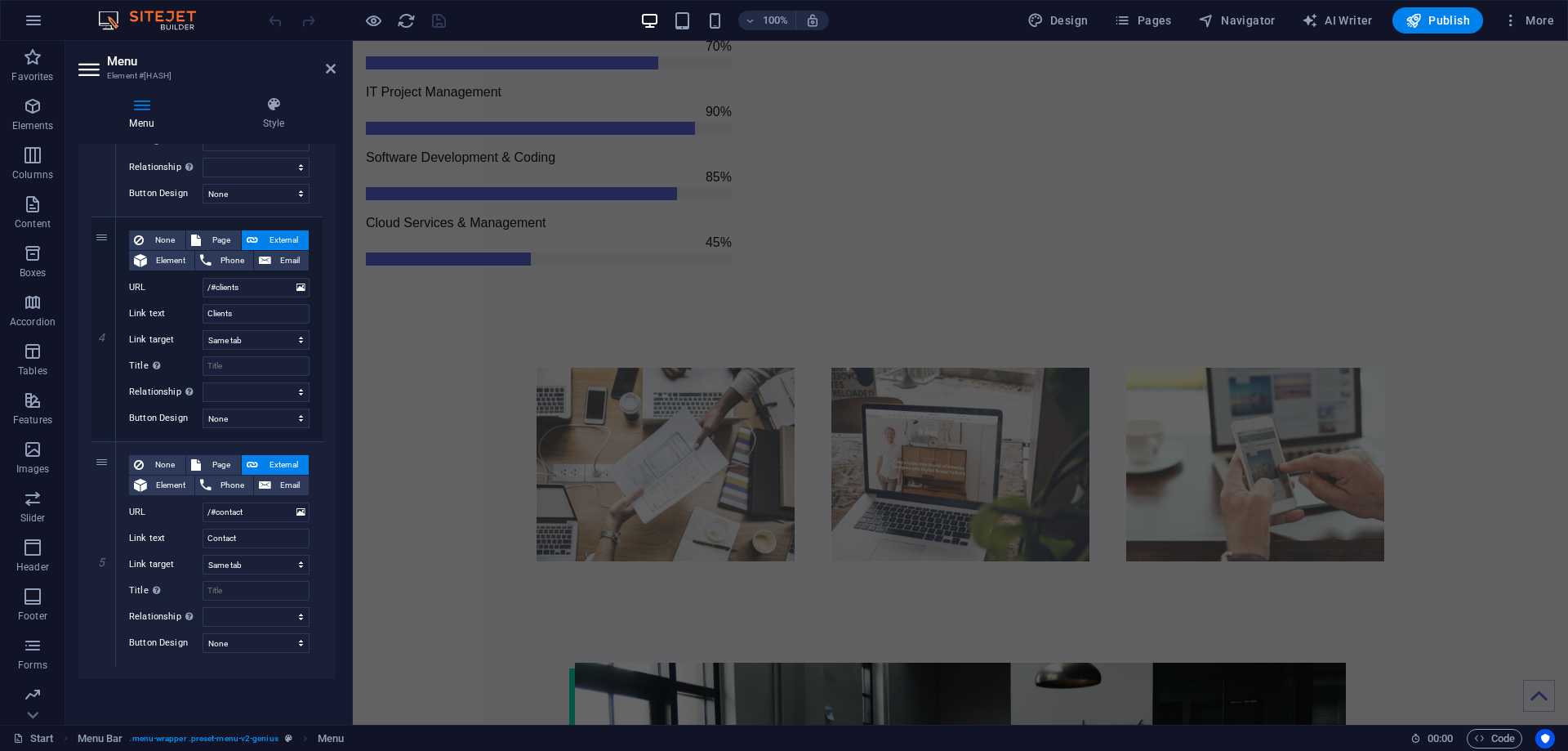 scroll, scrollTop: 1667, scrollLeft: 0, axis: vertical 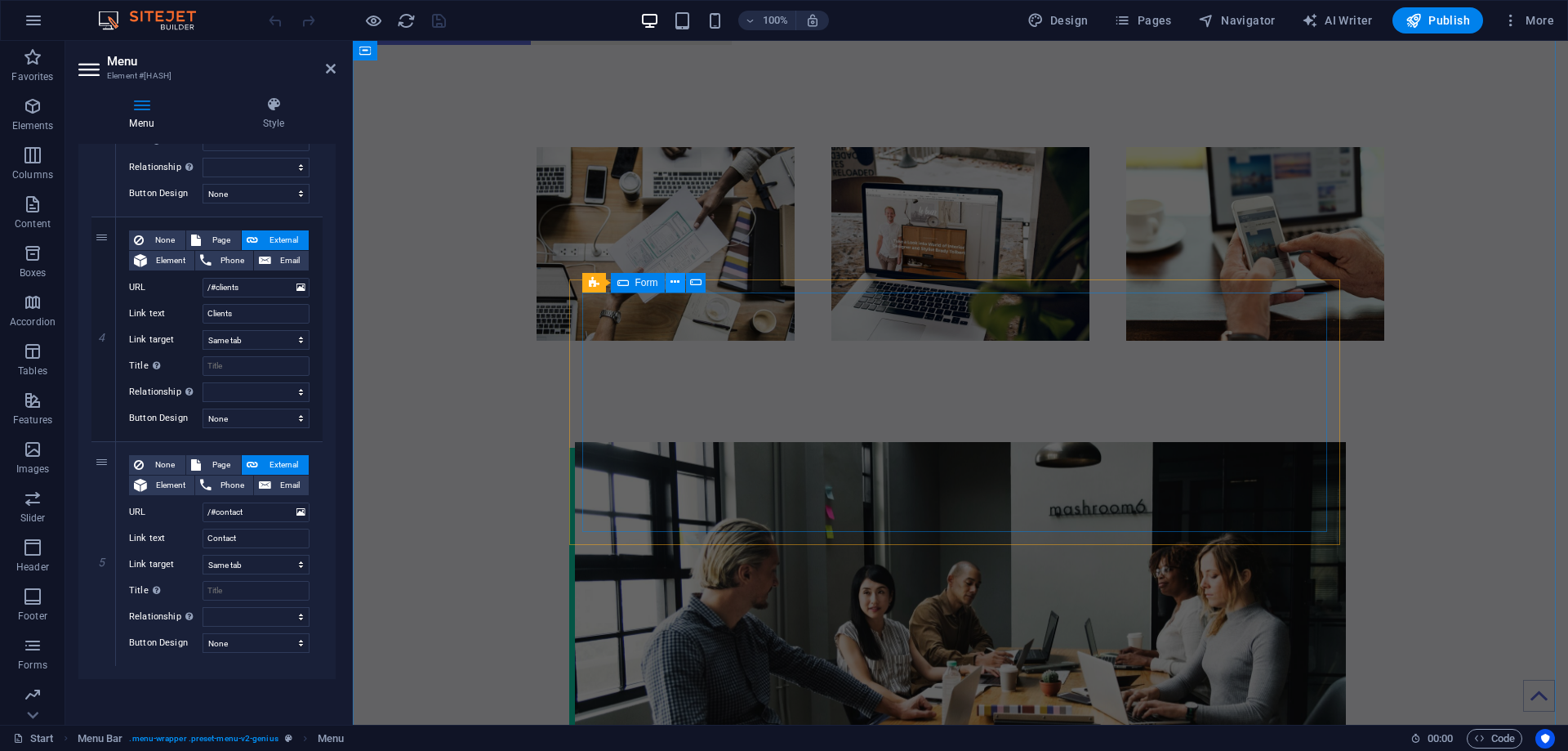 click at bounding box center [675, 282] 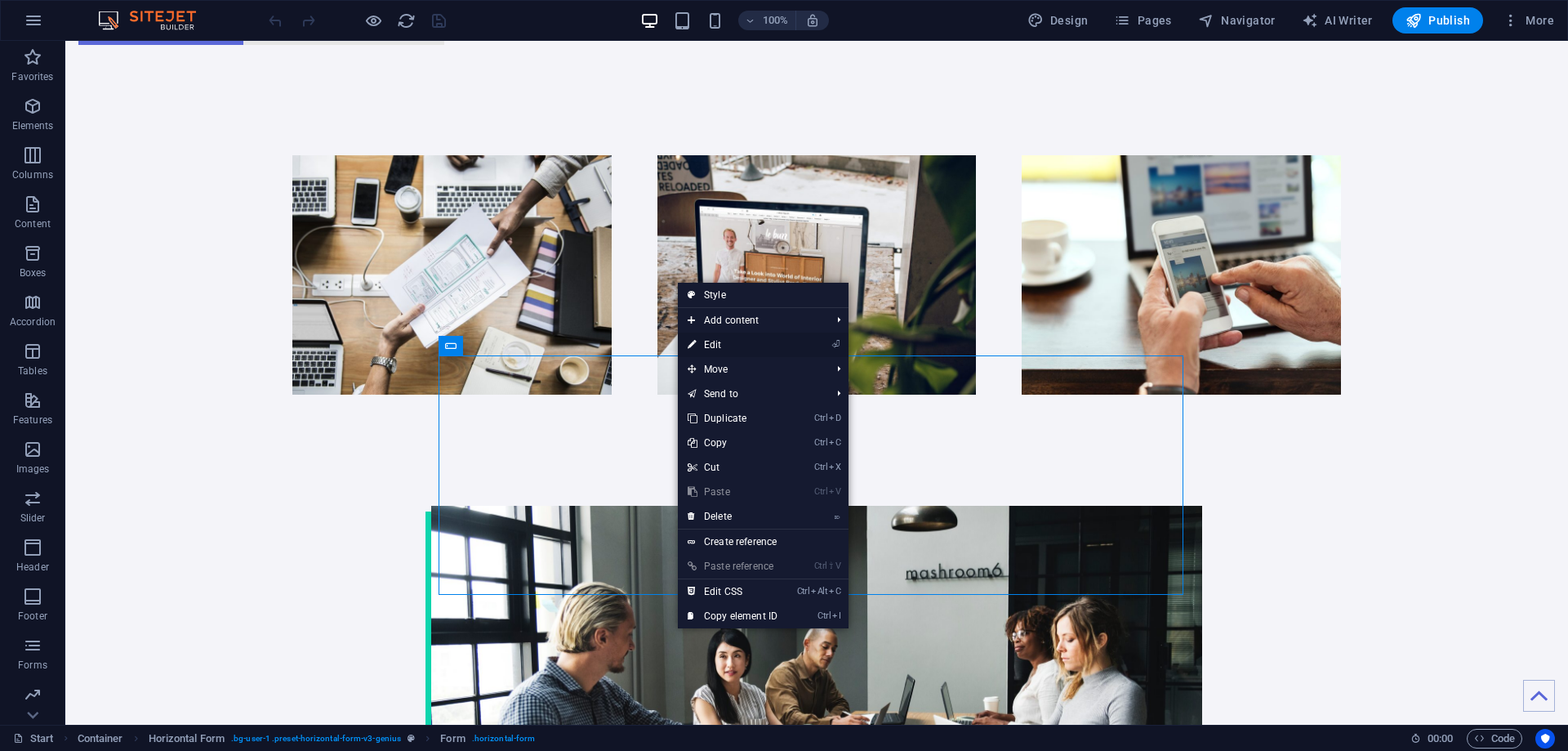 click on "⏎  Edit" at bounding box center [733, 345] 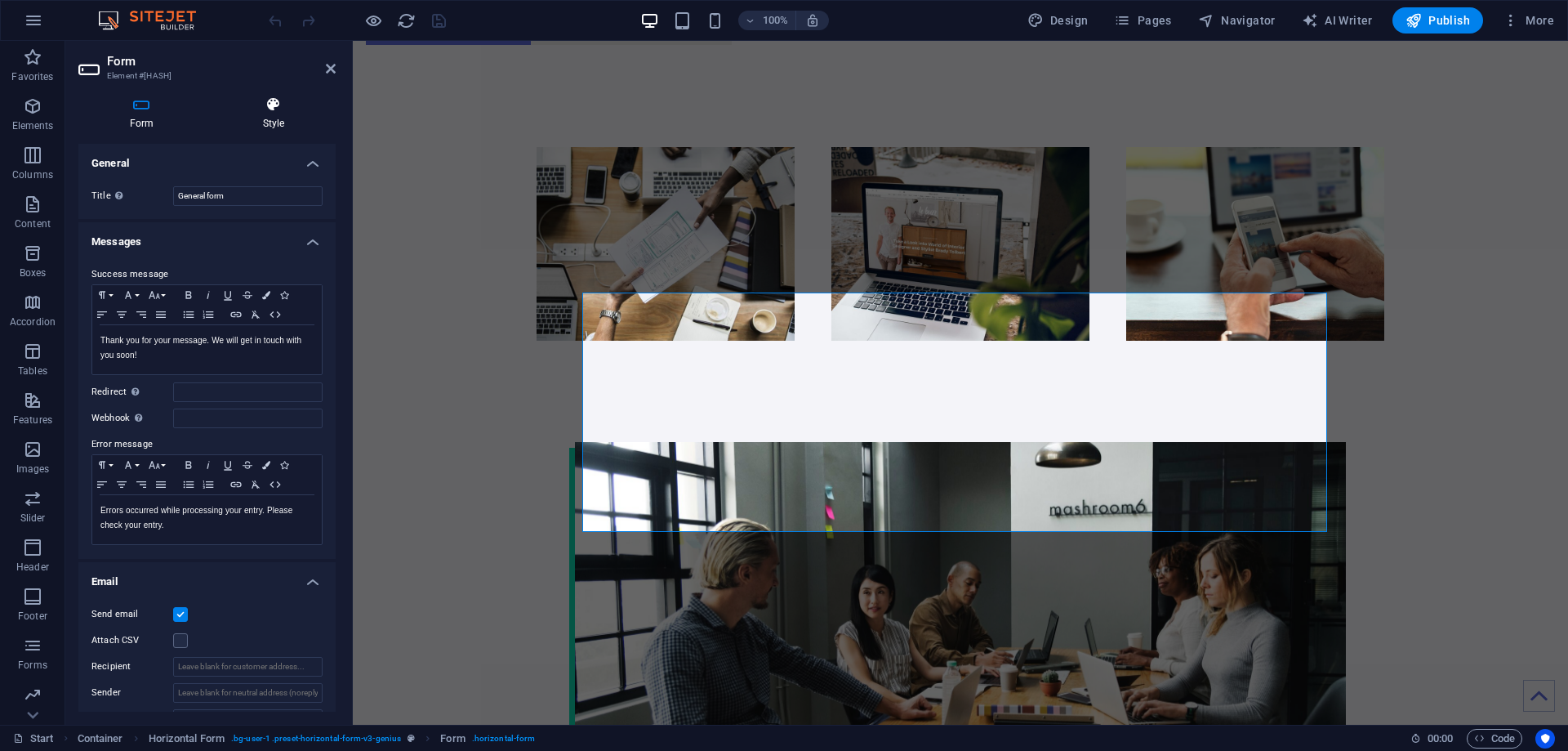 click at bounding box center [274, 105] 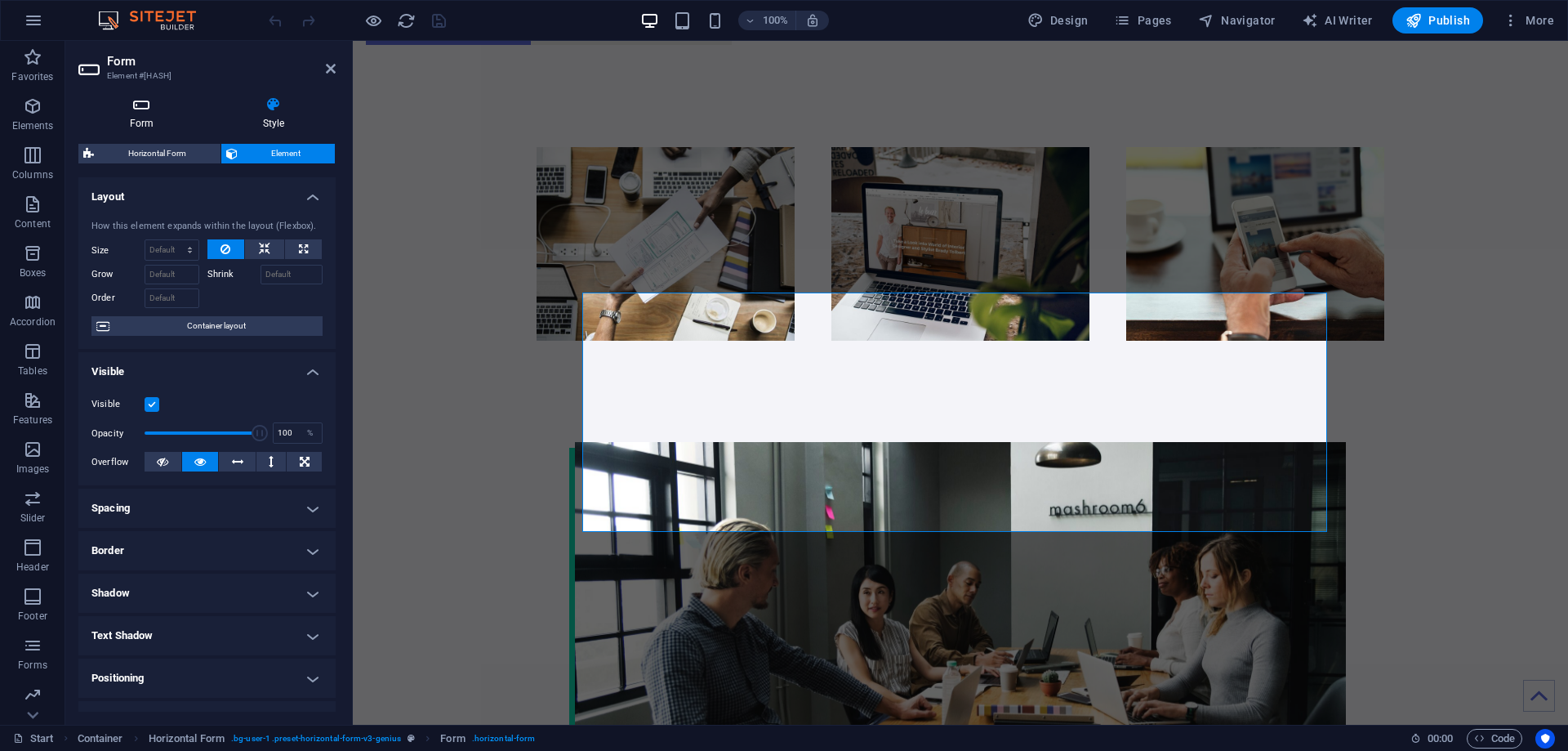 click at bounding box center (141, 105) 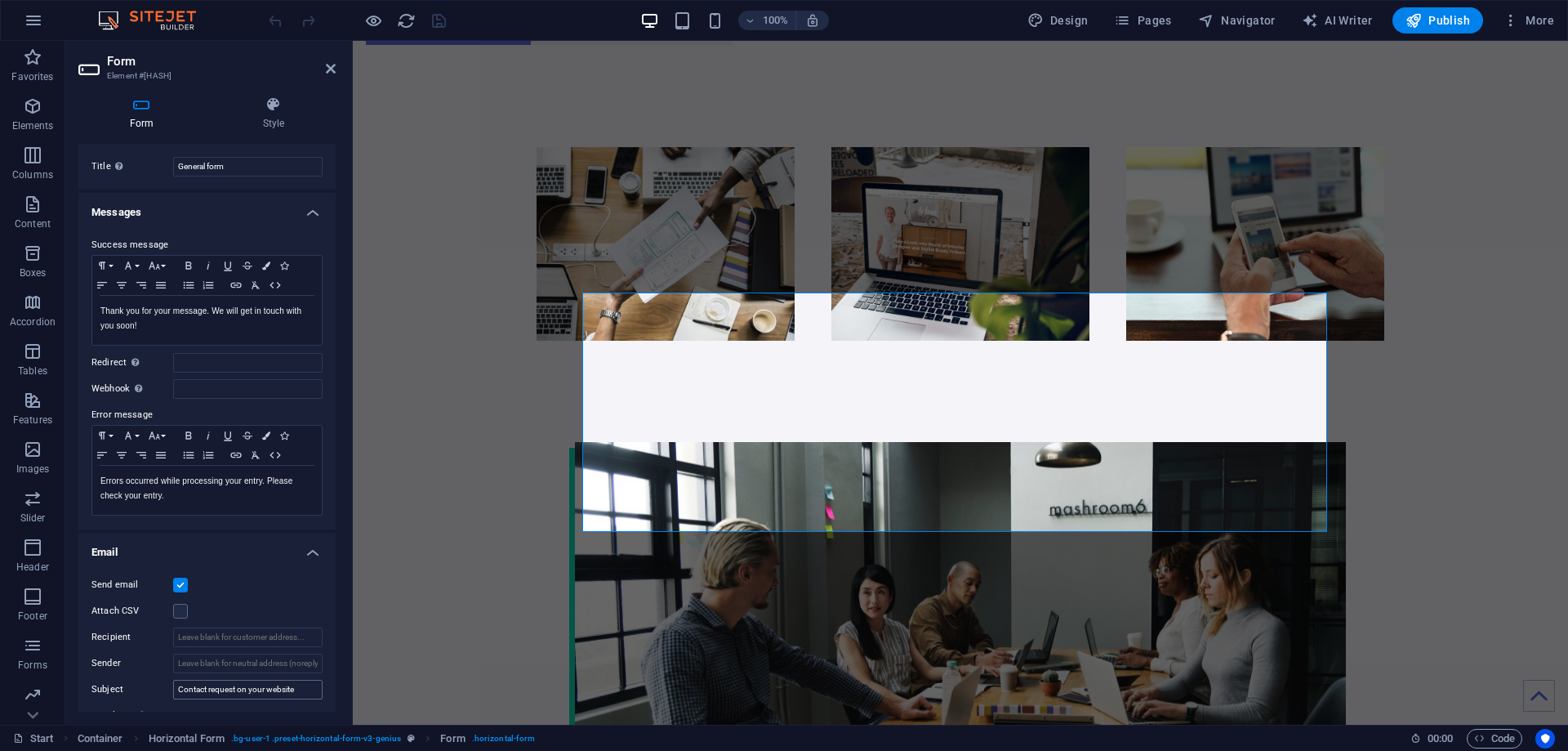 scroll, scrollTop: 0, scrollLeft: 0, axis: both 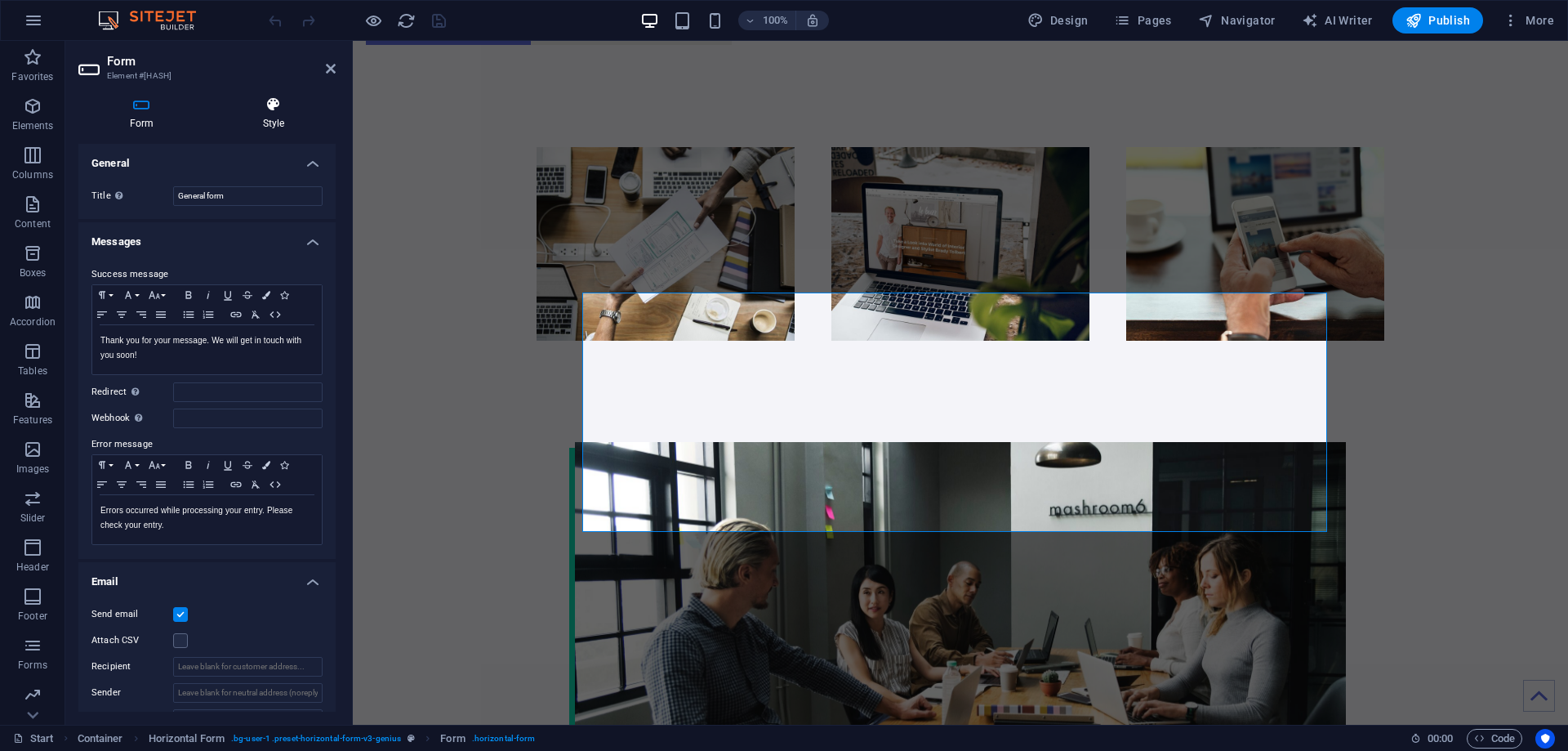 click at bounding box center [274, 105] 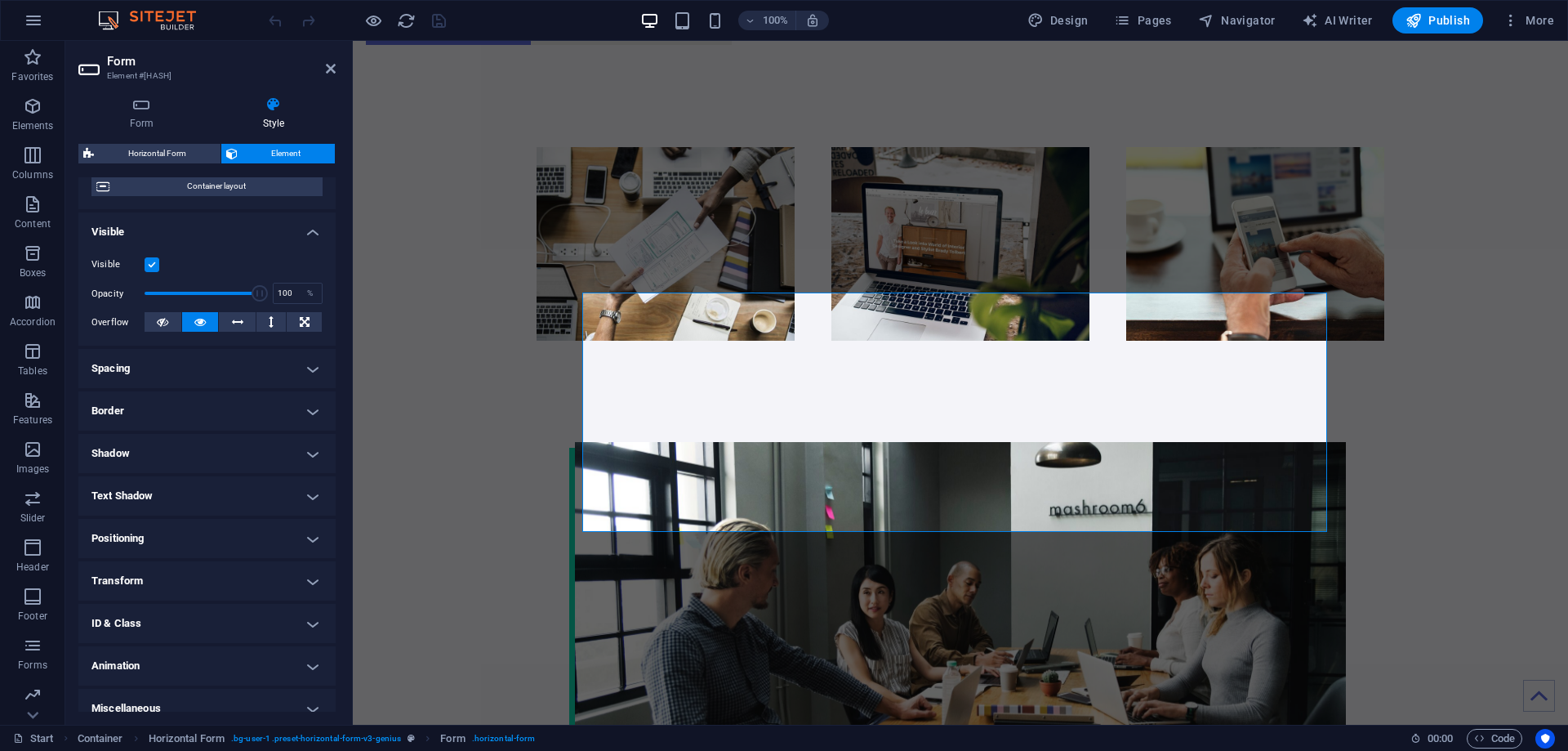 scroll, scrollTop: 156, scrollLeft: 0, axis: vertical 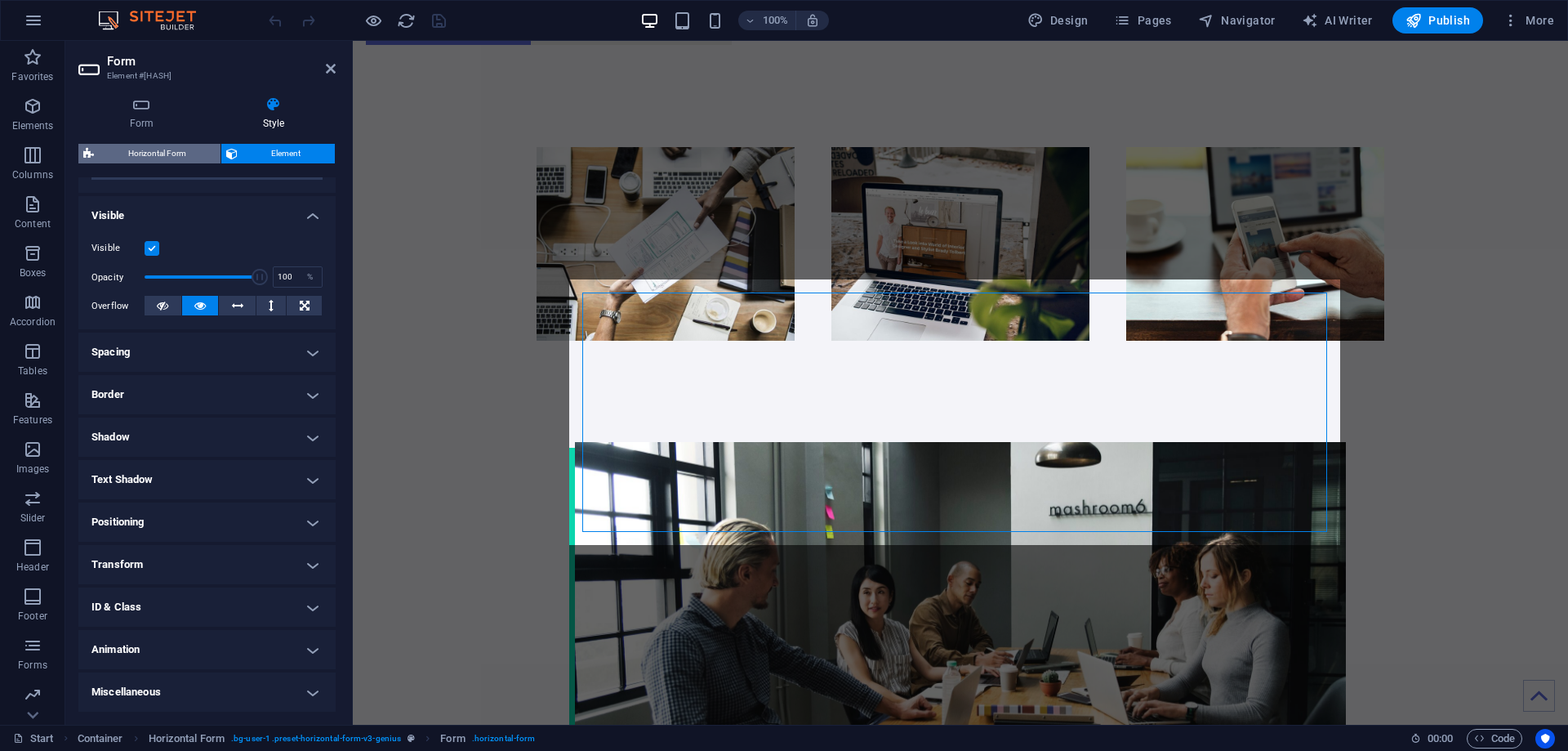 click on "Horizontal Form" at bounding box center (157, 154) 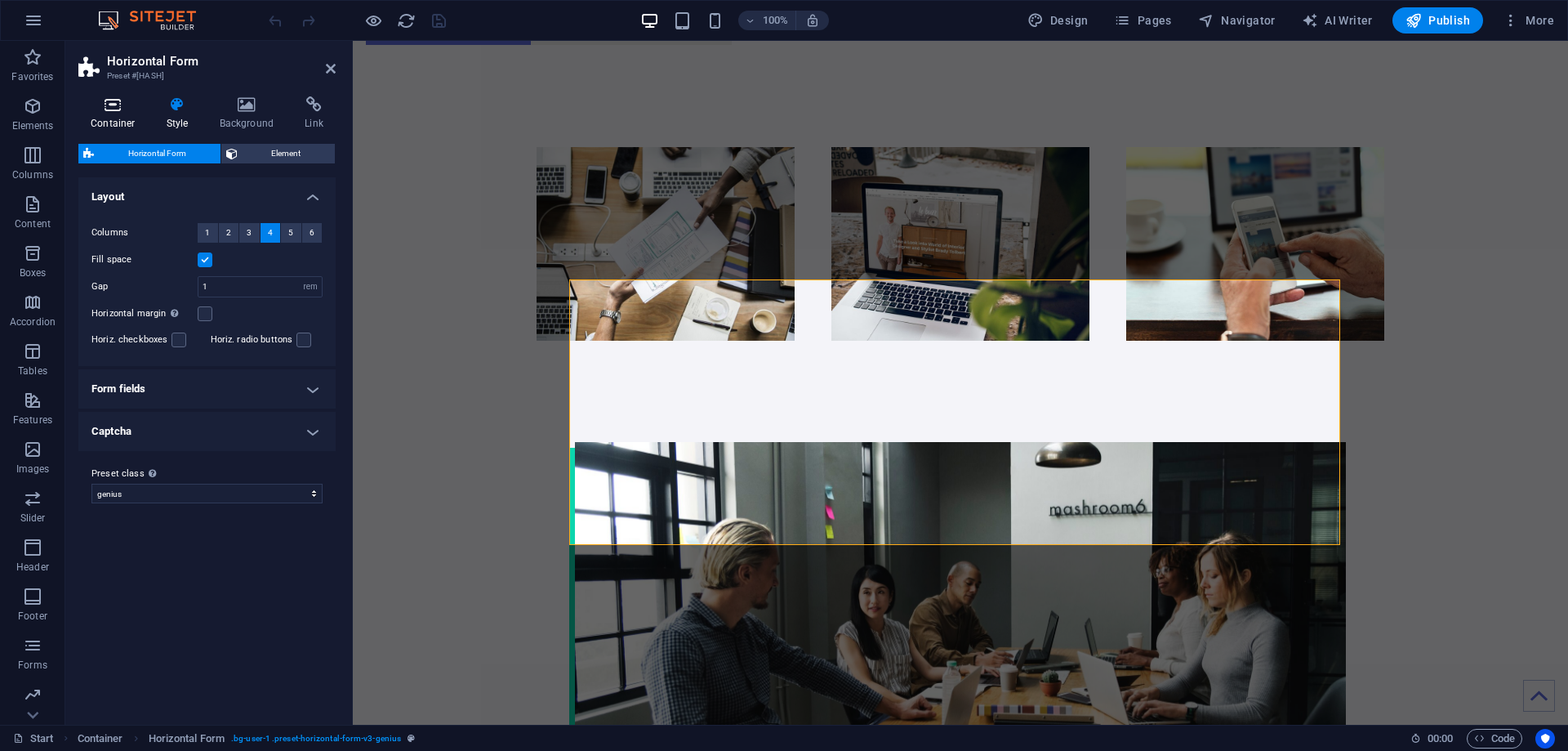 click at bounding box center [113, 105] 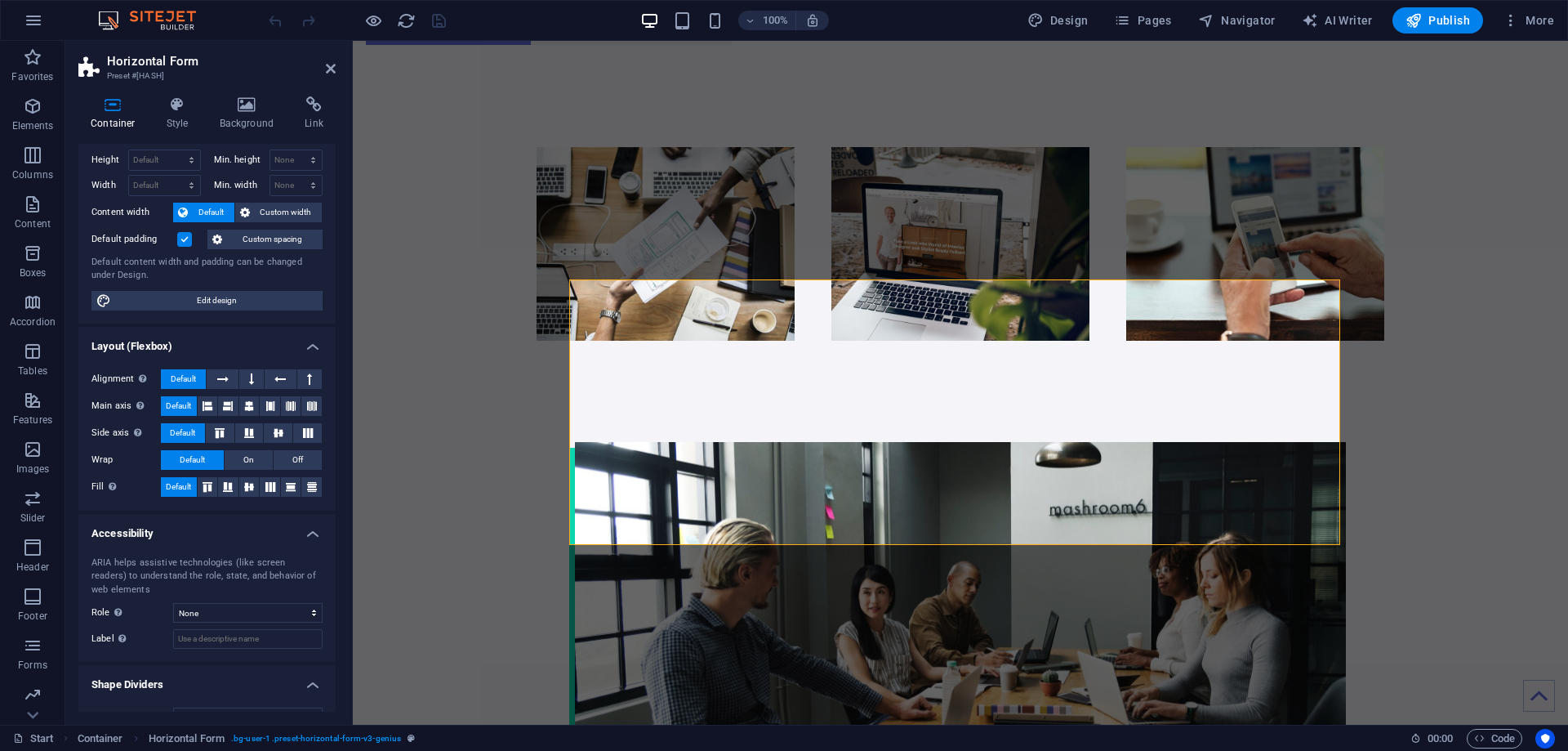 scroll, scrollTop: 65, scrollLeft: 0, axis: vertical 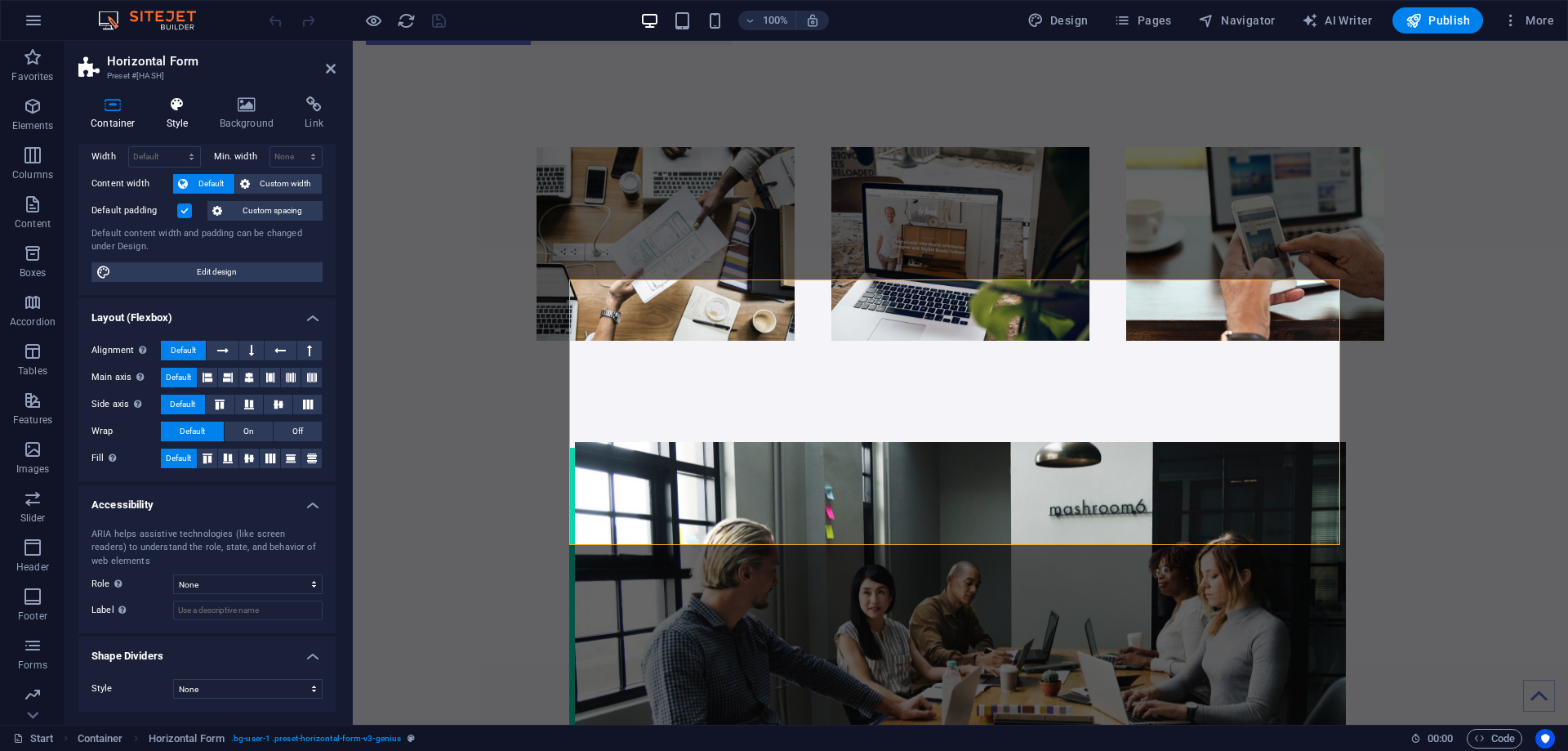 click at bounding box center (177, 105) 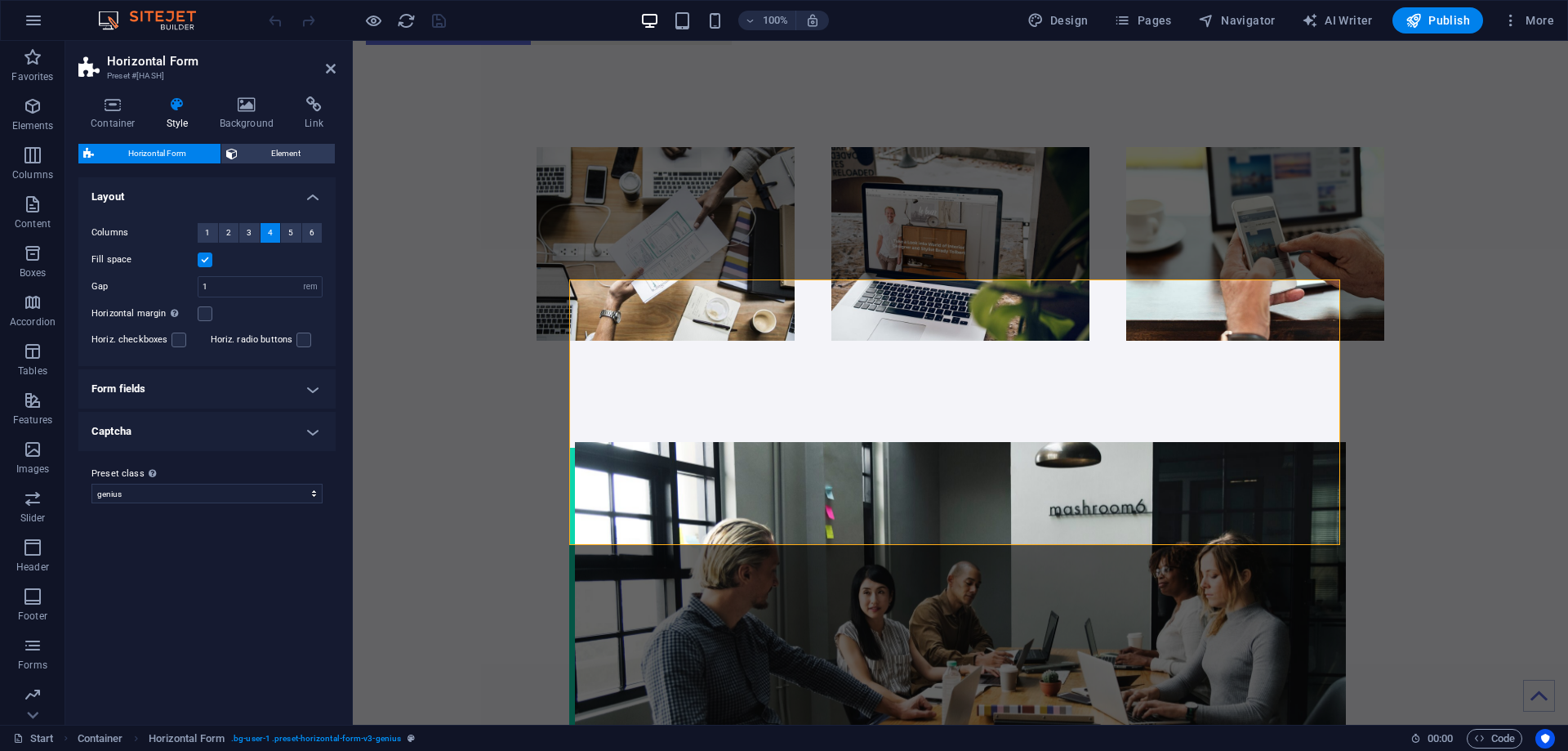 click on "Form fields" at bounding box center [207, 389] 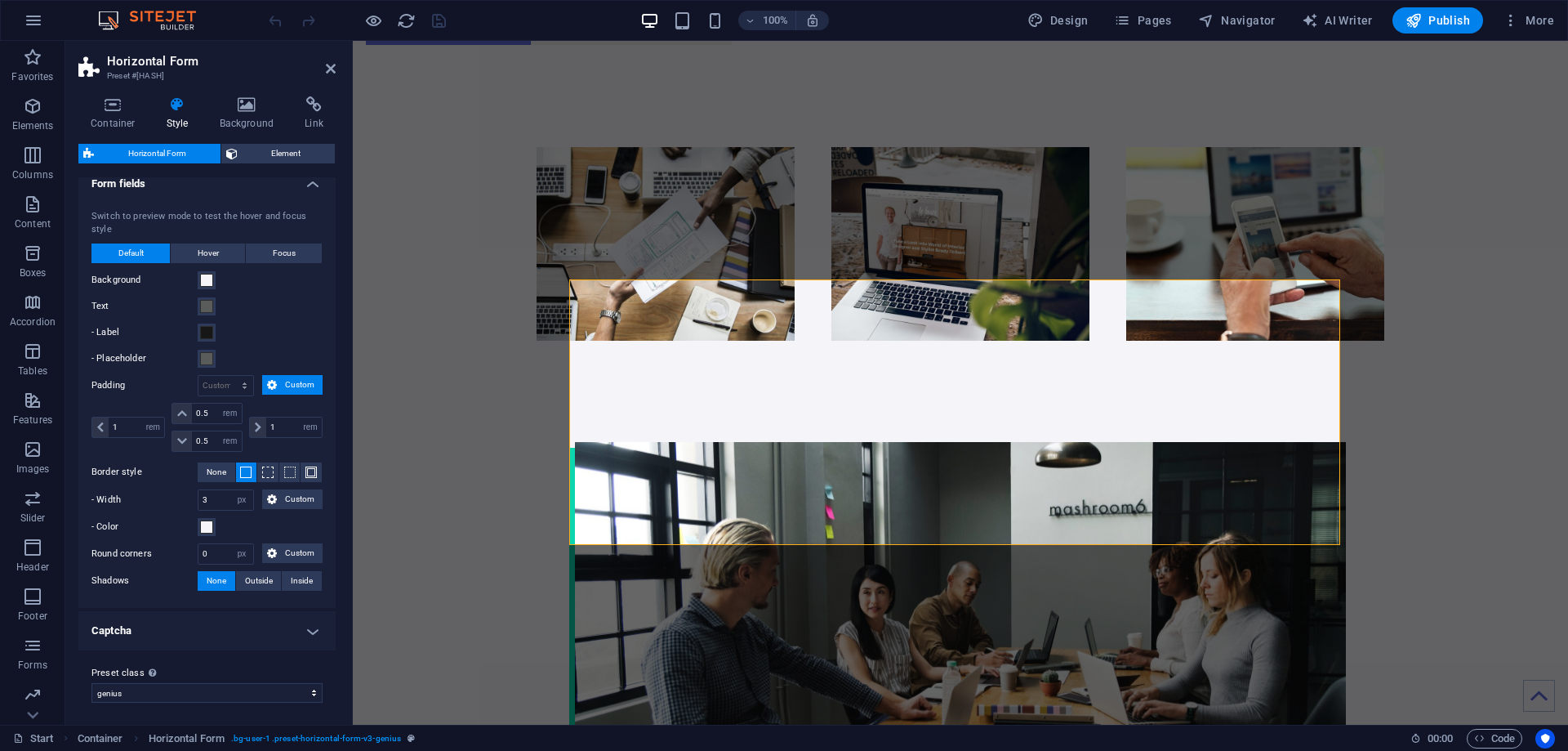 scroll, scrollTop: 209, scrollLeft: 0, axis: vertical 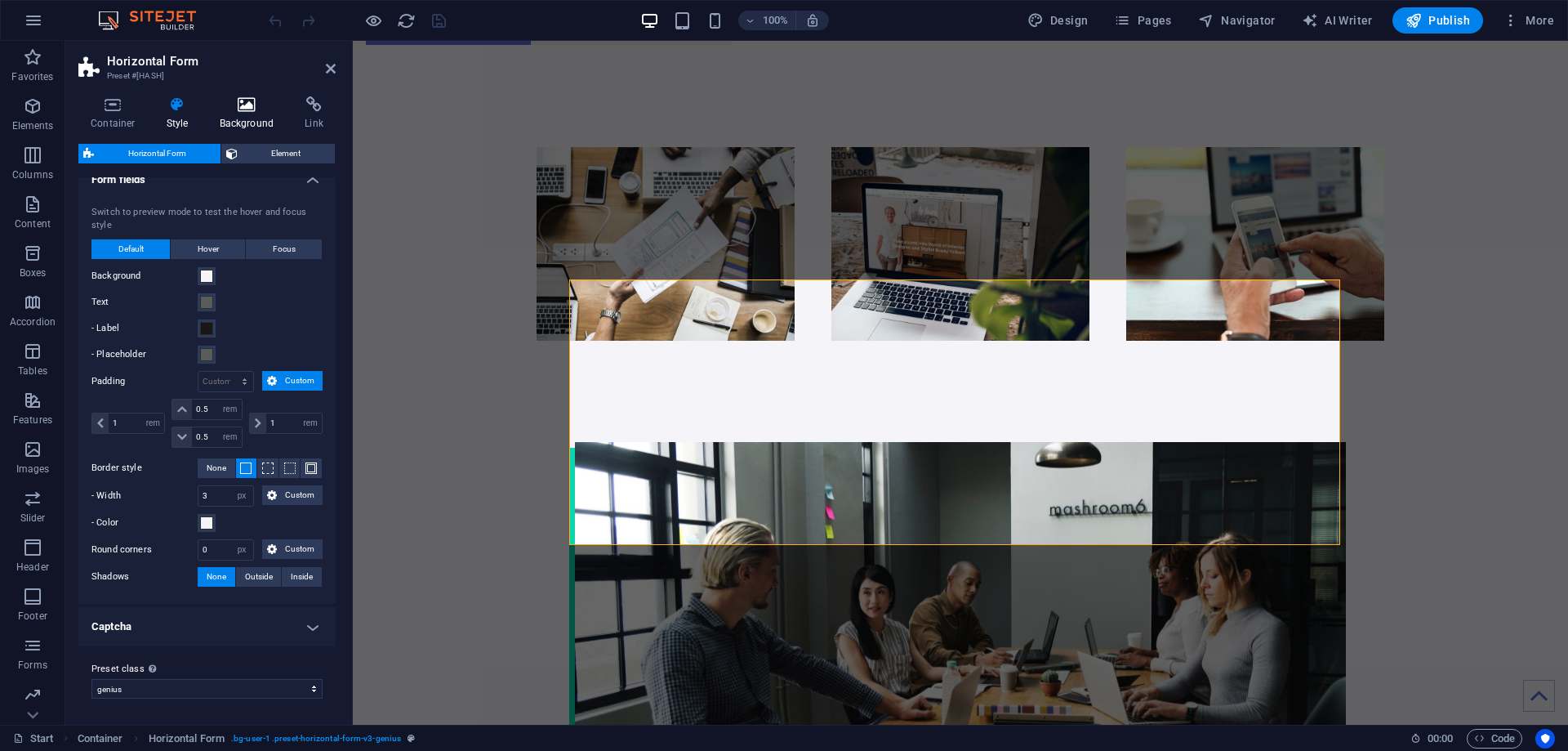 click on "Background" at bounding box center (250, 114) 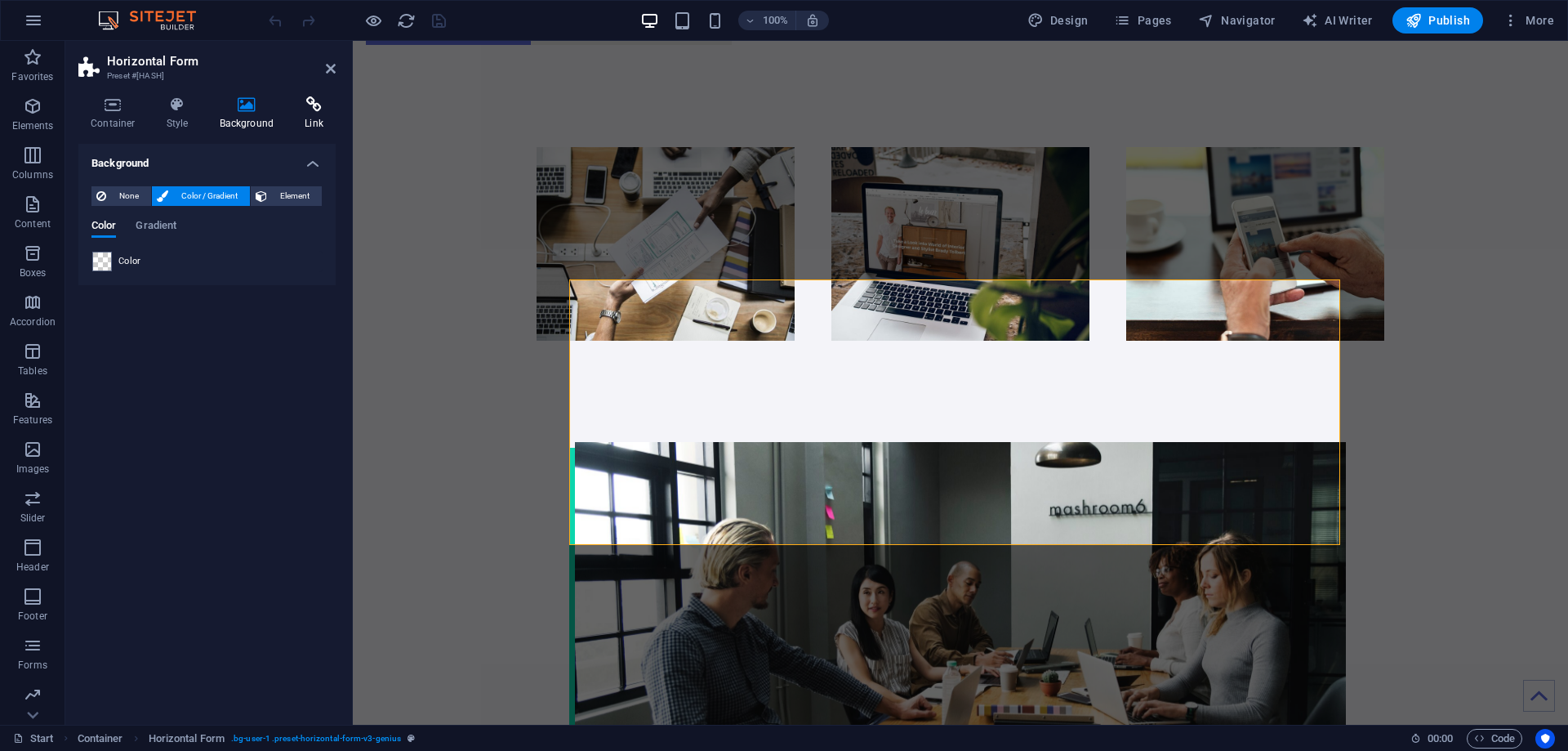 click at bounding box center (314, 105) 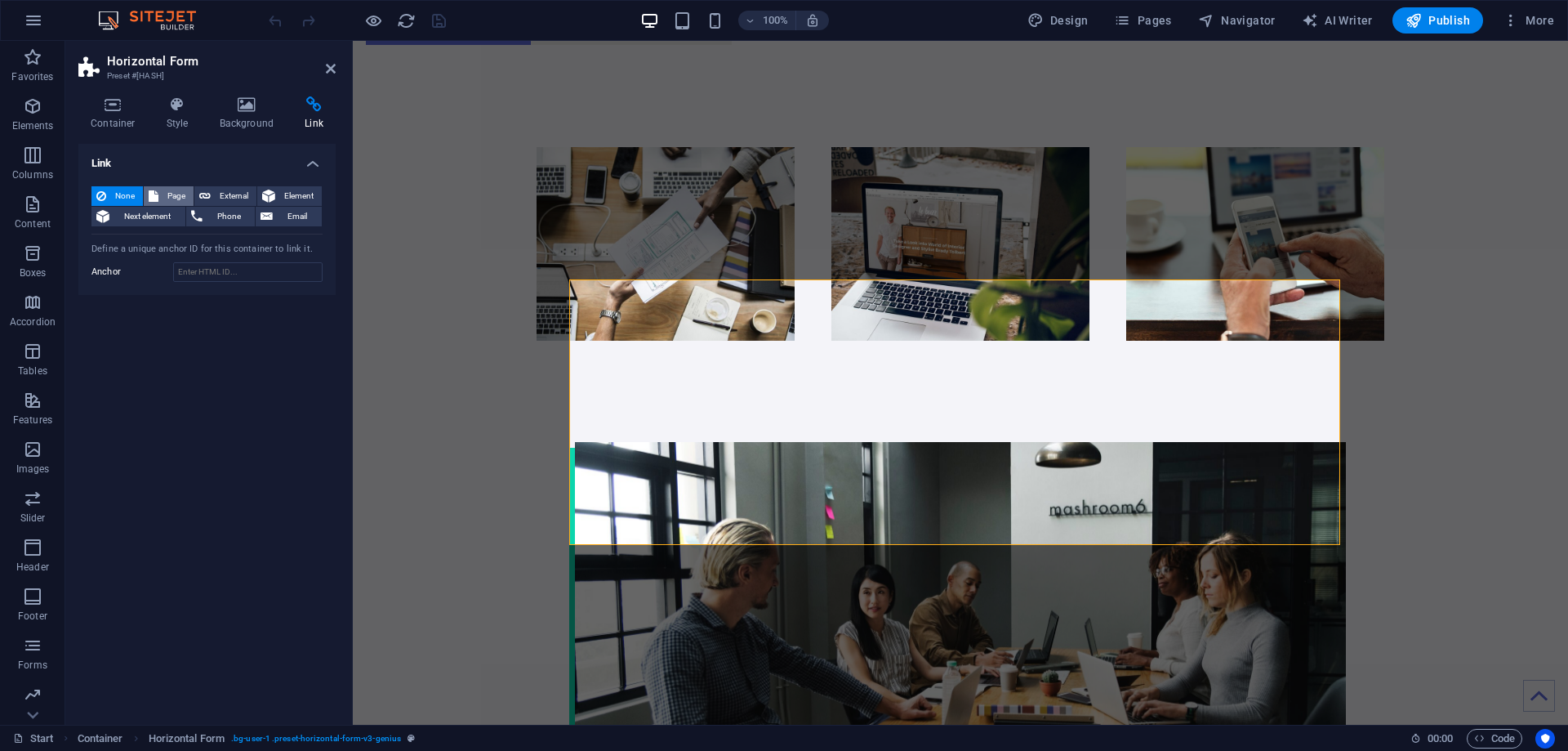 click on "Page" at bounding box center (176, 196) 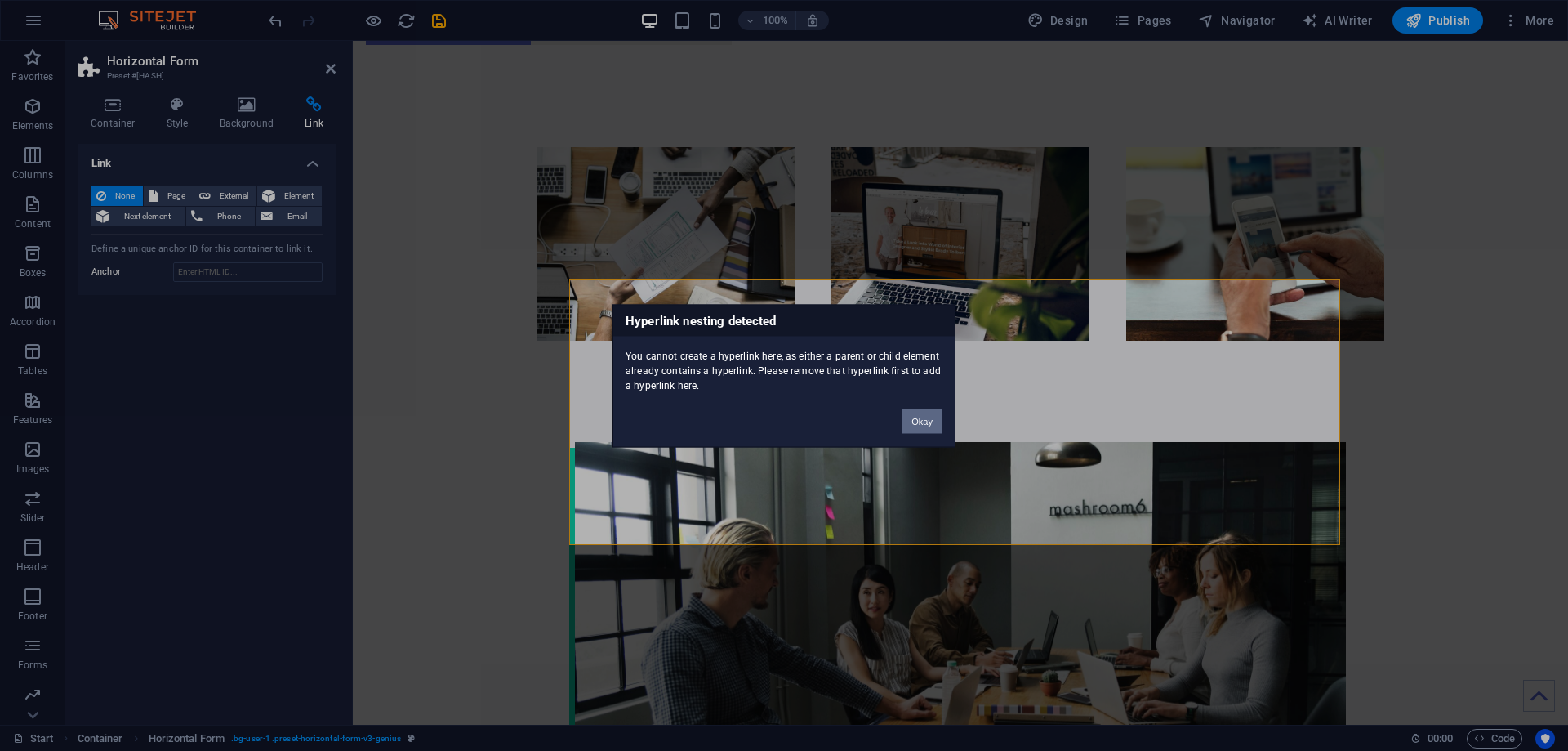 click on "Okay" at bounding box center [922, 421] 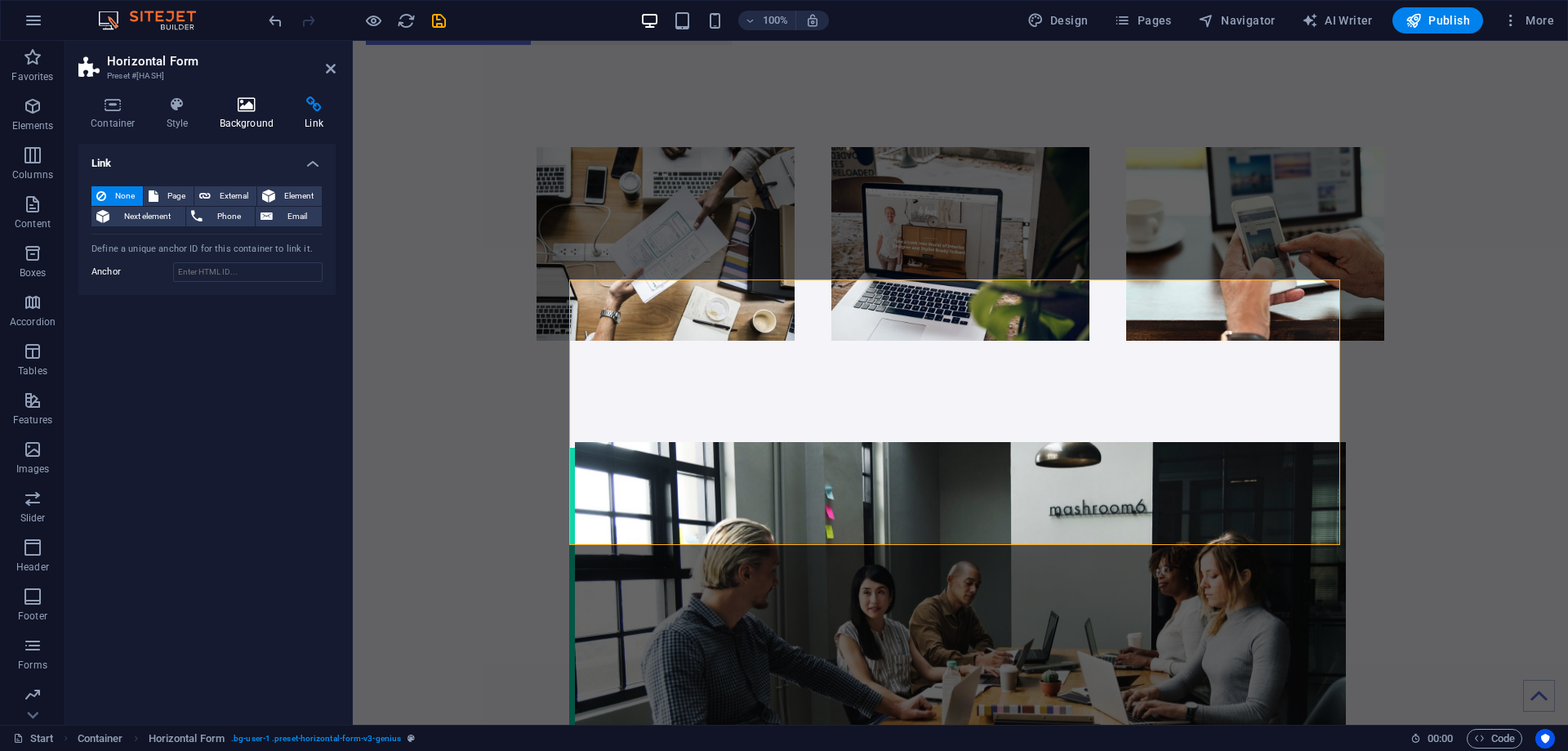 click at bounding box center [247, 105] 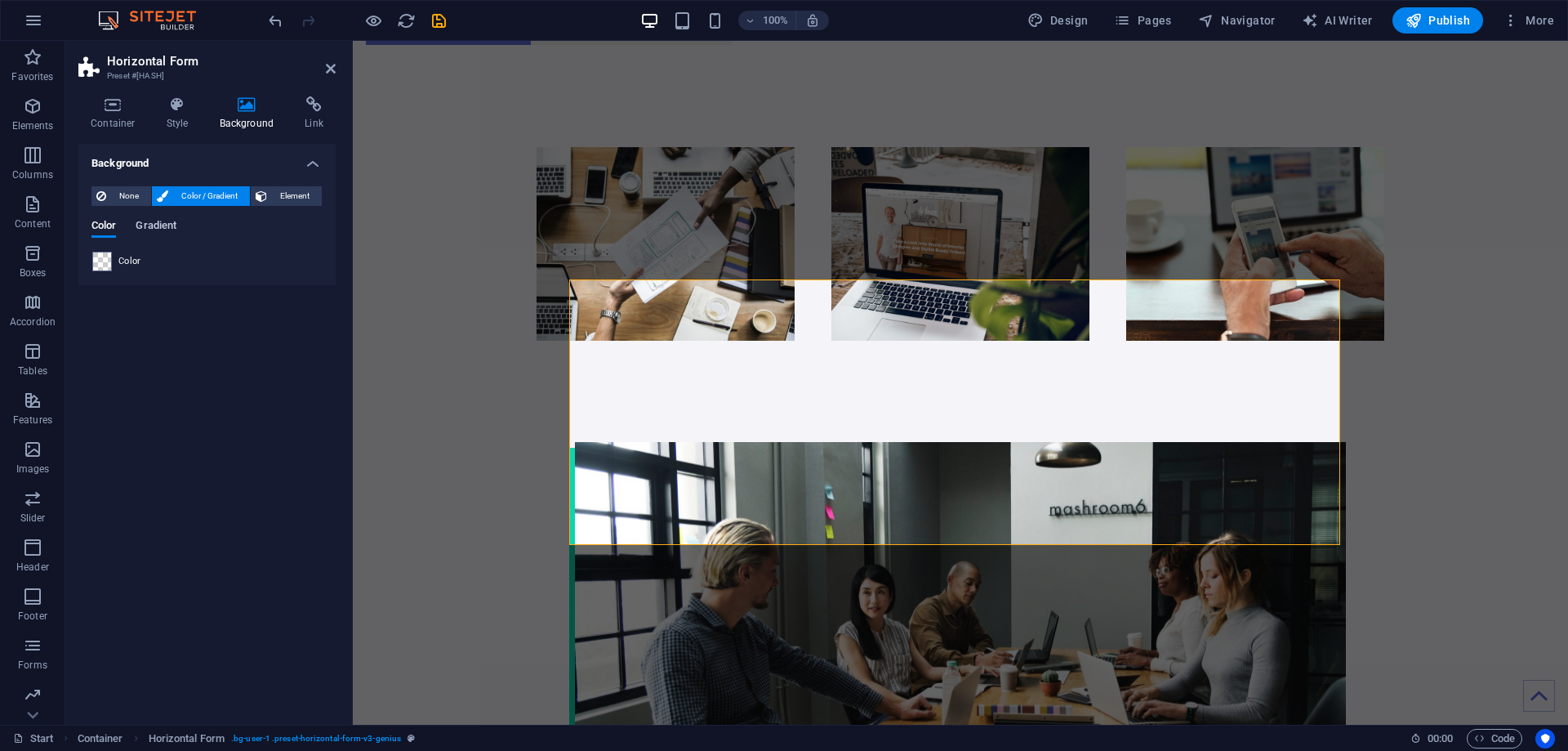 click on "Gradient" at bounding box center [156, 227] 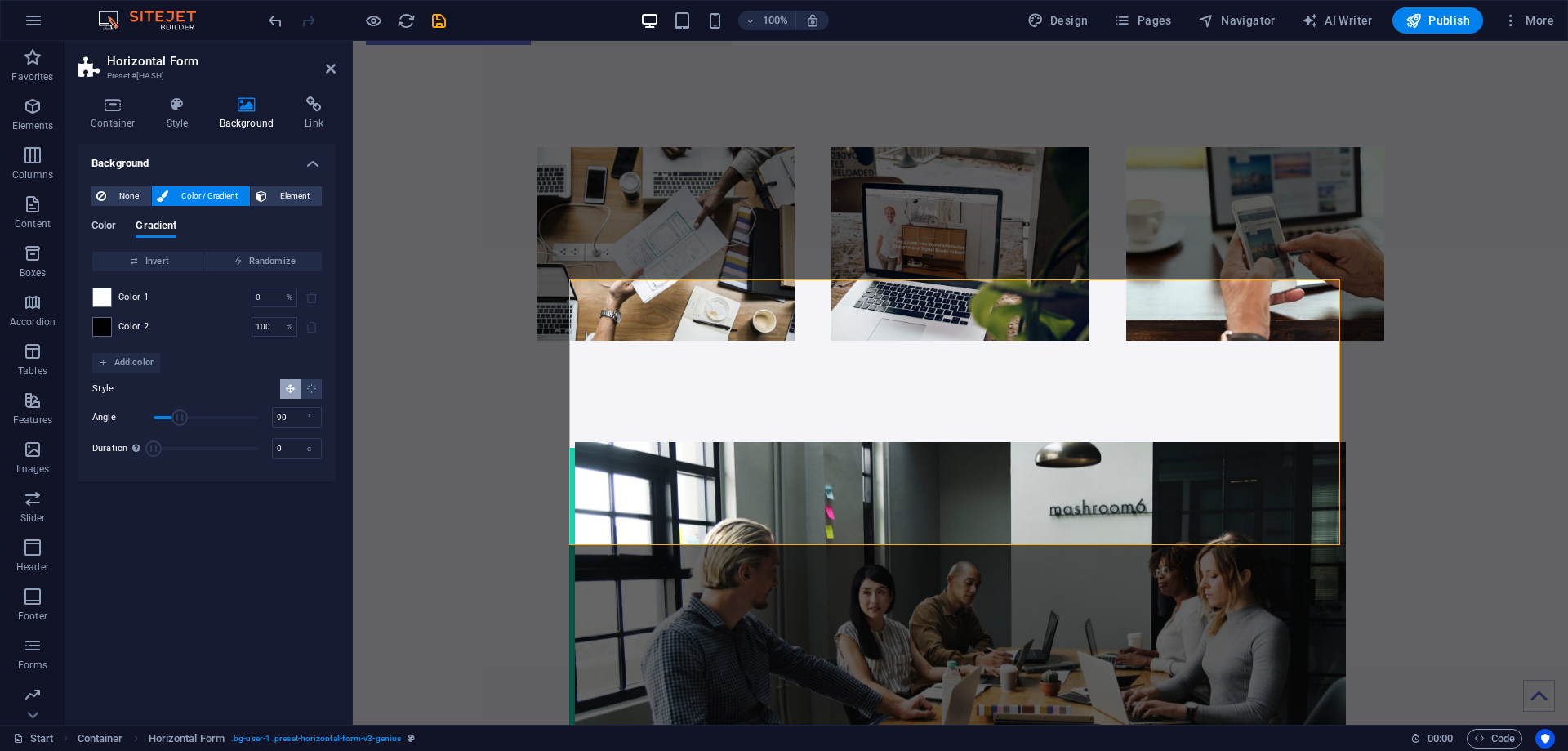 click on "Color" at bounding box center (104, 227) 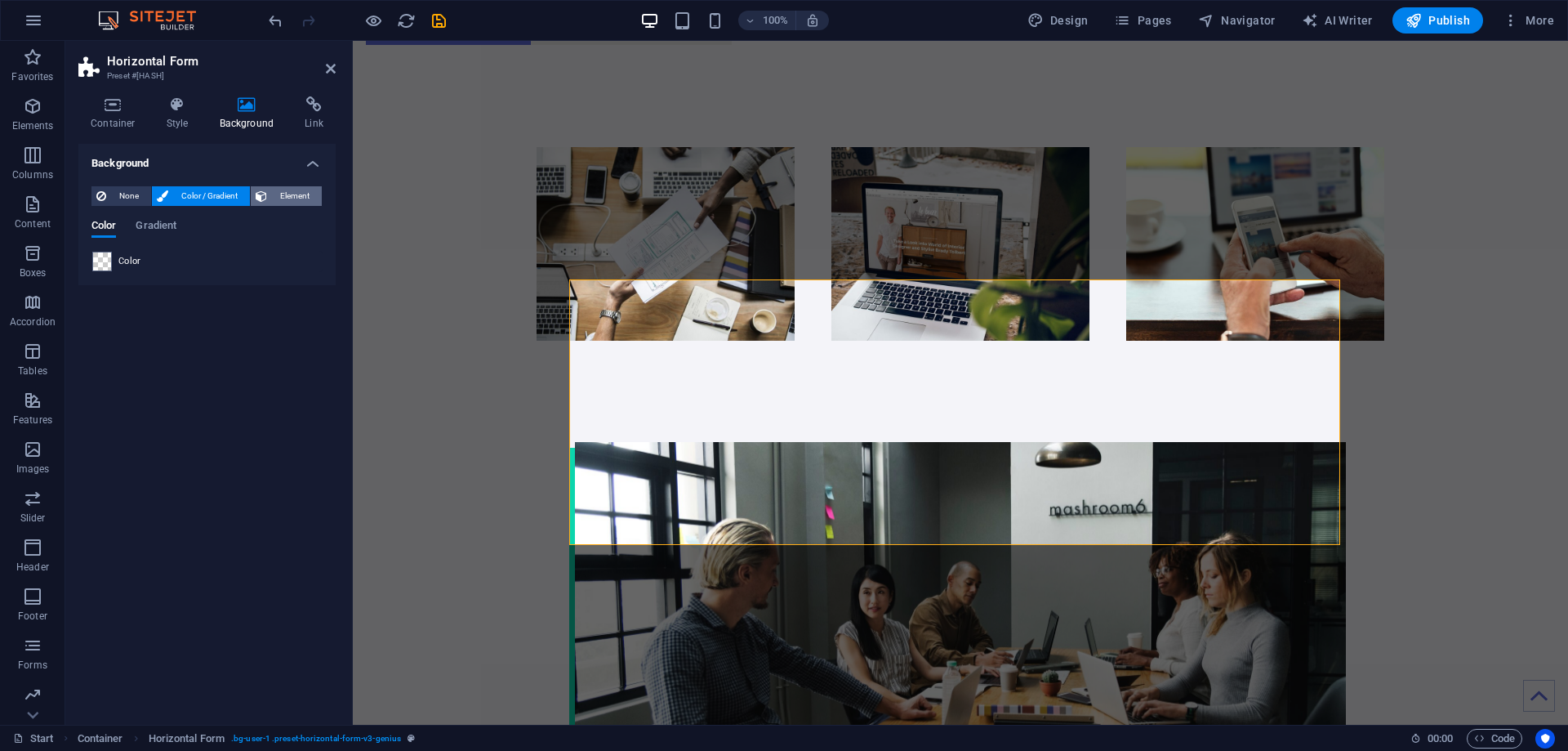 click on "Element" at bounding box center [294, 196] 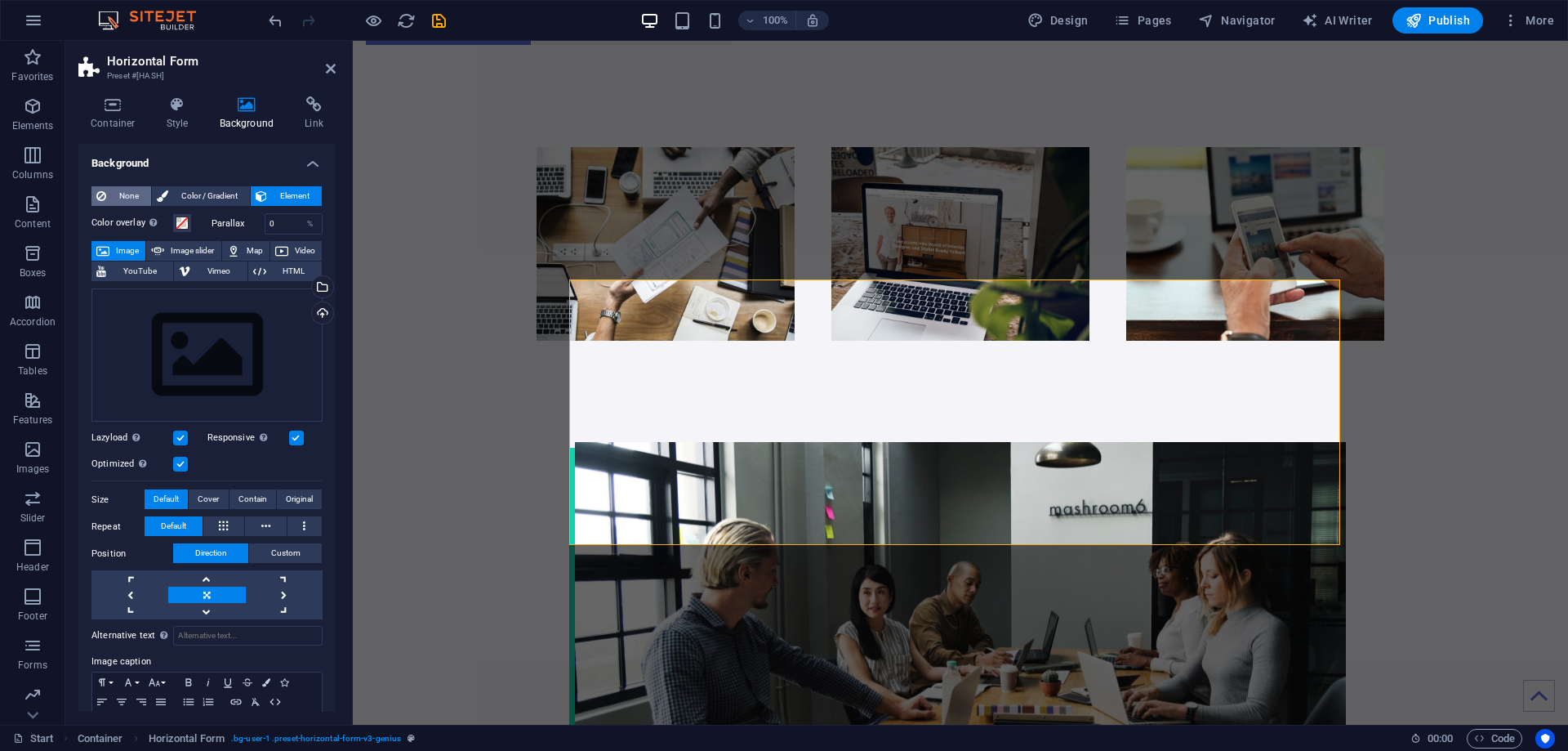 click on "None" at bounding box center (128, 196) 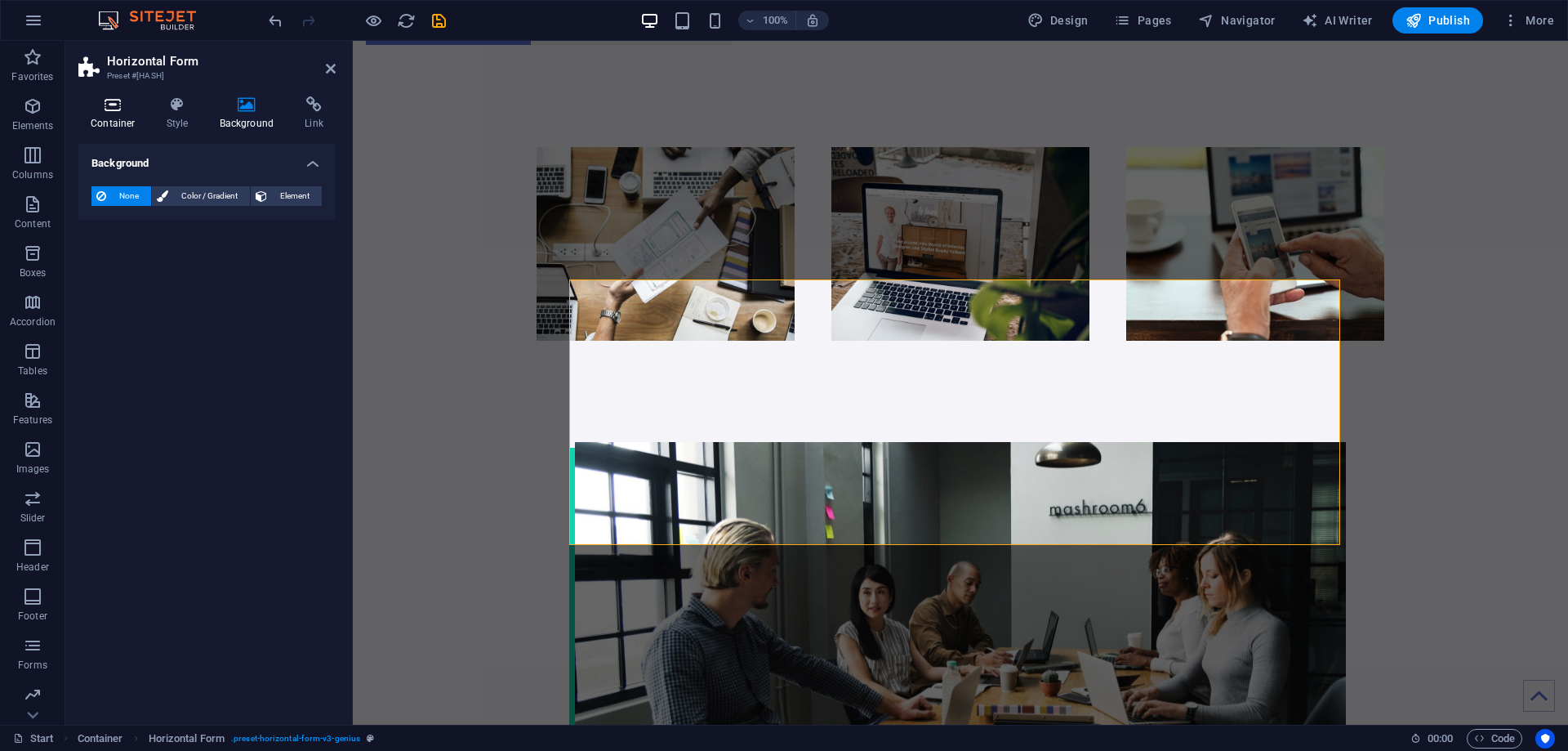 click at bounding box center [113, 105] 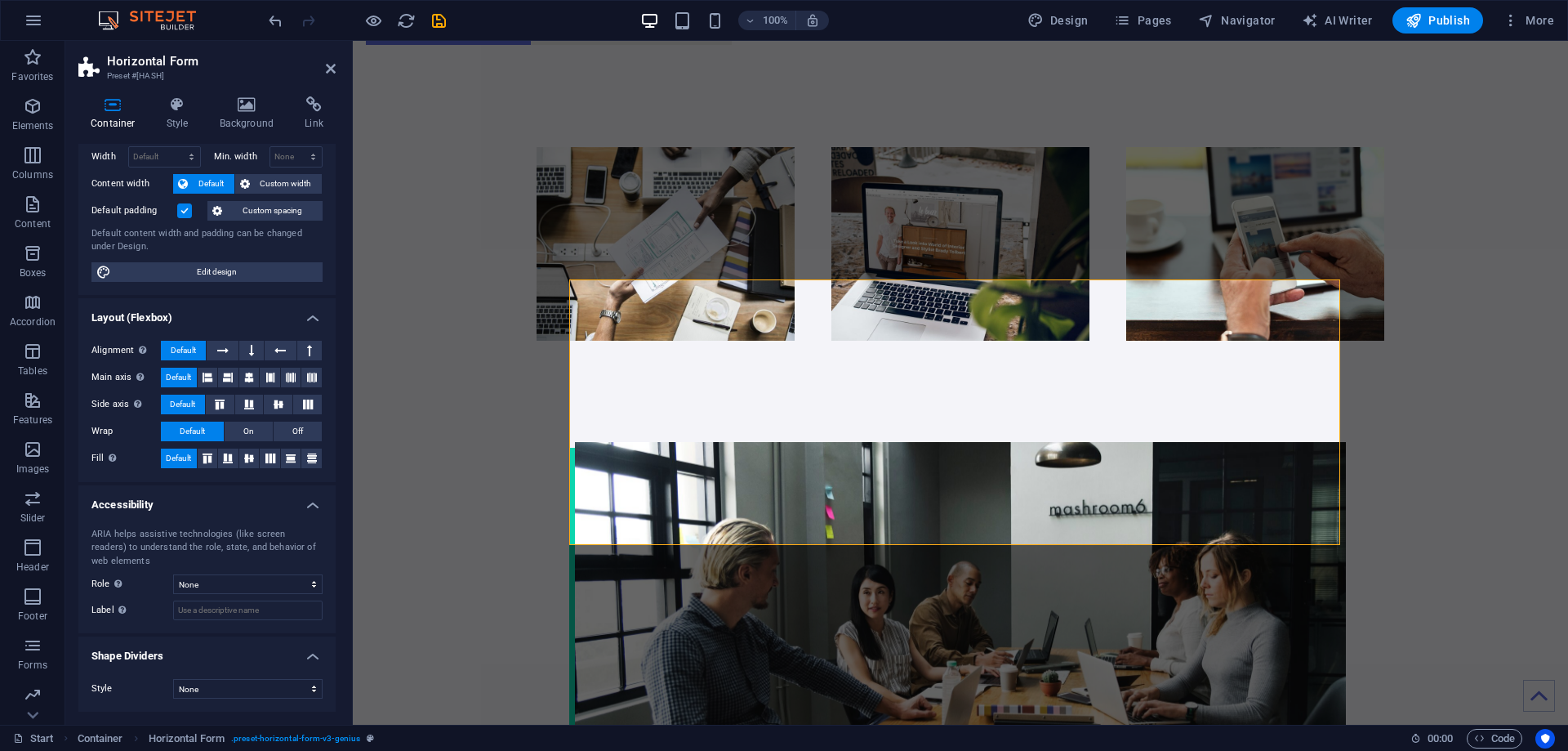 click on "Horizontal Form" at bounding box center [221, 61] 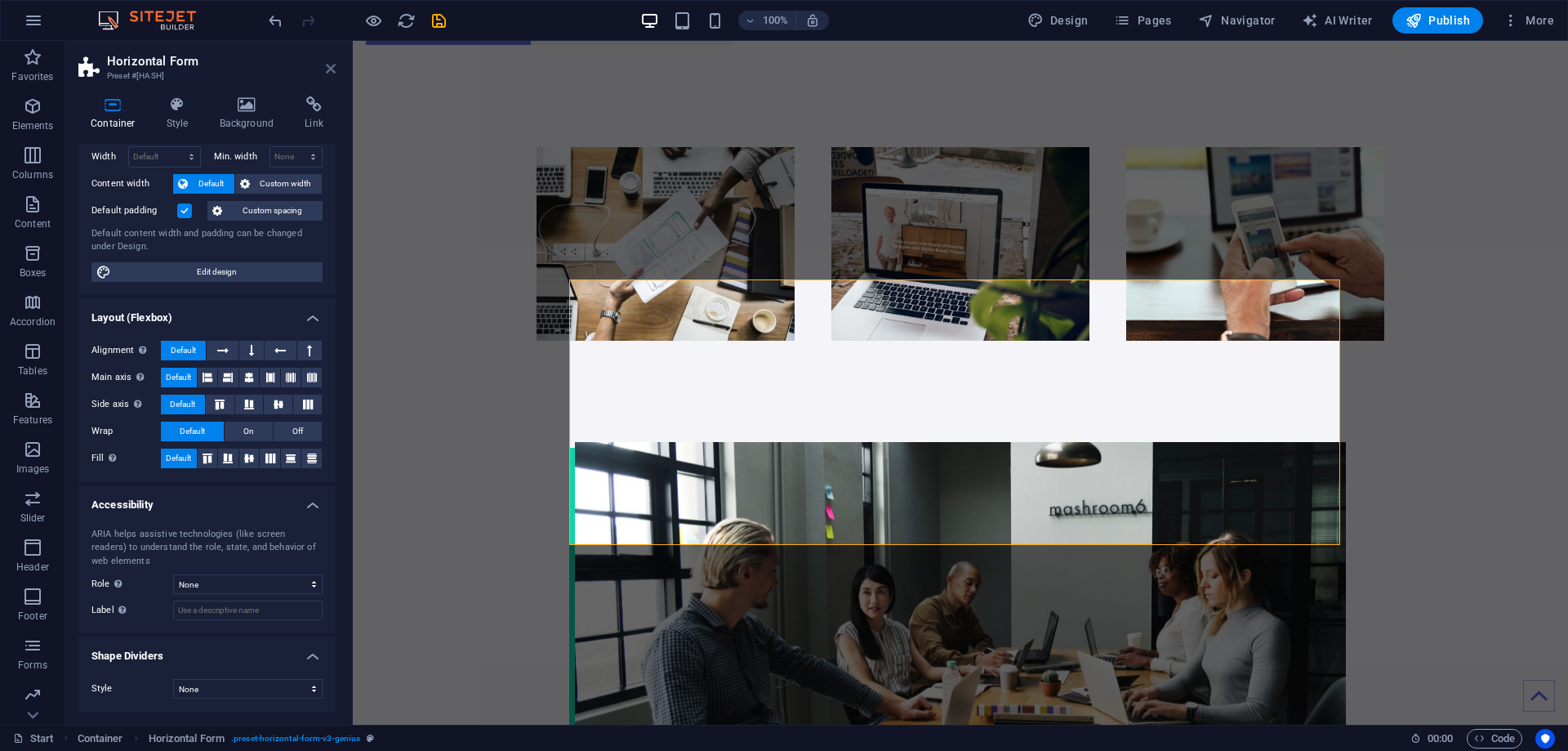 click at bounding box center [331, 69] 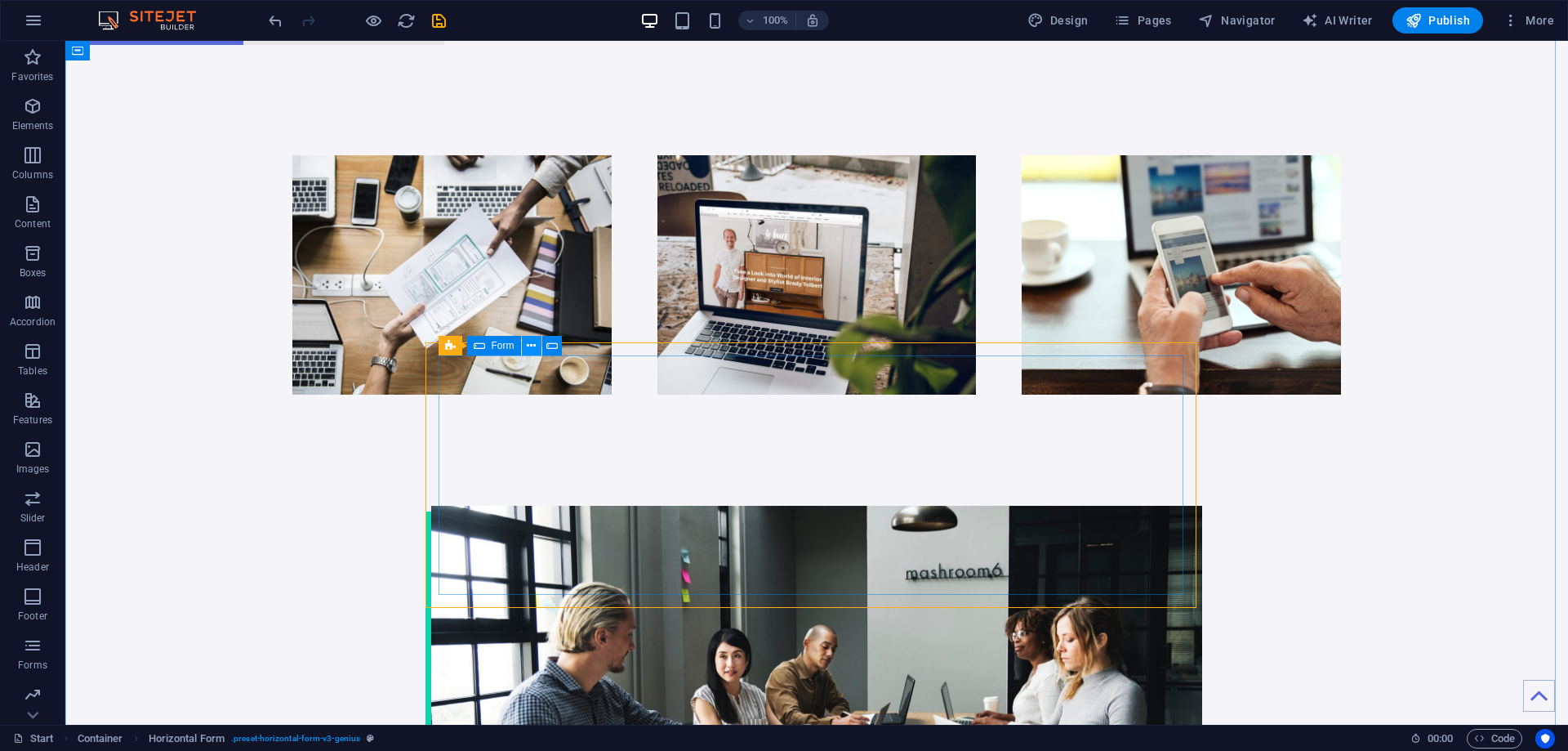 click at bounding box center [531, 346] 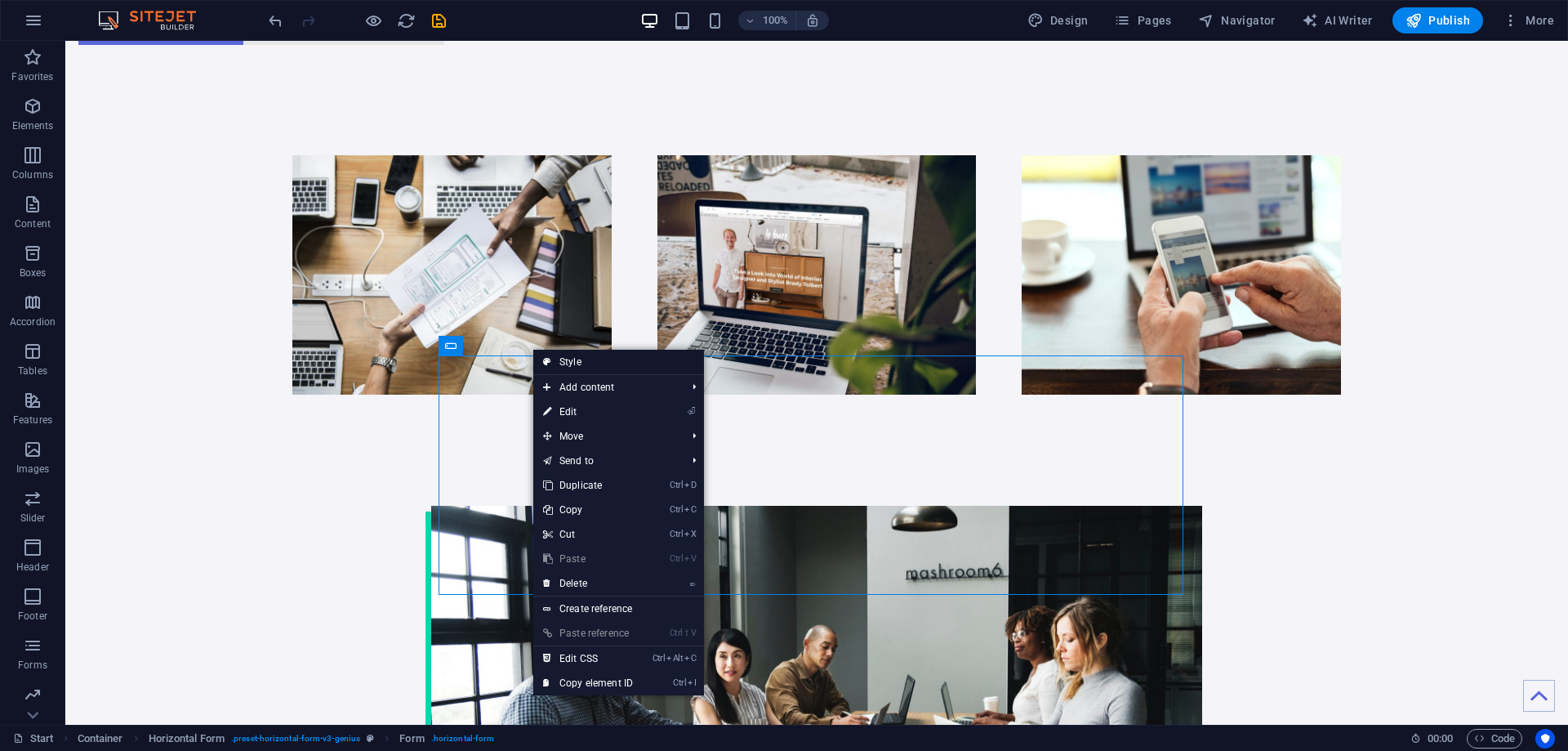 click on "Style" at bounding box center [618, 362] 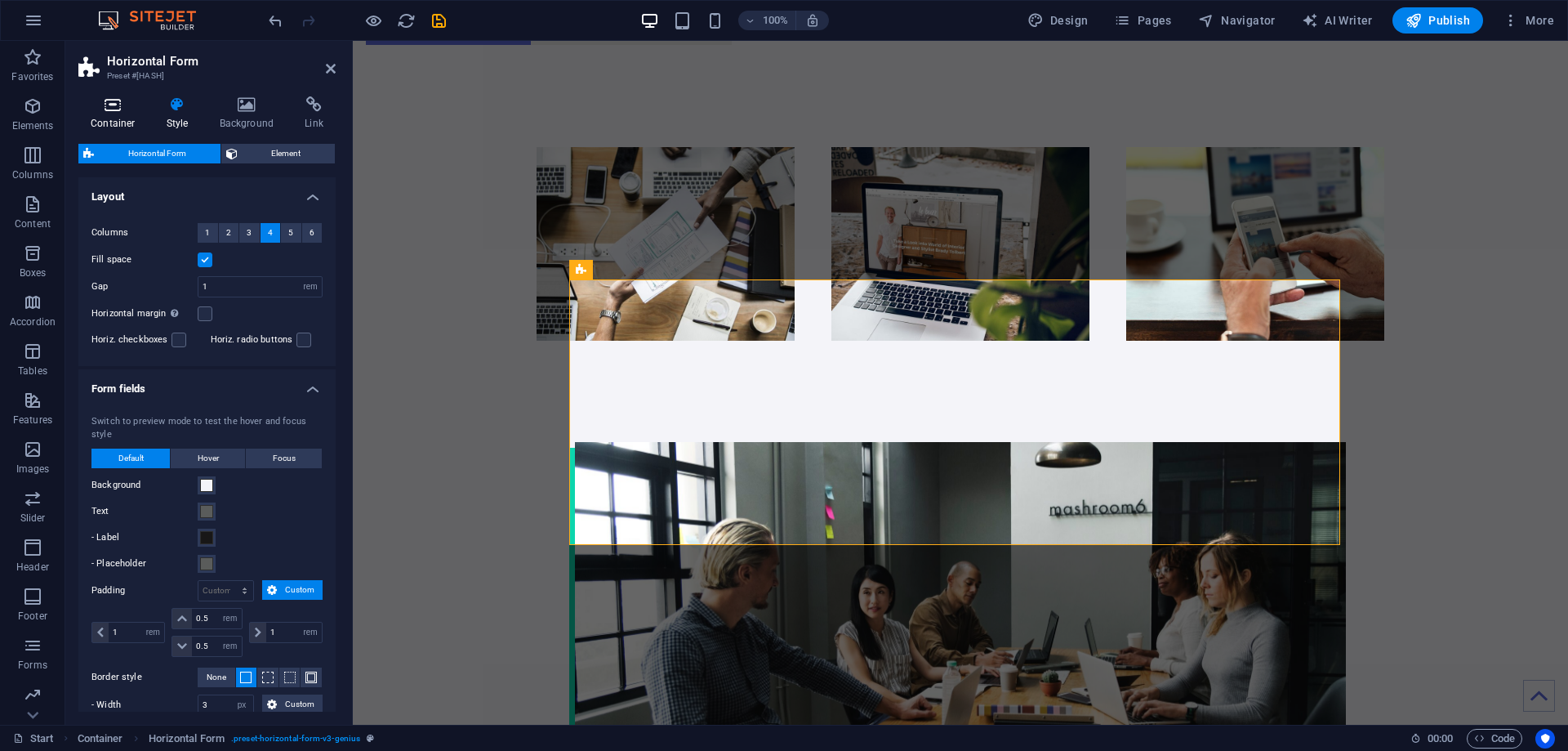 click at bounding box center (113, 105) 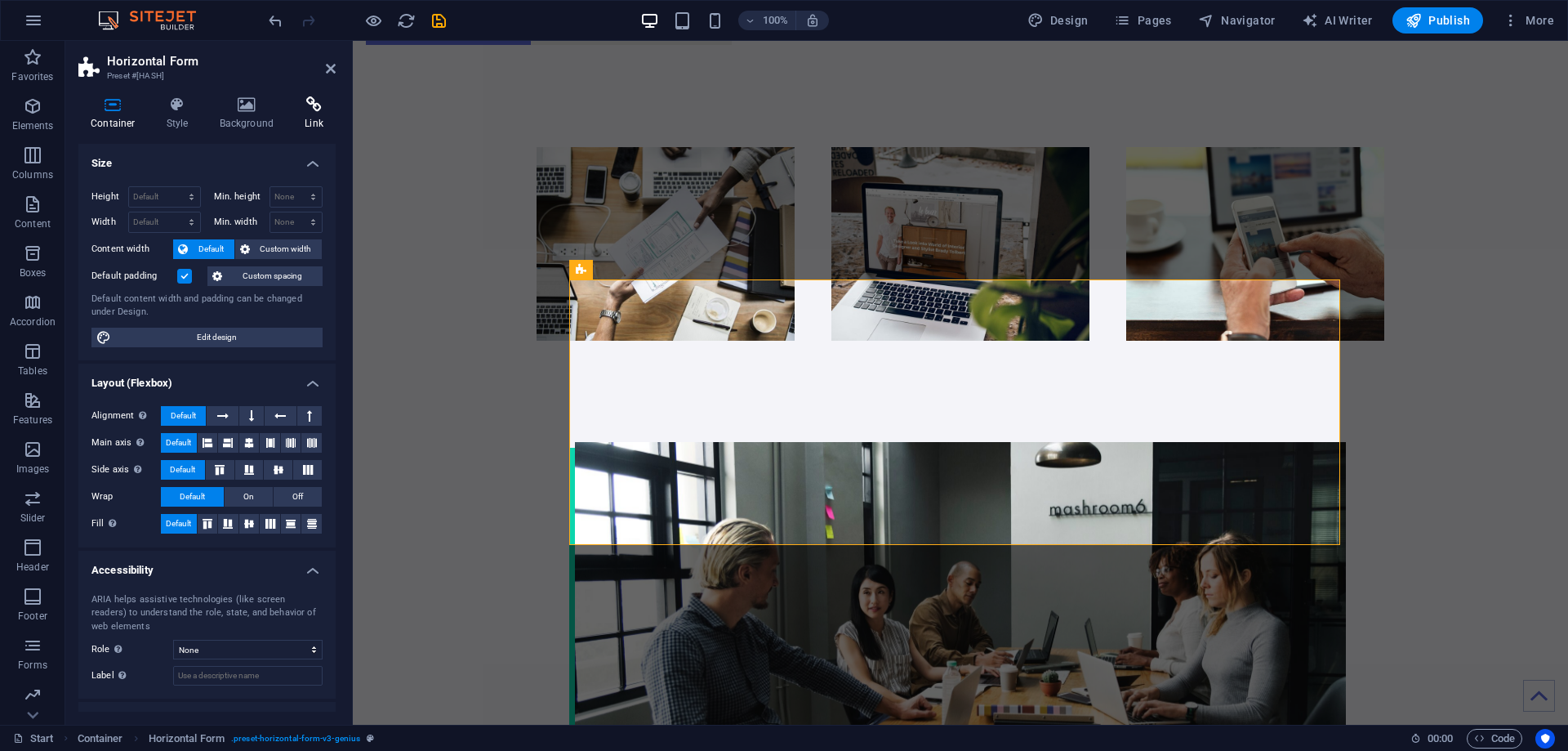 click at bounding box center [314, 105] 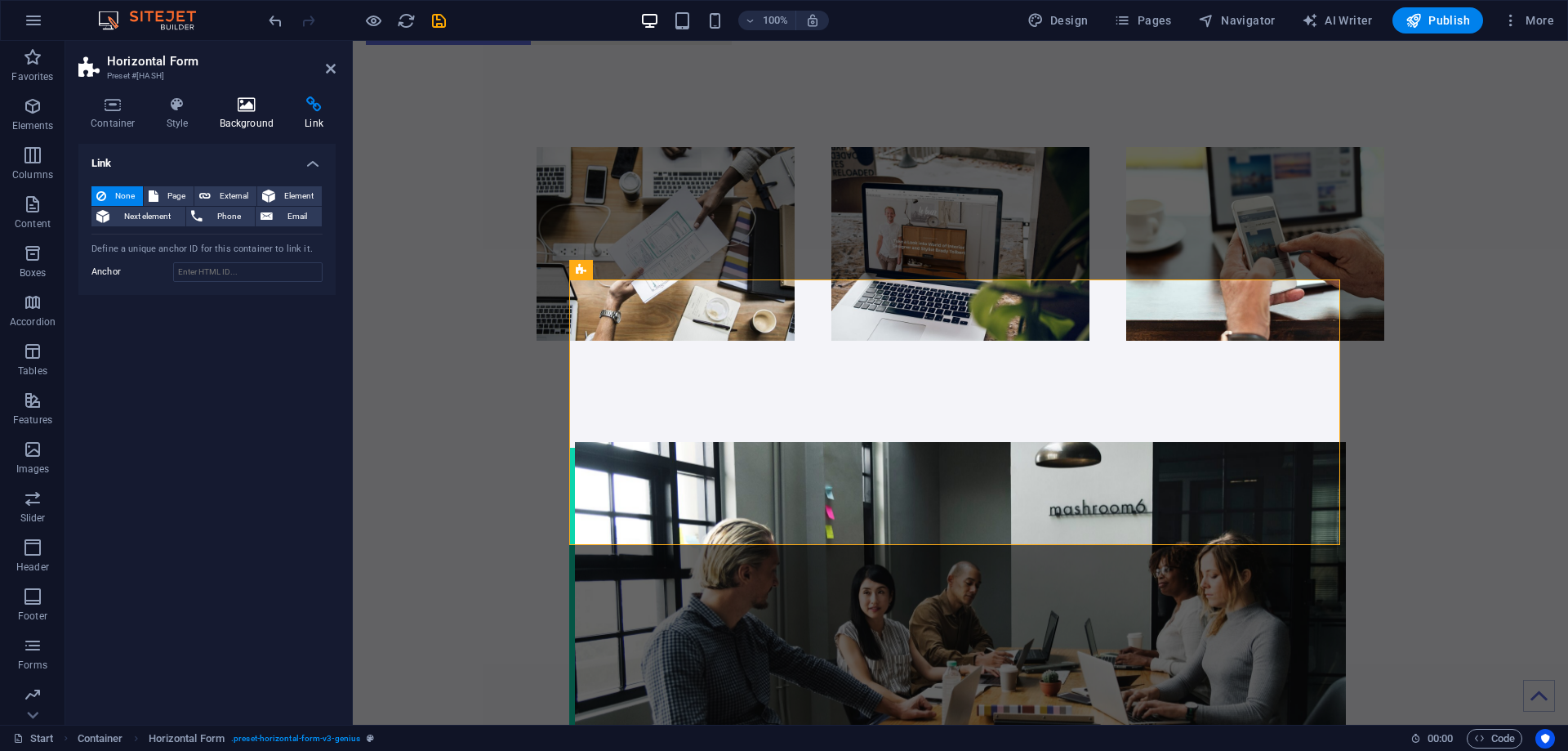 click at bounding box center [247, 105] 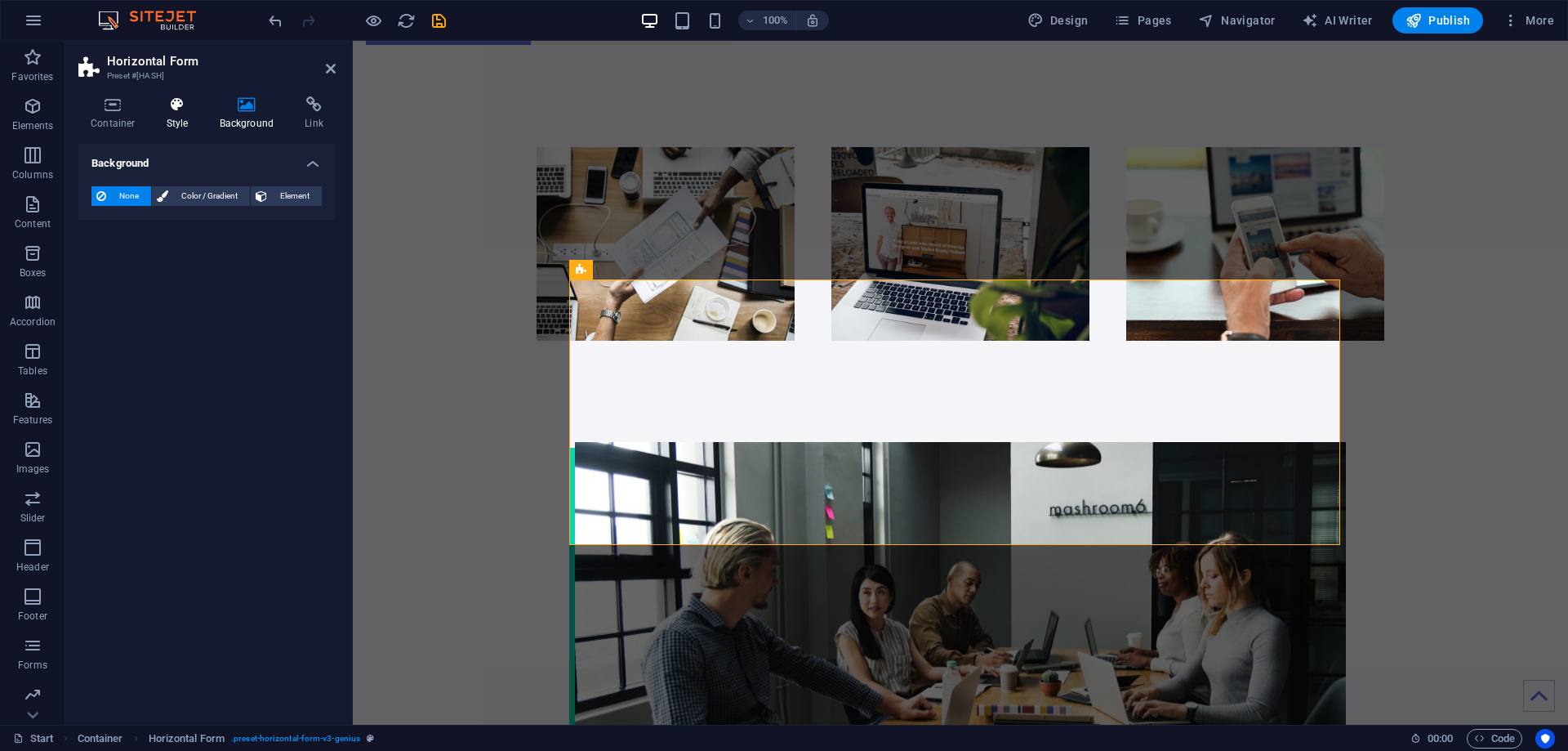 click at bounding box center (177, 105) 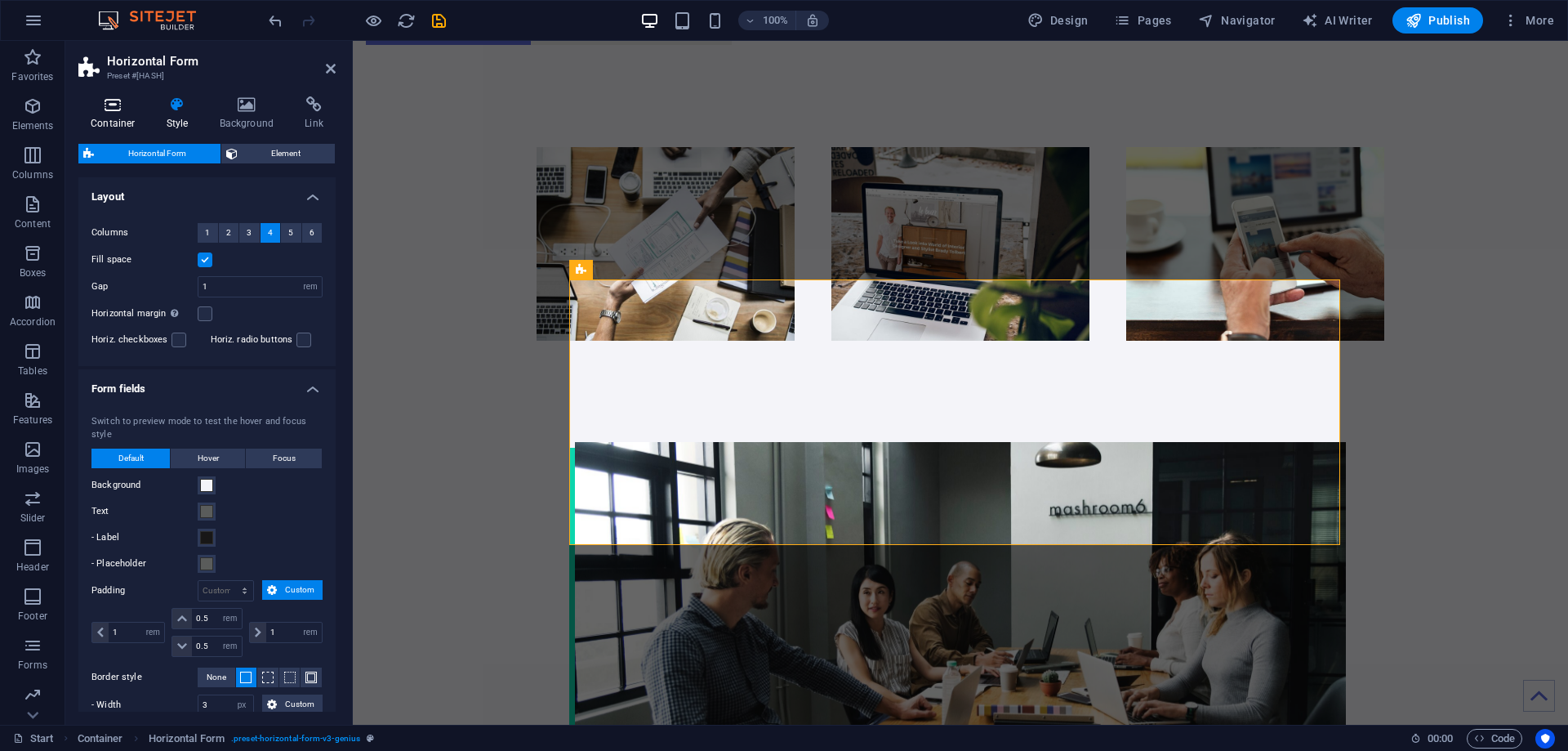 click at bounding box center (113, 105) 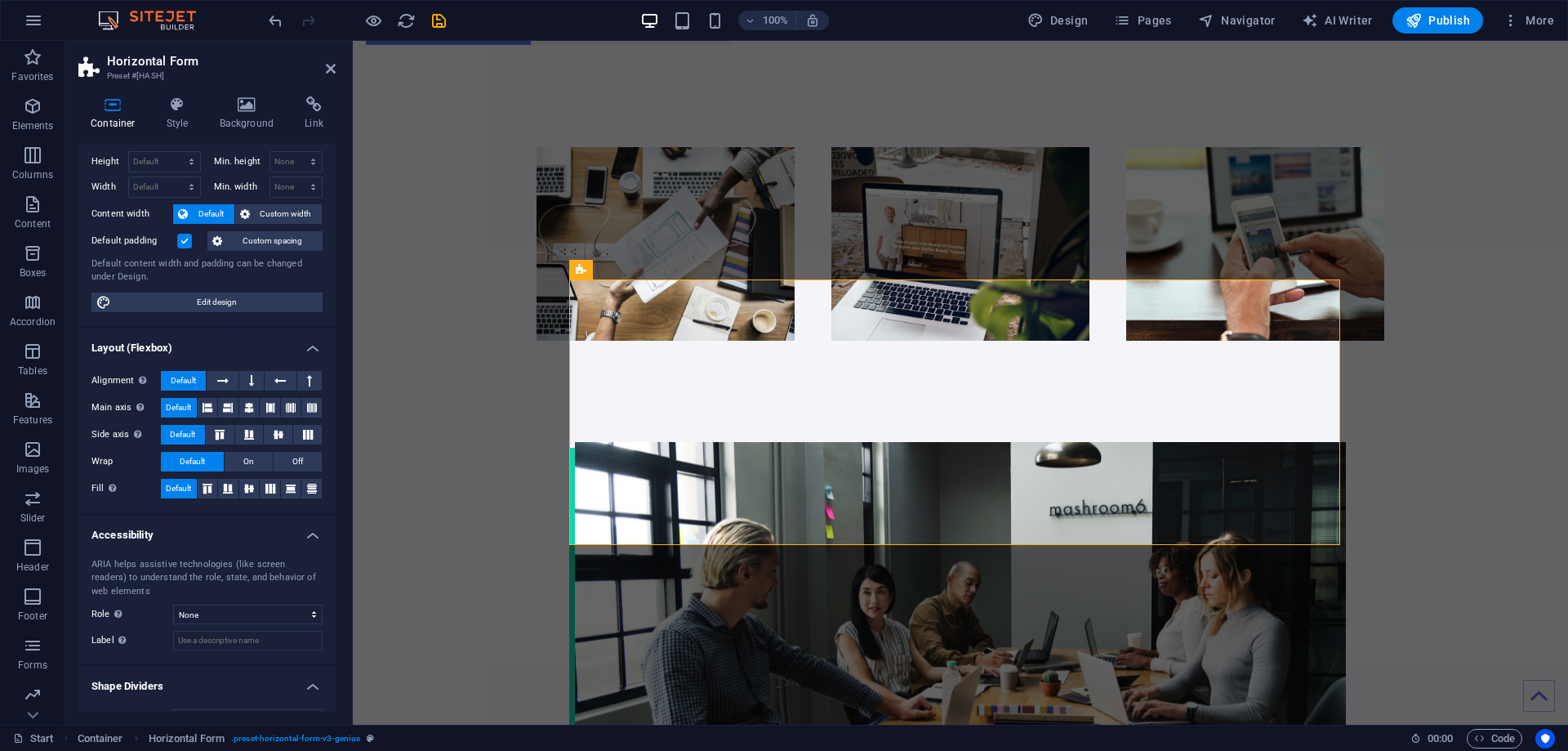 scroll, scrollTop: 65, scrollLeft: 0, axis: vertical 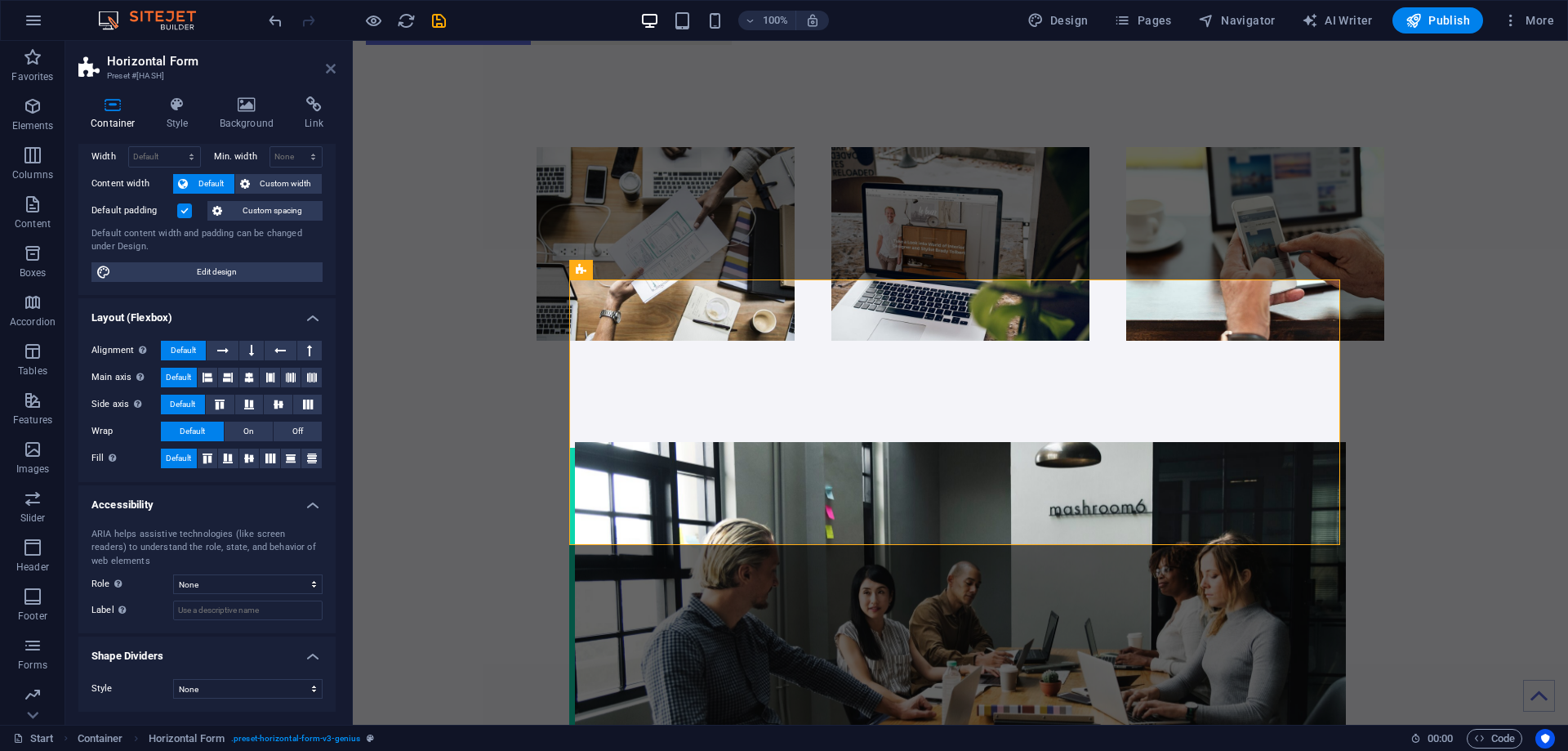click at bounding box center (331, 69) 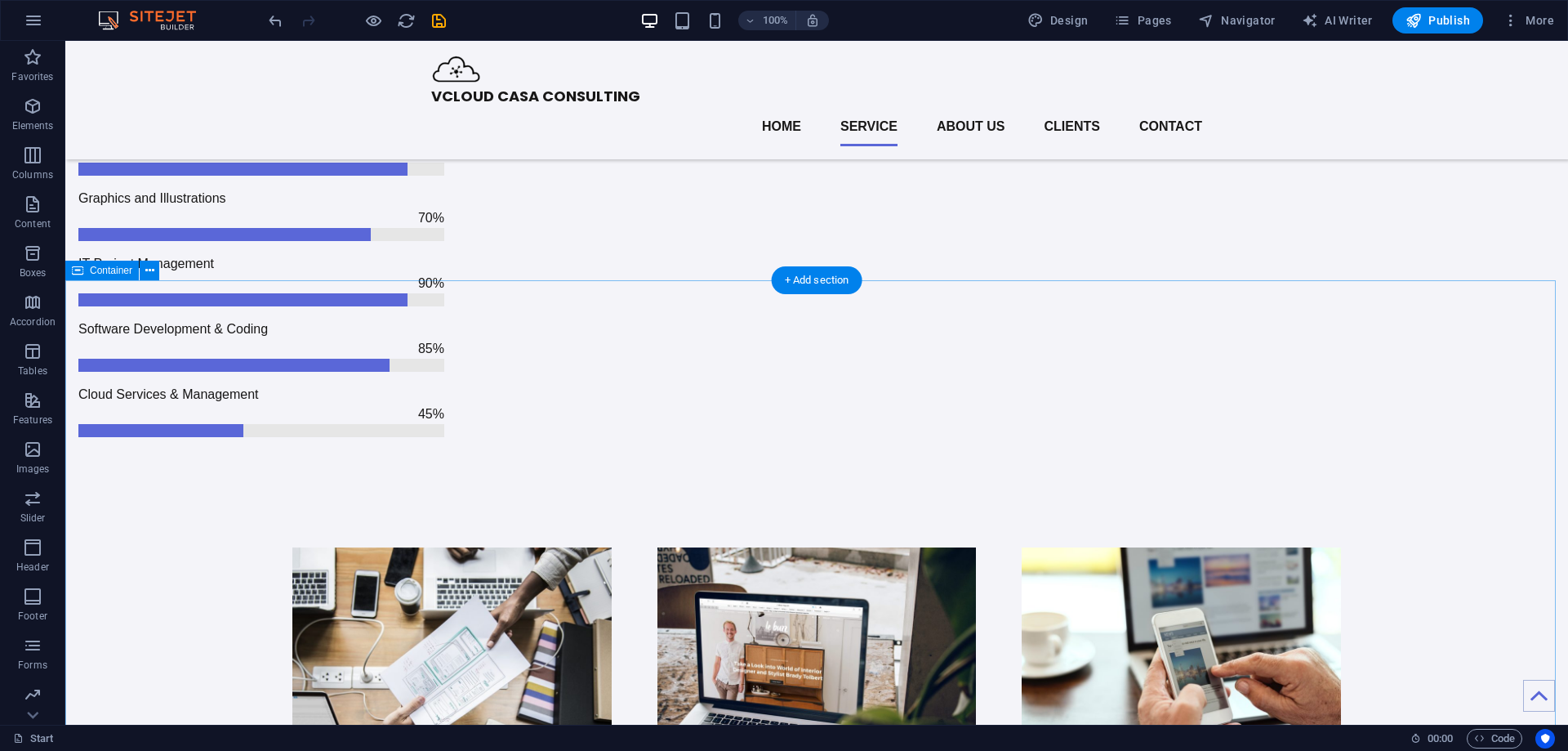 scroll, scrollTop: 883, scrollLeft: 0, axis: vertical 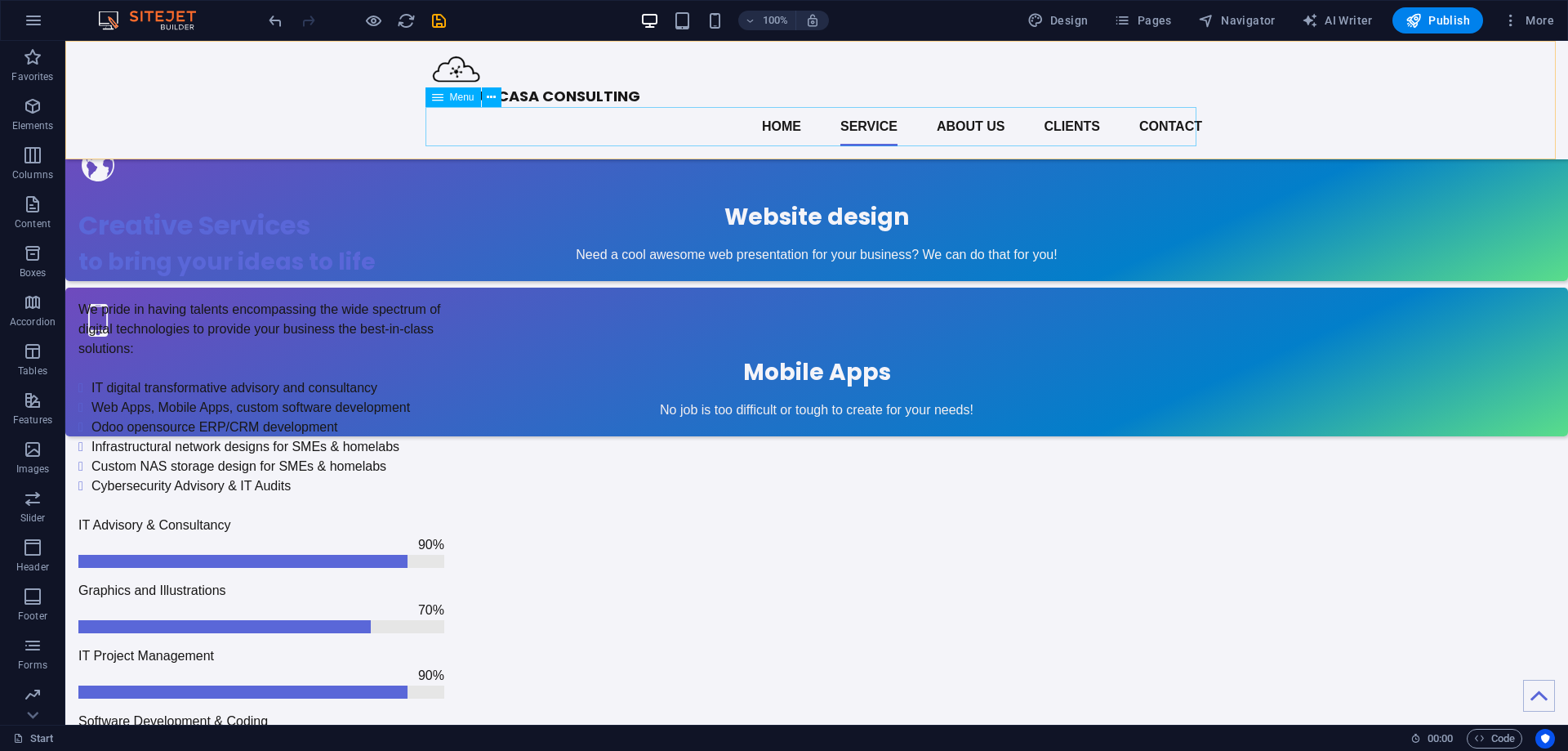 click on "Home Service About us Clients Contact" at bounding box center [817, 127] 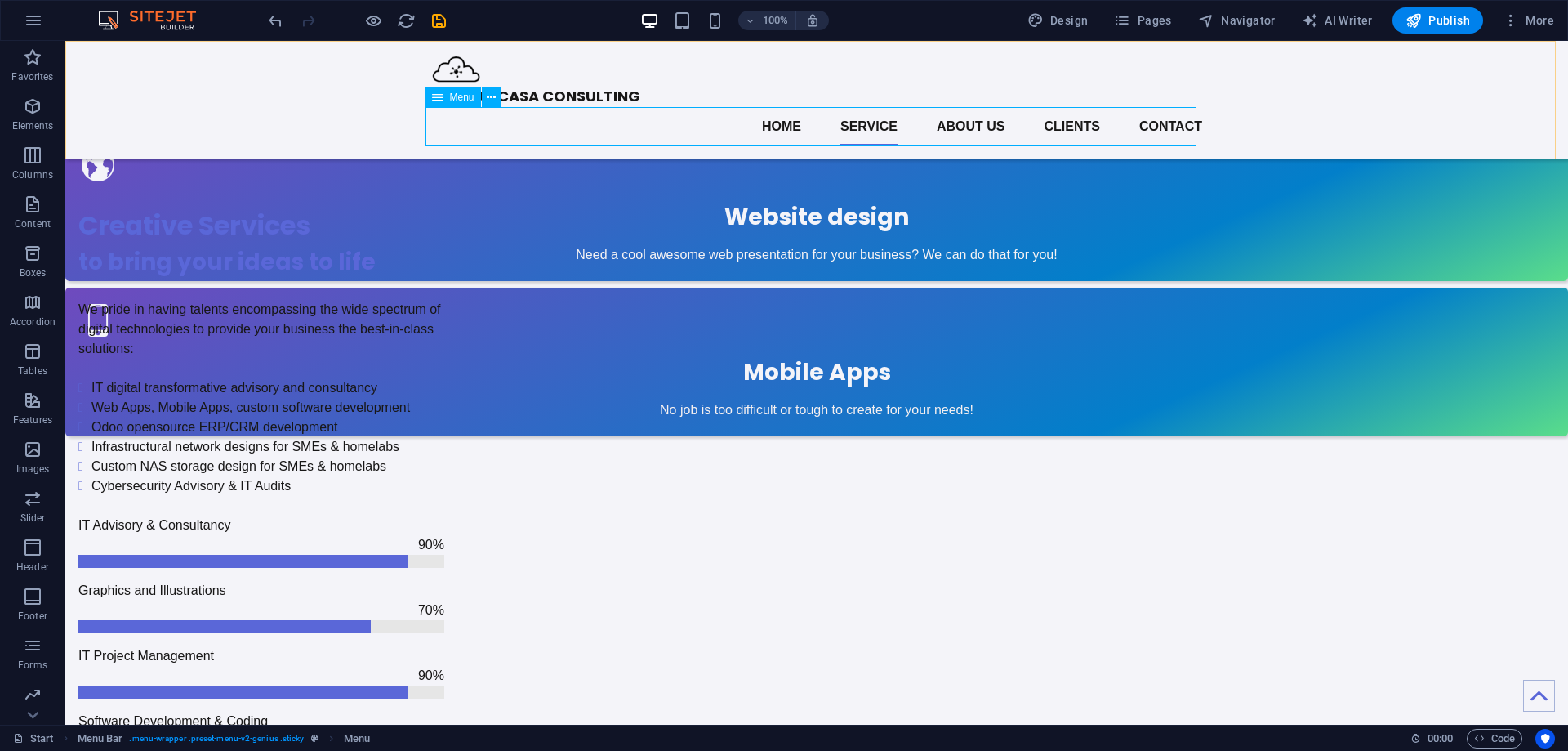 click on "Menu" at bounding box center (462, 97) 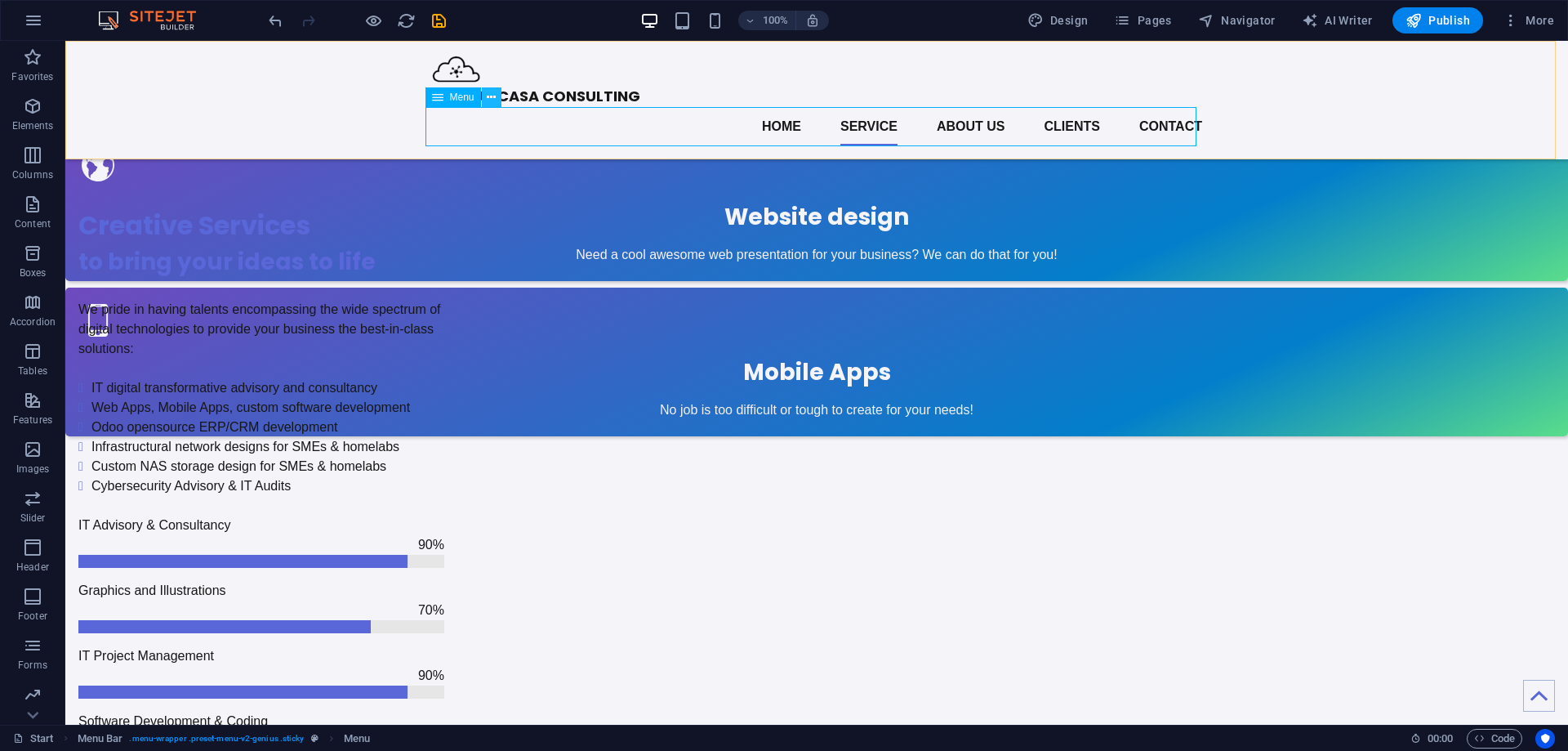 click at bounding box center (491, 97) 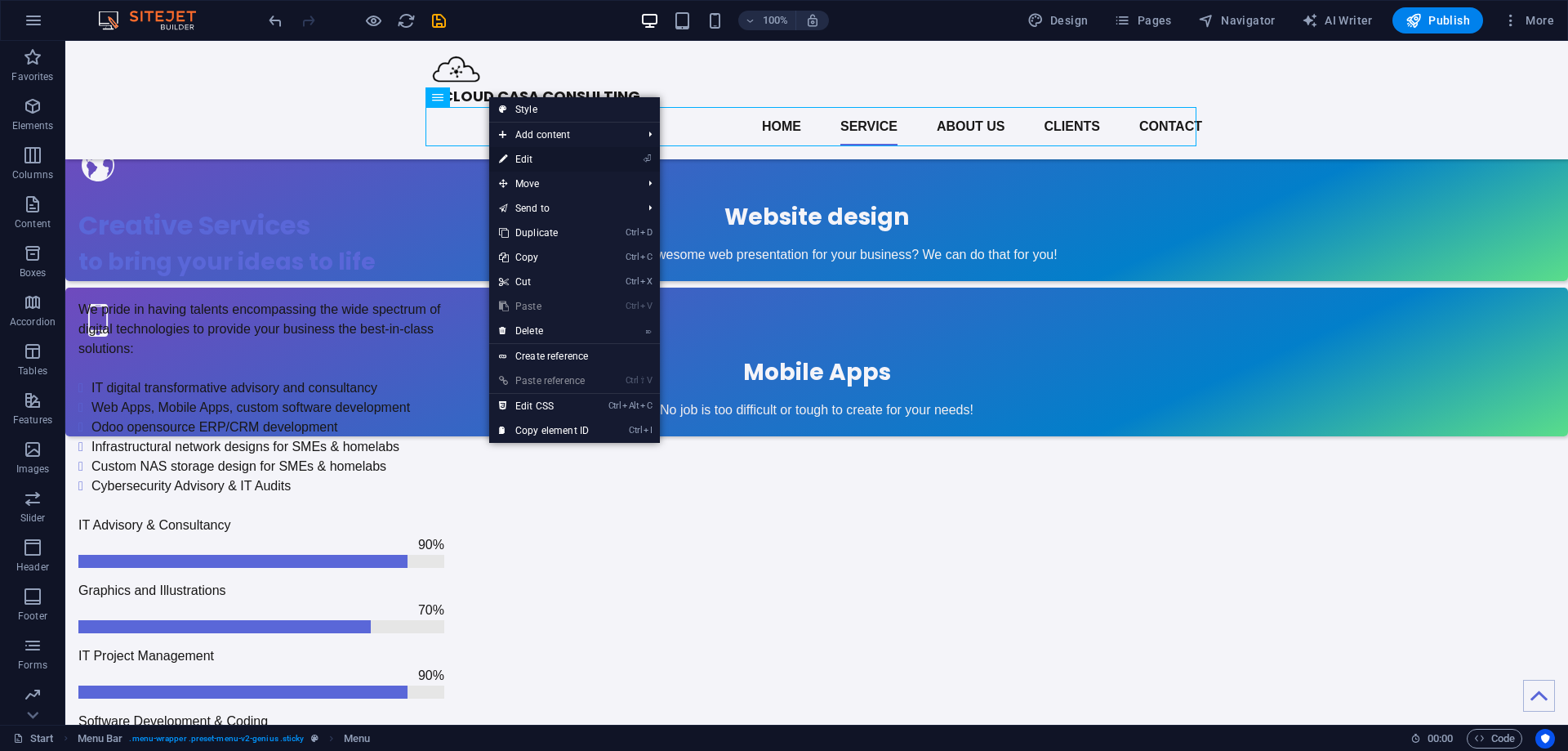 click on "⏎  Edit" at bounding box center [544, 159] 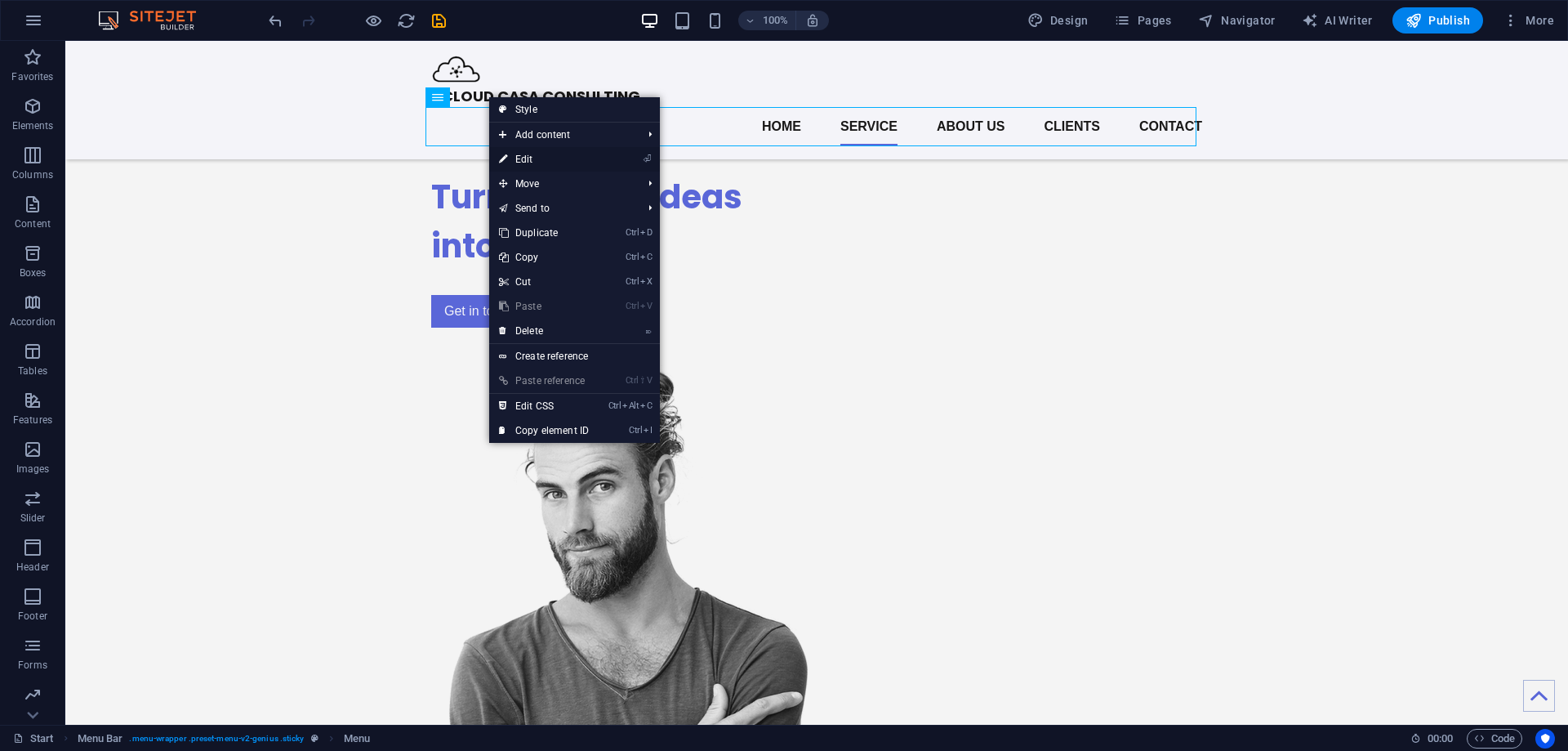 select 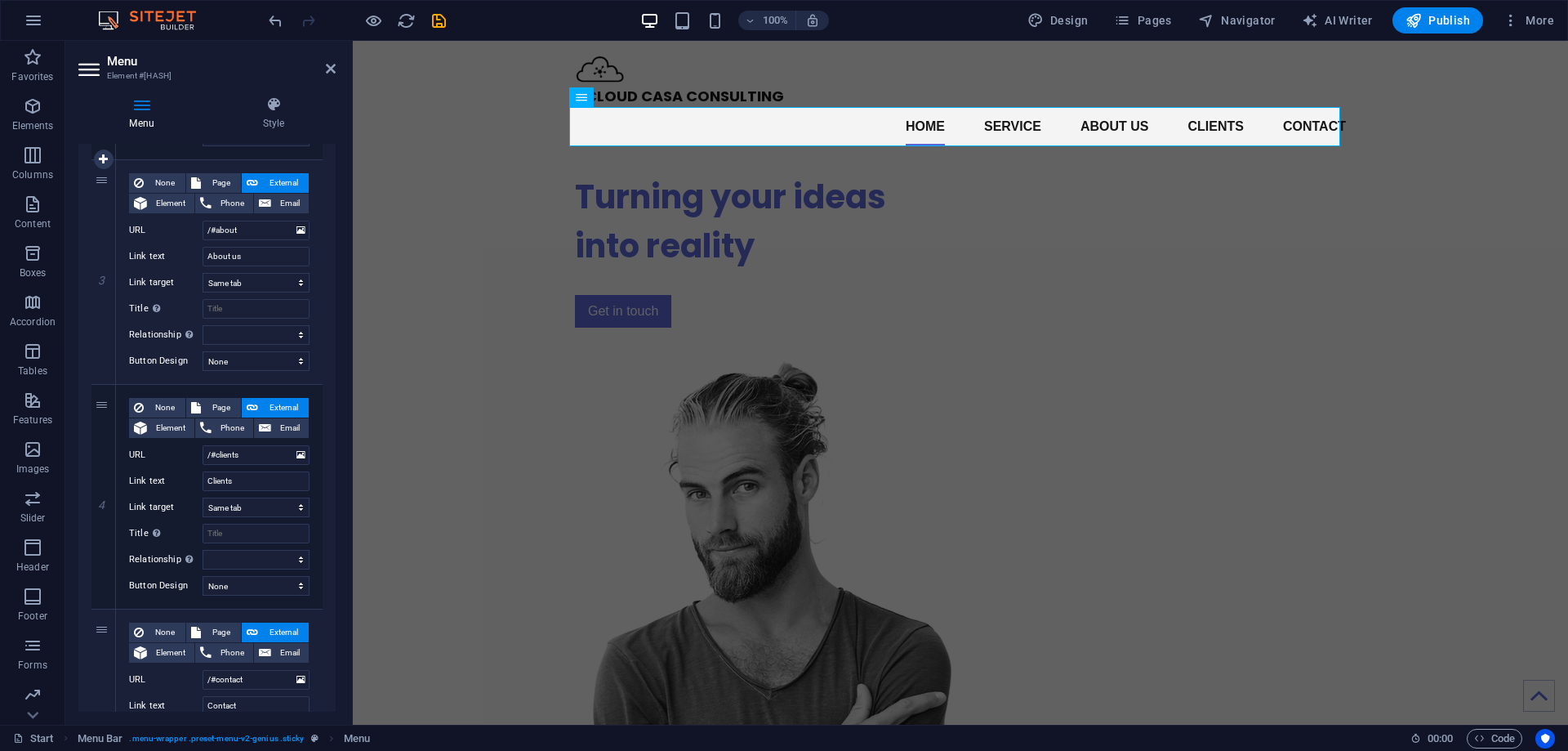 scroll, scrollTop: 756, scrollLeft: 0, axis: vertical 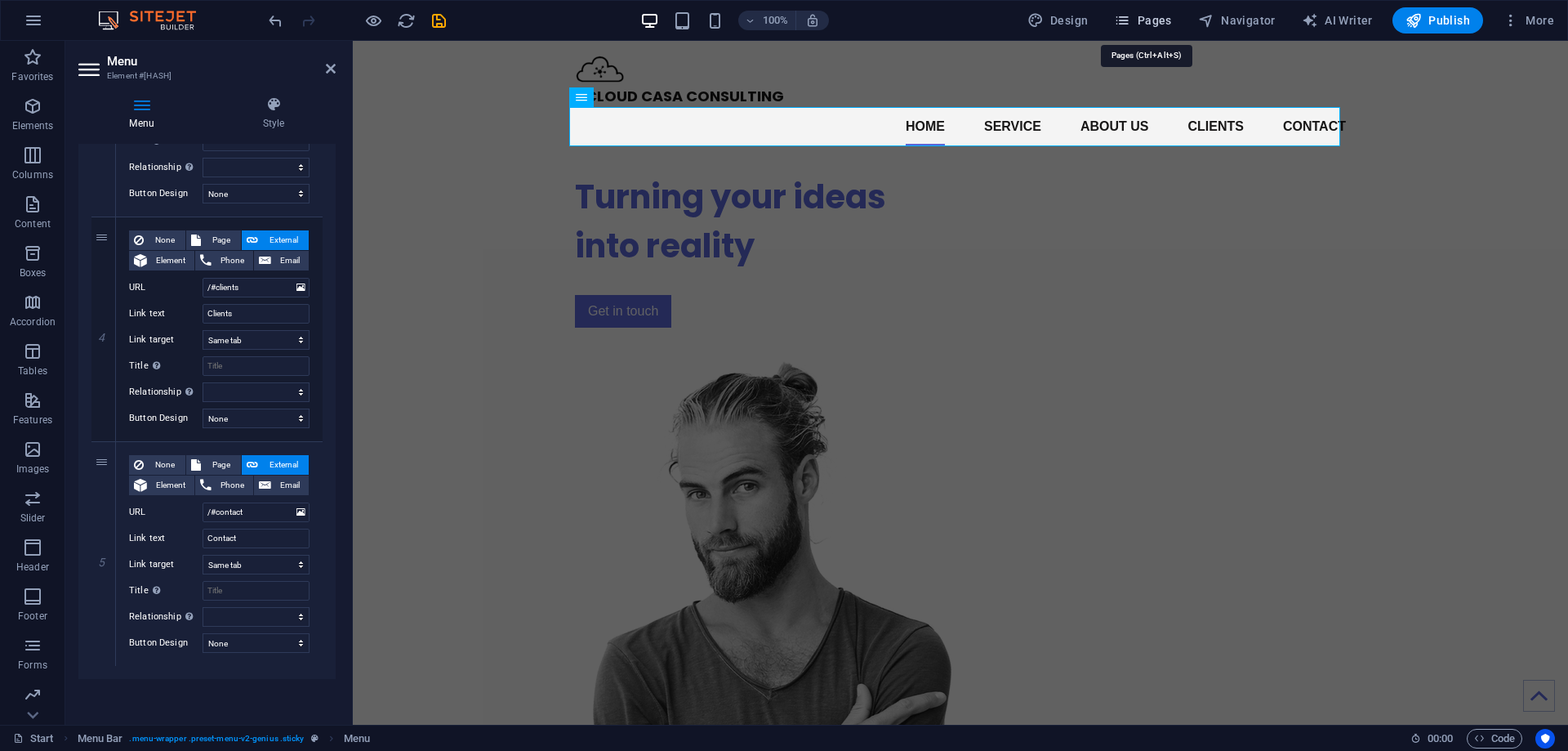 click on "Pages" at bounding box center [1143, 20] 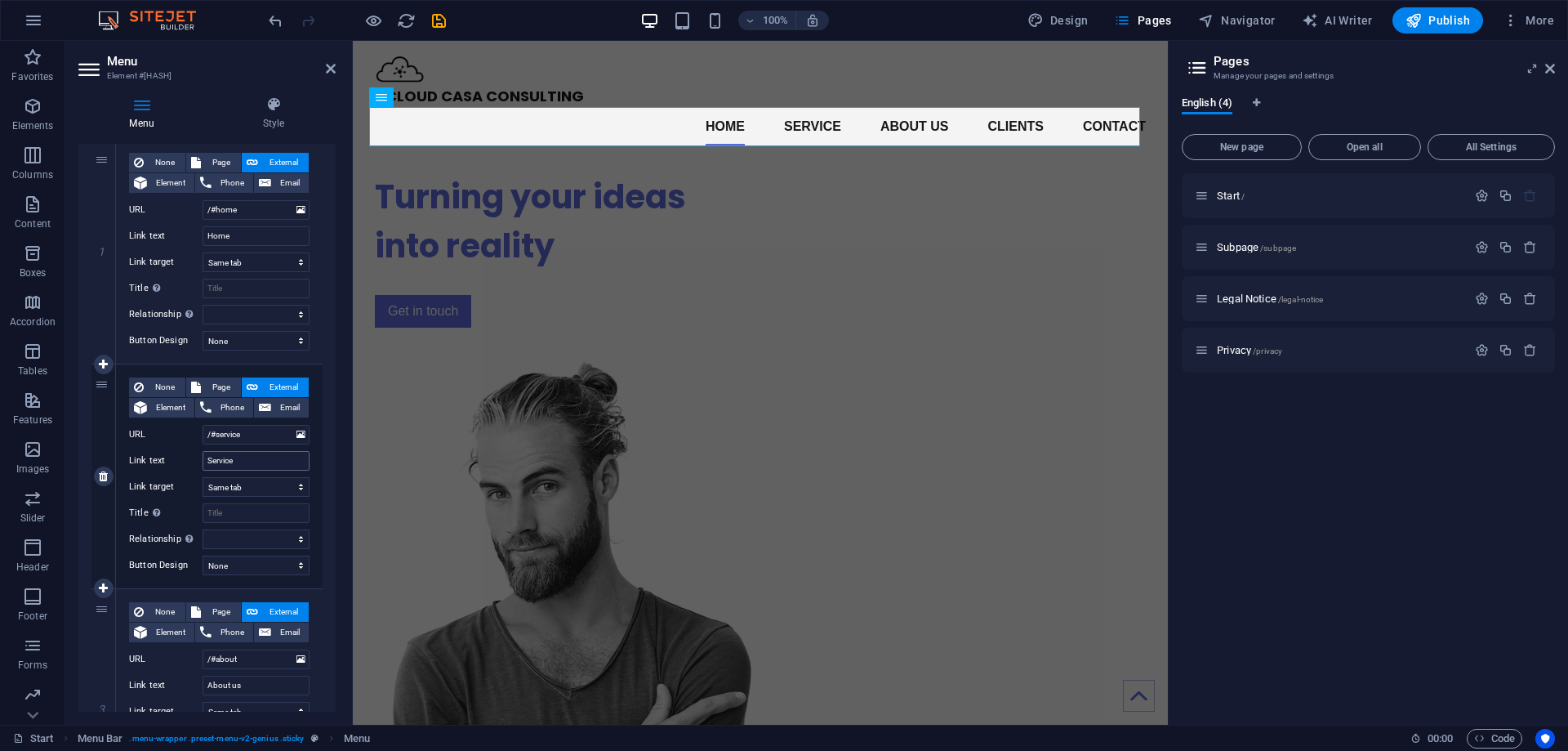 scroll, scrollTop: 0, scrollLeft: 0, axis: both 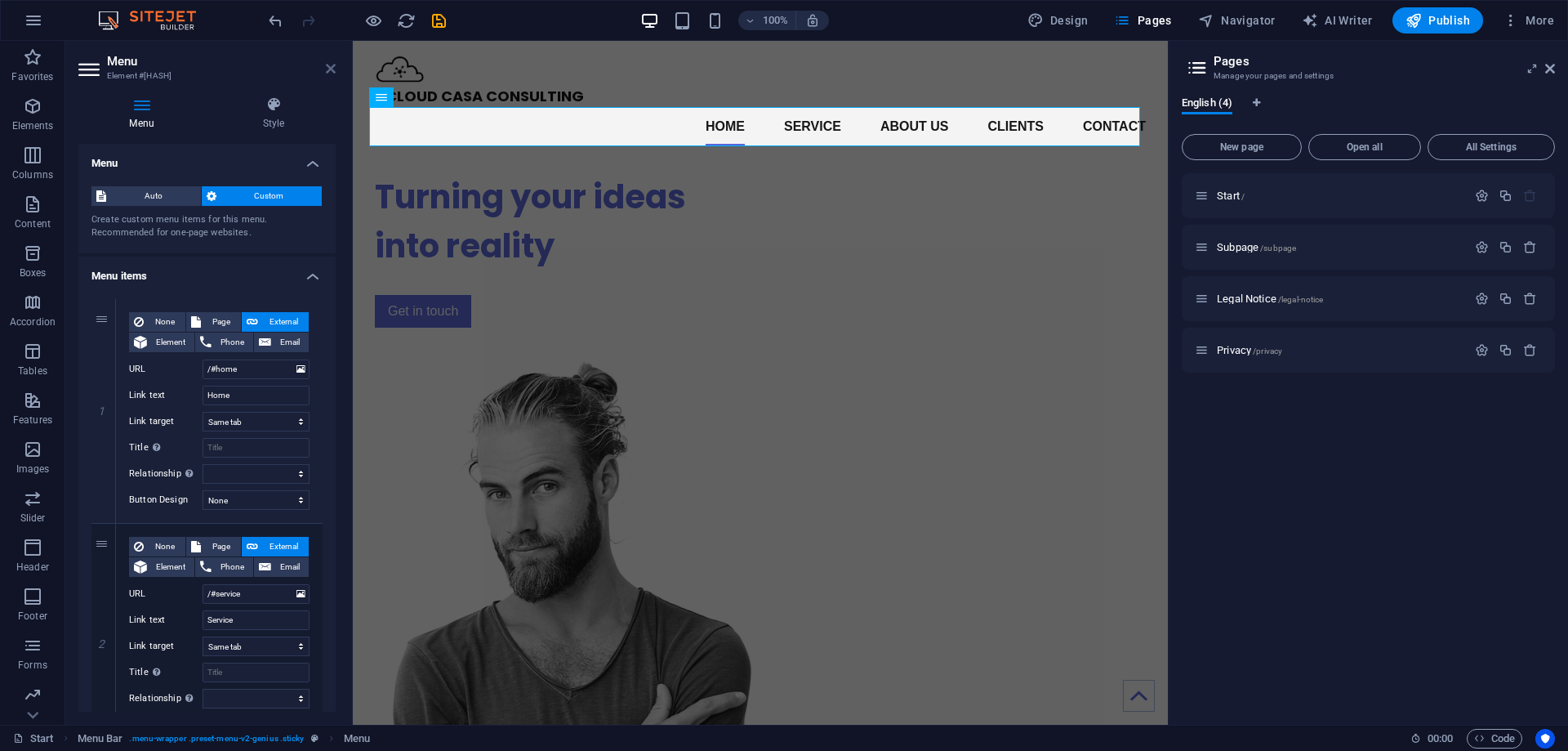 click at bounding box center (331, 69) 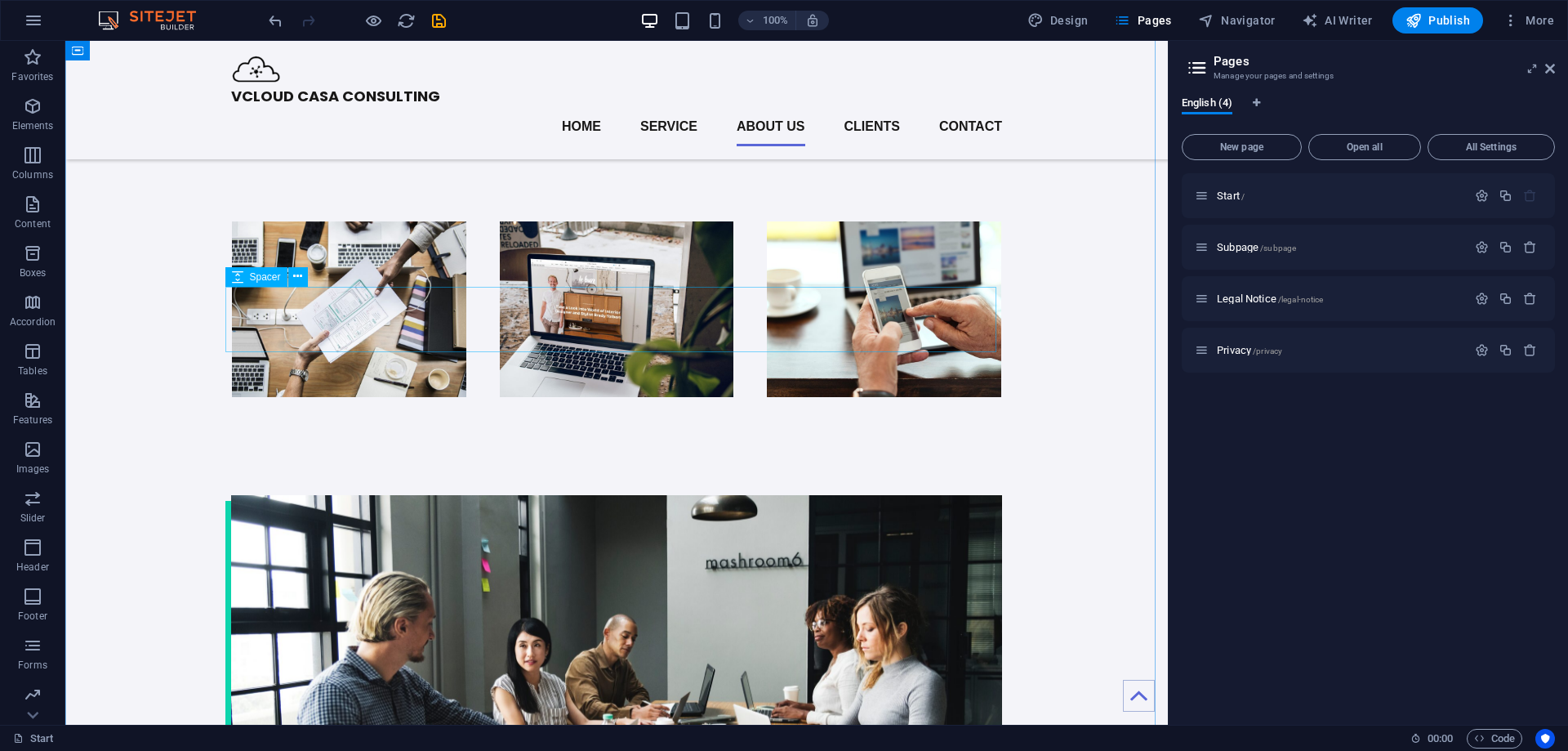 scroll, scrollTop: 1569, scrollLeft: 0, axis: vertical 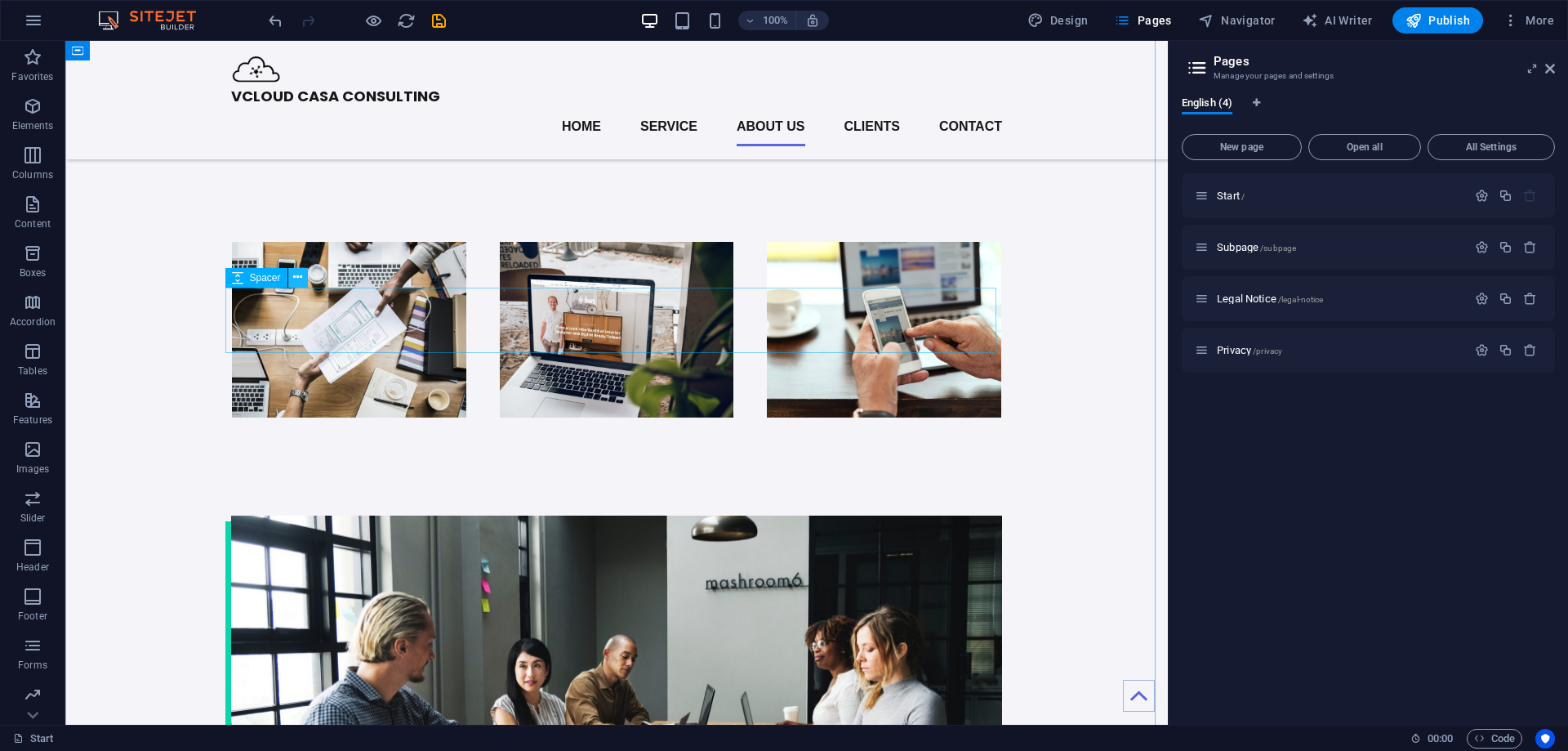 click at bounding box center [297, 277] 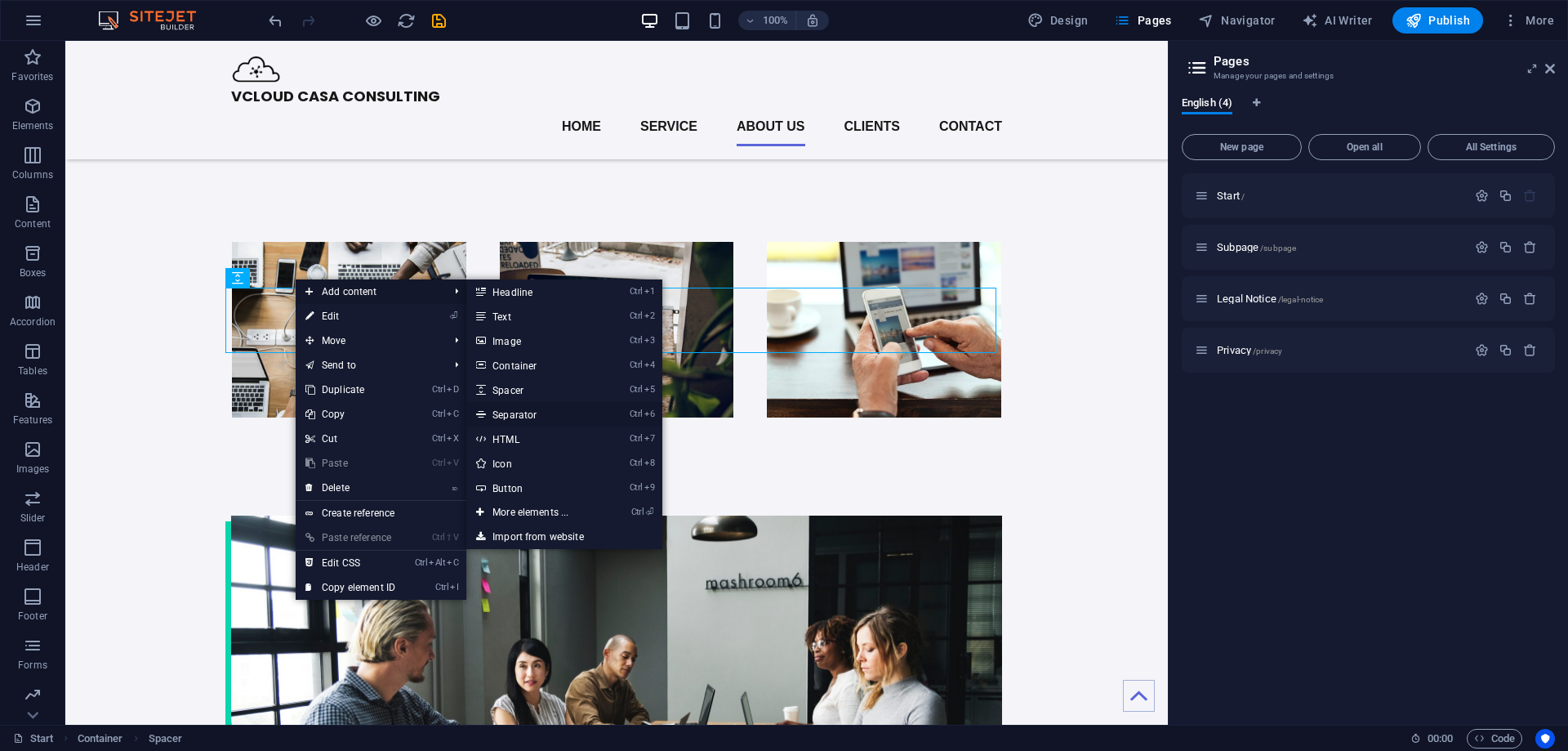 click on "Ctrl 6  Separator" at bounding box center [533, 414] 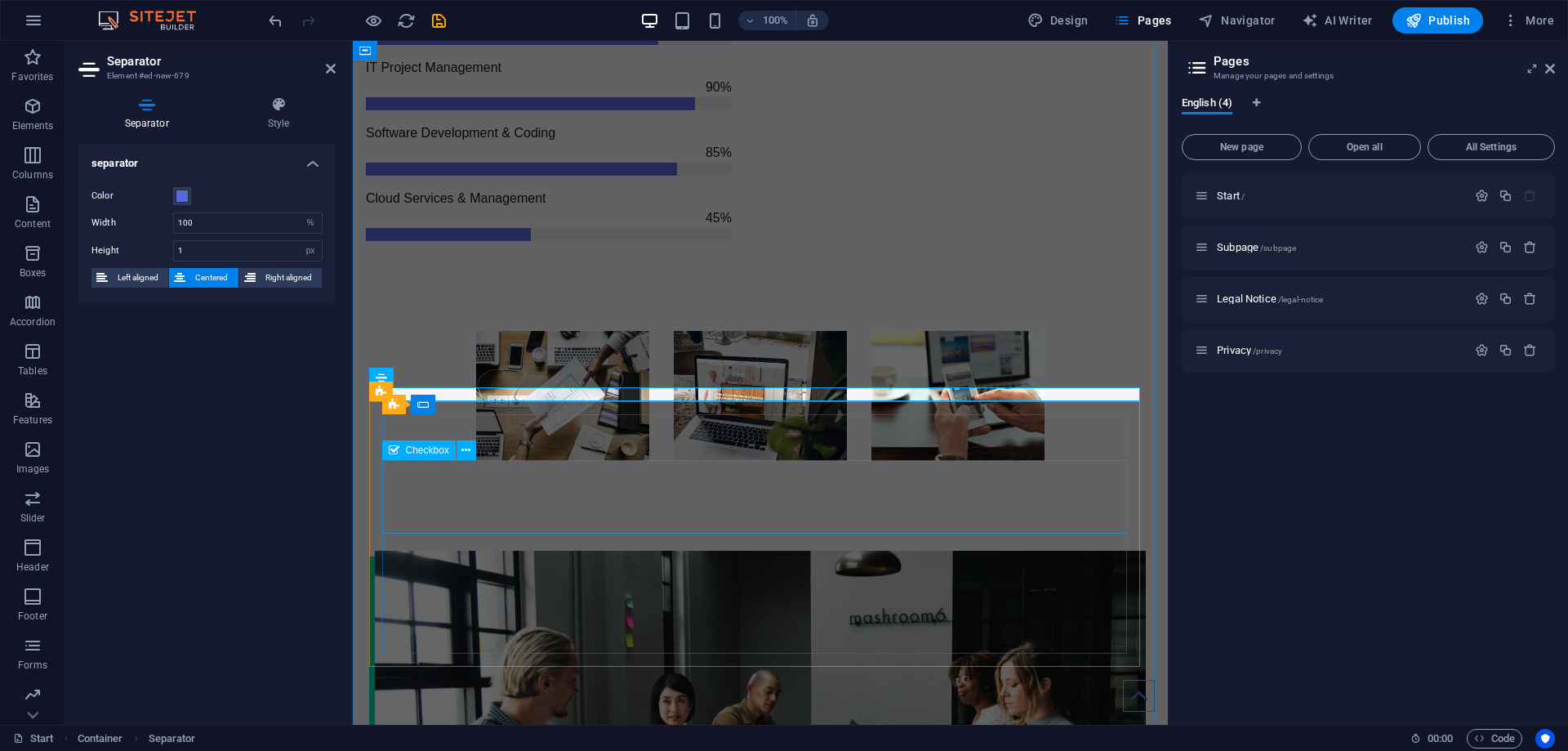 scroll, scrollTop: 1569, scrollLeft: 0, axis: vertical 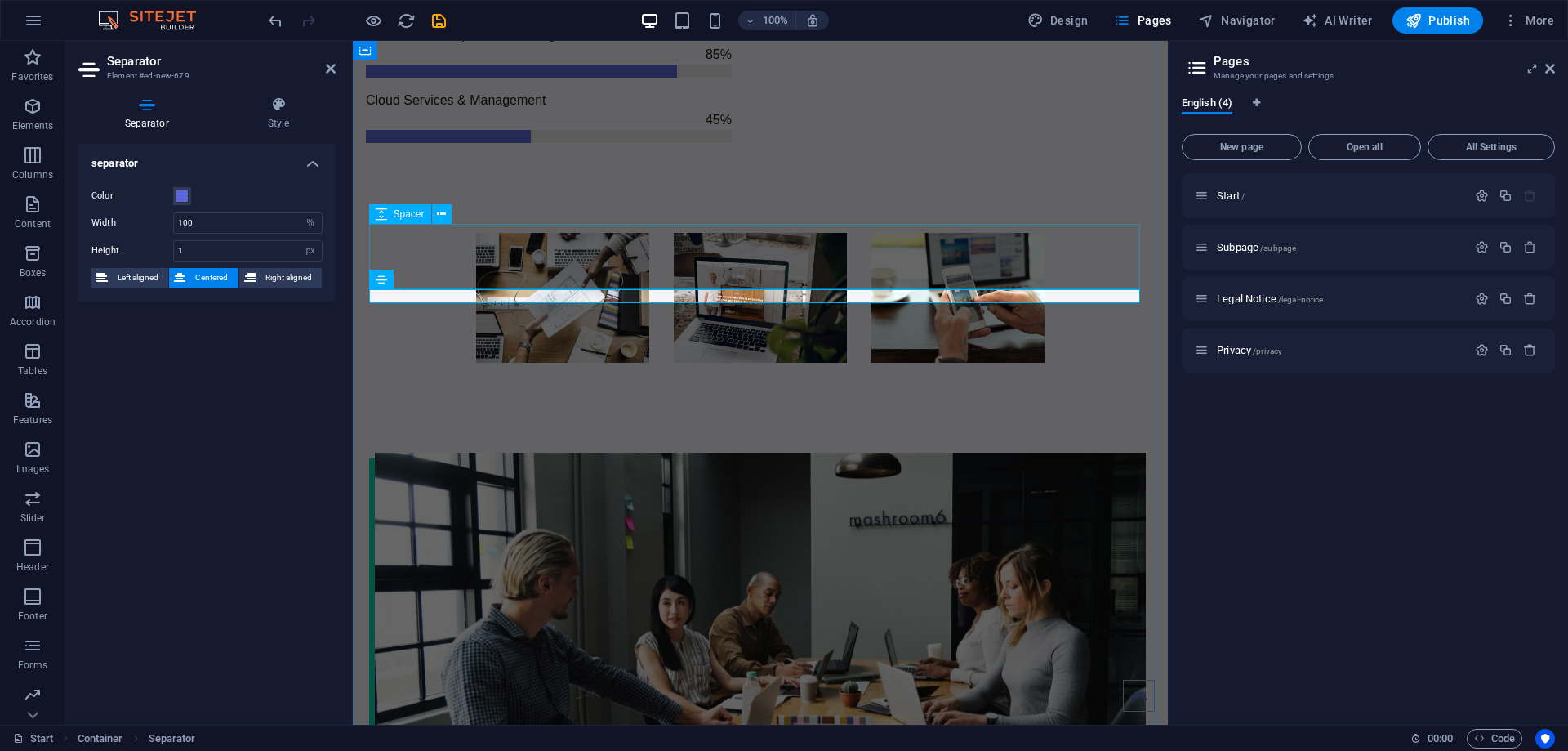 click at bounding box center (760, 1183) 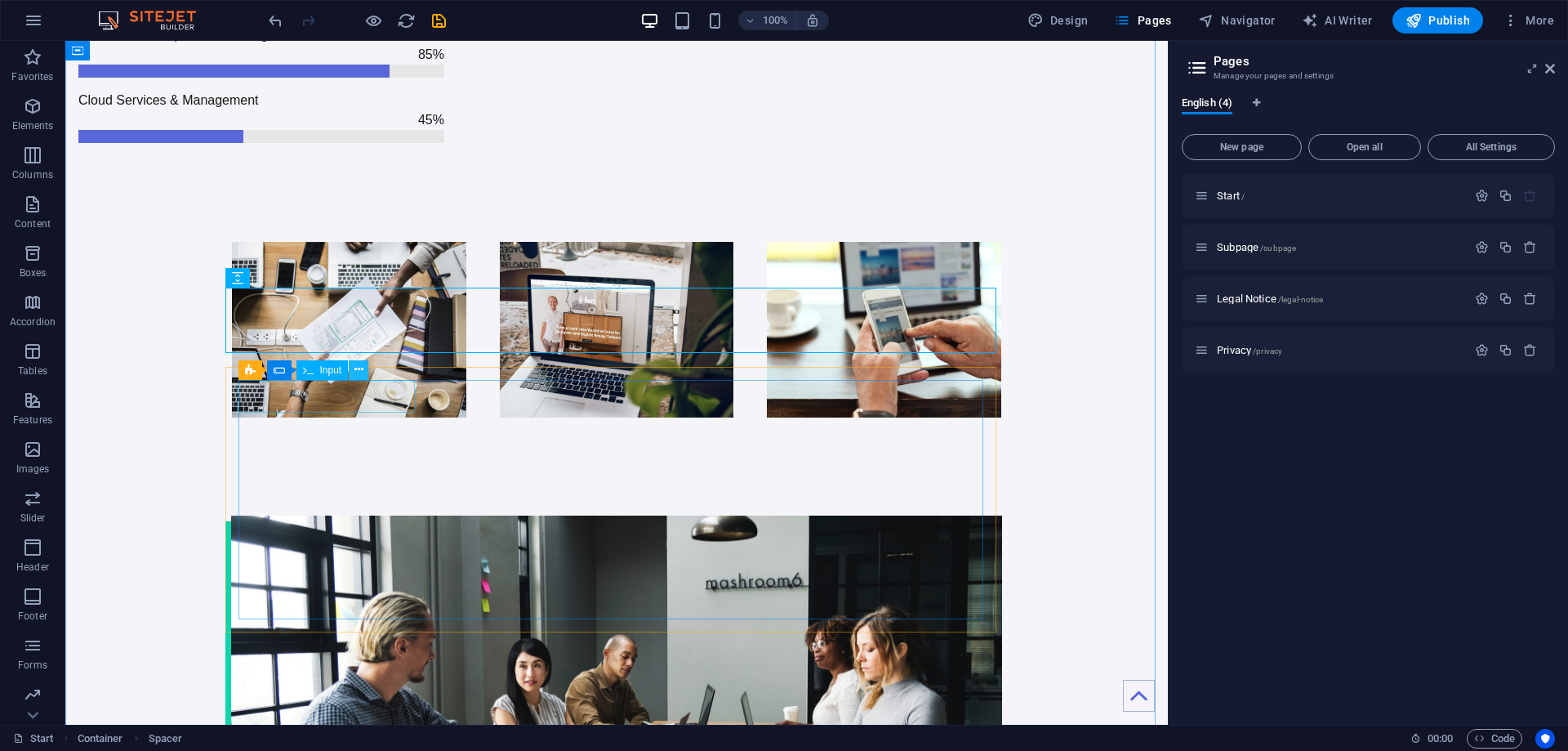 click at bounding box center (359, 369) 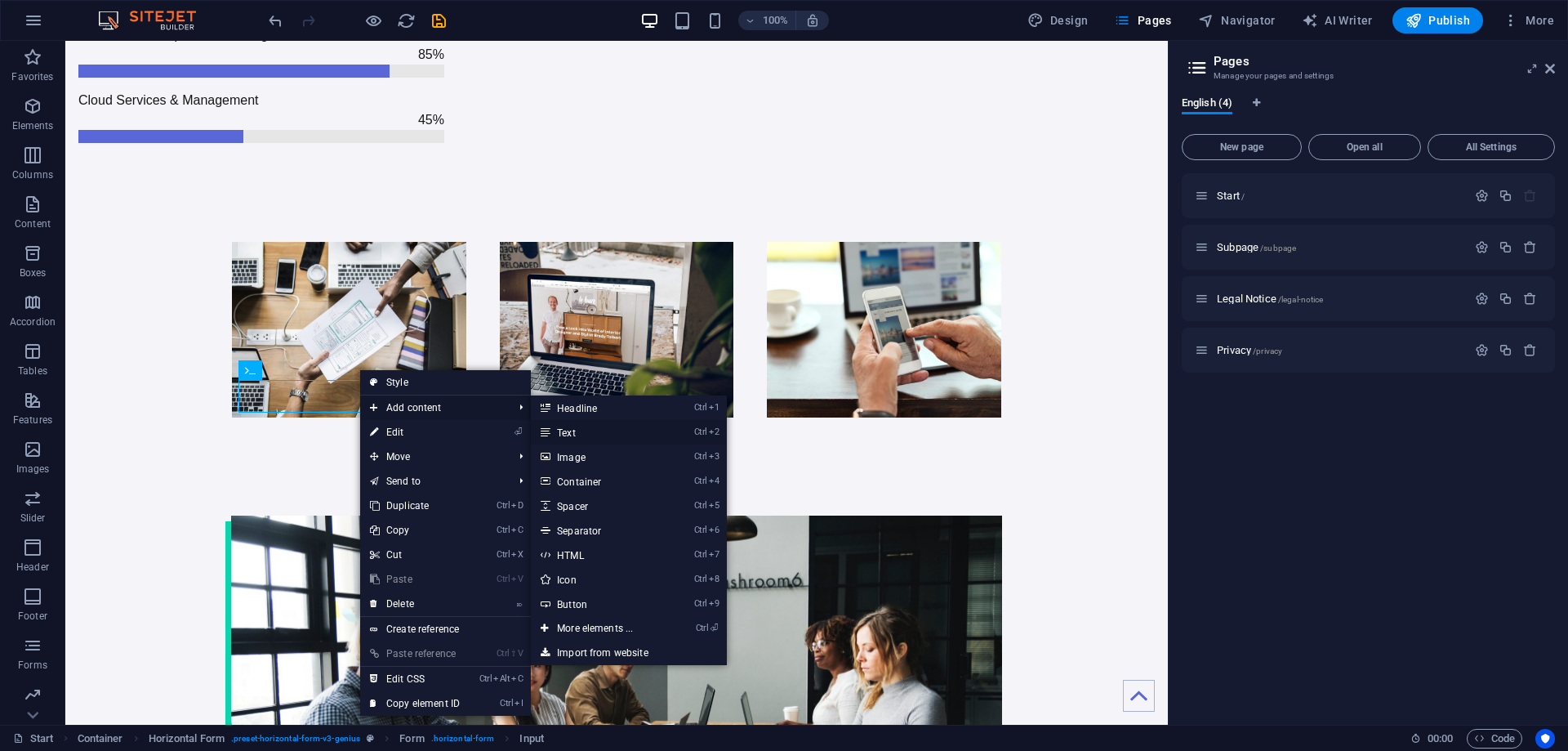 click on "Ctrl 2  Text" at bounding box center (598, 432) 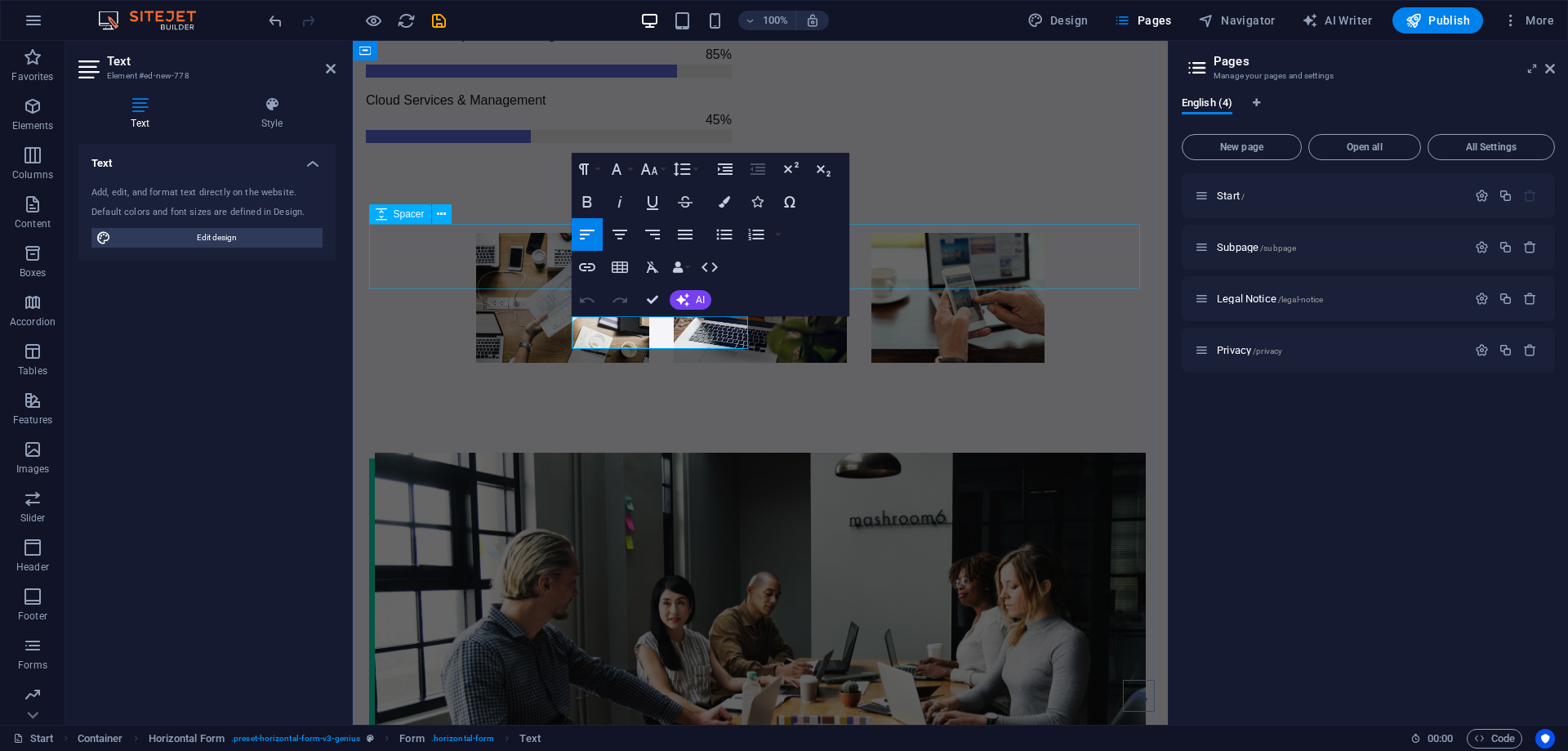 click at bounding box center [760, 1183] 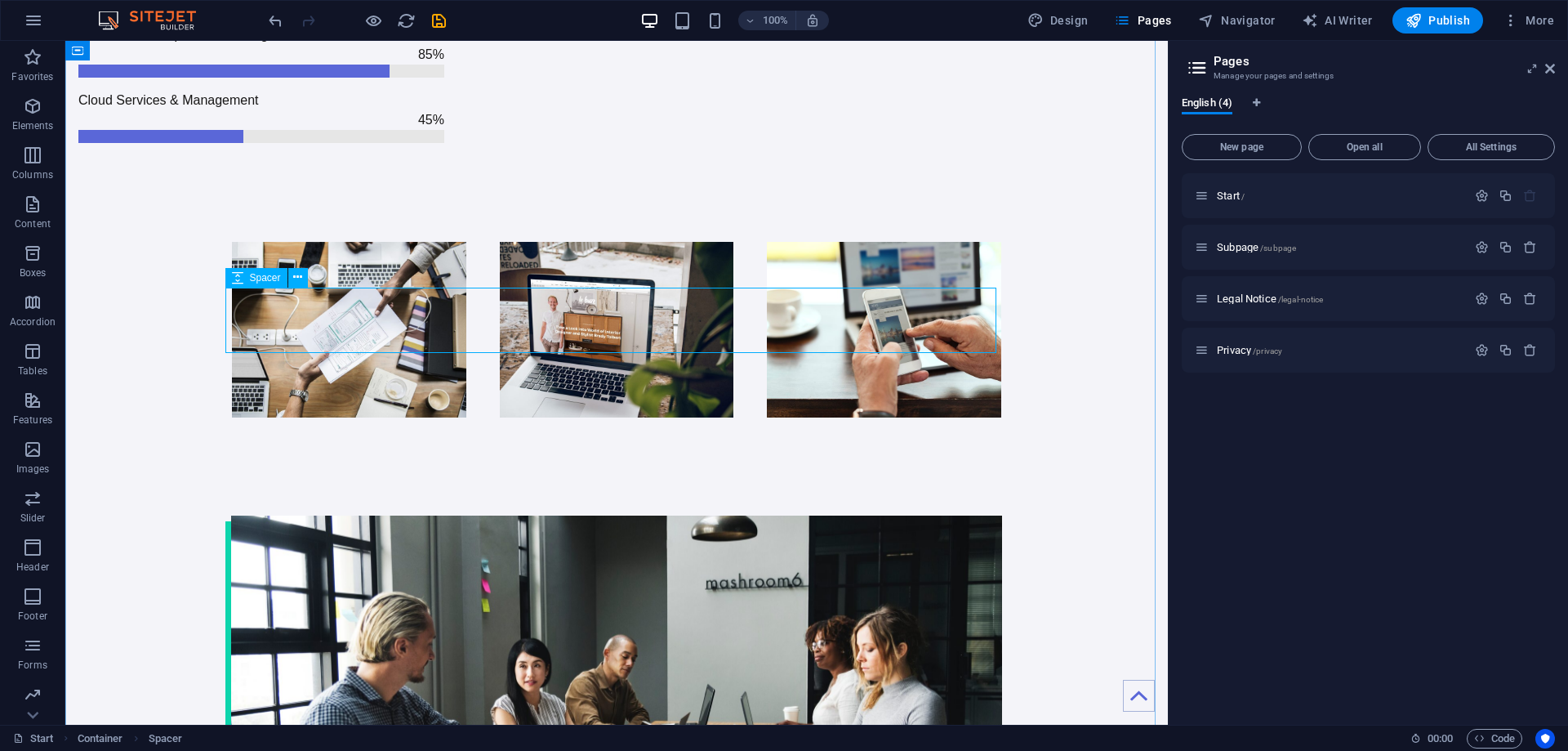 click at bounding box center [617, 1246] 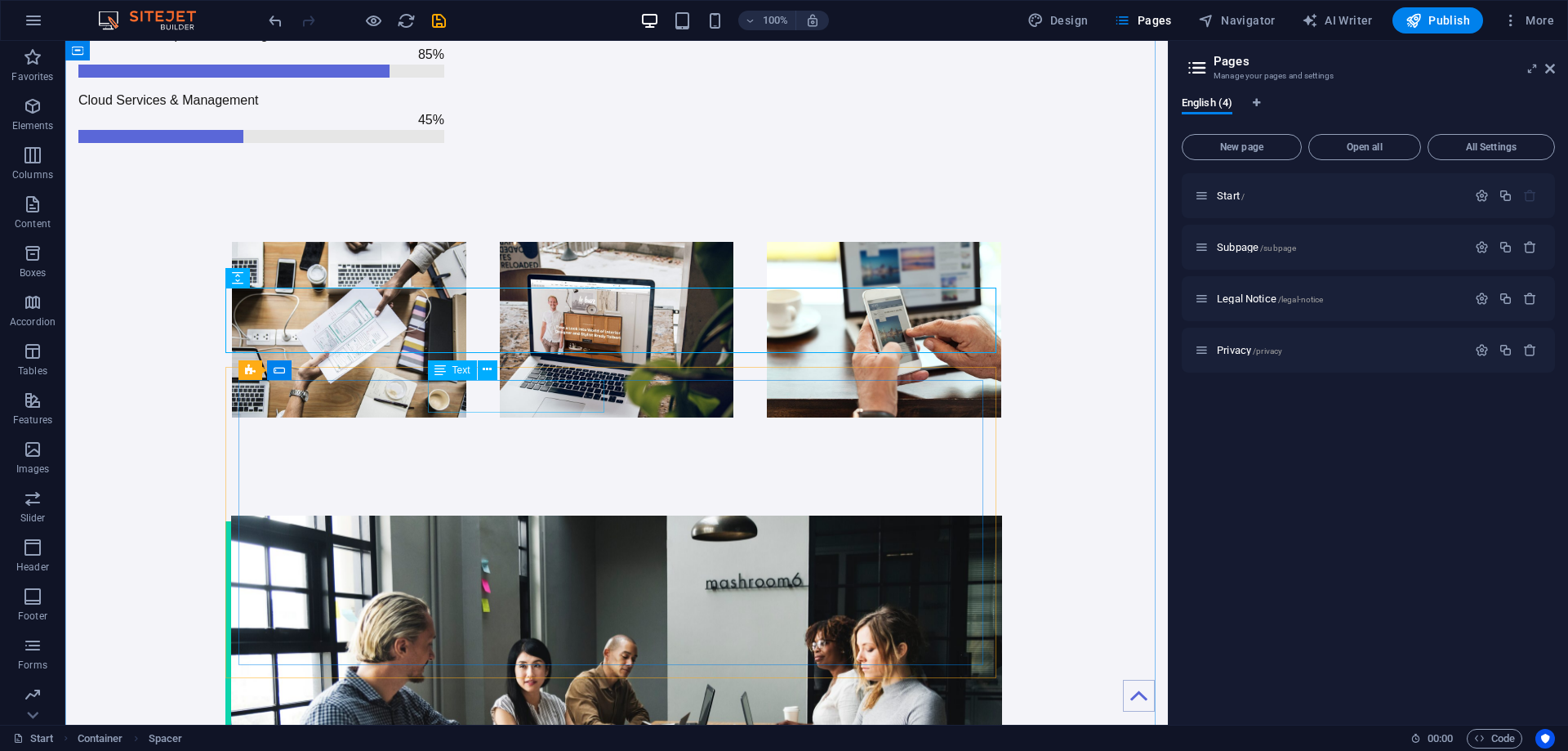 click on "New text element" at bounding box center (616, 1325) 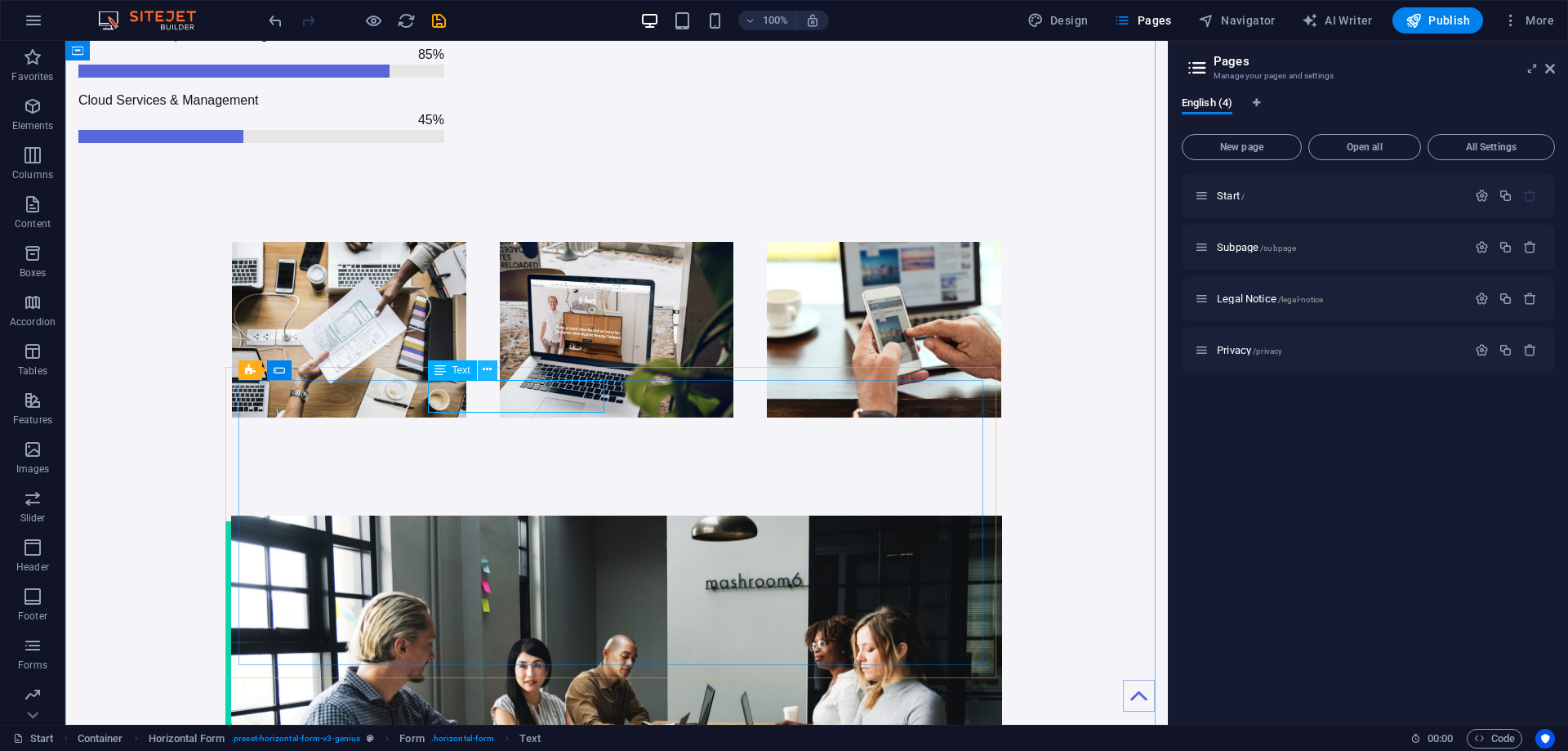 click at bounding box center [487, 369] 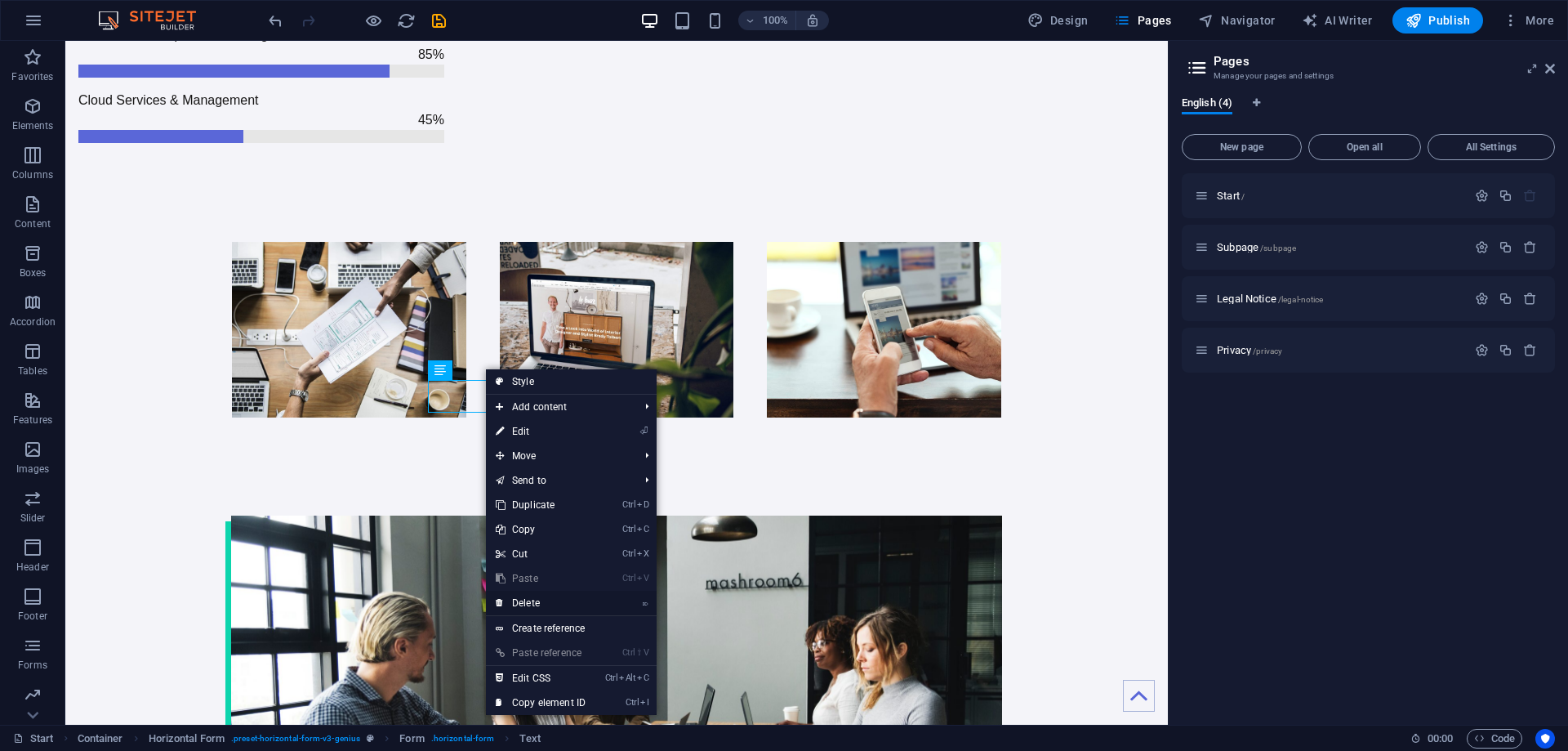 click on "⌦  Delete" at bounding box center (541, 603) 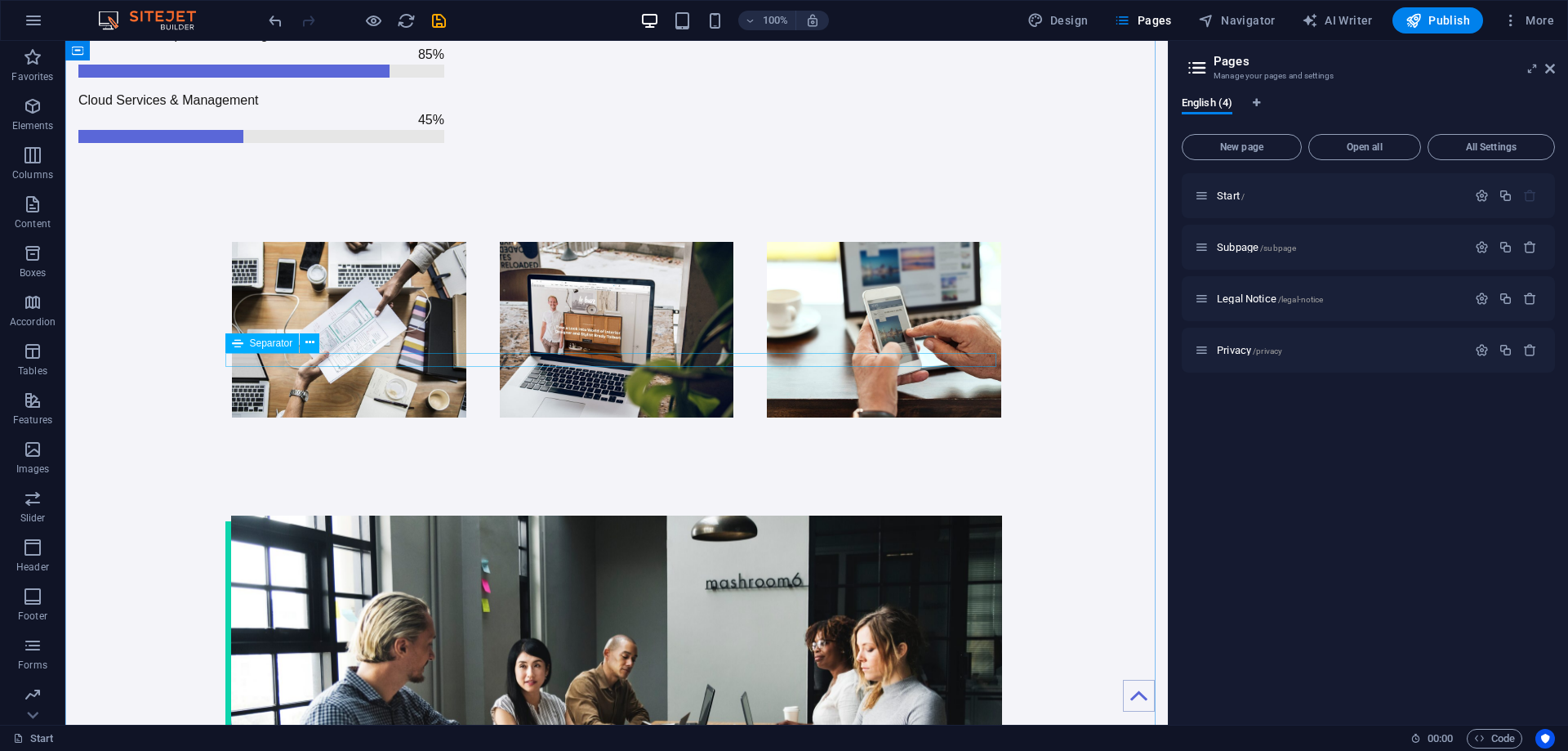 click at bounding box center [617, 1285] 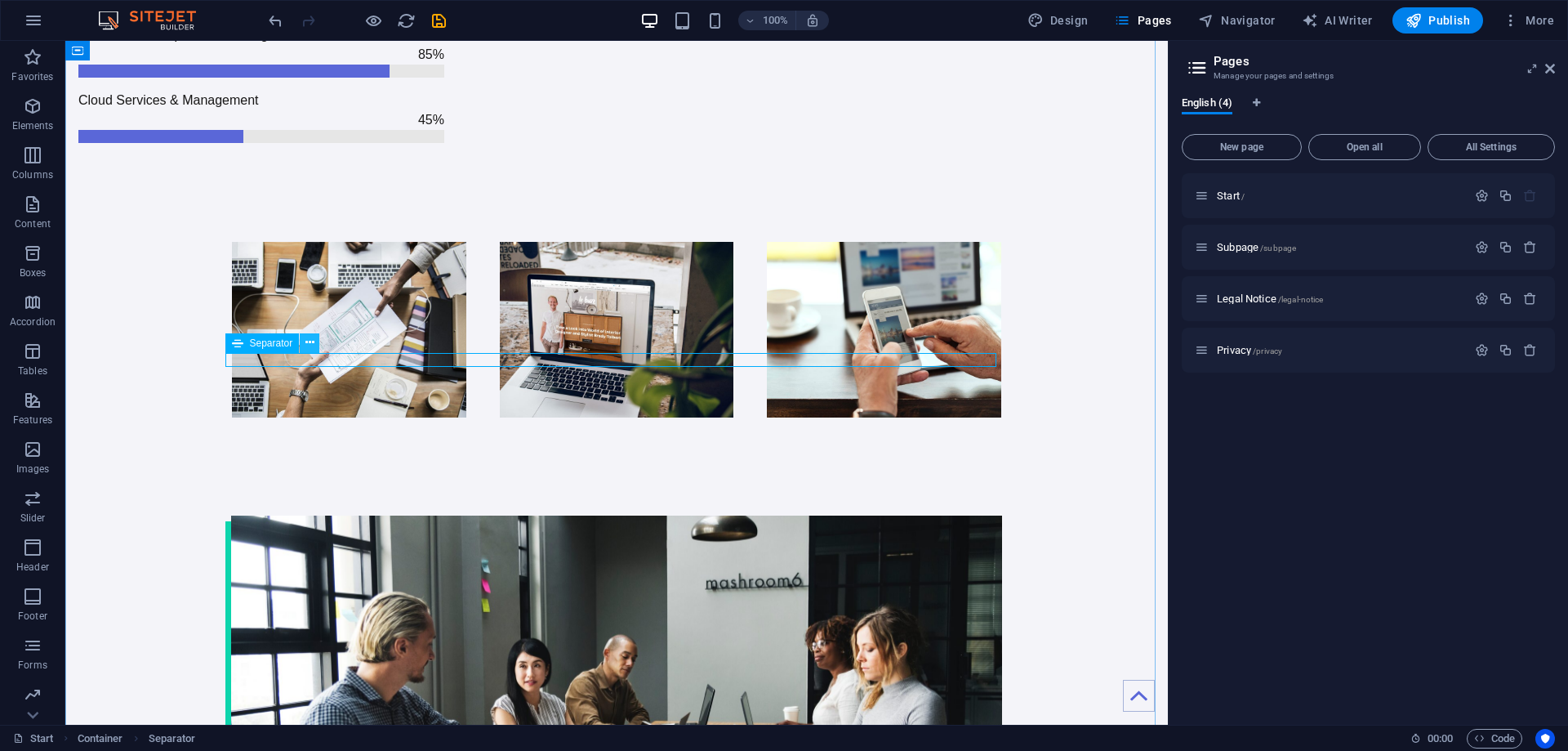 click at bounding box center [310, 342] 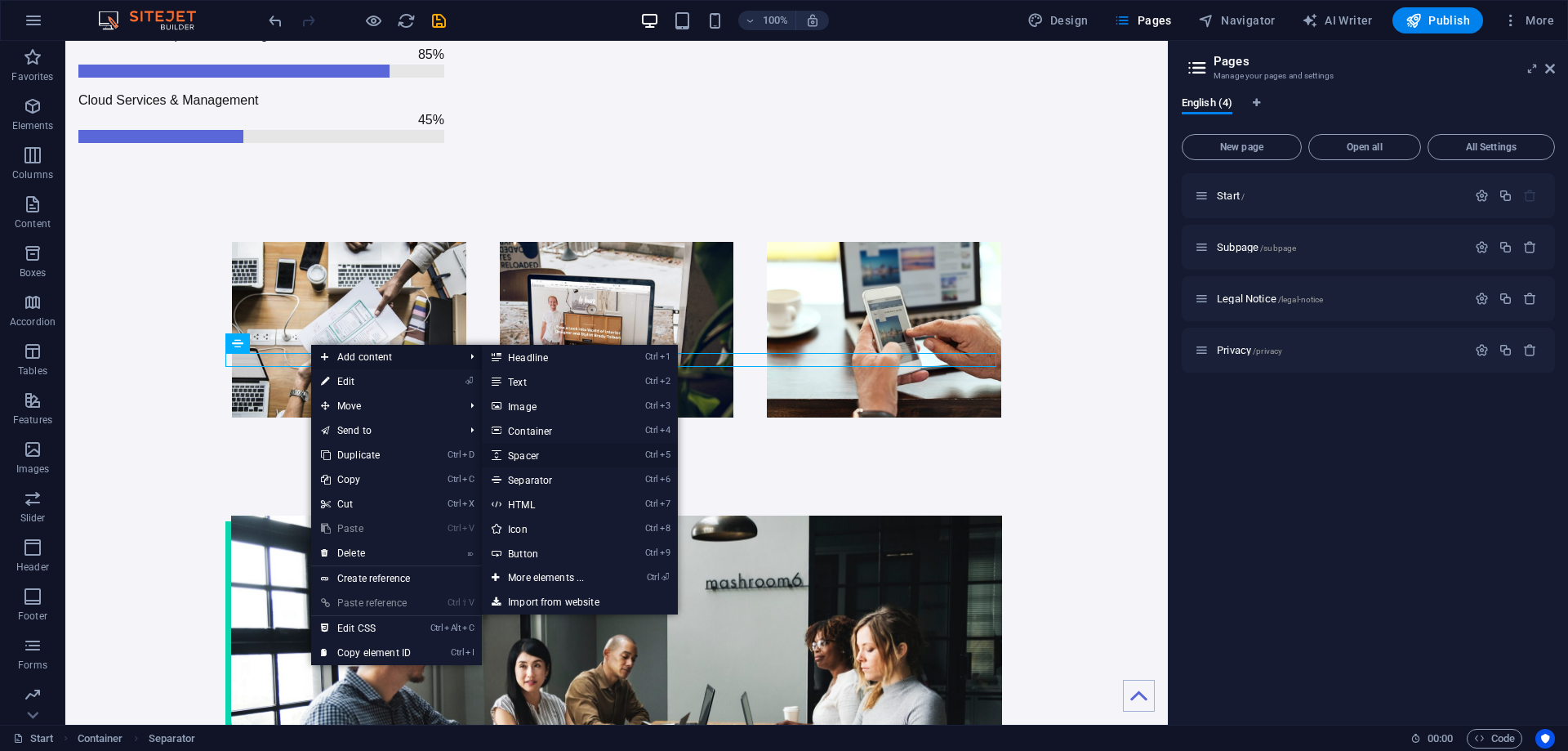 click on "Ctrl 5  Spacer" at bounding box center (549, 455) 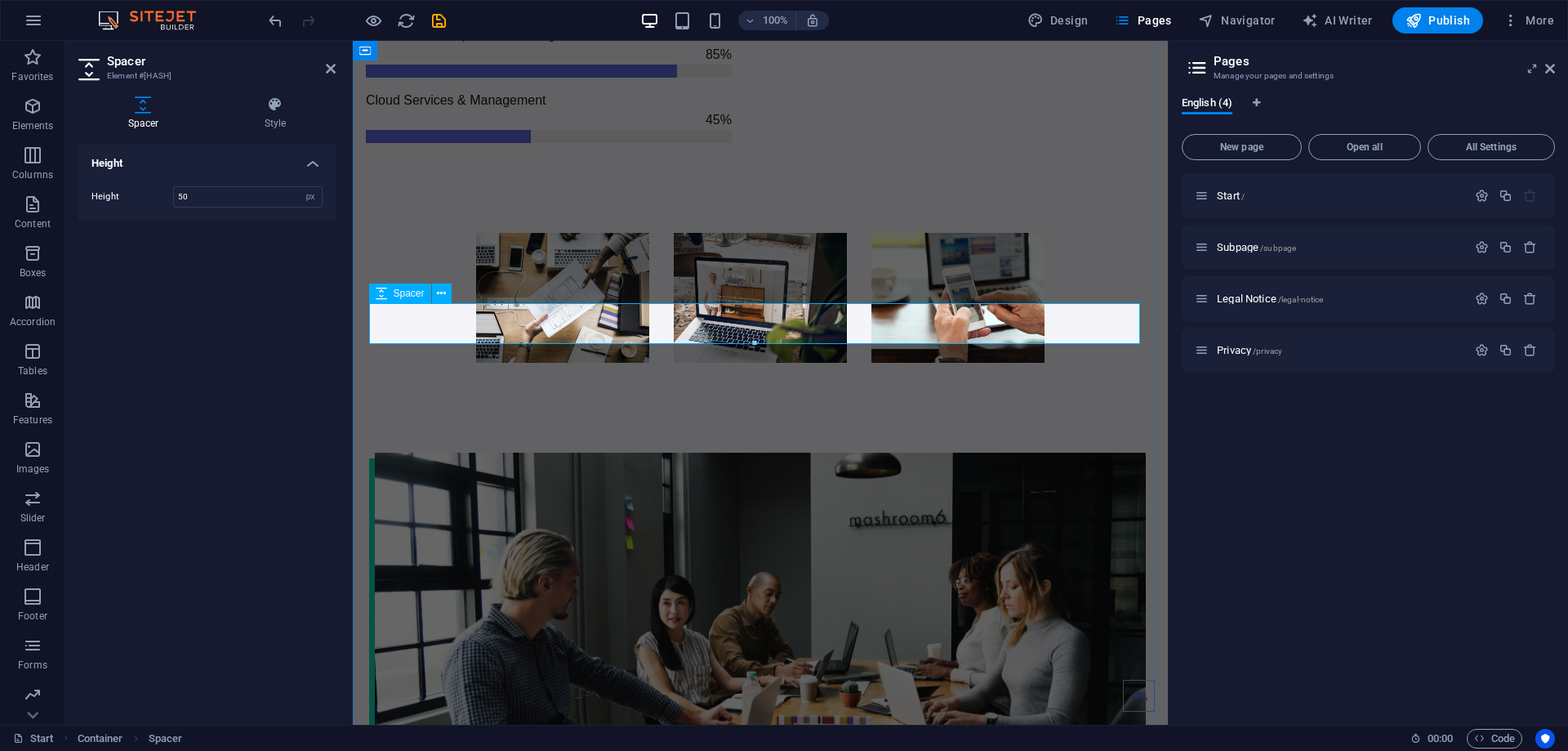 click at bounding box center (760, 1250) 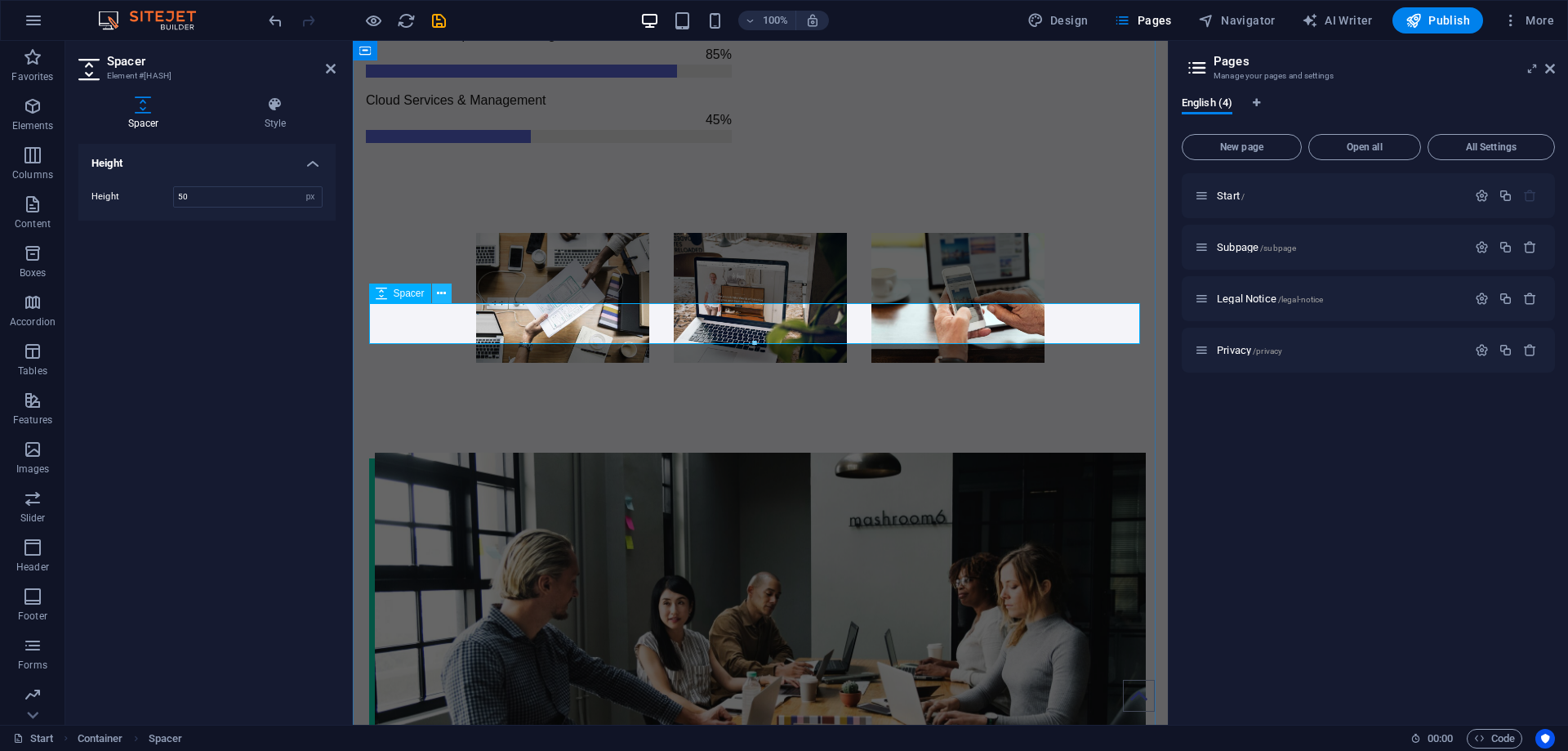 click at bounding box center (441, 293) 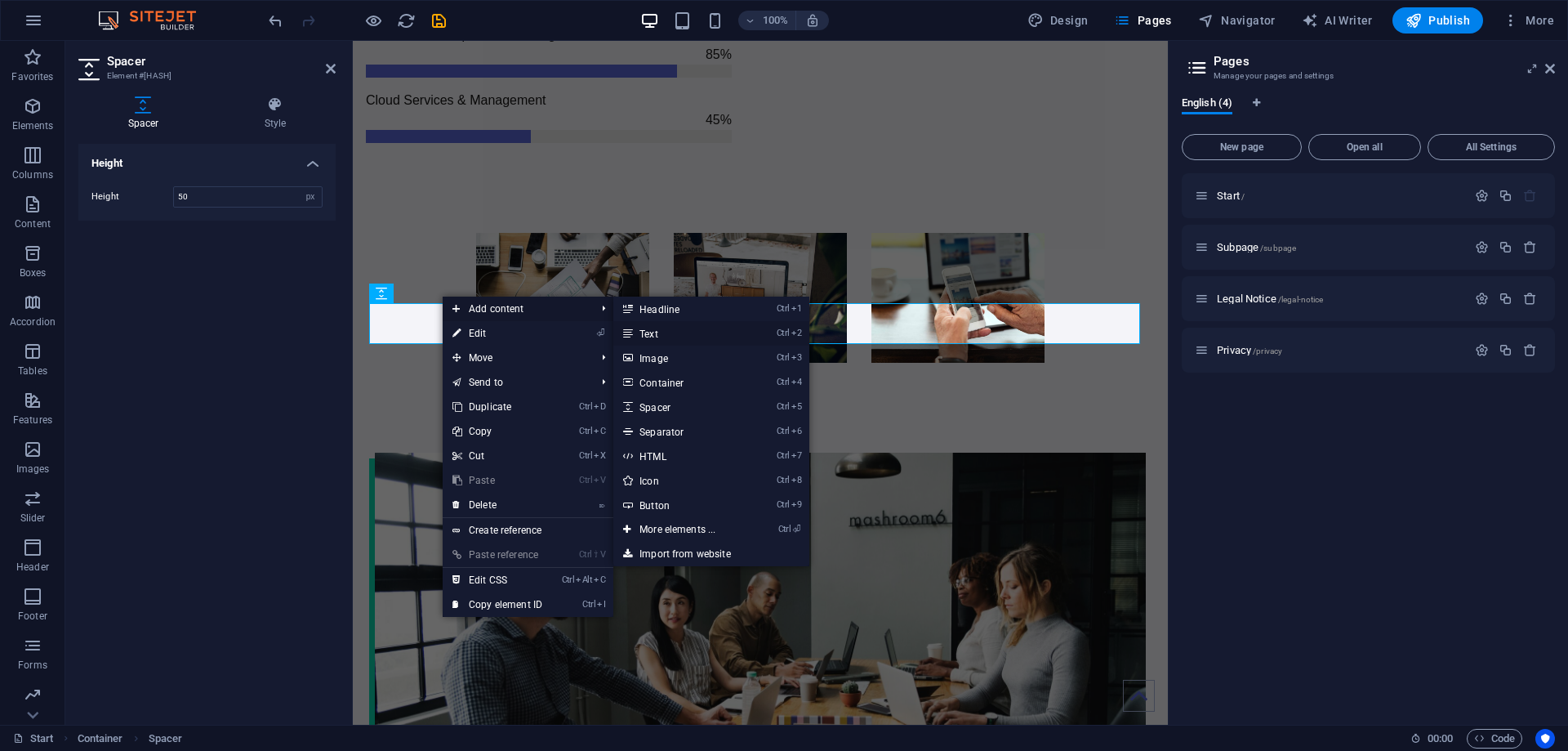 click on "Ctrl 2  Text" at bounding box center (680, 333) 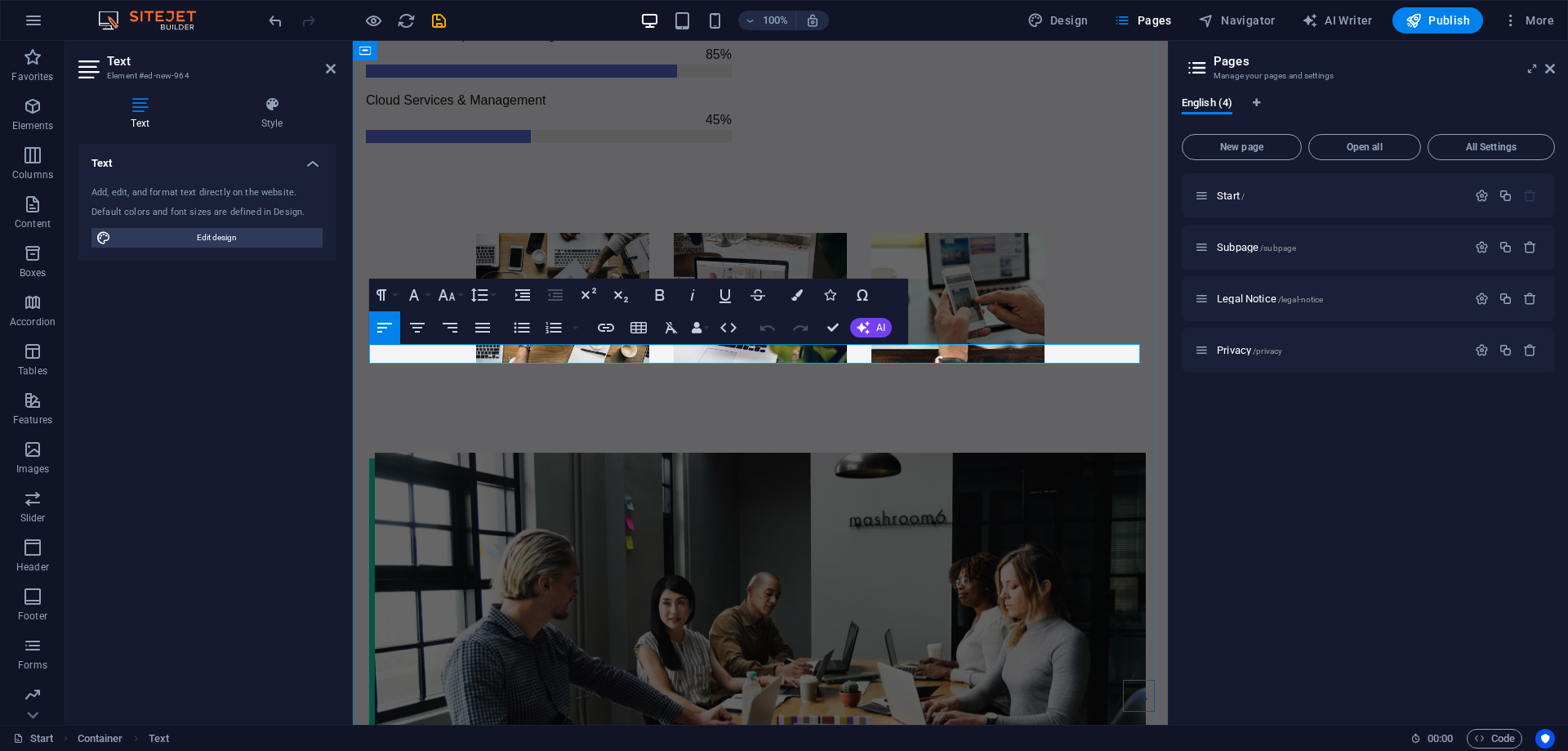 click on "New text element" at bounding box center [760, 1281] 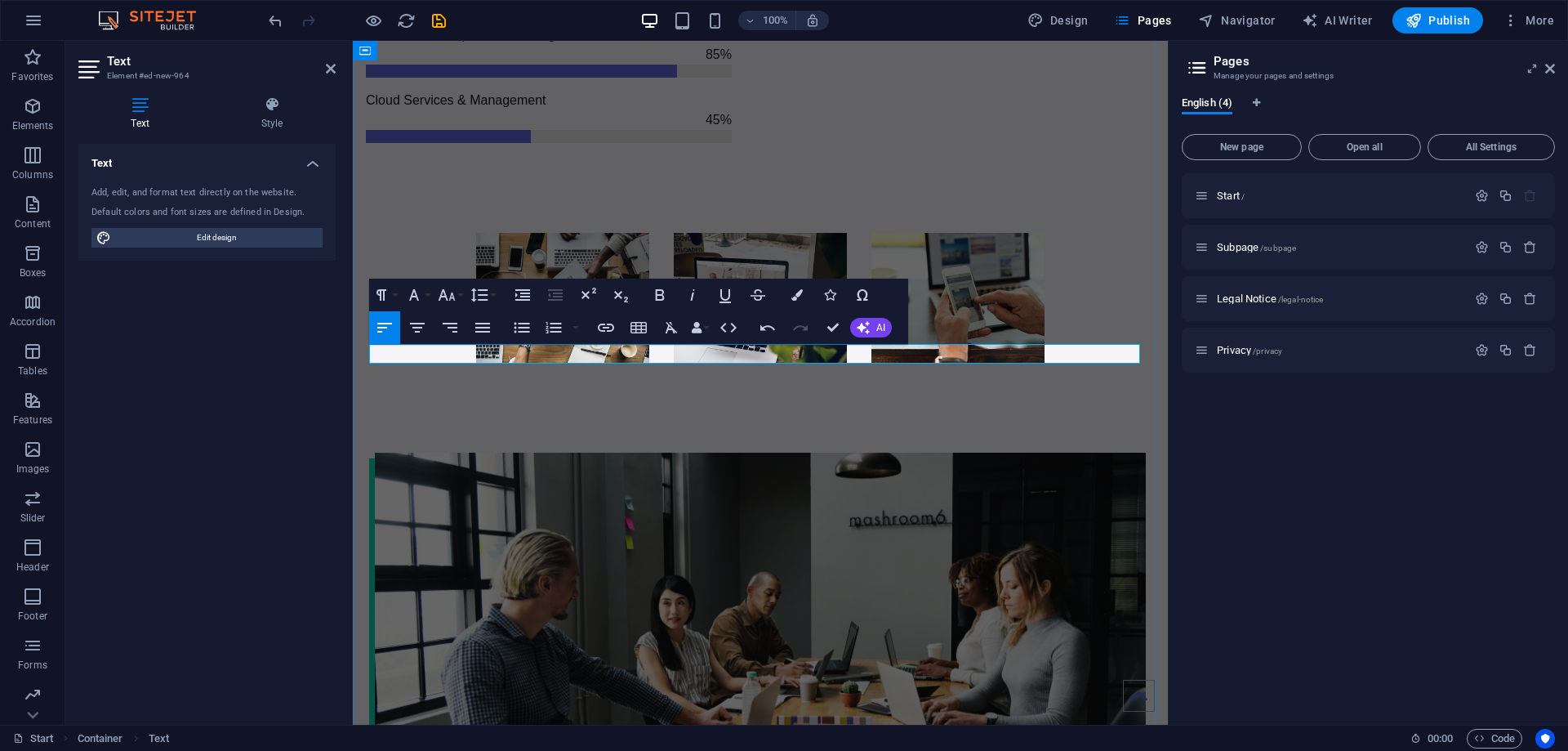 type 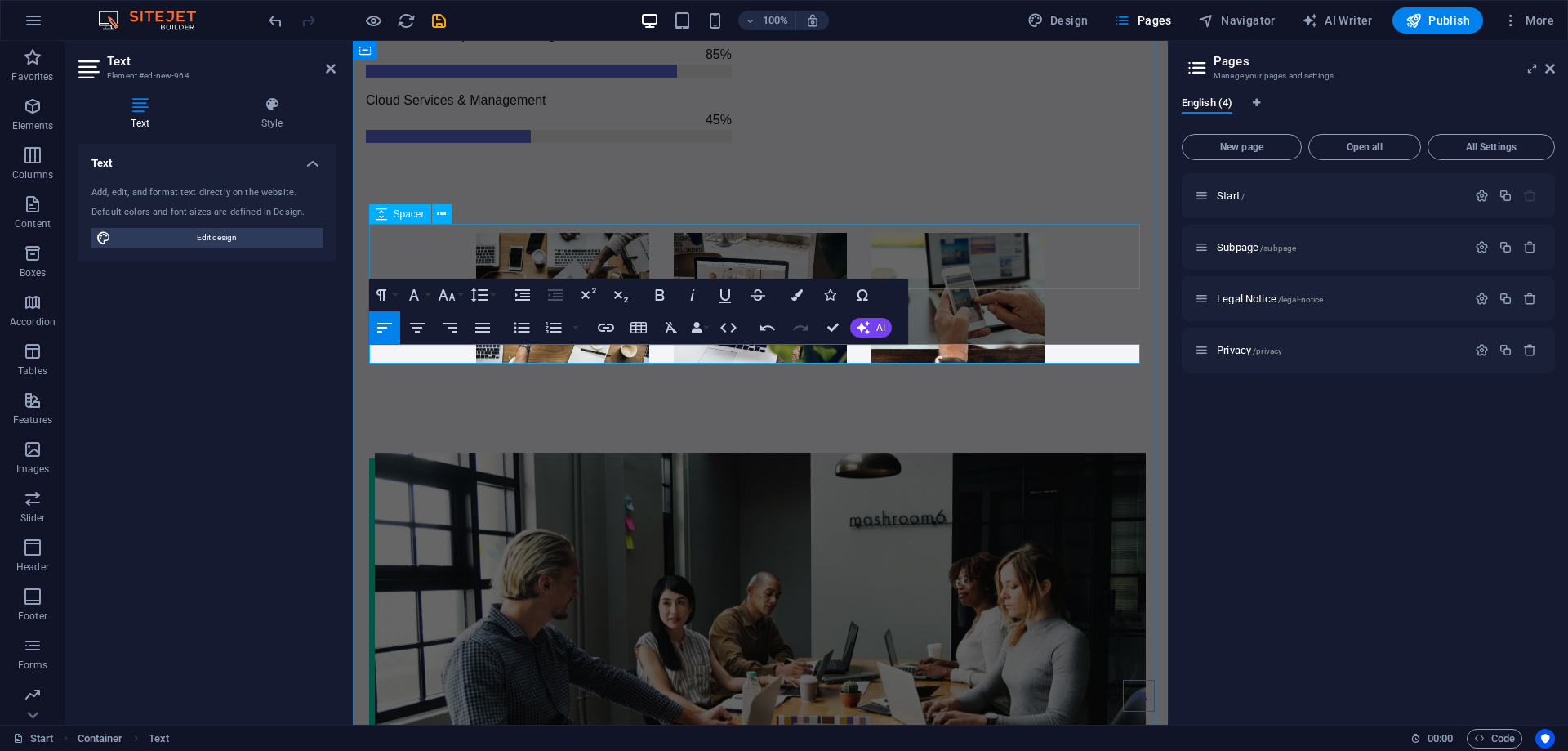 click at bounding box center (760, 1183) 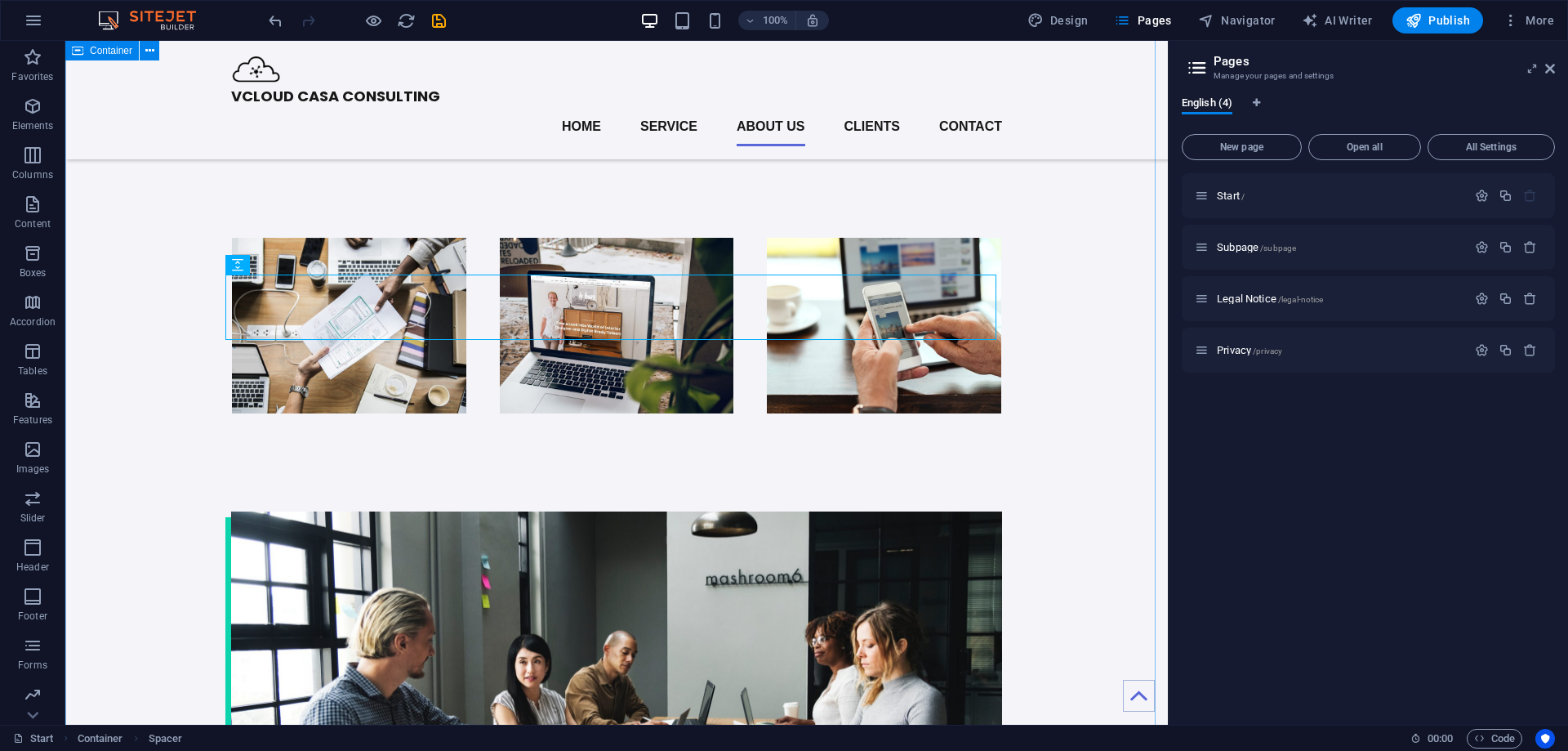 scroll, scrollTop: 1569, scrollLeft: 0, axis: vertical 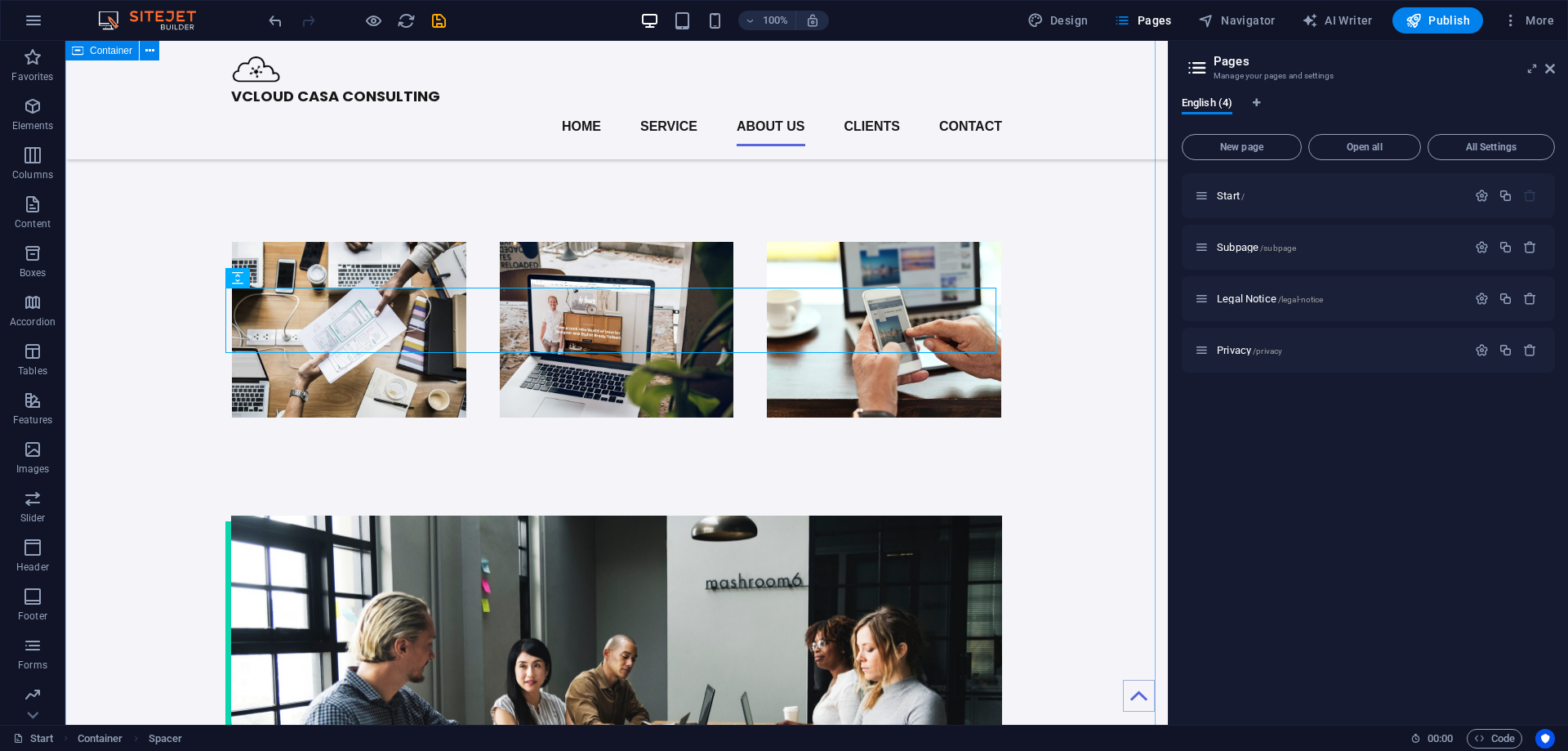 click on "Drop content here or  Add elements  Paste clipboard About VCC VCloud Casa Consulting At VCC, we provide a diverse array of expertise and extensive experience across all facets of IT, including cloud solutions, web and mobile app development, infrastructure design for SMEs and homelabs, cybersecurity, and IT audits. Our dedicated team is focused on delivering high-quality results through cost-effective strategies, enabling clients to realize their objectives in the ever-evolving digital landscape. With us, you can confidently advance toward your full potential. Learn more Leave your name, contact (optional) and/or email contact should you wish for us to reach you:  Submit   I have read and understand the privacy policy. Unreadable? Load new Jordan W   CEO 30+ years experience Charismatic, fun guy, cool leader, love dogs. Anna F CFO 22 years experience Financial analyst by trade, proclaimed Excel nerd.   David L CTO 31 years experience No nonsense, straight up tech geek and opensource advocate." at bounding box center (617, 1759) 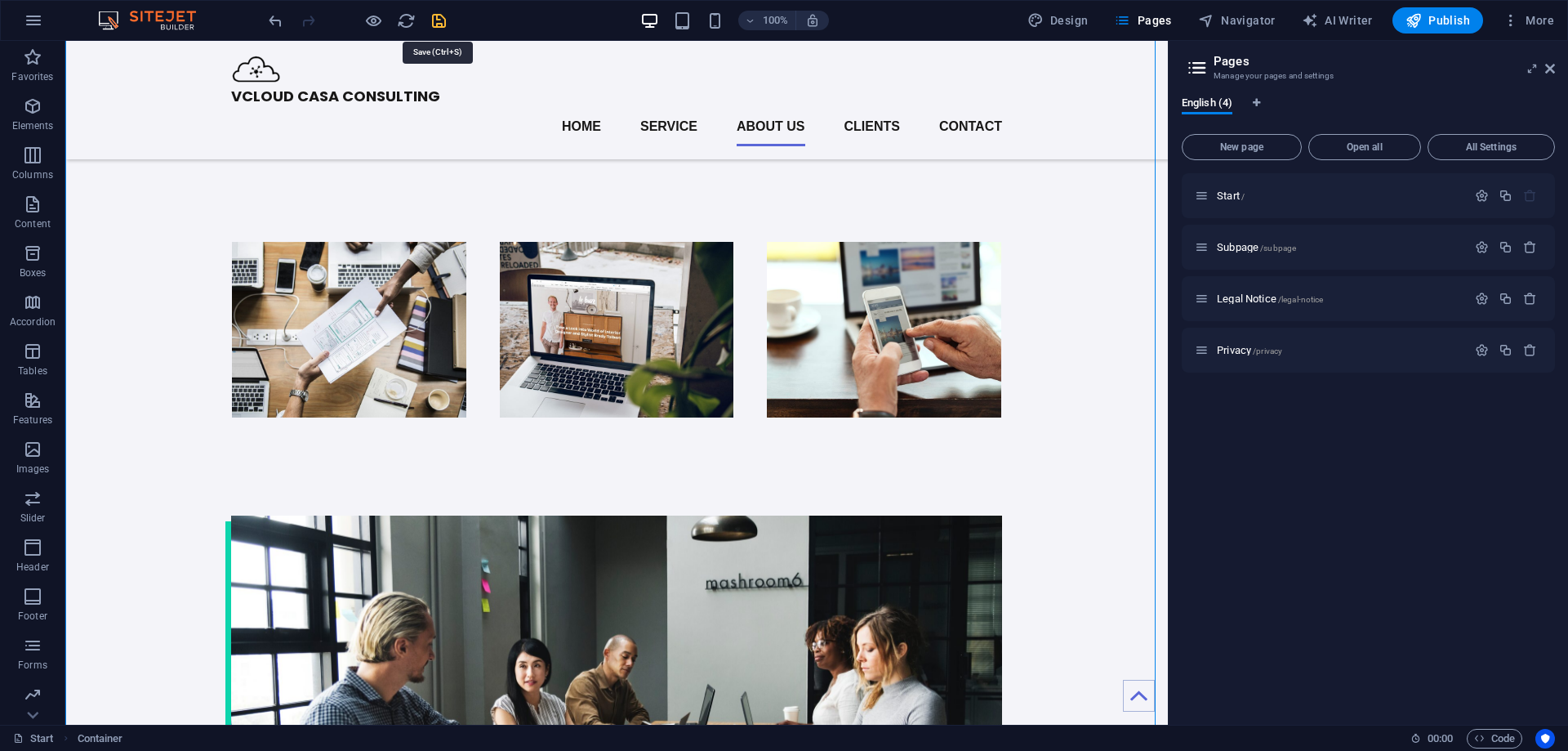 click at bounding box center (439, 20) 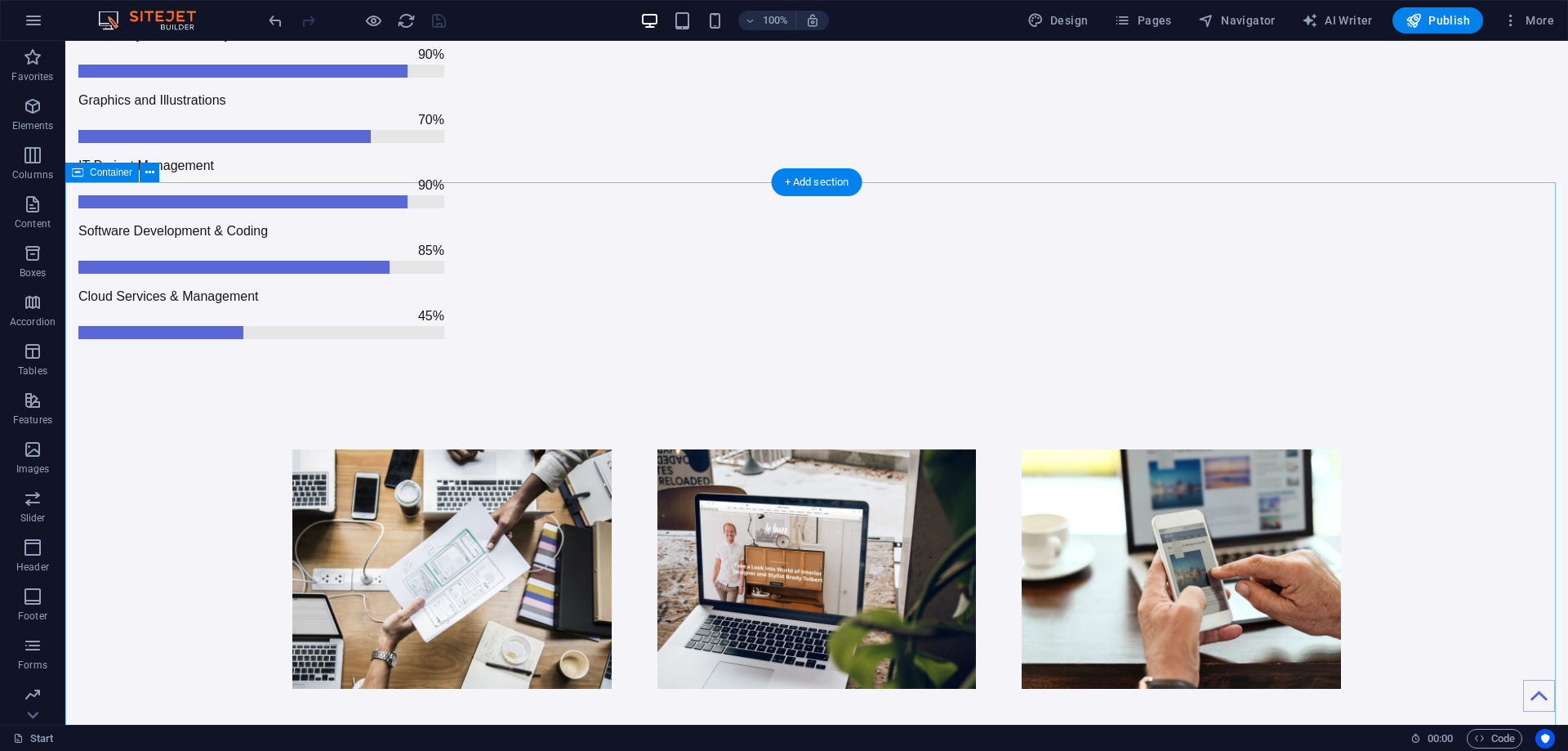 scroll, scrollTop: 1569, scrollLeft: 0, axis: vertical 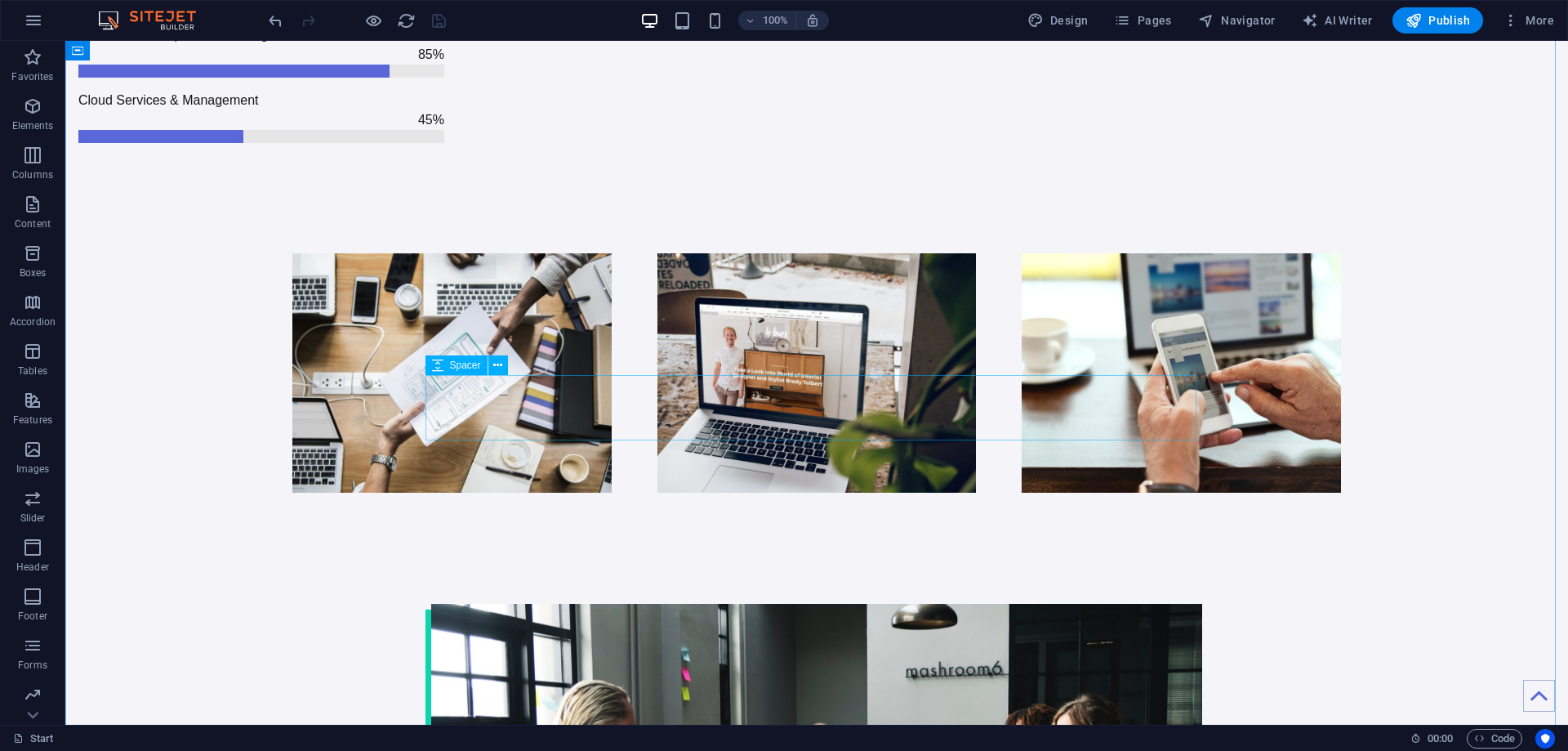 click at bounding box center [817, 1334] 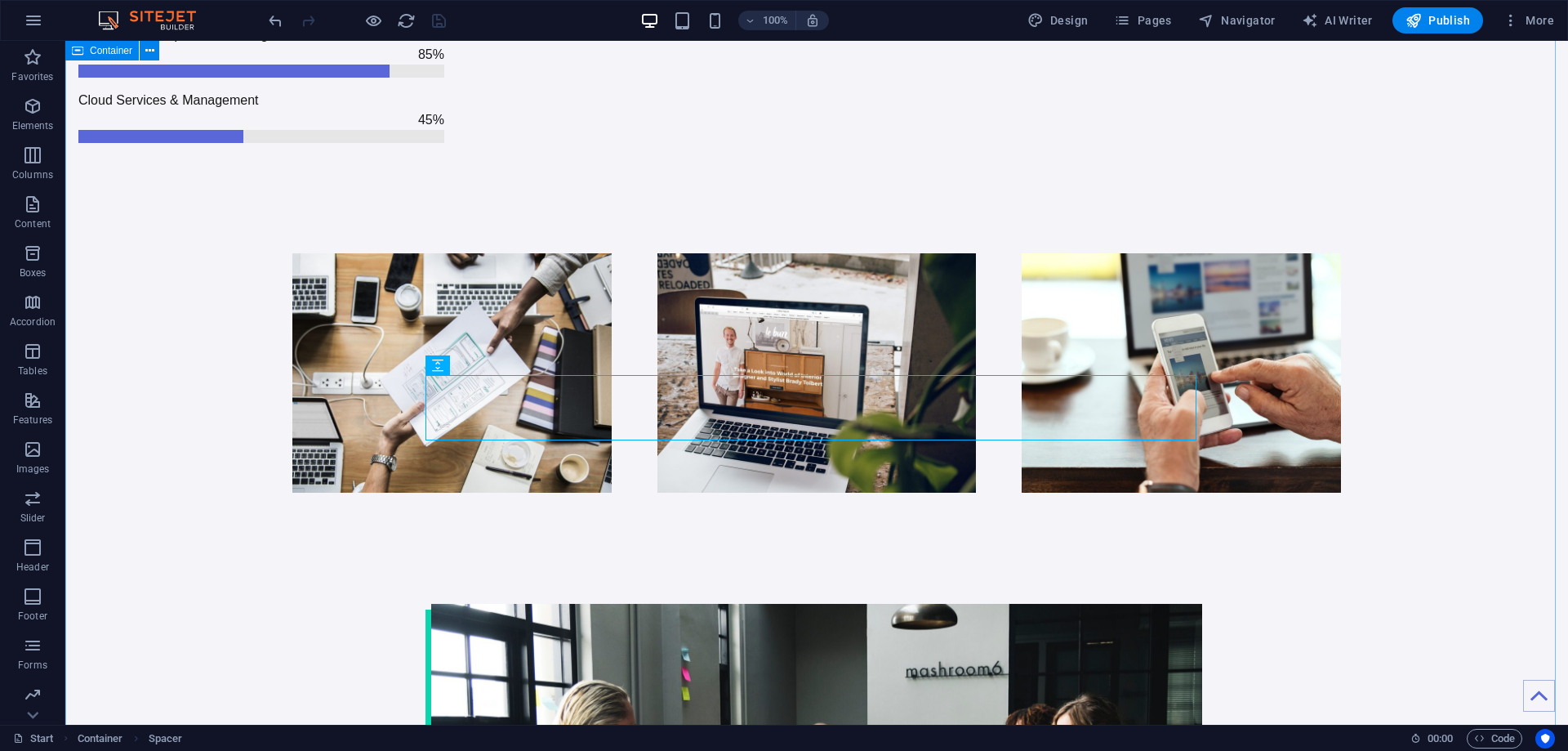 click on "Drop content here or  Add elements  Paste clipboard About VCC VCloud Casa Consulting At VCC, we provide a diverse array of expertise and extensive experience across all facets of IT, including cloud solutions, web and mobile app development, infrastructure design for SMEs and homelabs, cybersecurity, and IT audits. Our dedicated team is focused on delivering high-quality results through cost-effective strategies, enabling clients to realize their objectives in the ever-evolving digital landscape. With us, you can confidently advance toward your full potential. Learn more Leave your name, contact (optional) and/or email contact should you wish for us to reach you:  Submit   I have read and understand the privacy policy. Unreadable? Load new Jordan W   CEO 30+ years experience Charismatic, fun guy, cool leader, love dogs. Anna F CFO 22 years experience Financial analyst by trade, proclaimed Excel nerd.   David L CTO 31 years experience No nonsense, straight up tech geek and opensource advocate." at bounding box center [817, 1847] 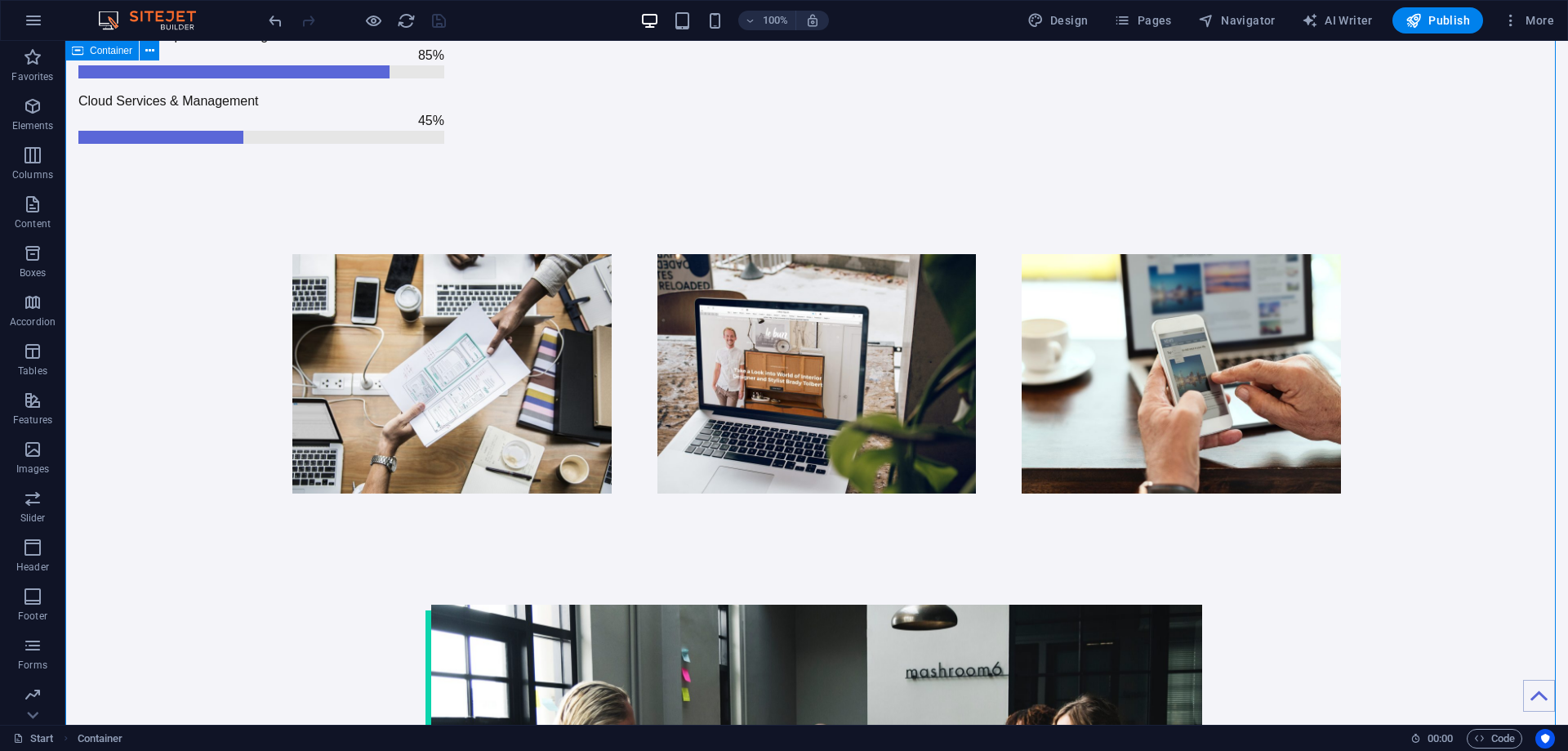 scroll, scrollTop: 1569, scrollLeft: 0, axis: vertical 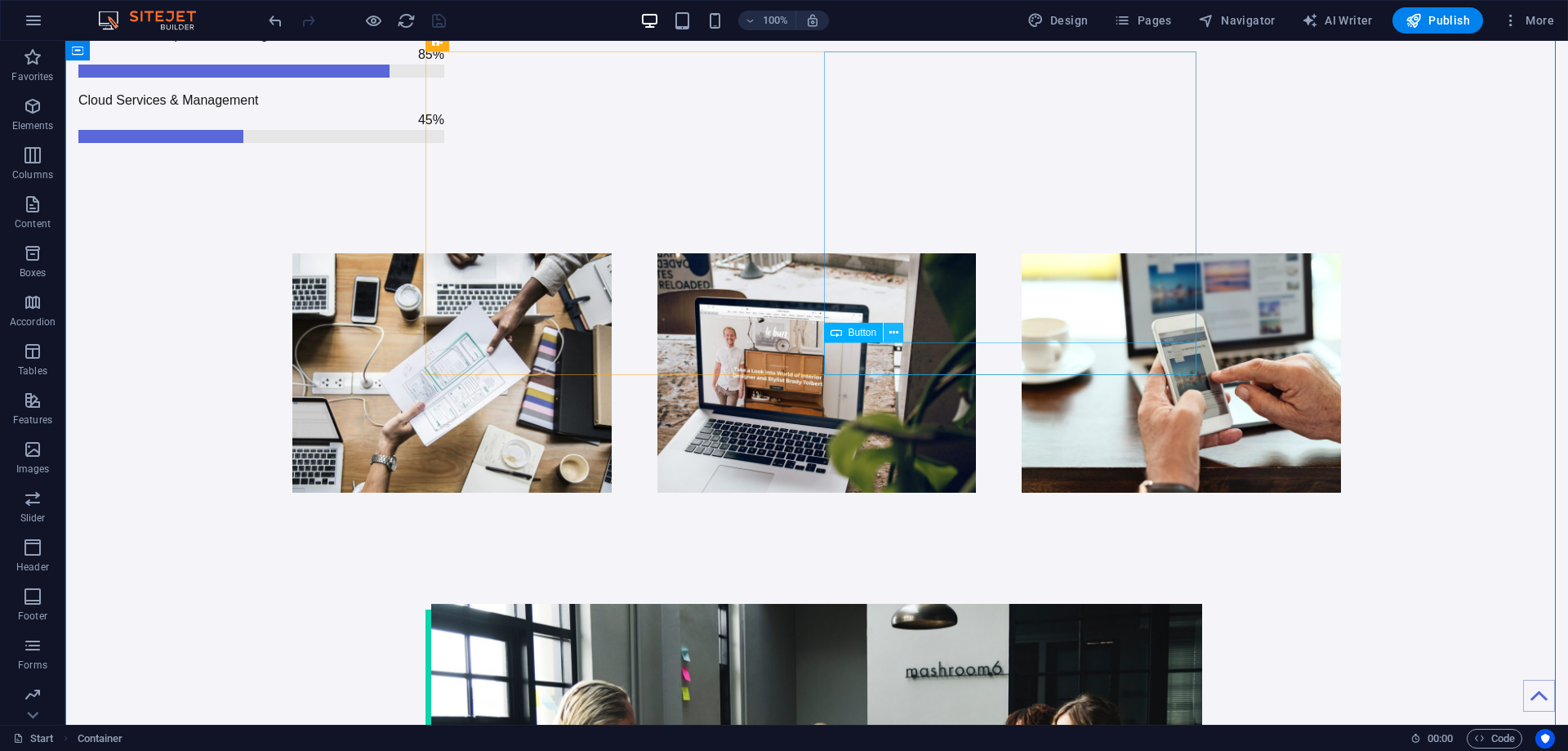 click at bounding box center (893, 333) 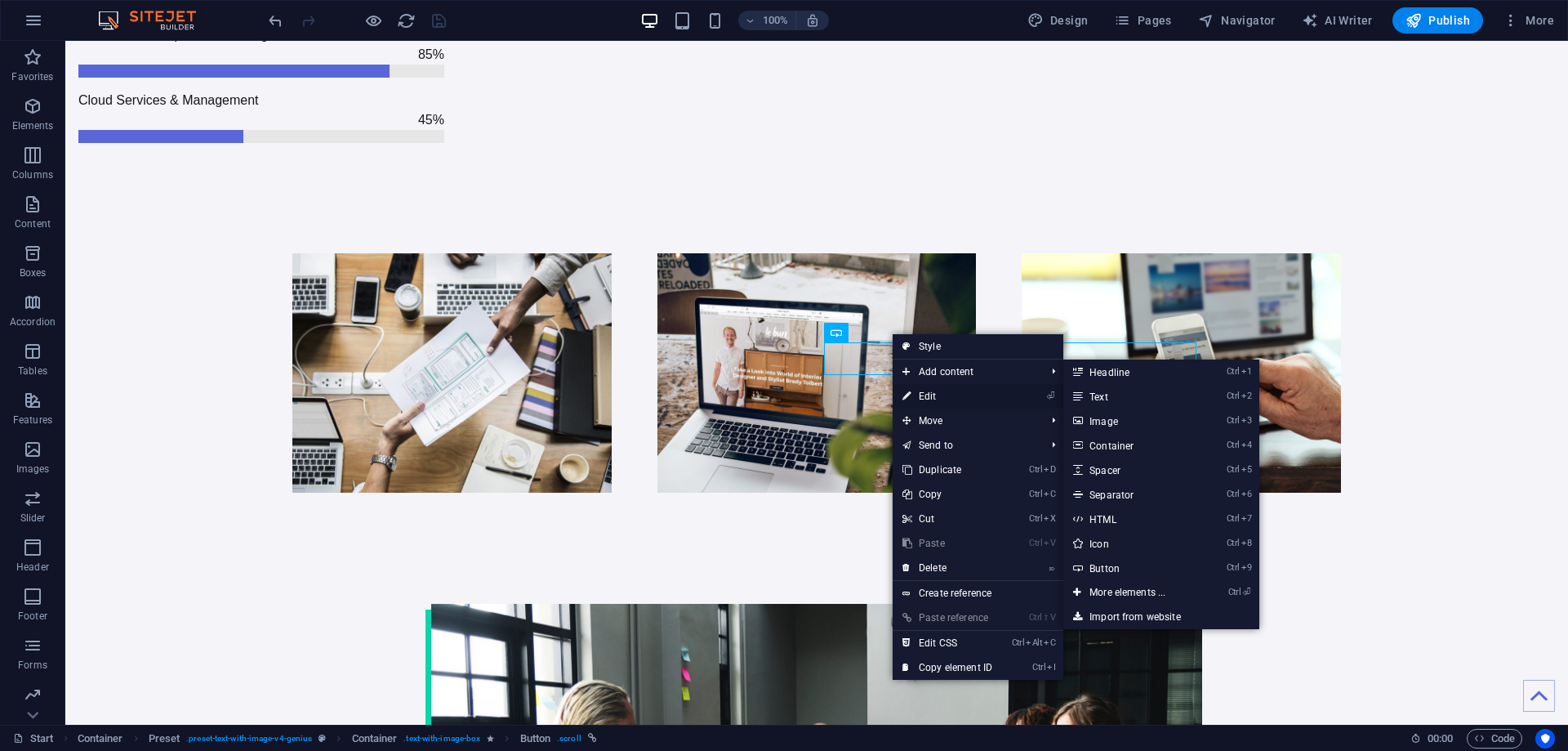 click on "⏎  Edit" at bounding box center (947, 396) 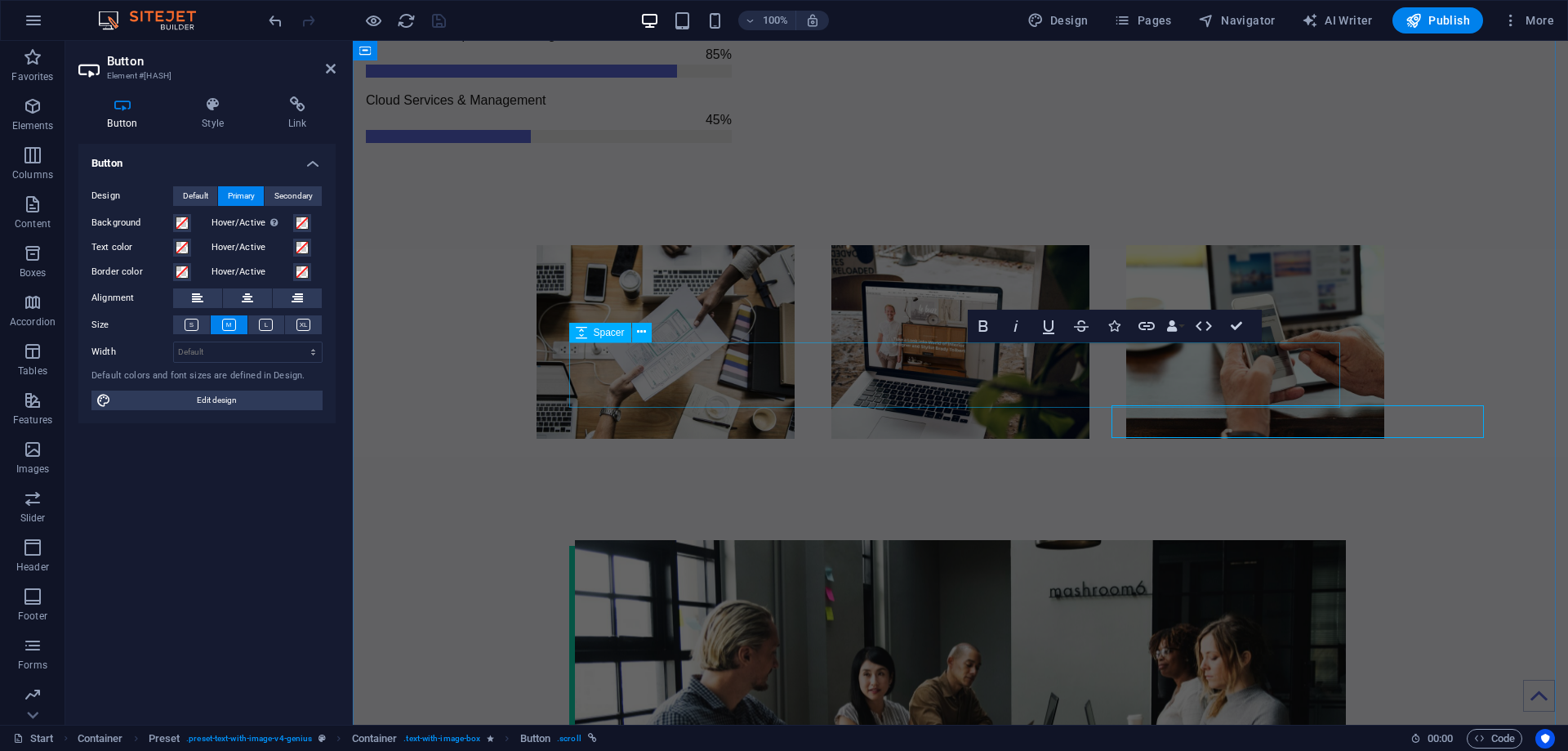 scroll, scrollTop: 1506, scrollLeft: 0, axis: vertical 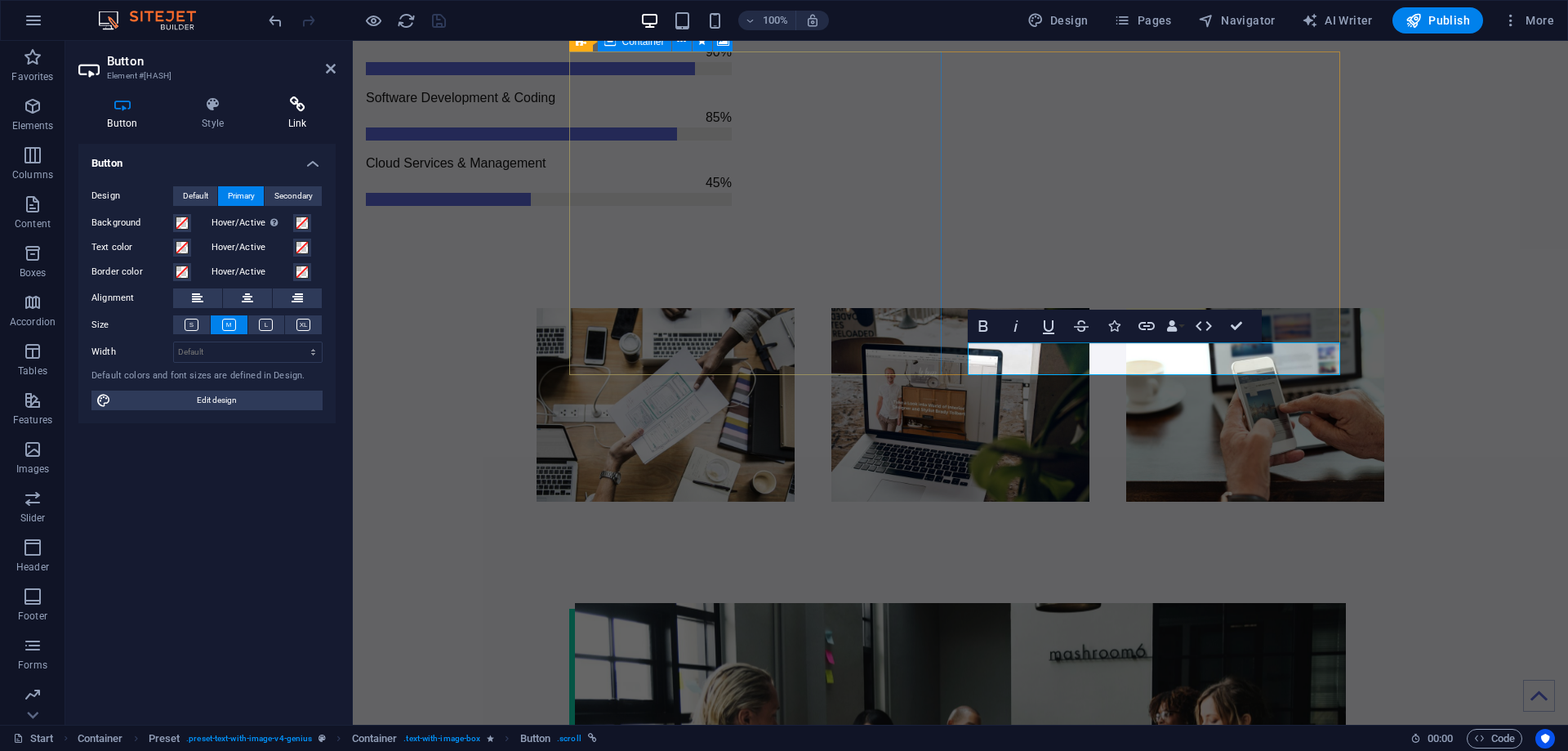 click on "Link" at bounding box center (297, 114) 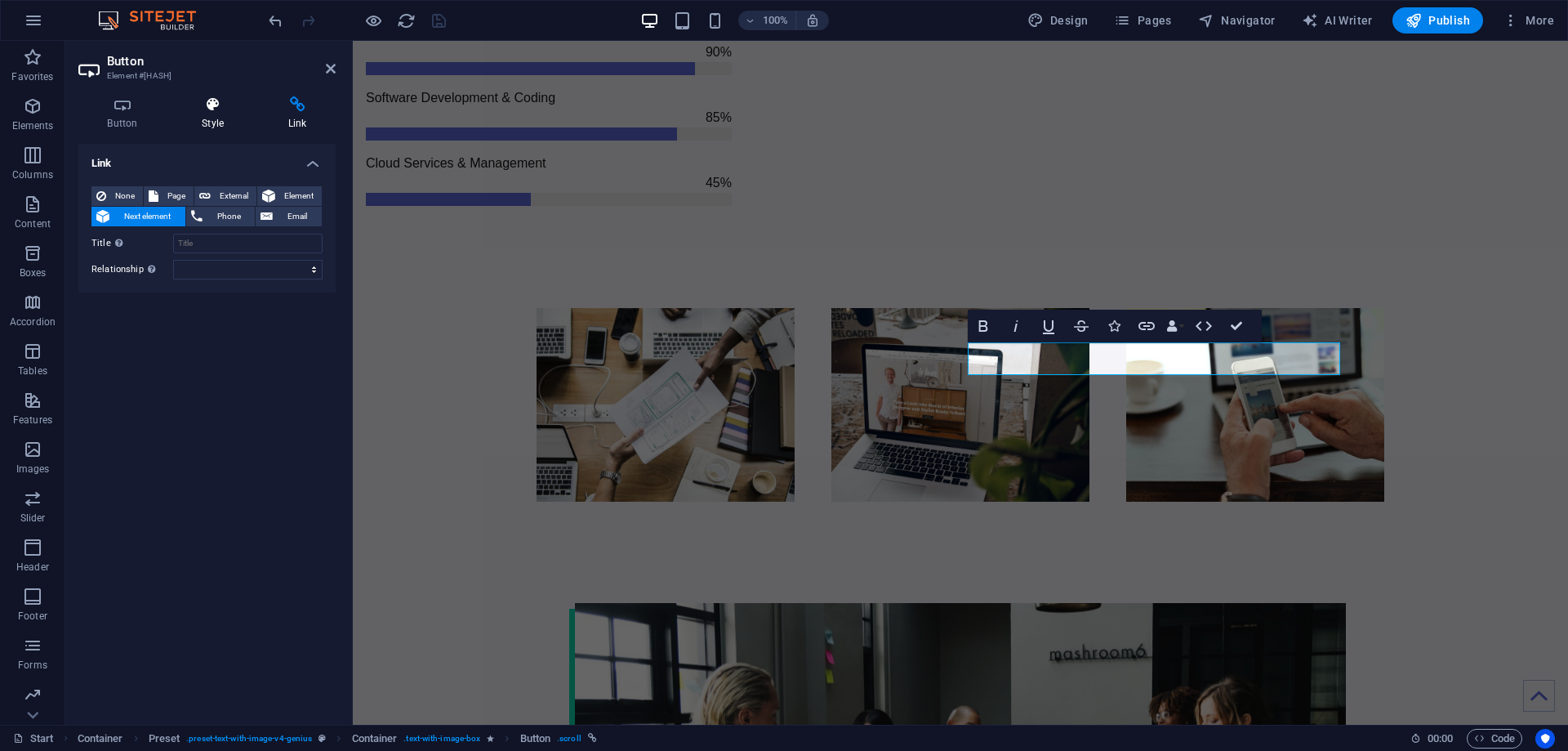 click at bounding box center (213, 105) 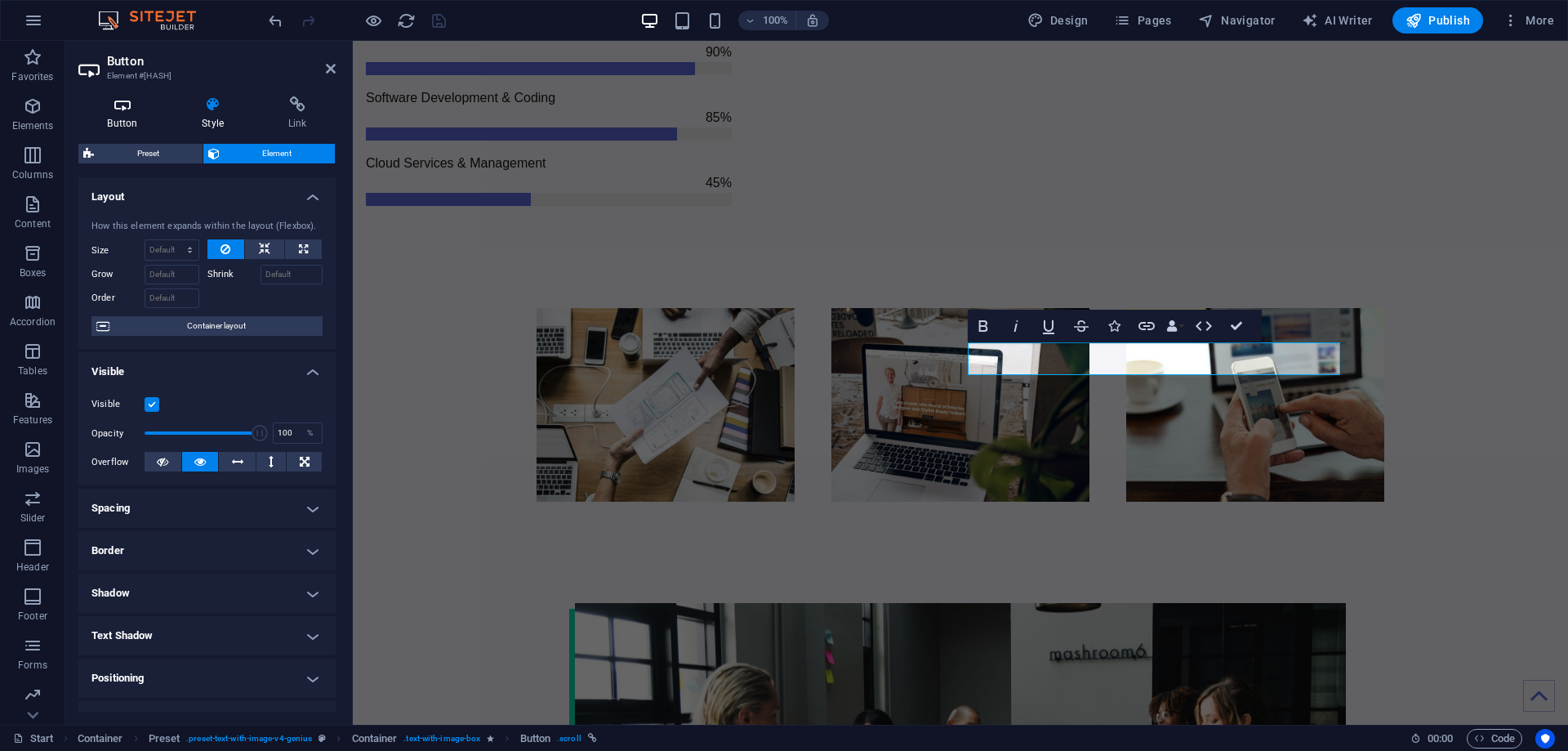 click at bounding box center [122, 105] 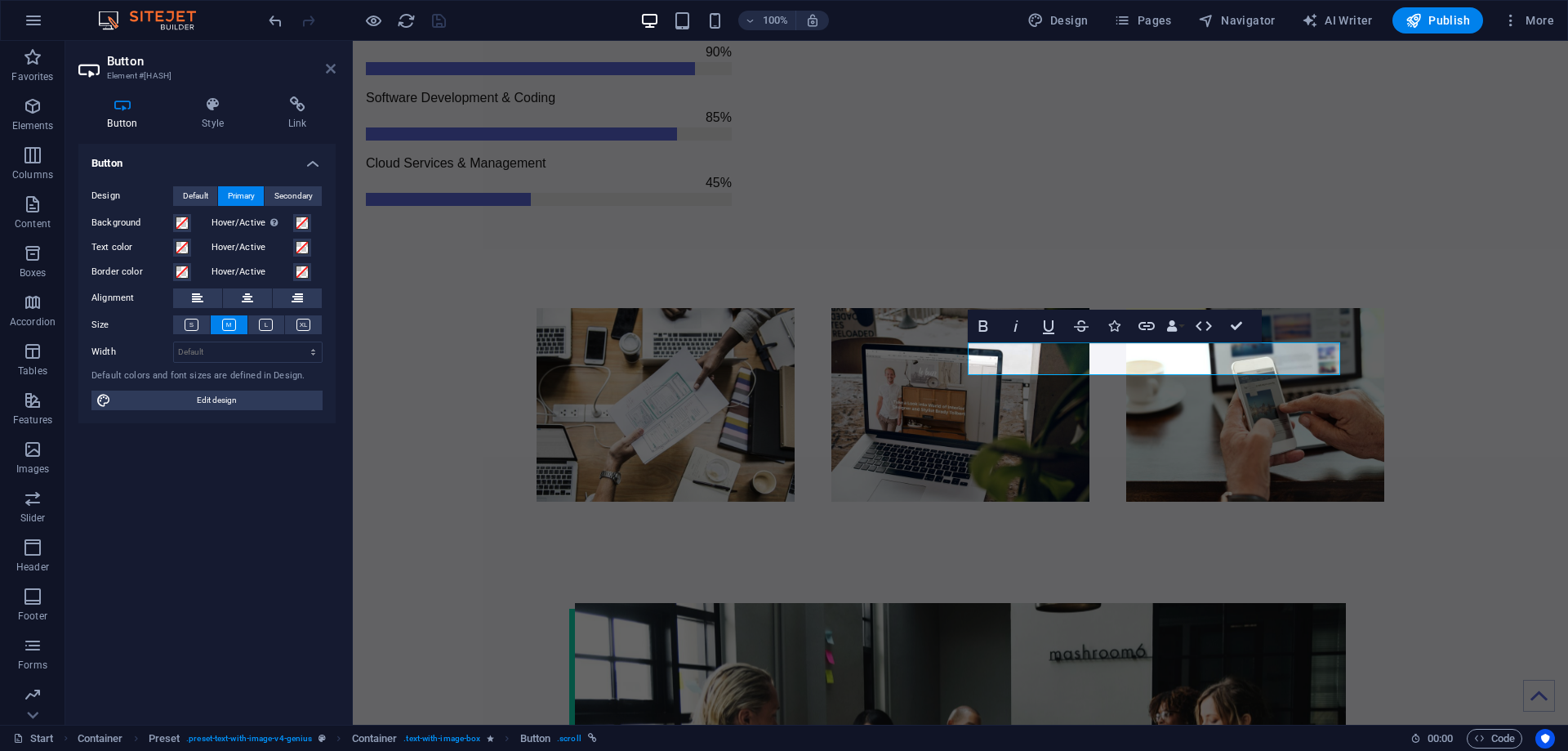 drag, startPoint x: 326, startPoint y: 66, endPoint x: 472, endPoint y: 92, distance: 148.297 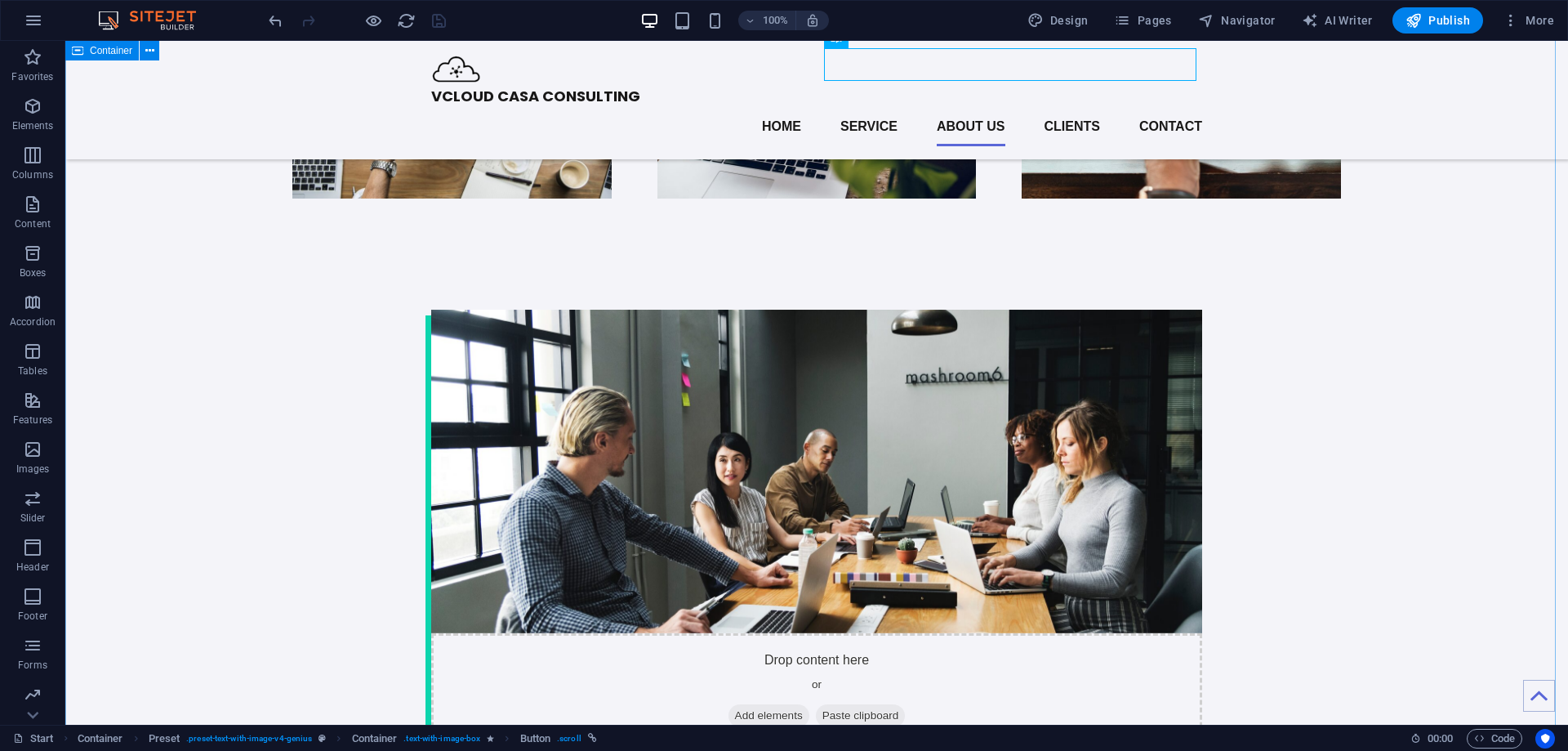 scroll, scrollTop: 1765, scrollLeft: 0, axis: vertical 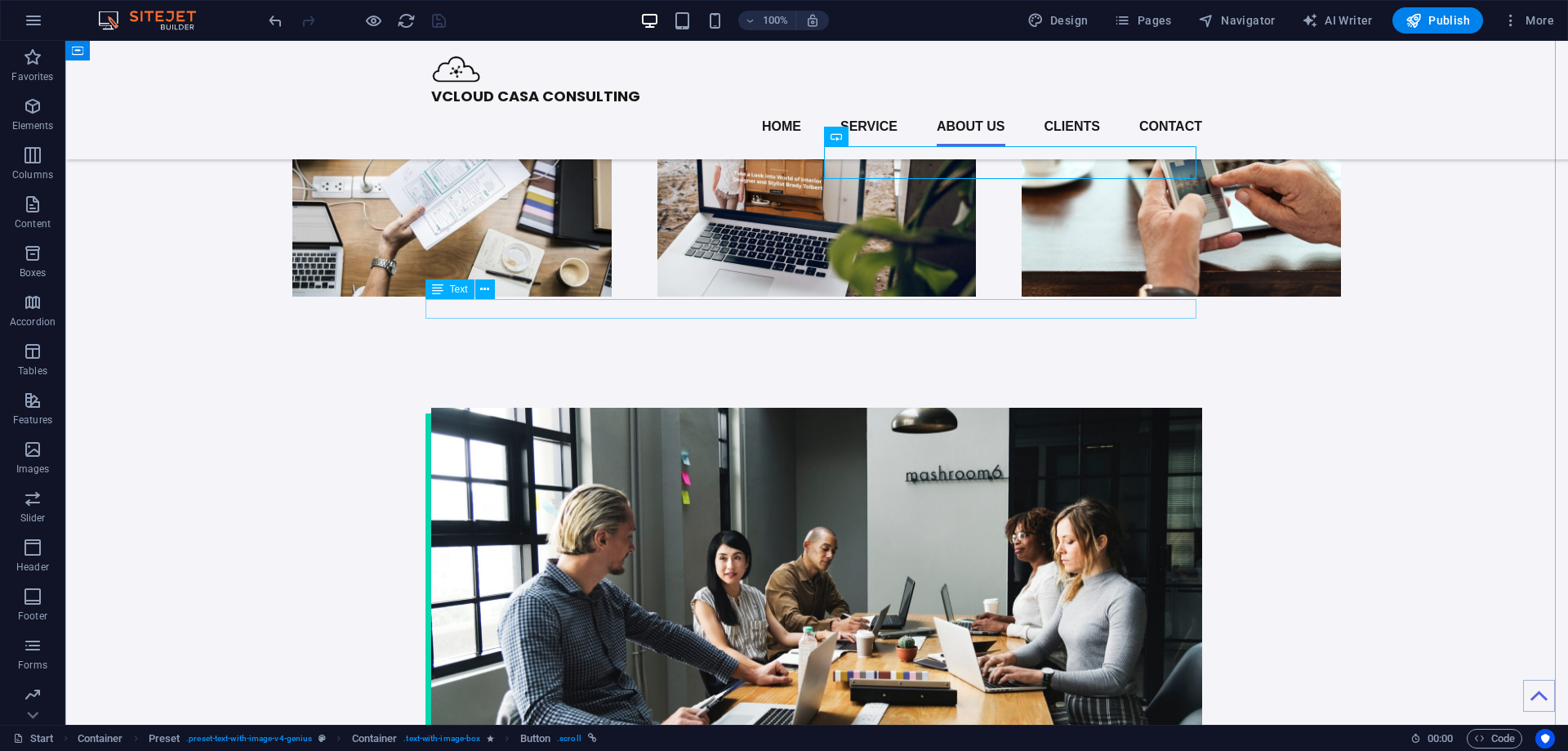click on "Leave your name, contact (optional) and/or email contact should you wish for us to reach you:" at bounding box center [817, 1236] 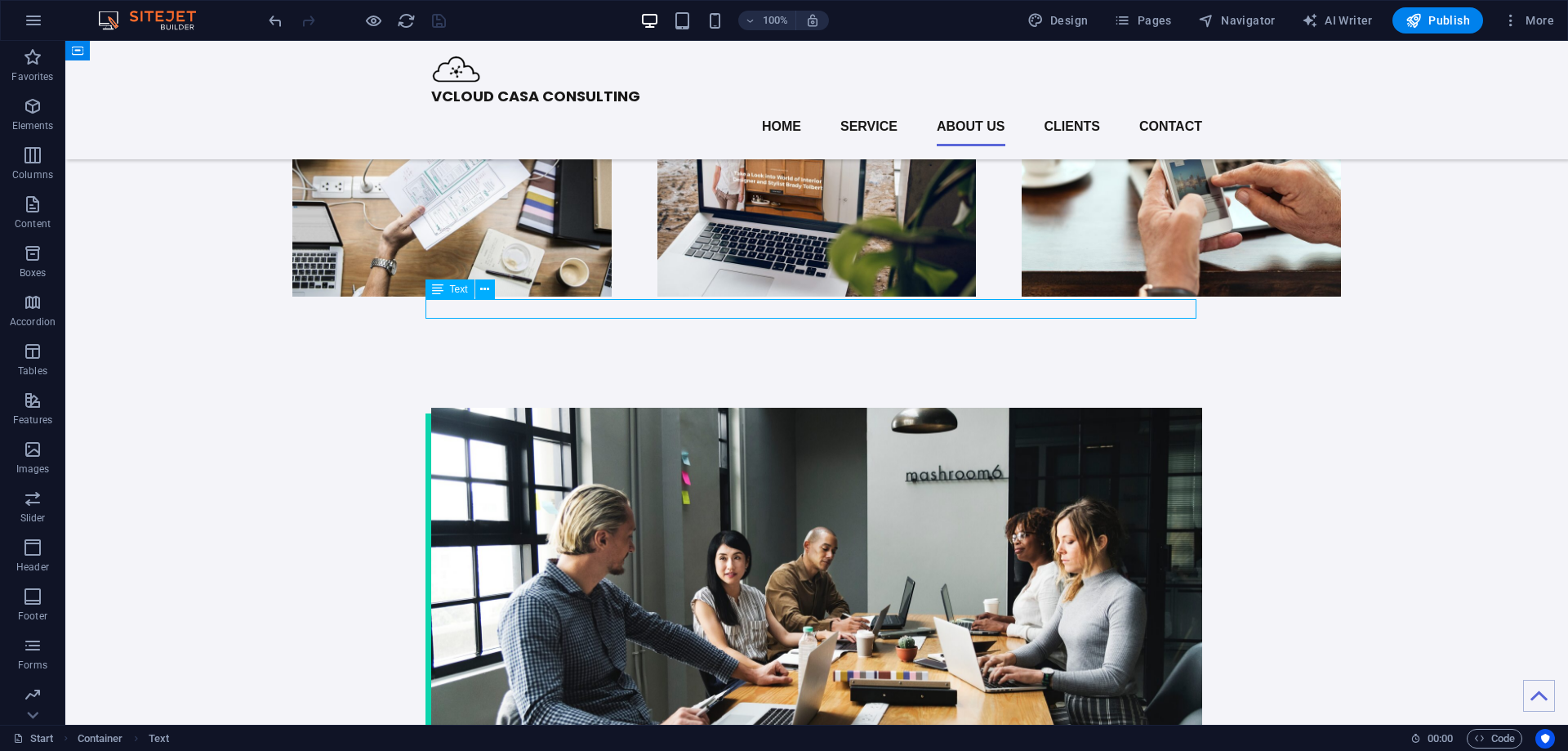 click on "Leave your name, contact (optional) and/or email contact should you wish for us to reach you:" at bounding box center [817, 1236] 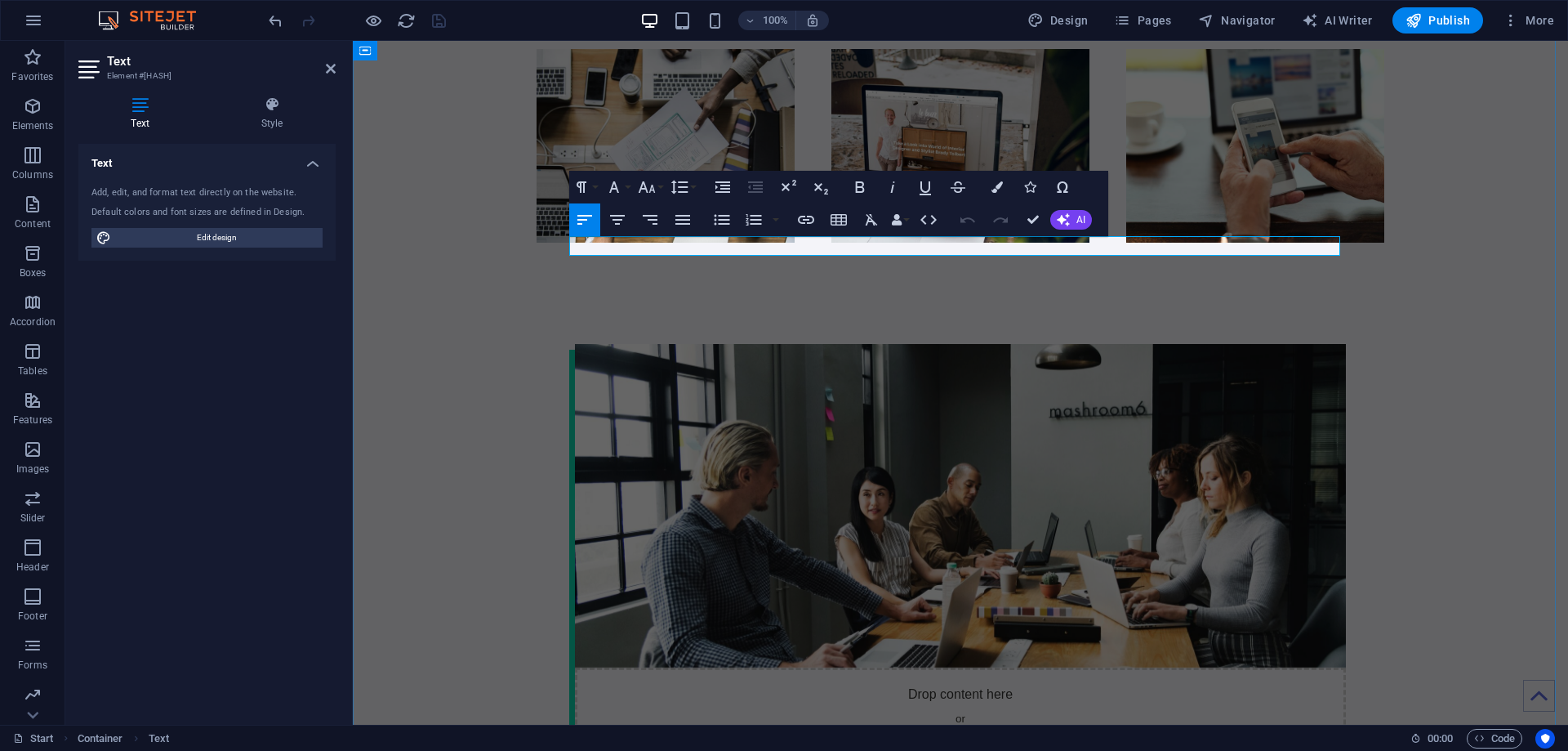 click on "Leave your name, contact (optional) and/or email contact should you wish for us to reach you:" at bounding box center (960, 1172) 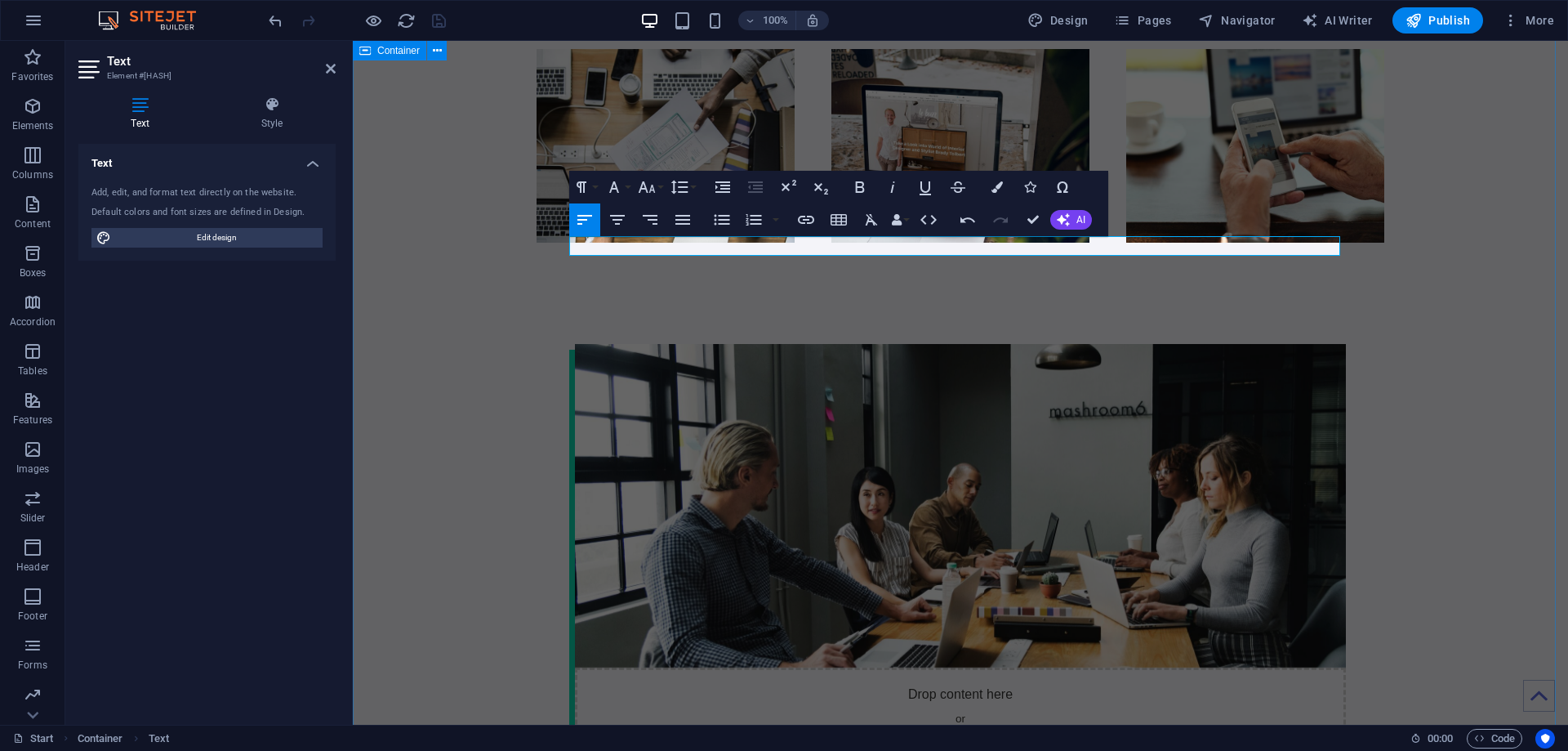 click on "Drop content here or  Add elements  Paste clipboard About VCC VCloud Casa Consulting At VCC, we provide a diverse array of expertise and extensive experience across all facets of IT, including cloud solutions, web and mobile app development, infrastructure design for SMEs and homelabs, cybersecurity, and IT audits. Our dedicated team is focused on delivering high-quality results through cost-effective strategies, enabling clients to realize their objectives in the ever-evolving digital landscape. With us, you can confidently advance toward your full potential. Learn more Leave your name, contact (optional) and/or email contact should you wish us to reach you:  Submit   I have read and understand the privacy policy. Unreadable? Load new [FIRST] [LAST]   CEO [NUMBER]+ years experience Charismatic, fun guy, cool leader, love dogs. [FIRST] [LAST] CFO [NUMBER] years experience Financial analyst by trade, proclaimed Excel nerd.   [FIRST] [LAST] CTO [NUMBER] years experience No nonsense, straight up tech geek and opensource advocate." at bounding box center (960, 1587) 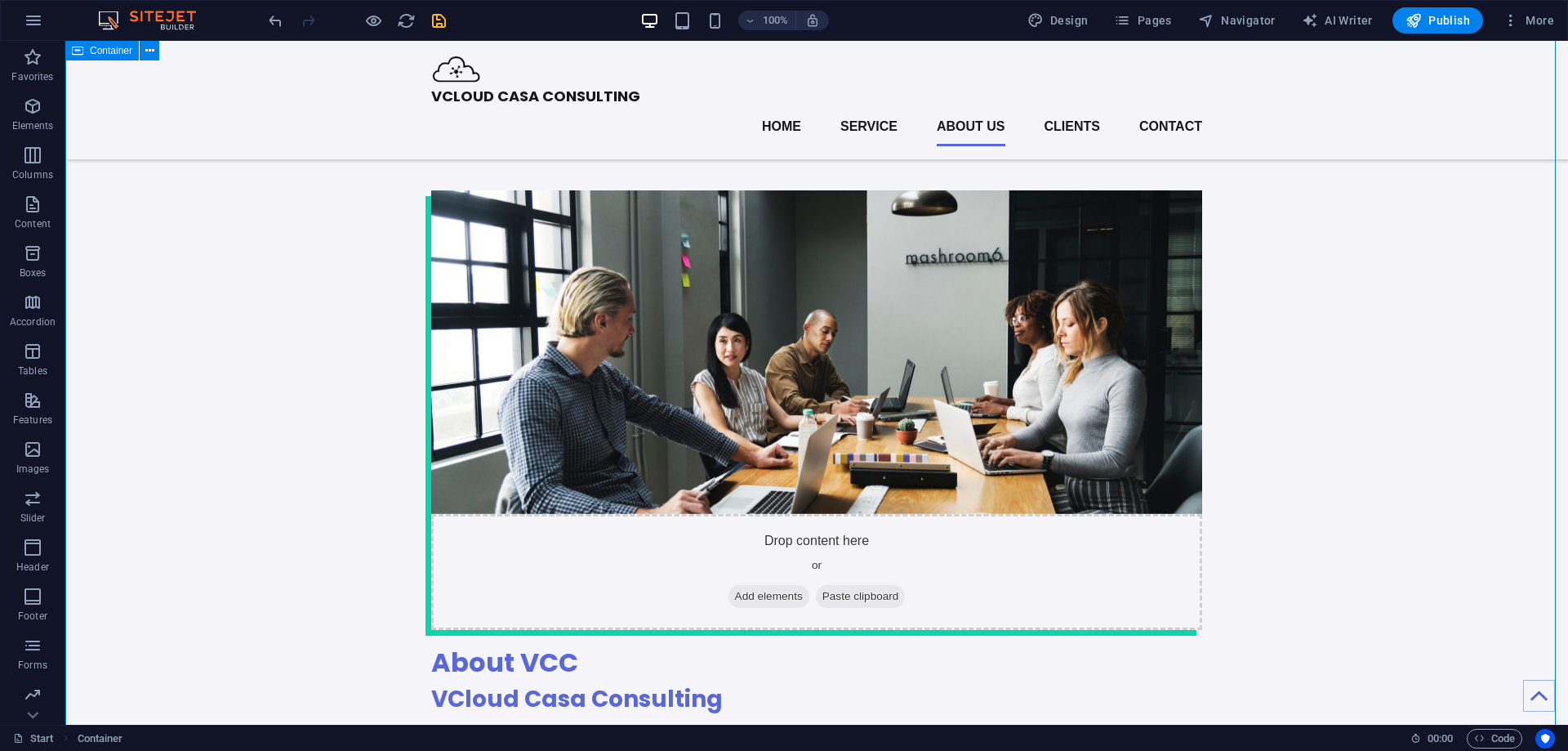 scroll, scrollTop: 1730, scrollLeft: 0, axis: vertical 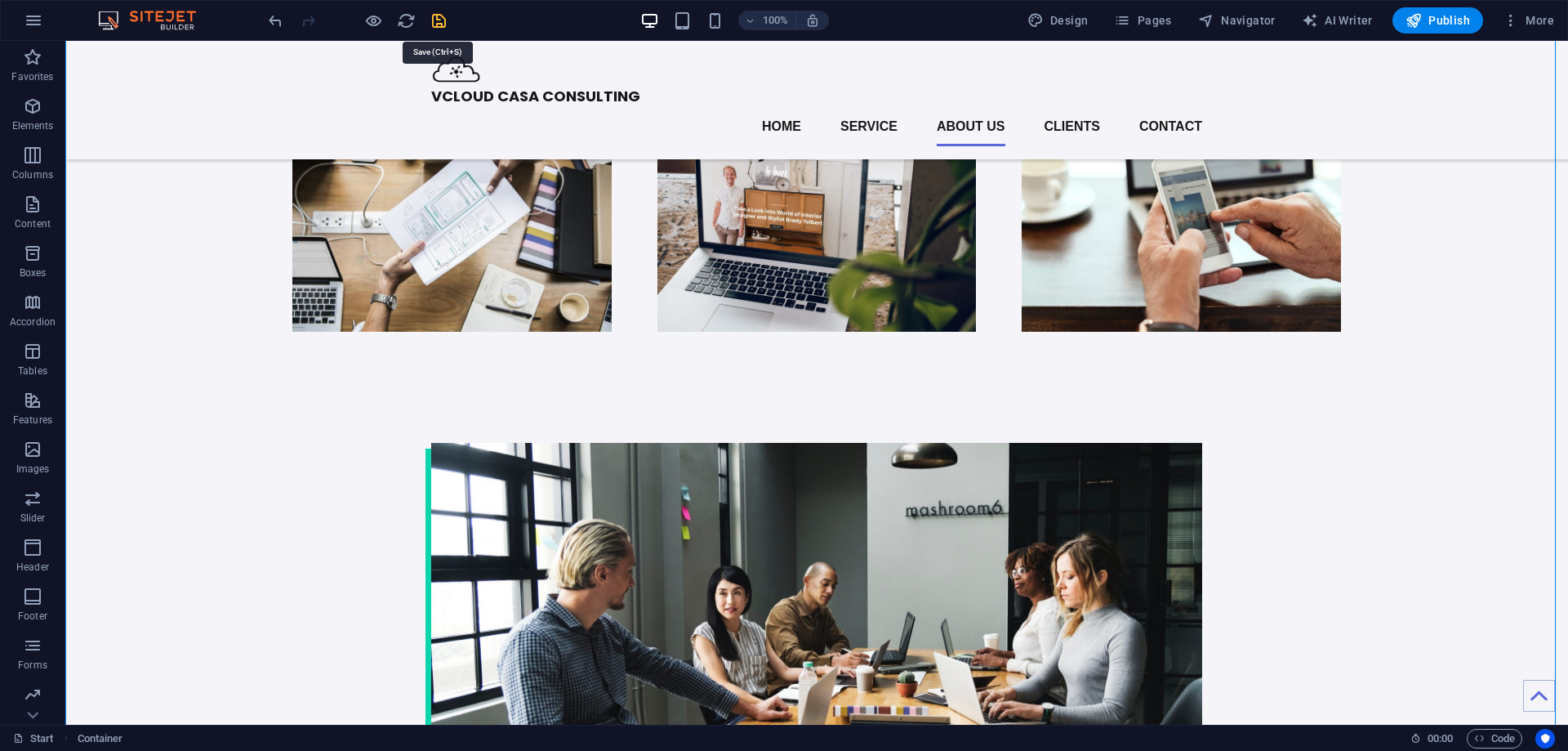 click at bounding box center (439, 20) 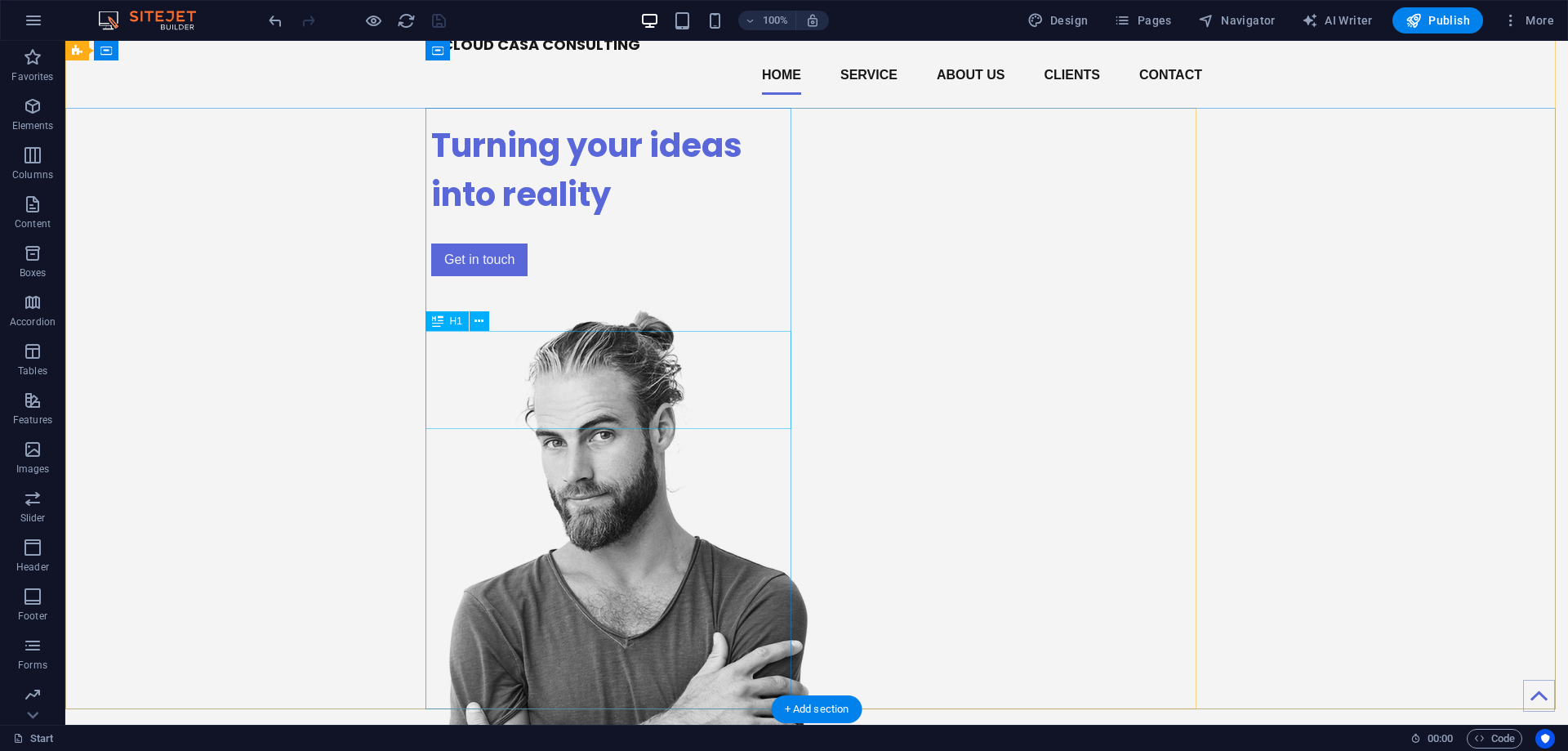 scroll, scrollTop: 0, scrollLeft: 0, axis: both 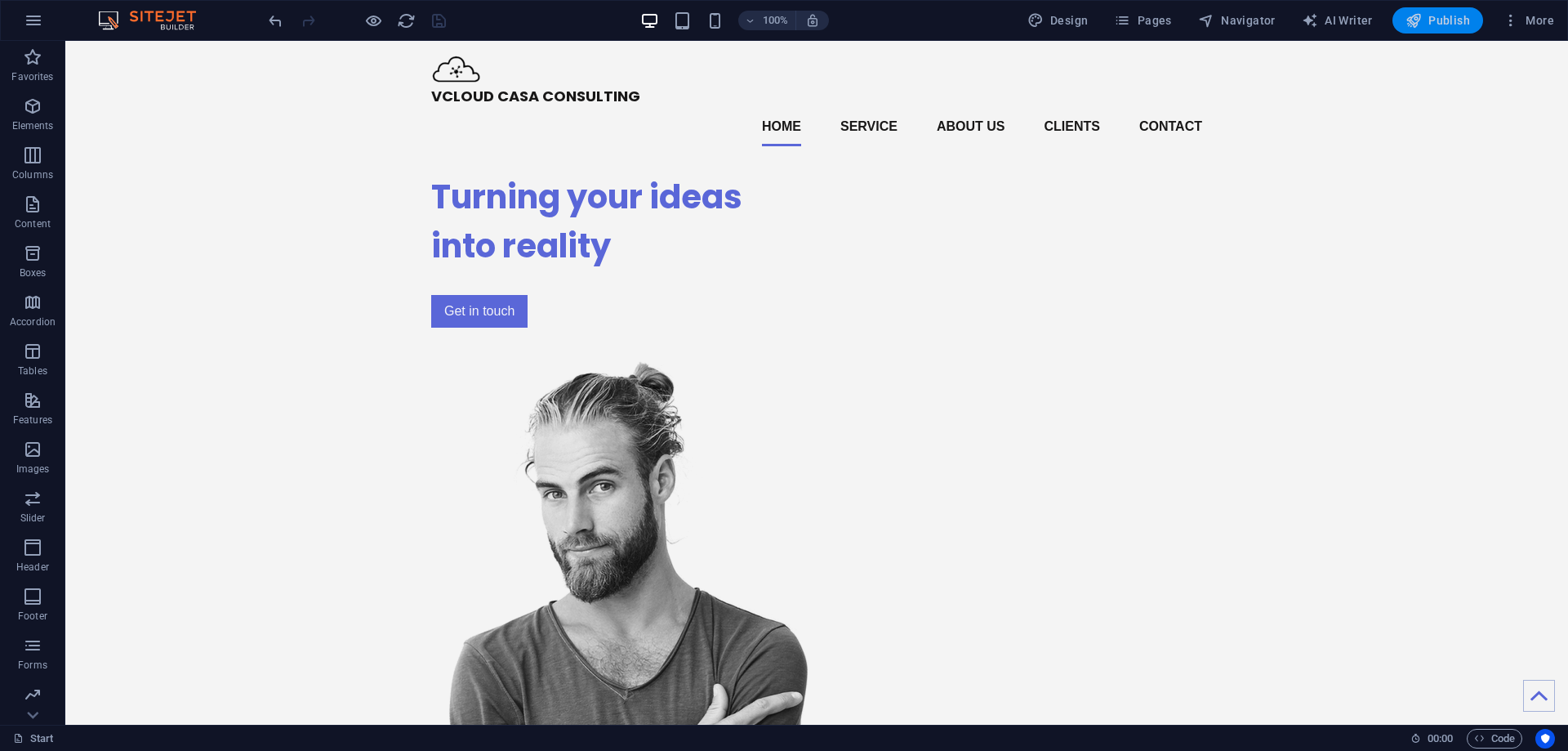 click on "Publish" at bounding box center (1437, 20) 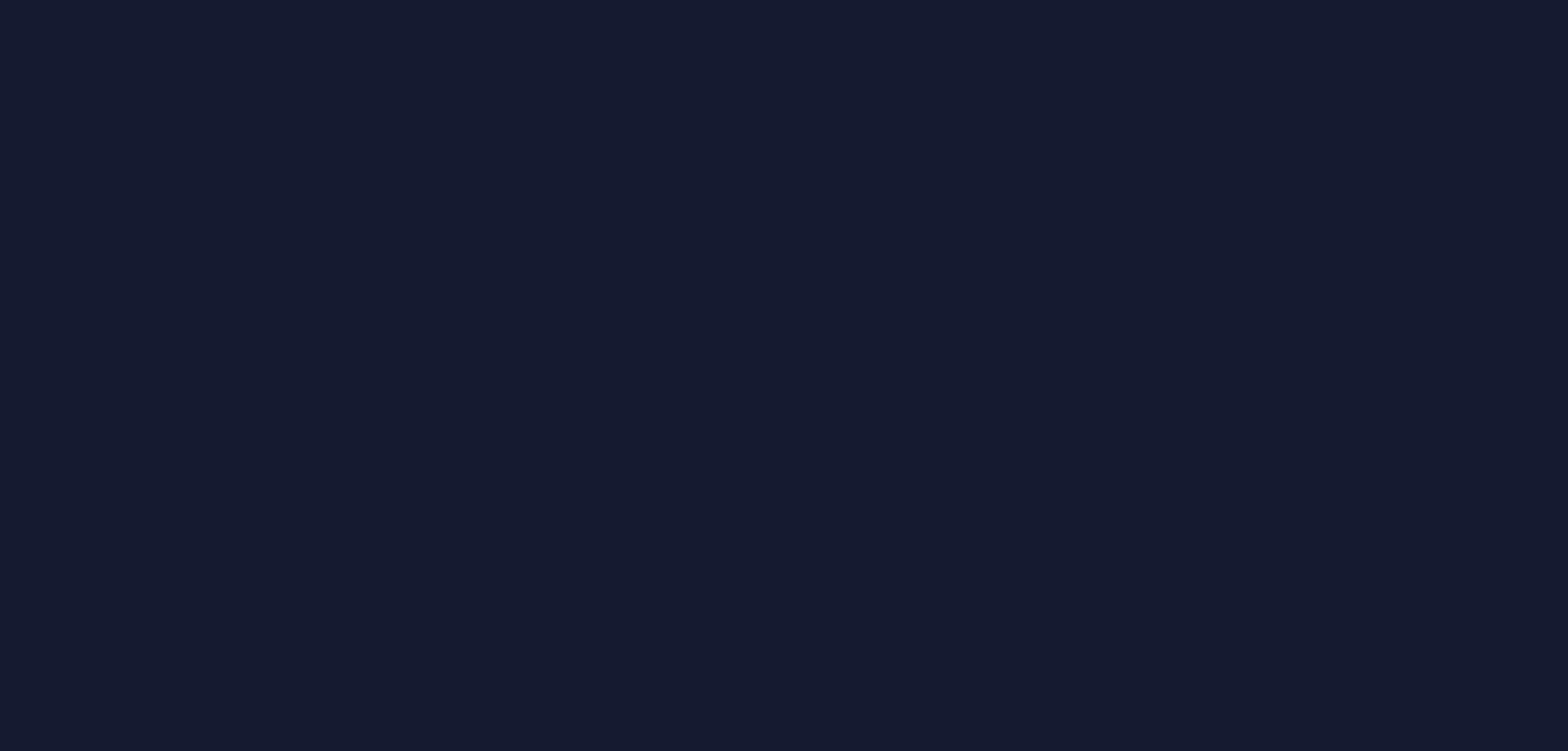 scroll, scrollTop: 0, scrollLeft: 0, axis: both 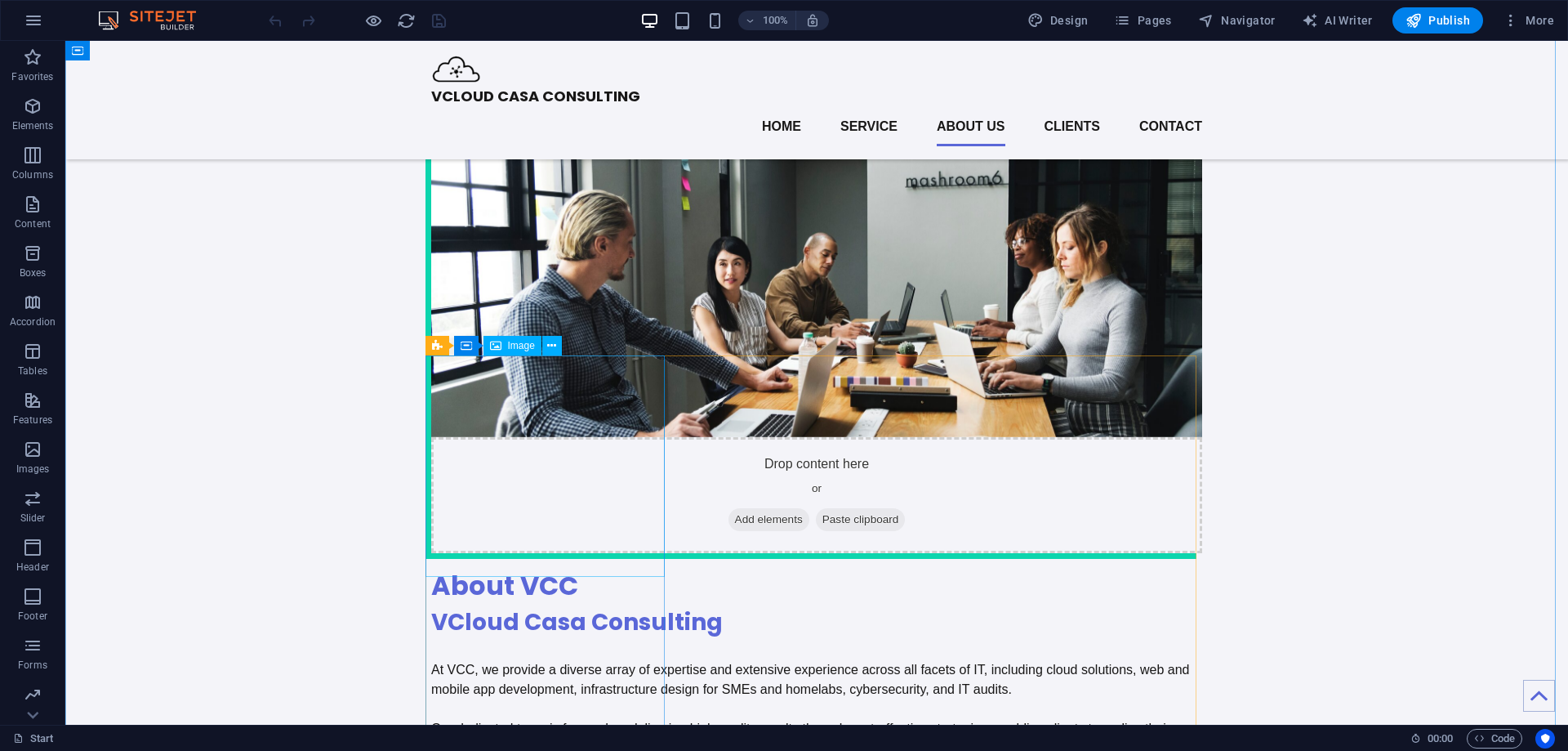 click at bounding box center [550, 1482] 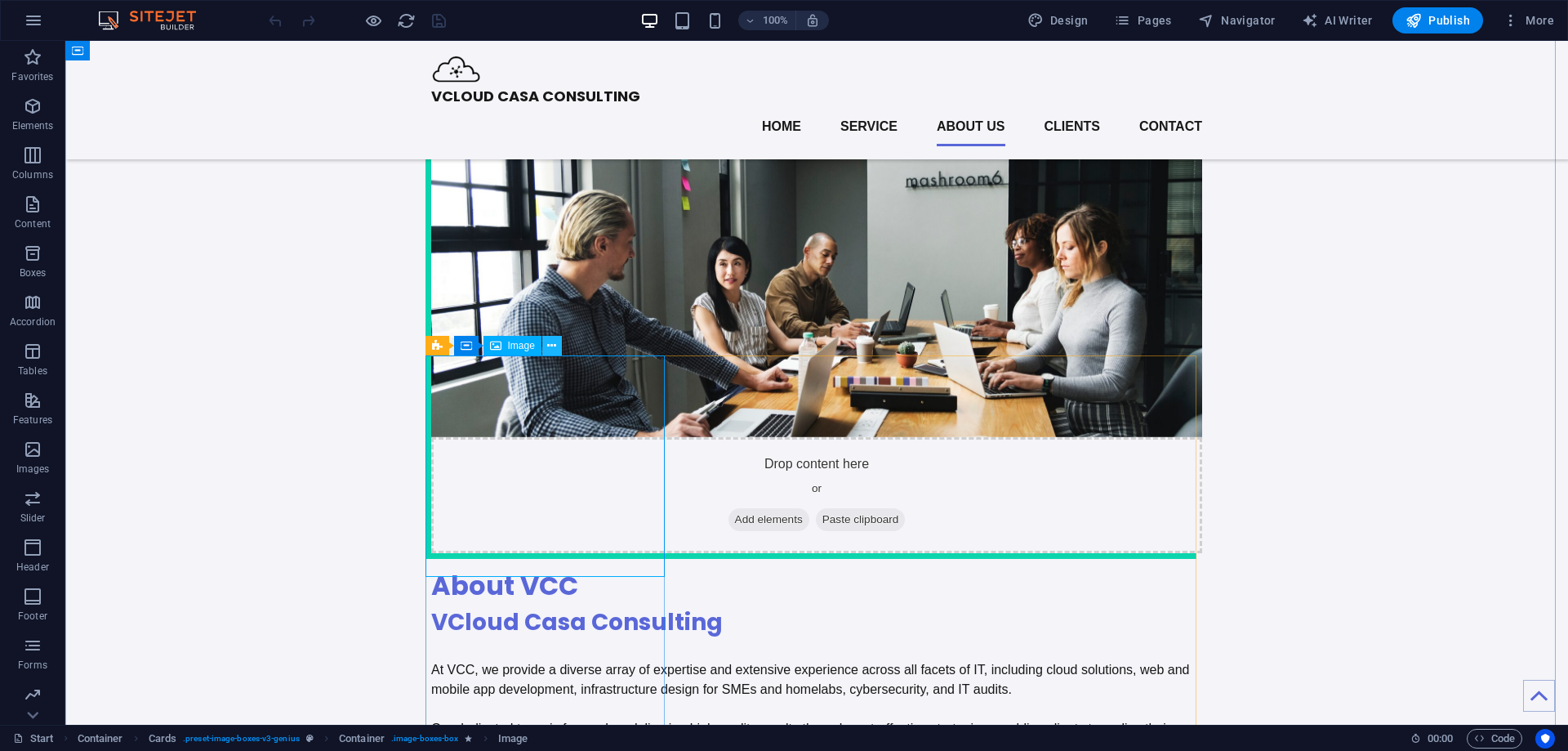 click at bounding box center [551, 346] 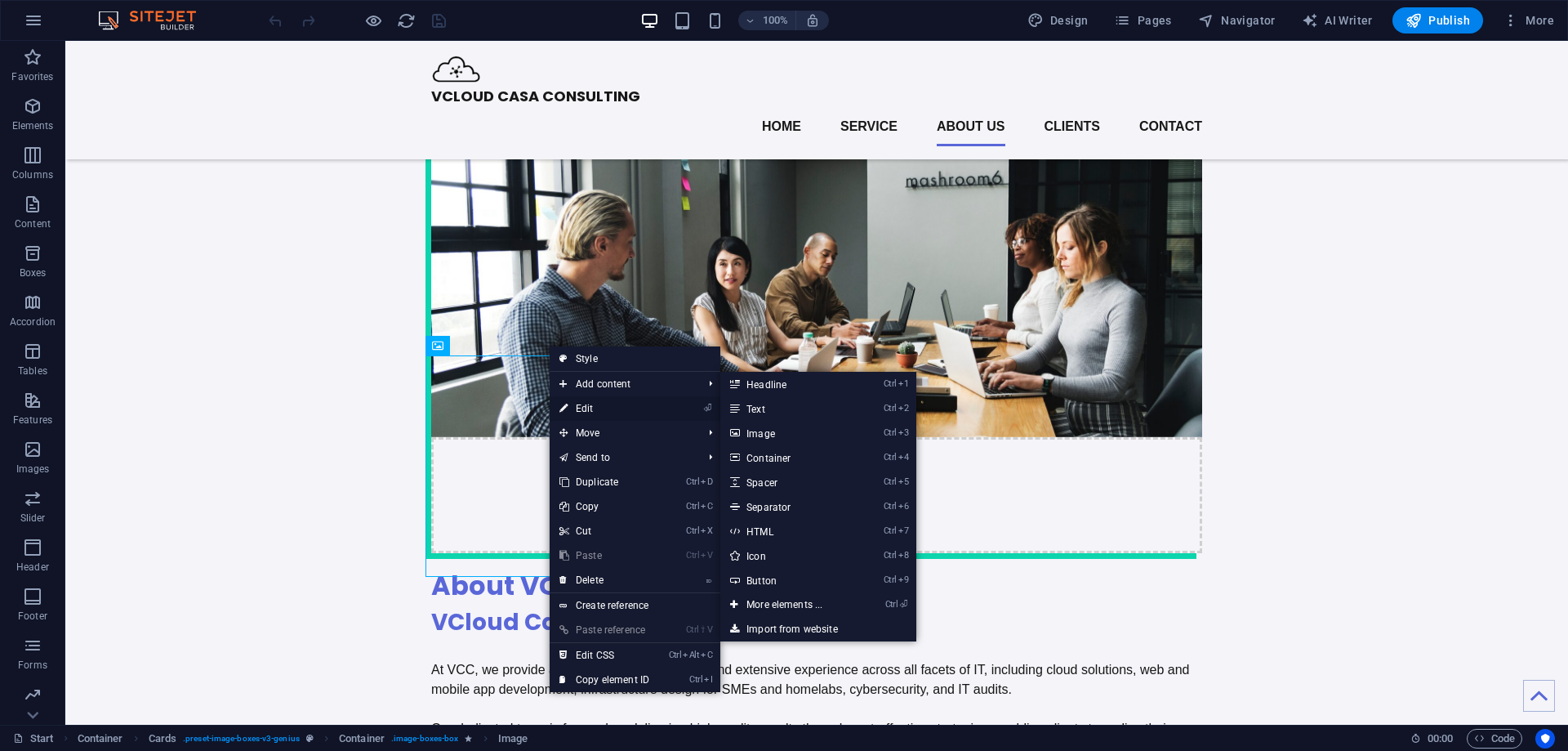 click on "⏎  Edit" at bounding box center [604, 409] 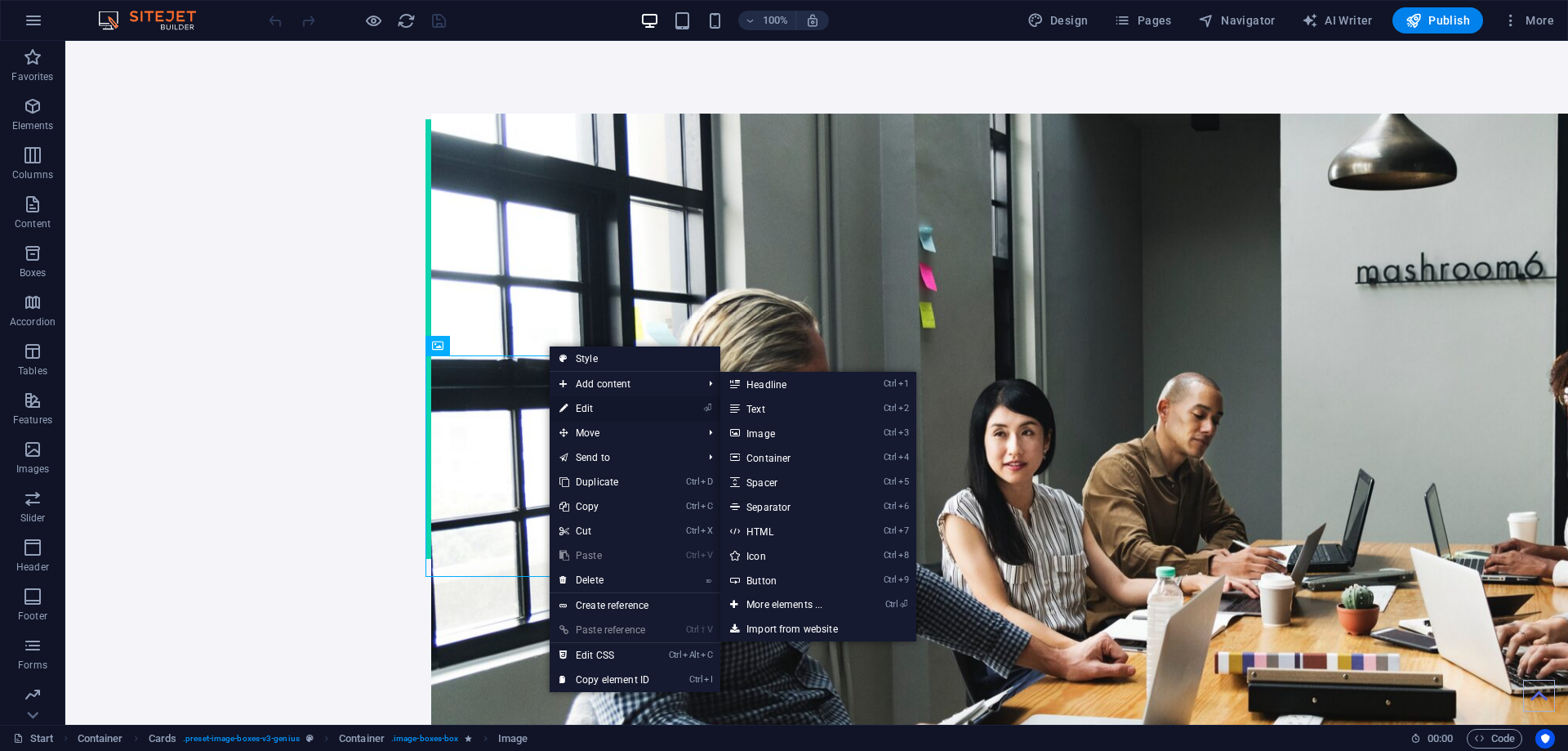 select on "%" 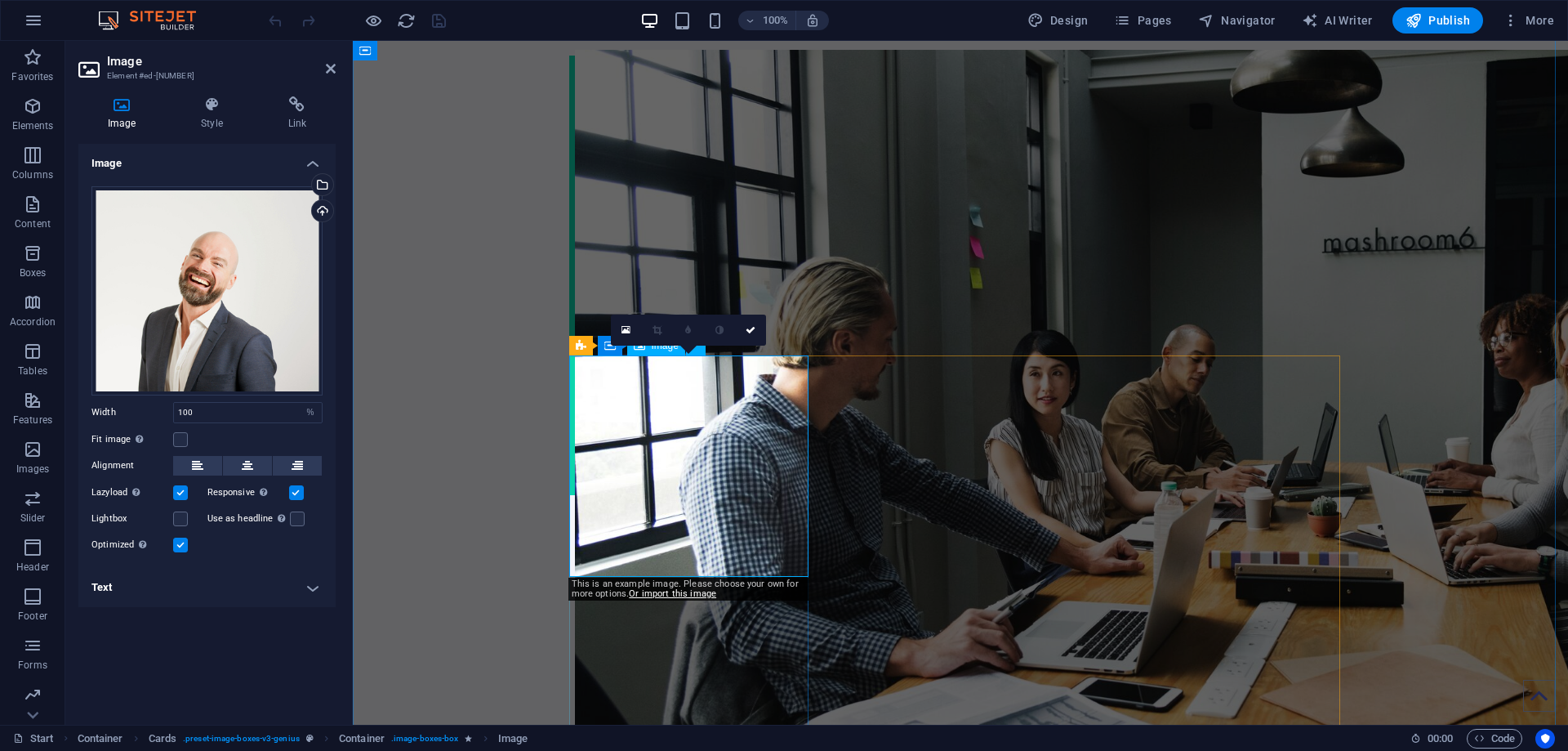 scroll, scrollTop: 1996, scrollLeft: 0, axis: vertical 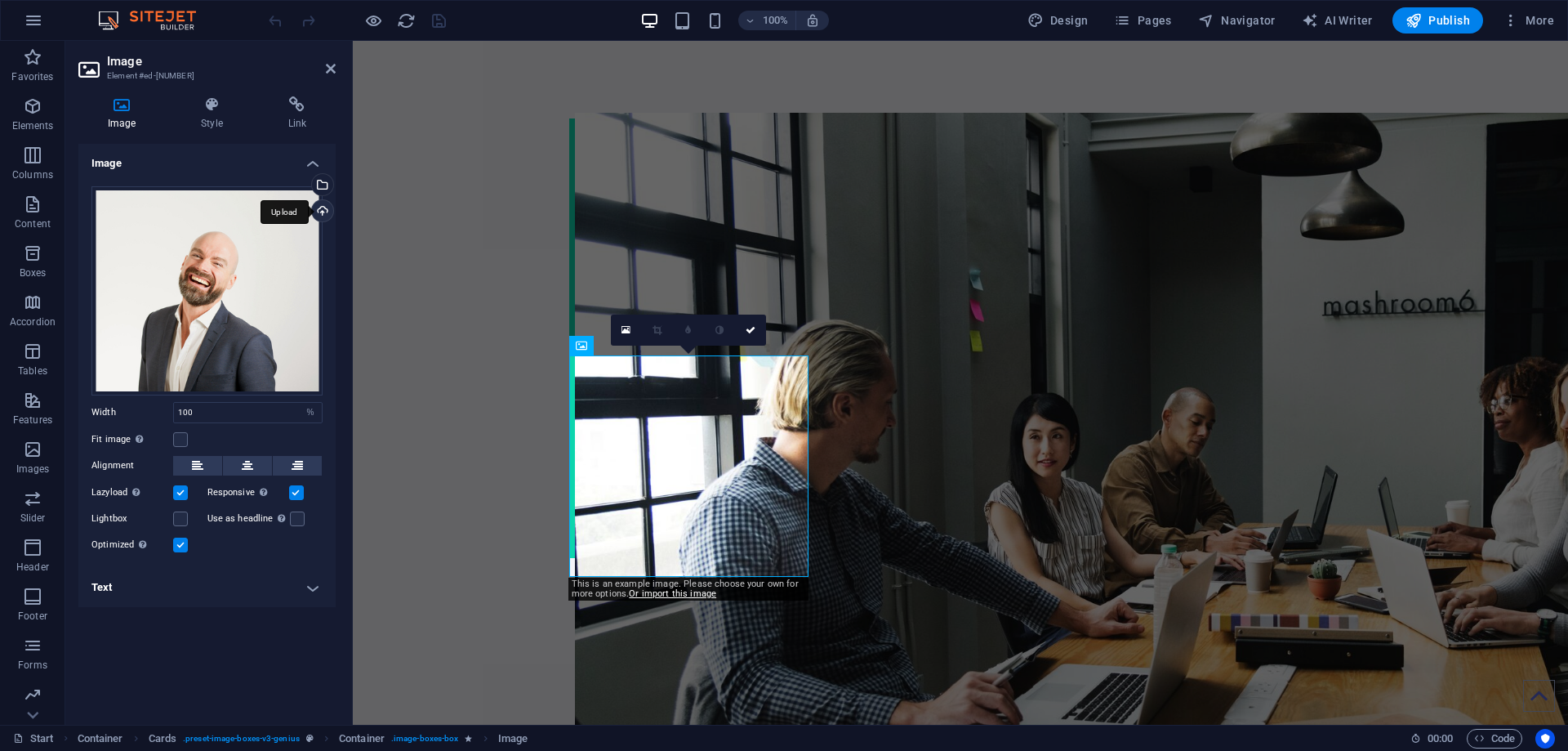 click on "Upload" at bounding box center [321, 212] 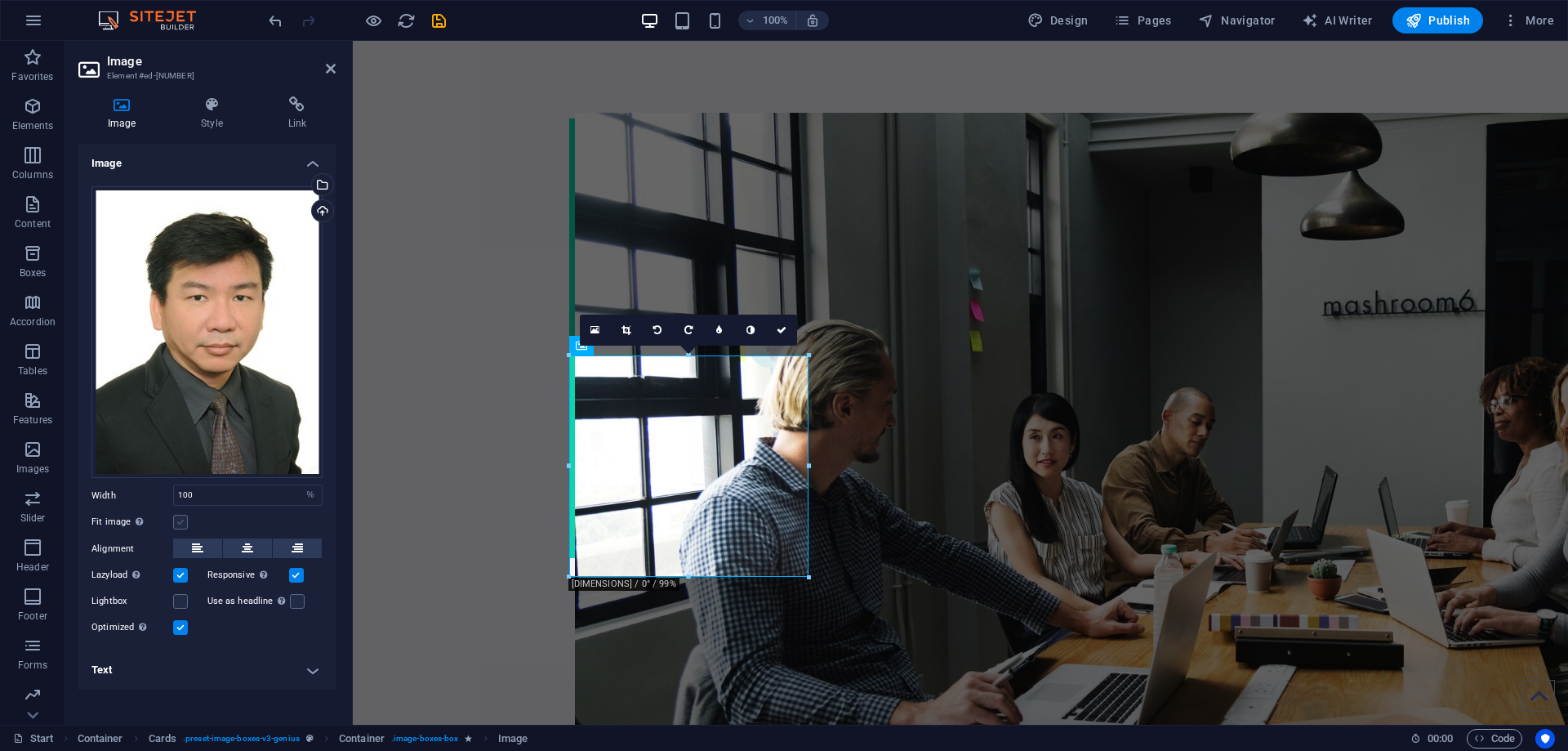 click at bounding box center [180, 522] 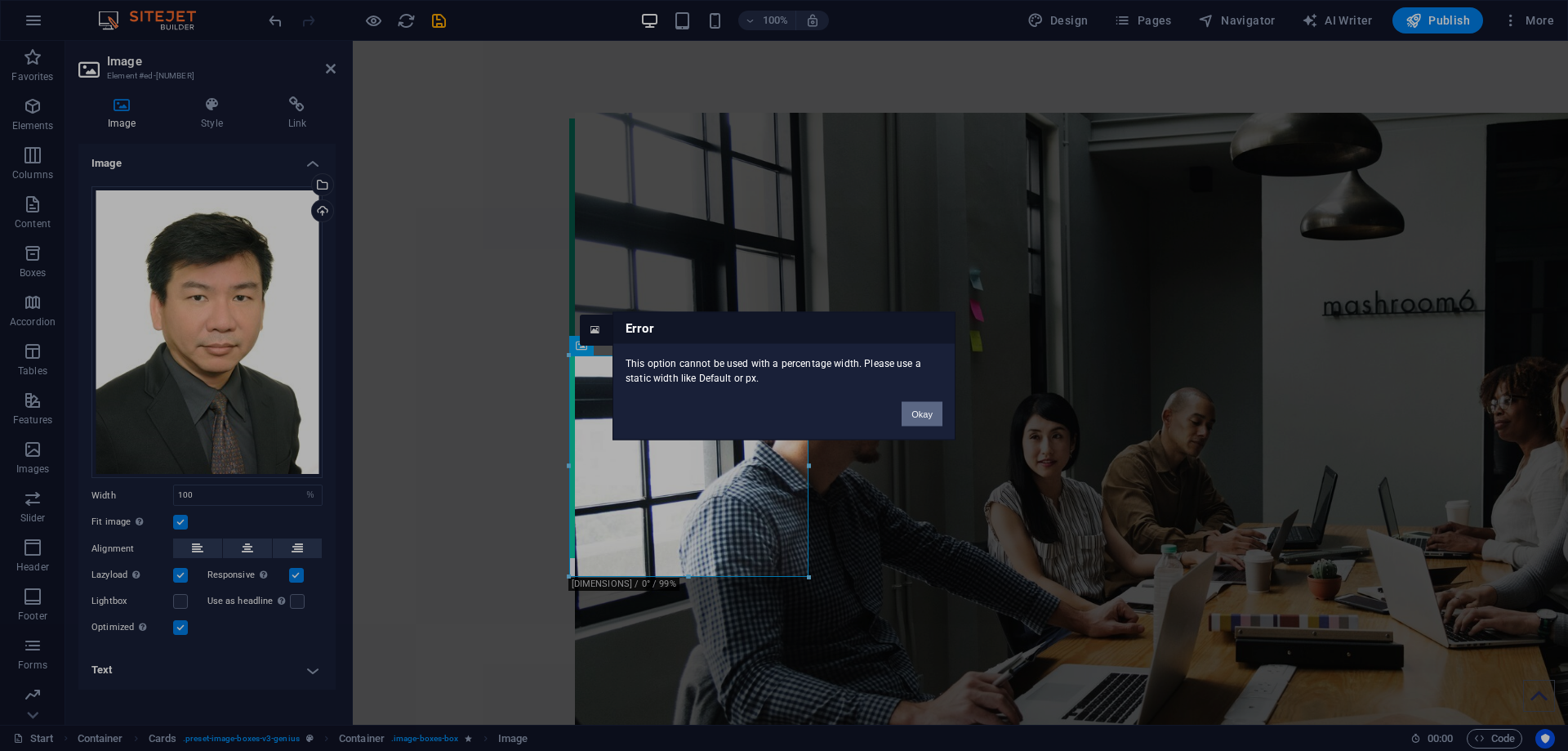 click on "Okay" at bounding box center (922, 413) 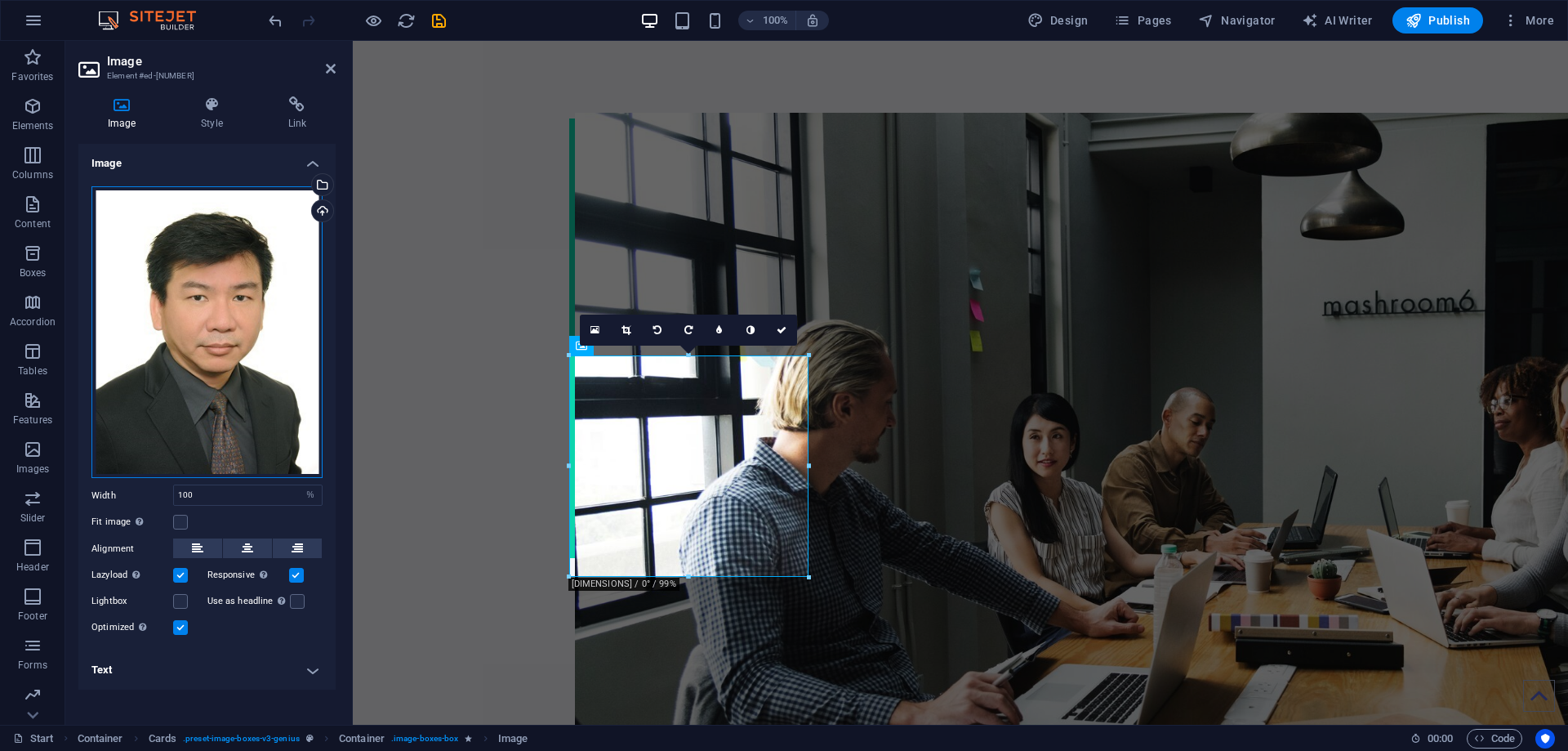 click on "Drag files here, click to choose files or select files from Files or our free stock photos & videos" at bounding box center (207, 332) 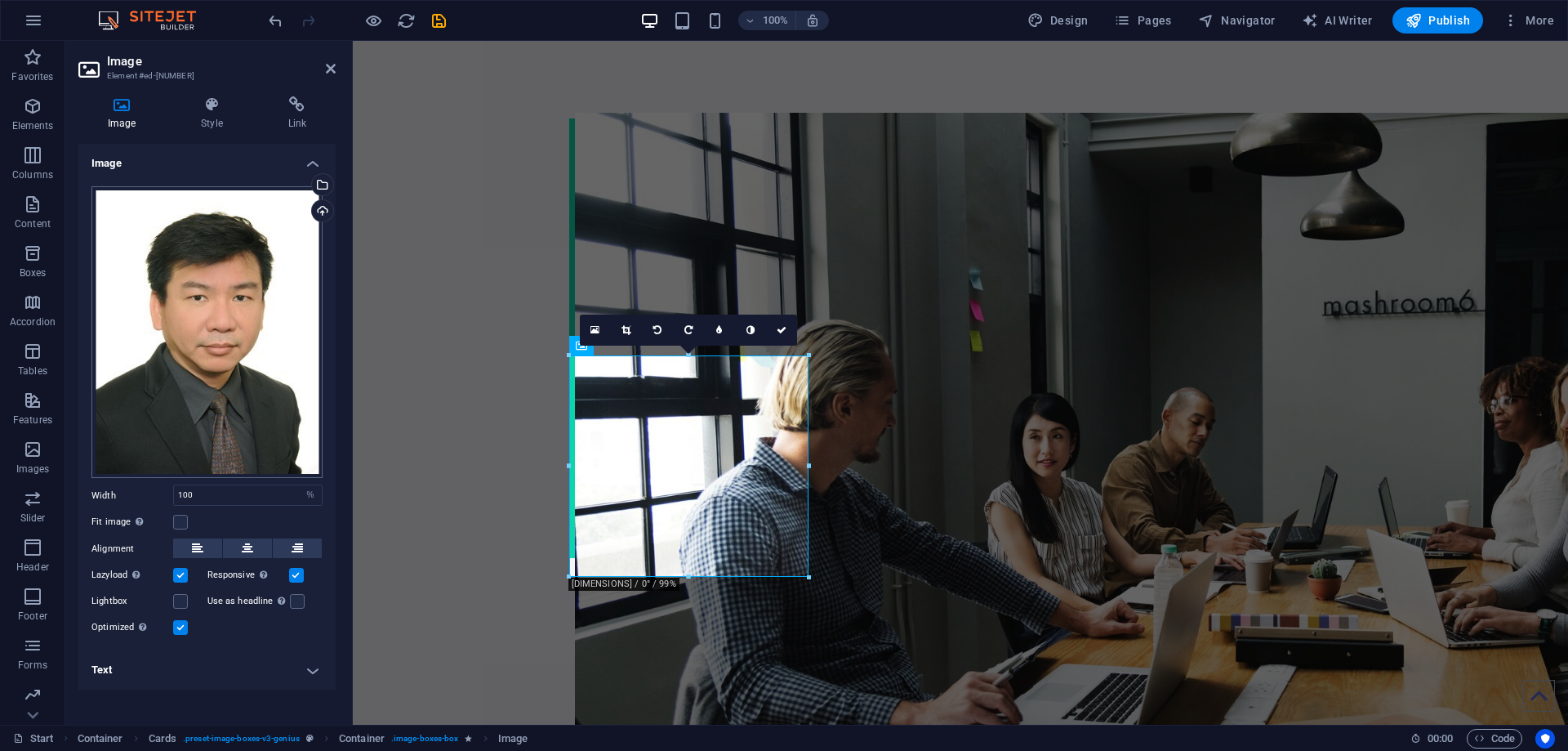 scroll, scrollTop: 1908, scrollLeft: 0, axis: vertical 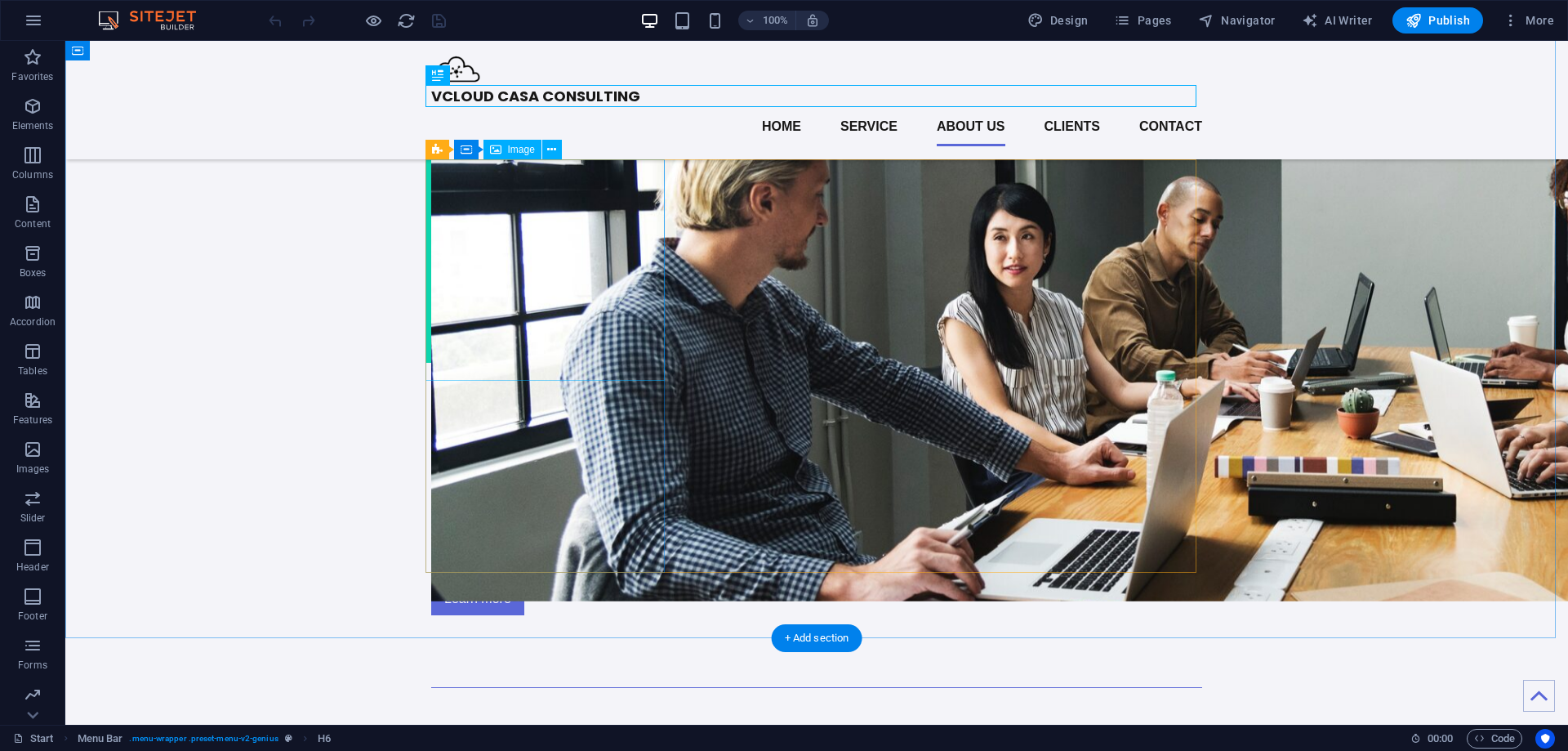 click at bounding box center [550, 1286] 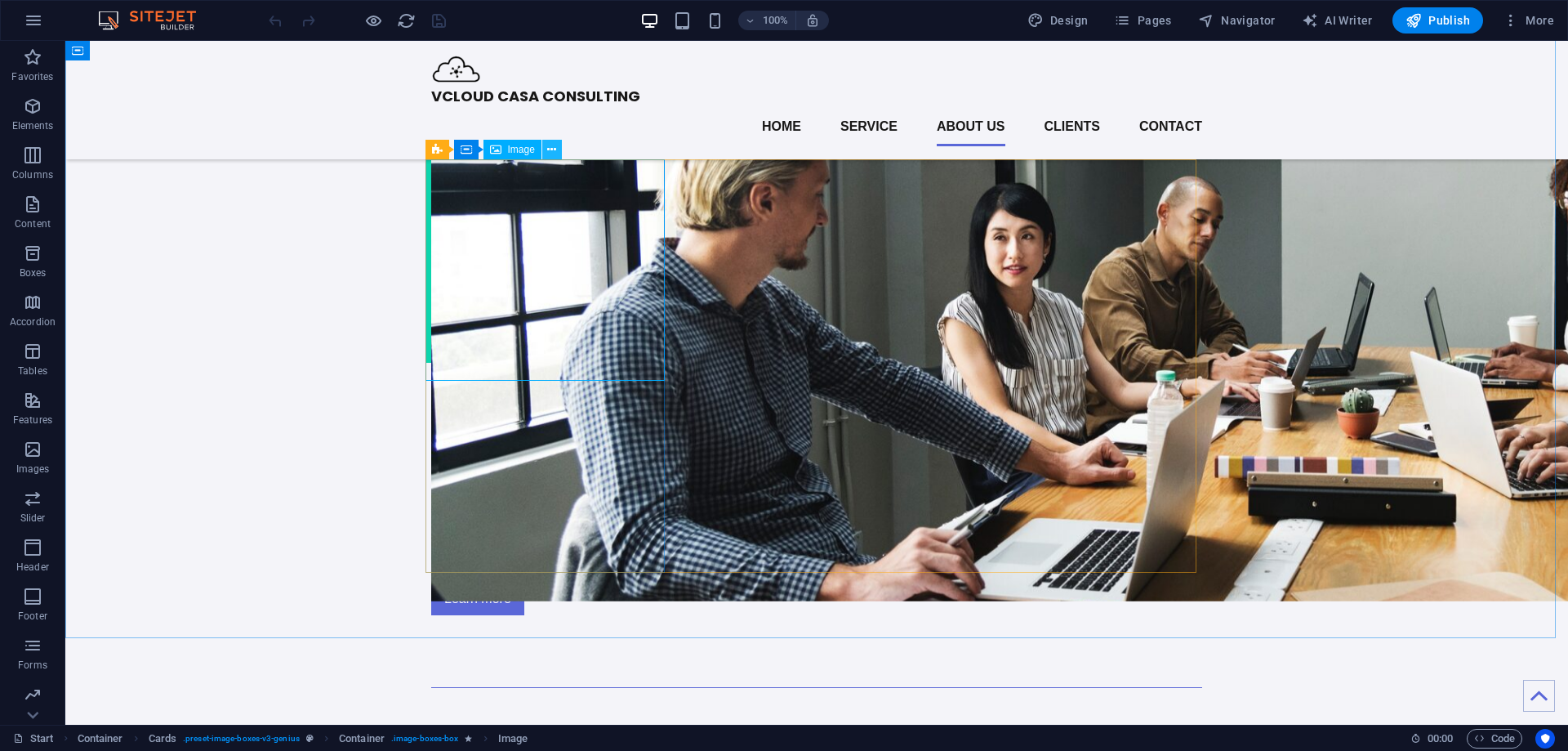 click at bounding box center [551, 150] 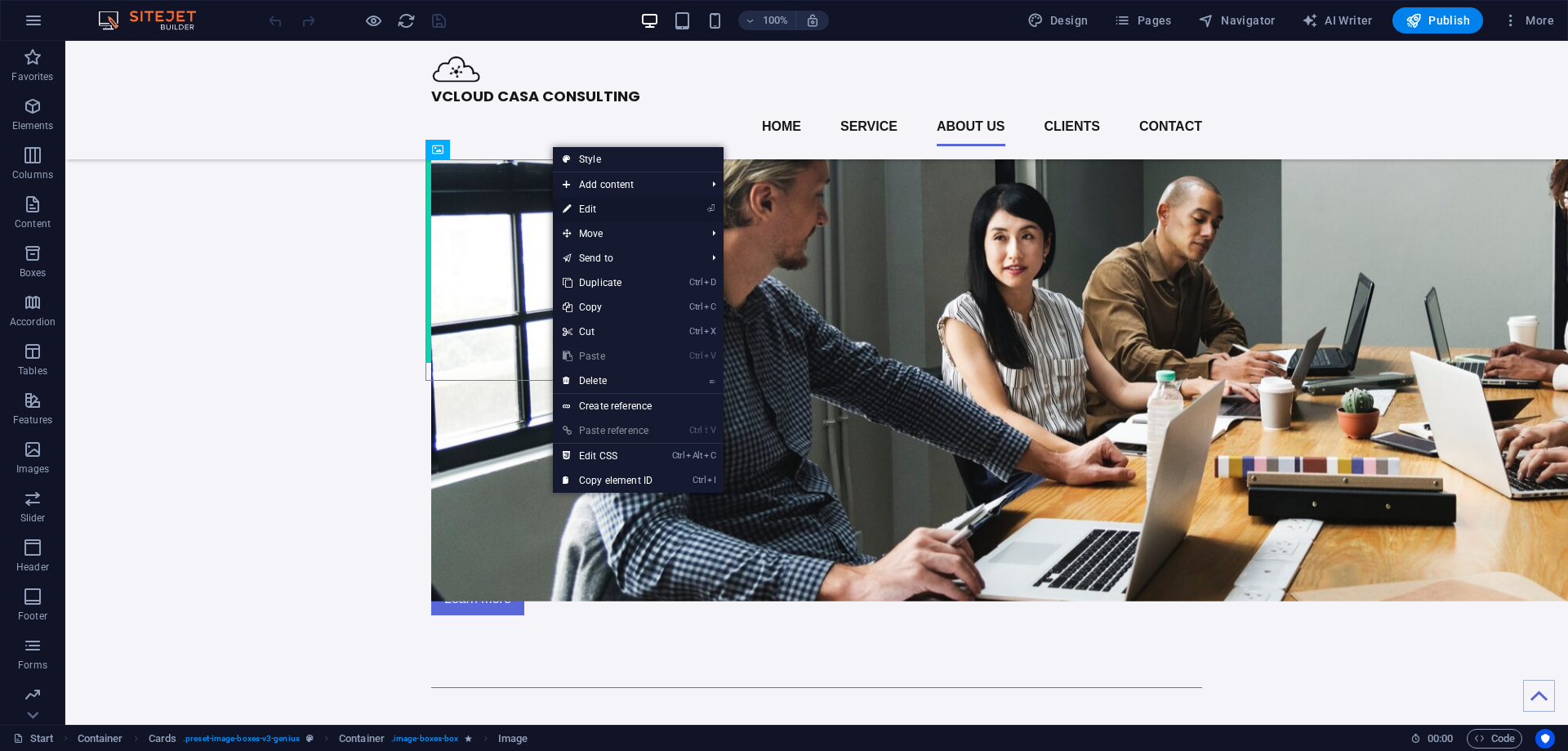 drag, startPoint x: 593, startPoint y: 202, endPoint x: 244, endPoint y: 161, distance: 351.40006 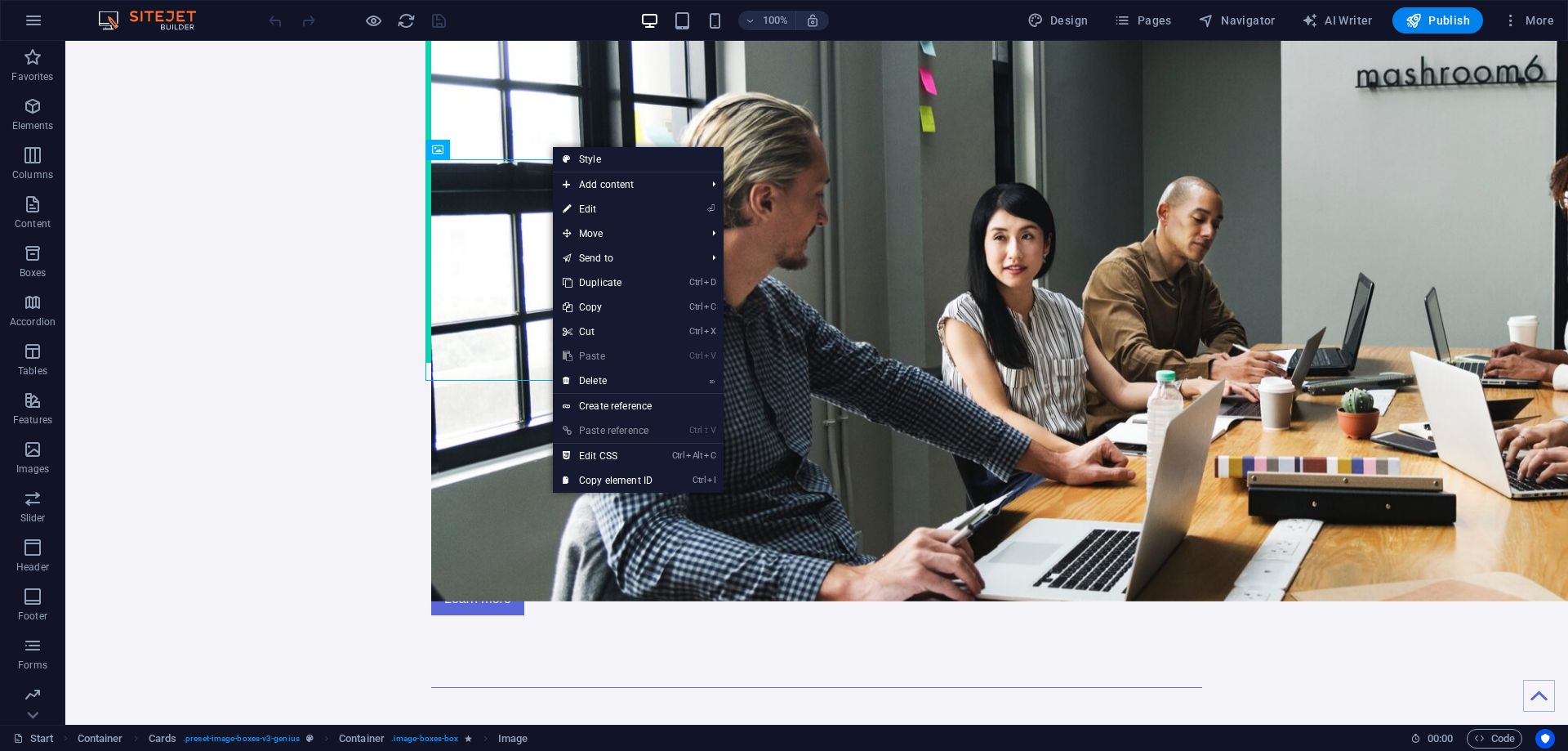 select on "%" 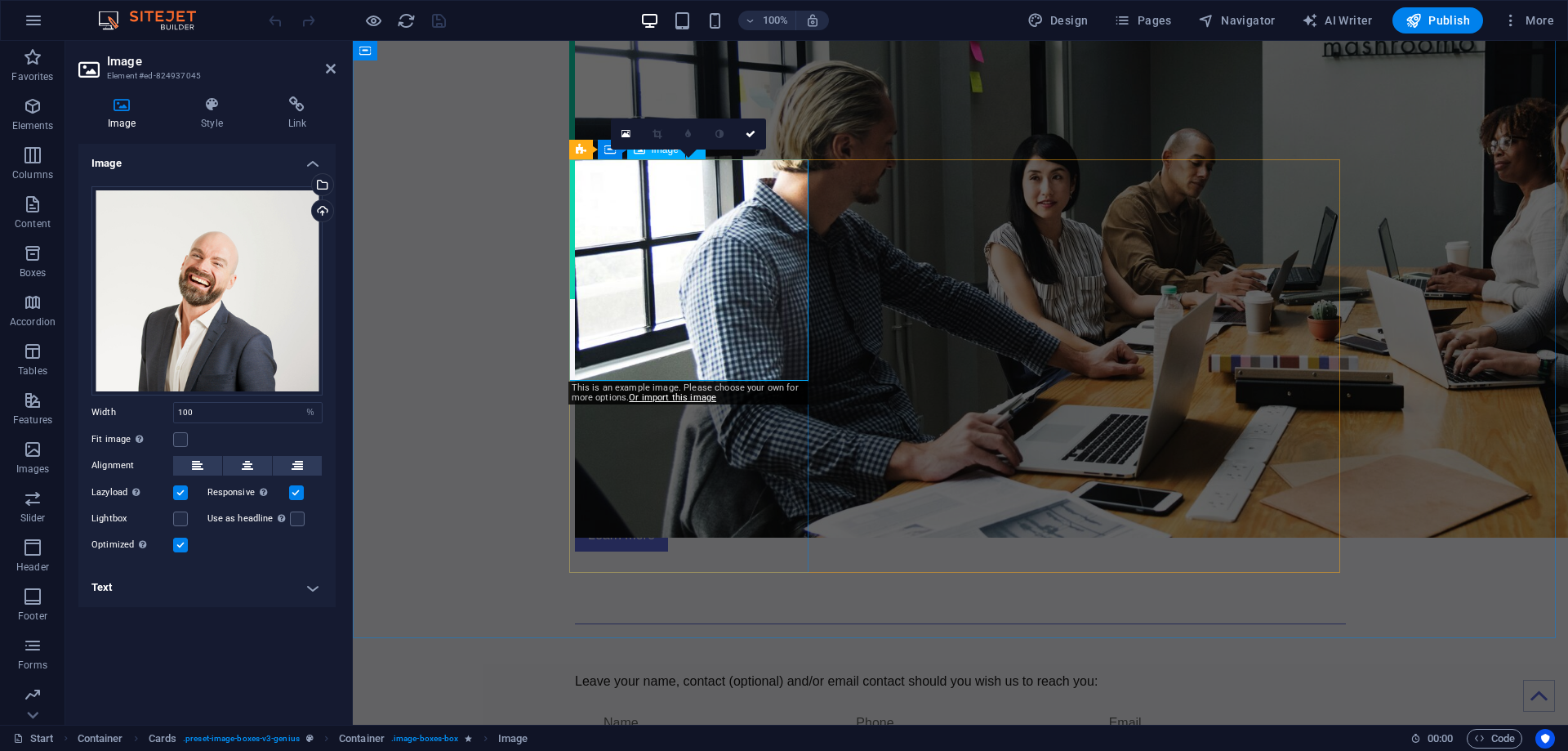 scroll, scrollTop: 2193, scrollLeft: 0, axis: vertical 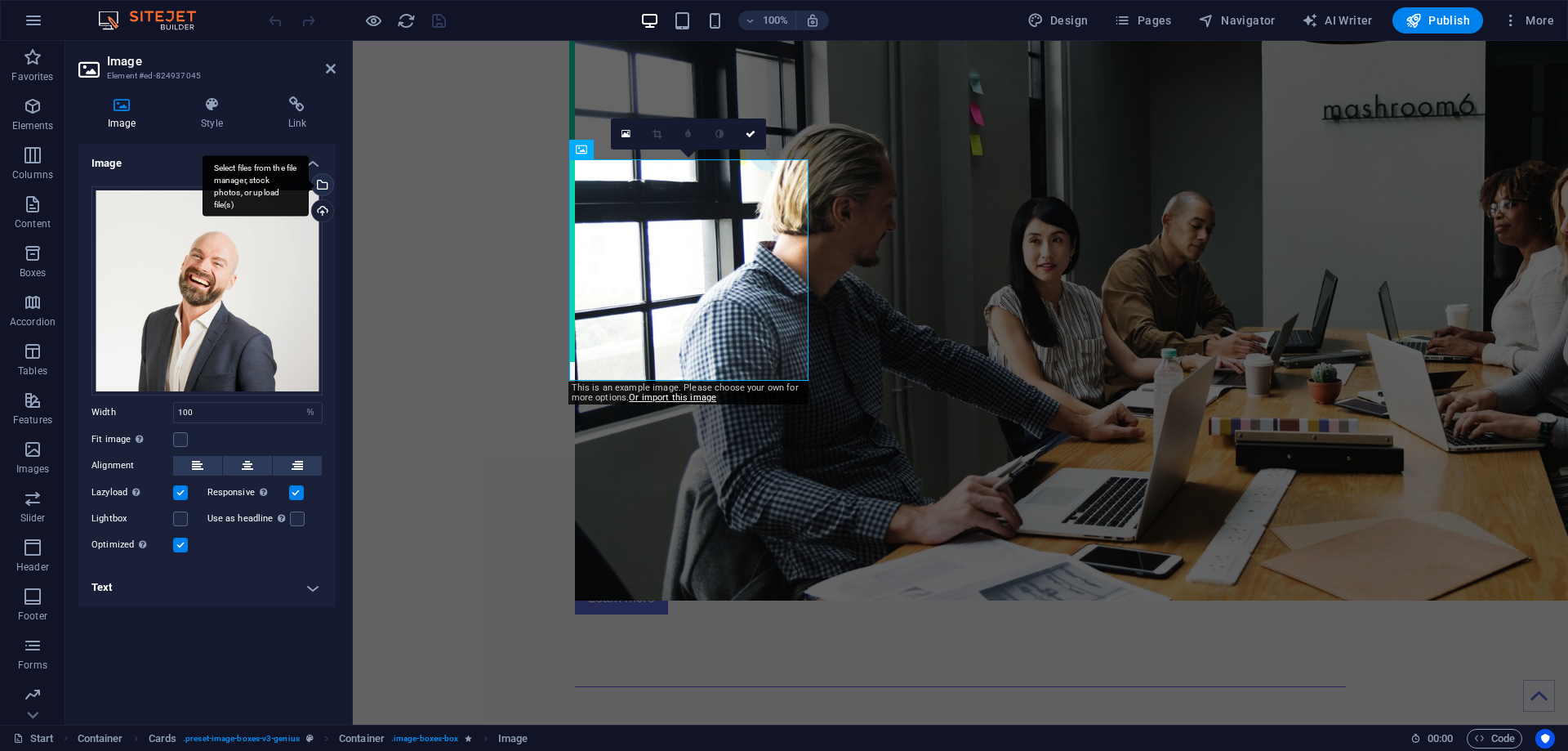 click on "Select files from the file manager, stock photos, or upload file(s)" at bounding box center (321, 186) 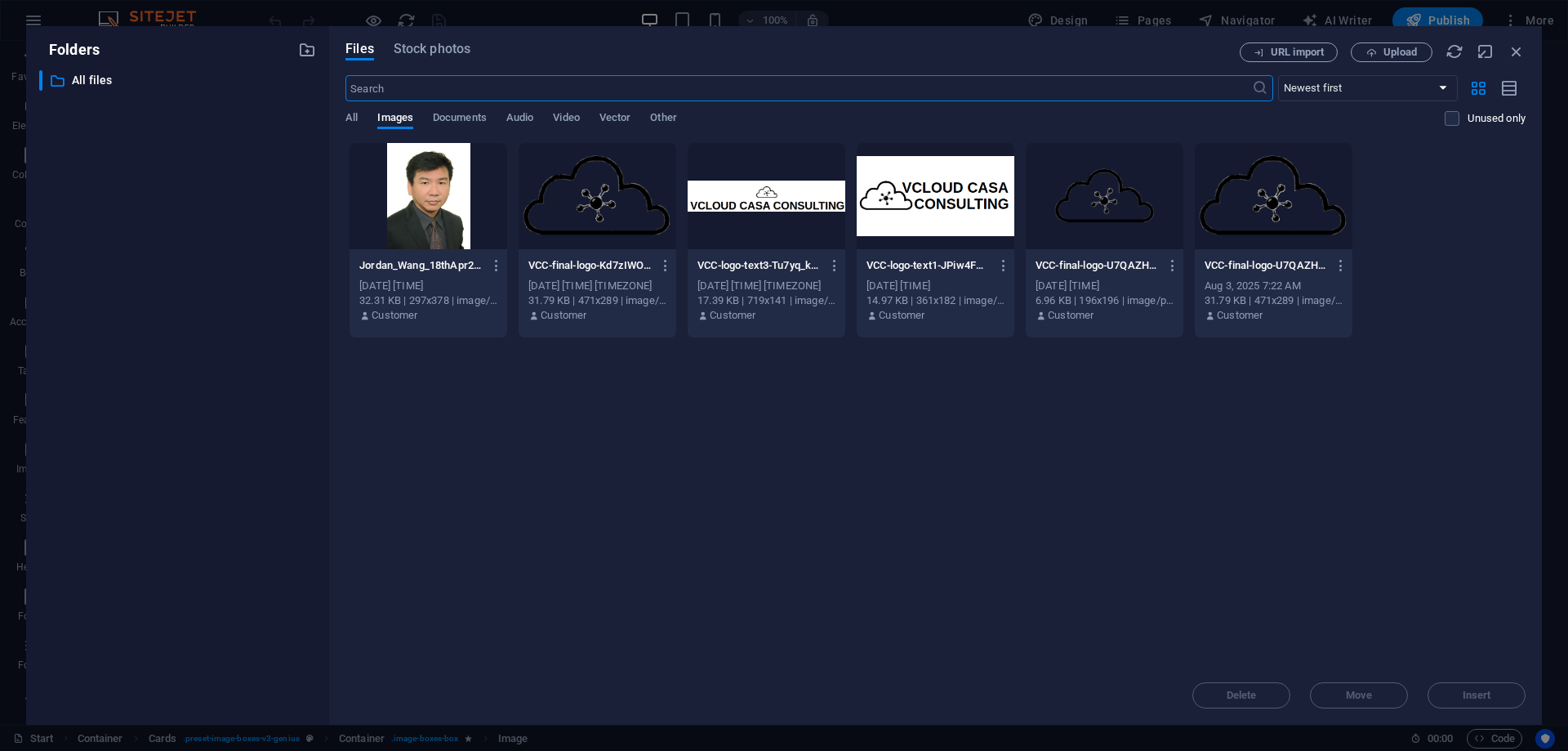 scroll, scrollTop: 2104, scrollLeft: 0, axis: vertical 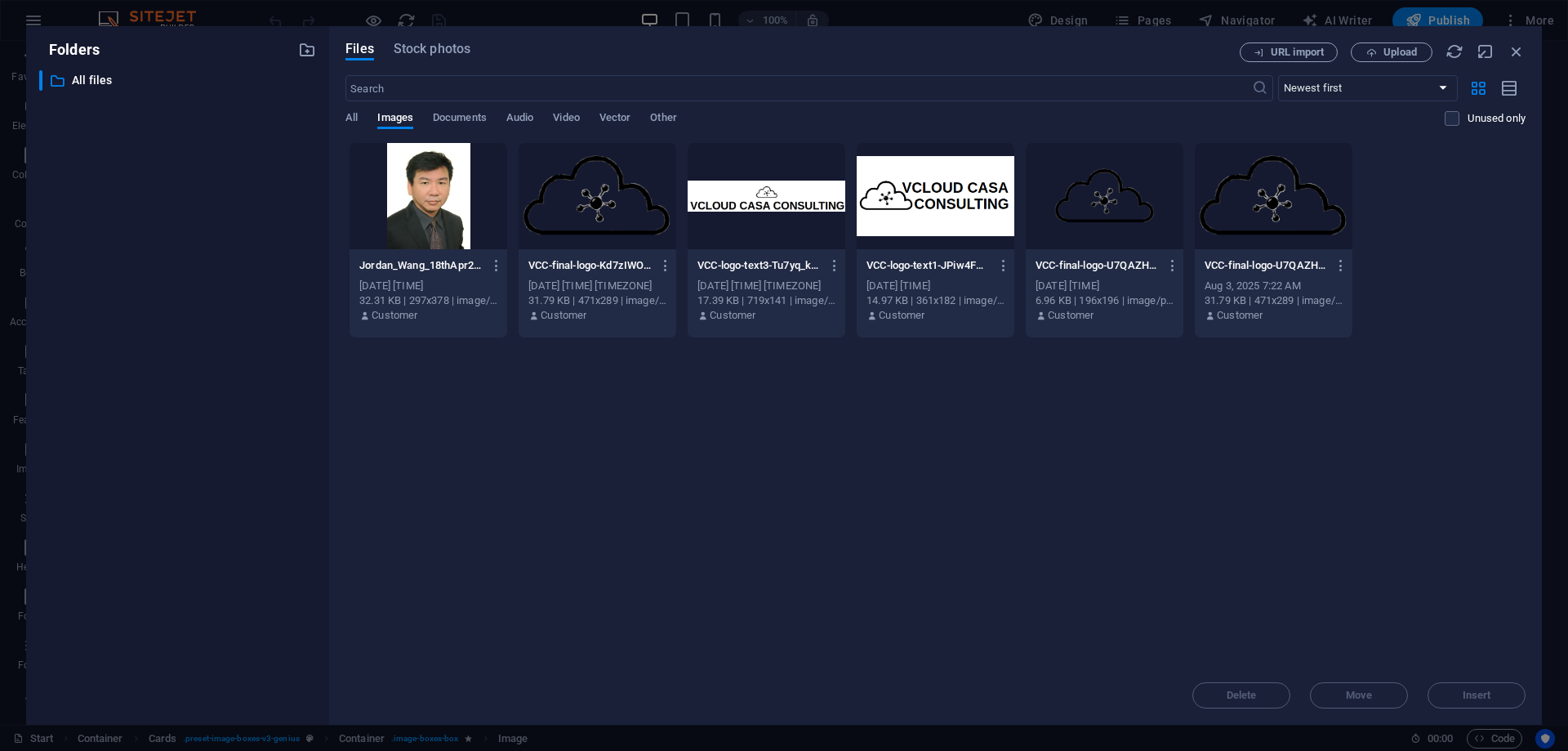 click at bounding box center [428, 196] 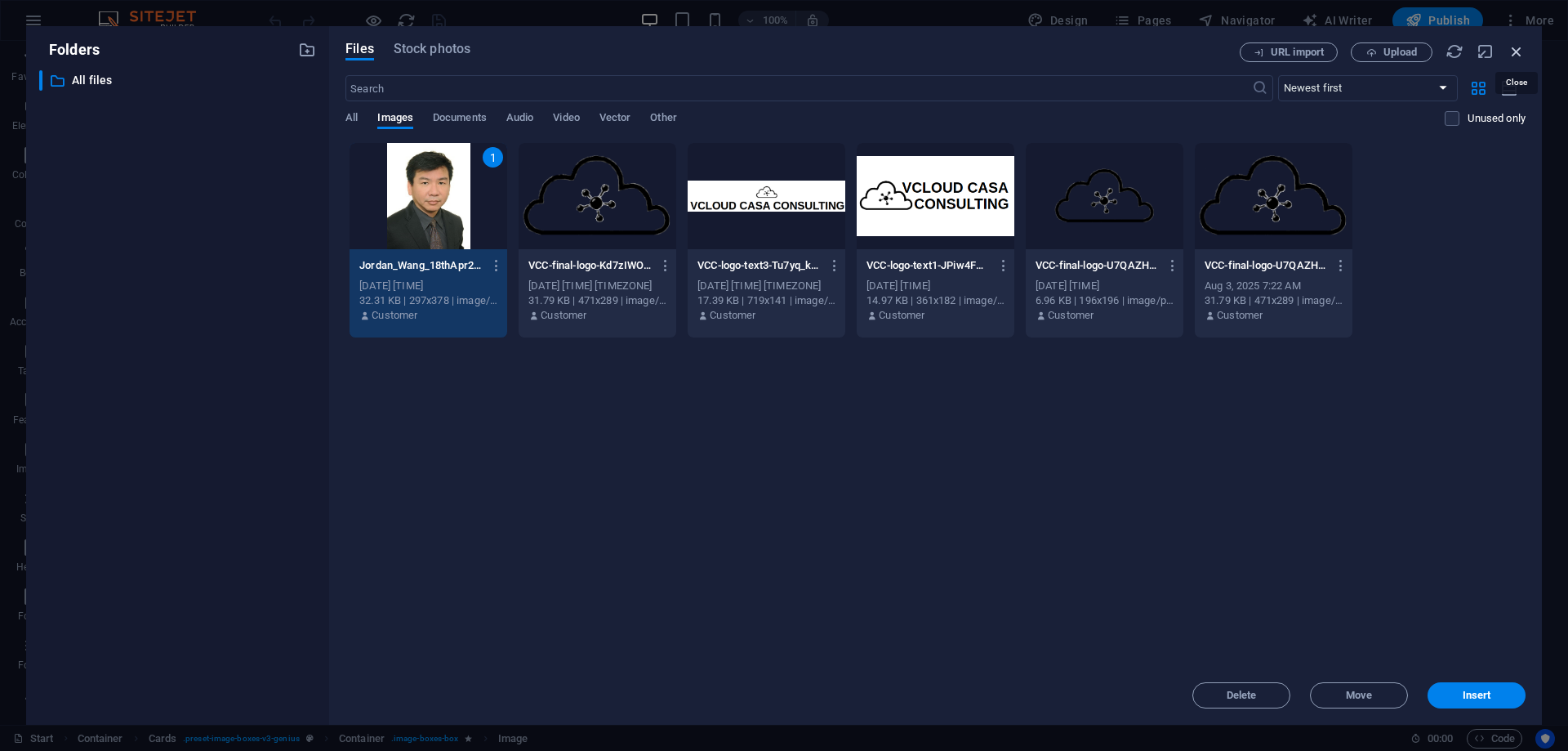 click at bounding box center (1517, 51) 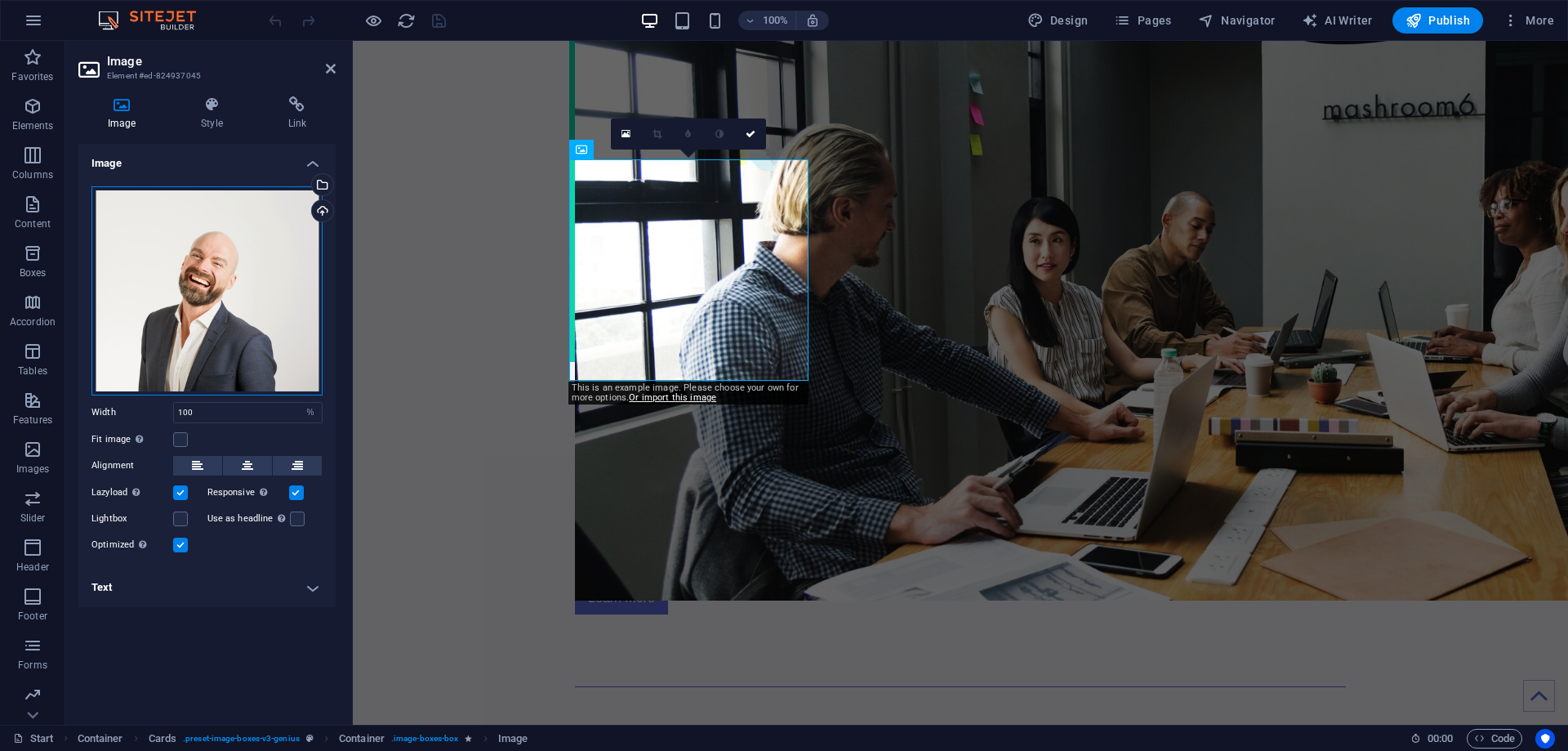 click on "Drag files here, click to choose files or select files from Files or our free stock photos & videos" at bounding box center [207, 291] 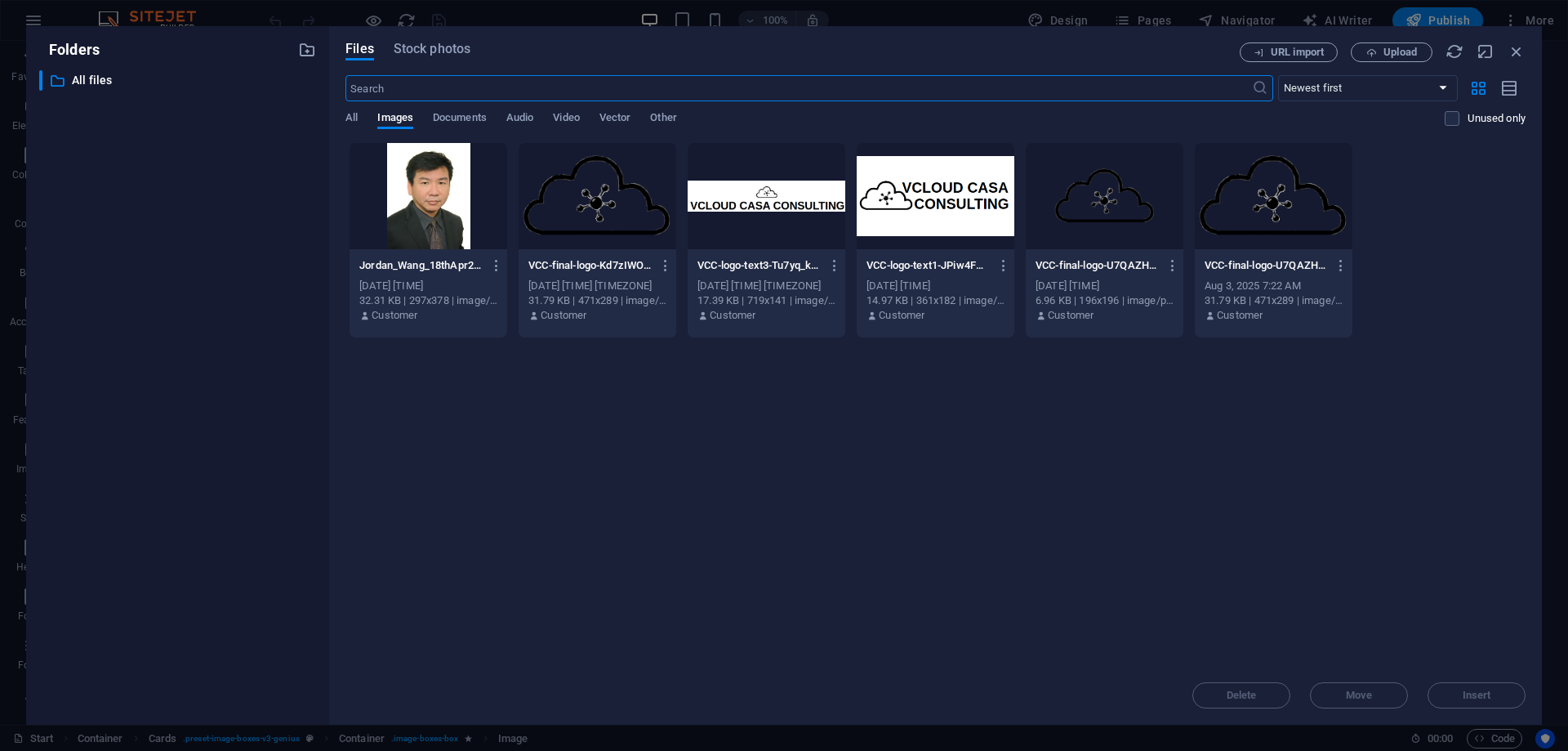 scroll, scrollTop: 2104, scrollLeft: 0, axis: vertical 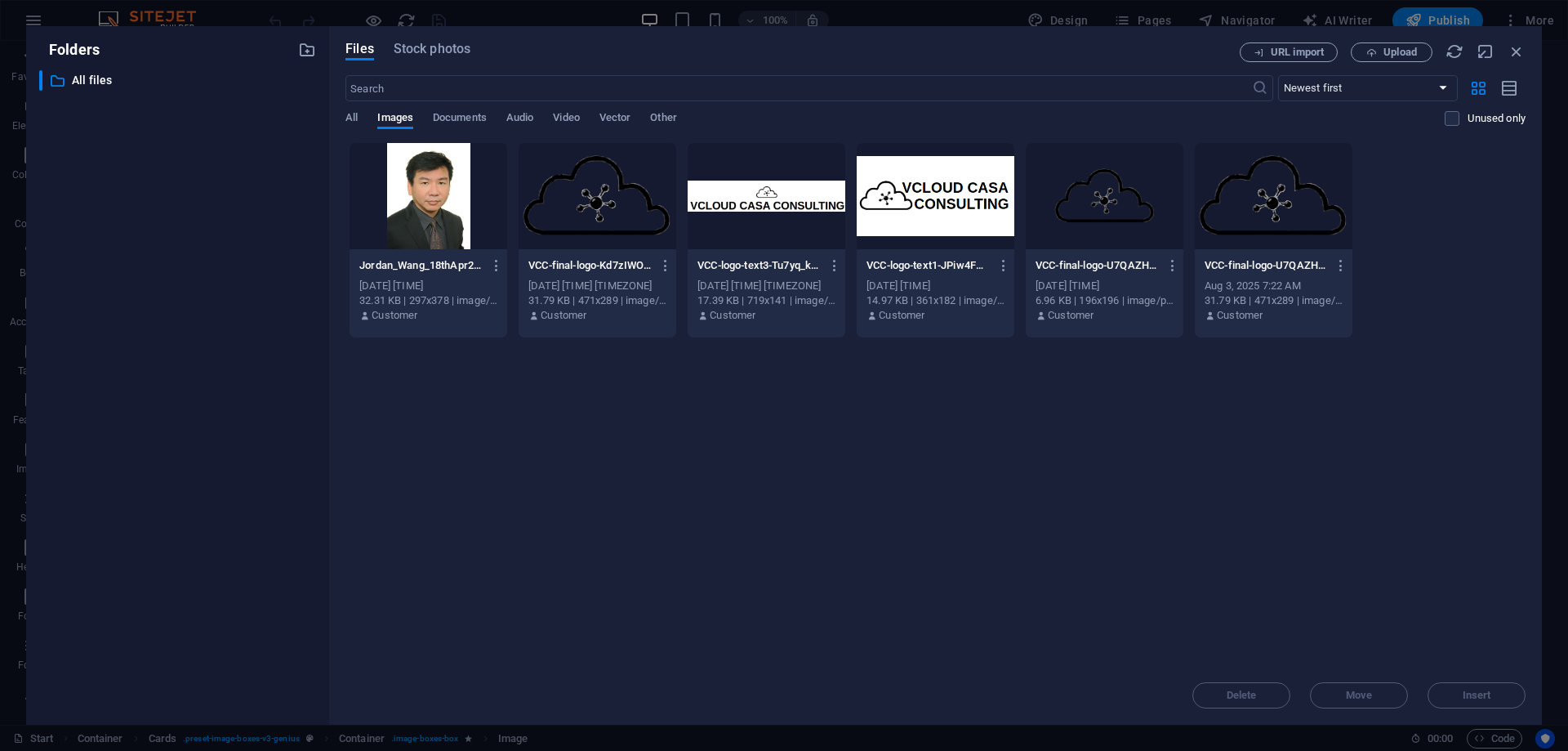 click at bounding box center (428, 196) 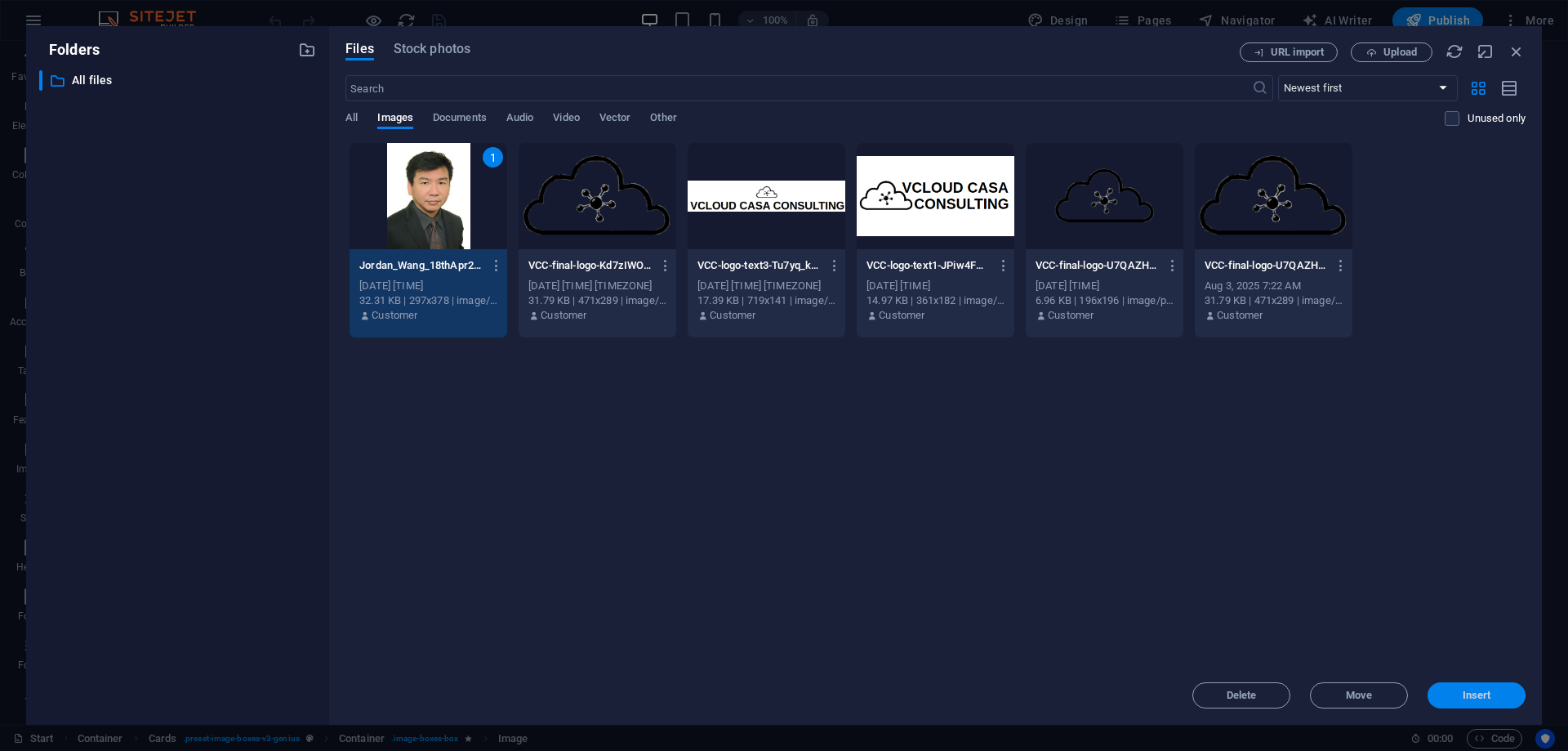 click on "Insert" at bounding box center (1477, 695) 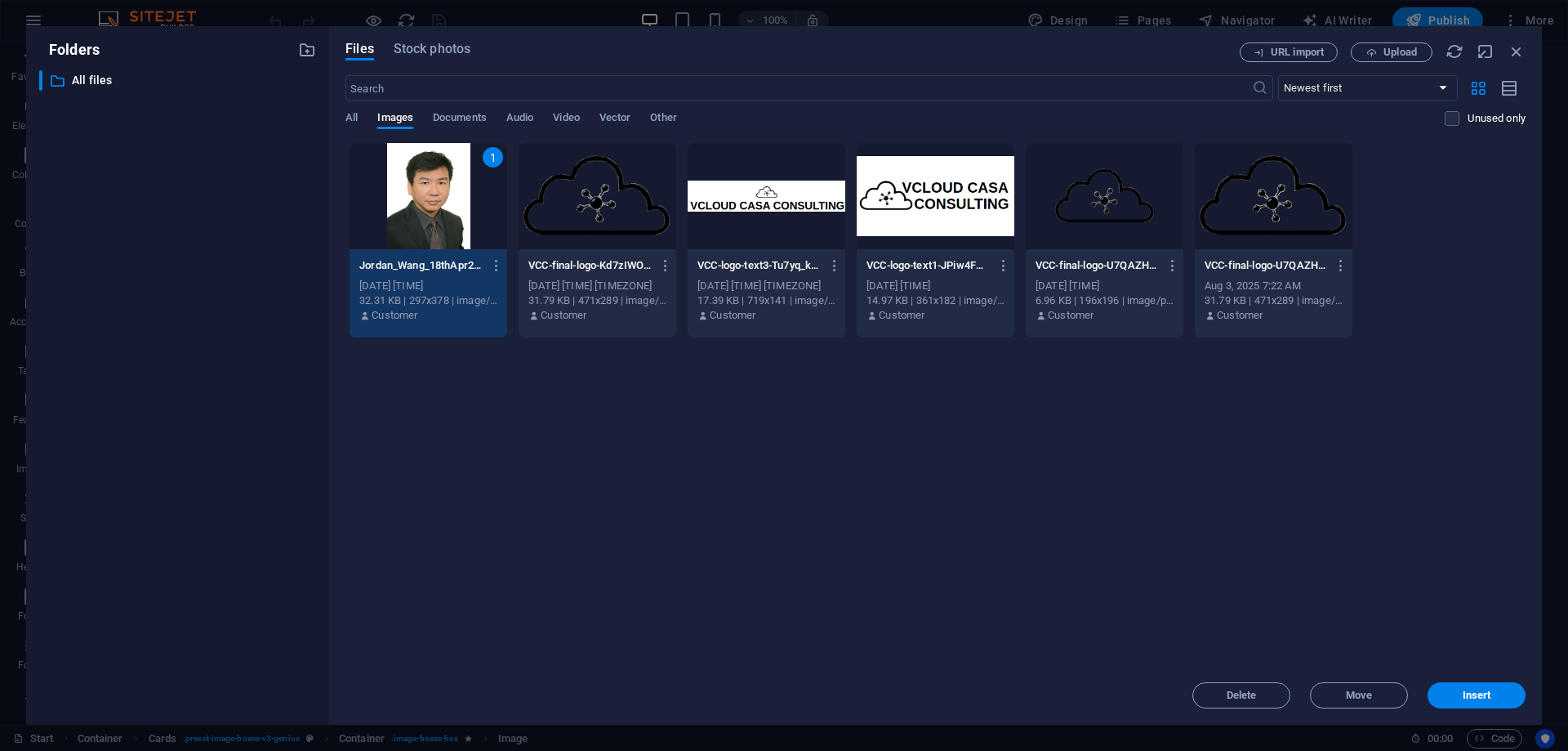 scroll, scrollTop: 2193, scrollLeft: 0, axis: vertical 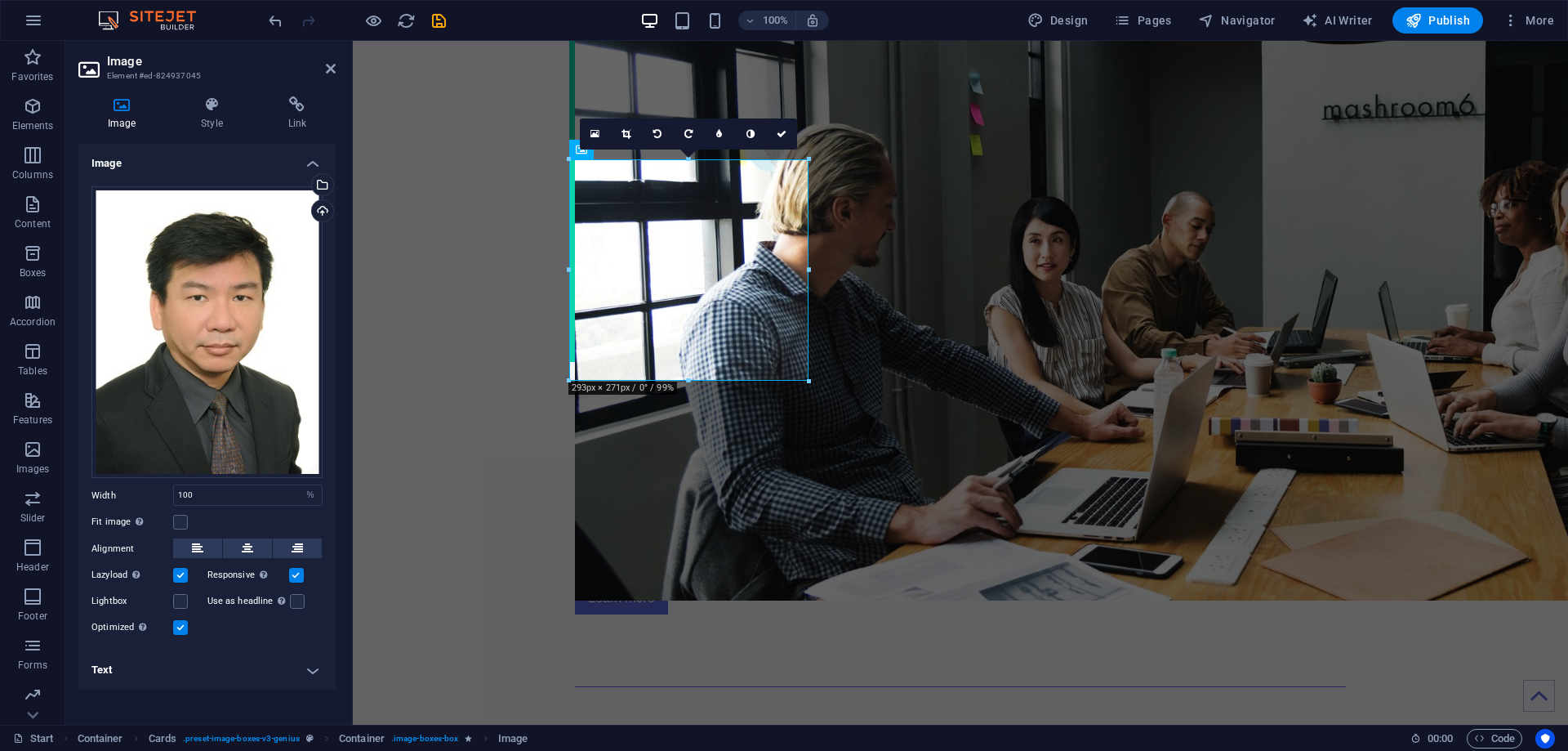 click on "Text" at bounding box center (207, 670) 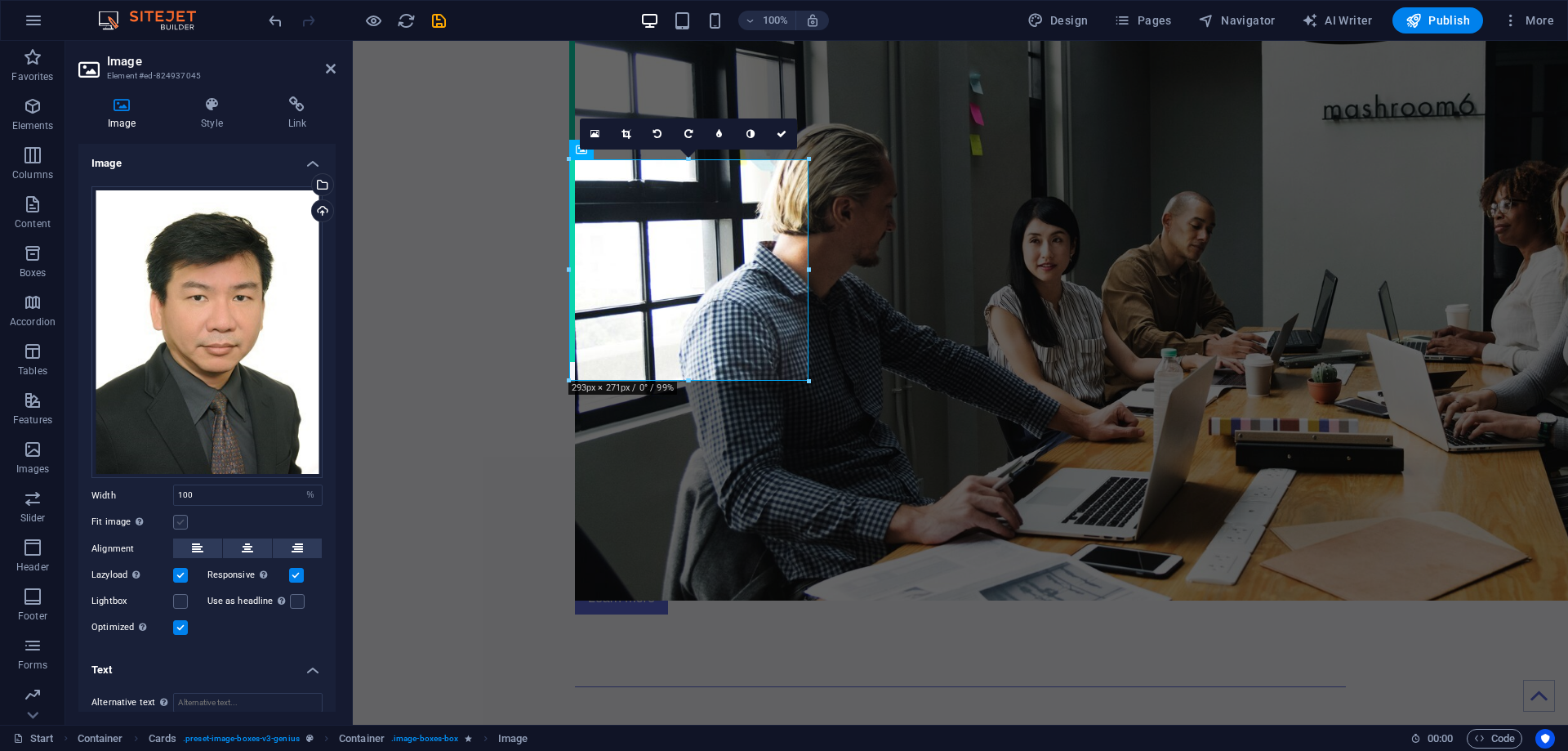 click at bounding box center (180, 522) 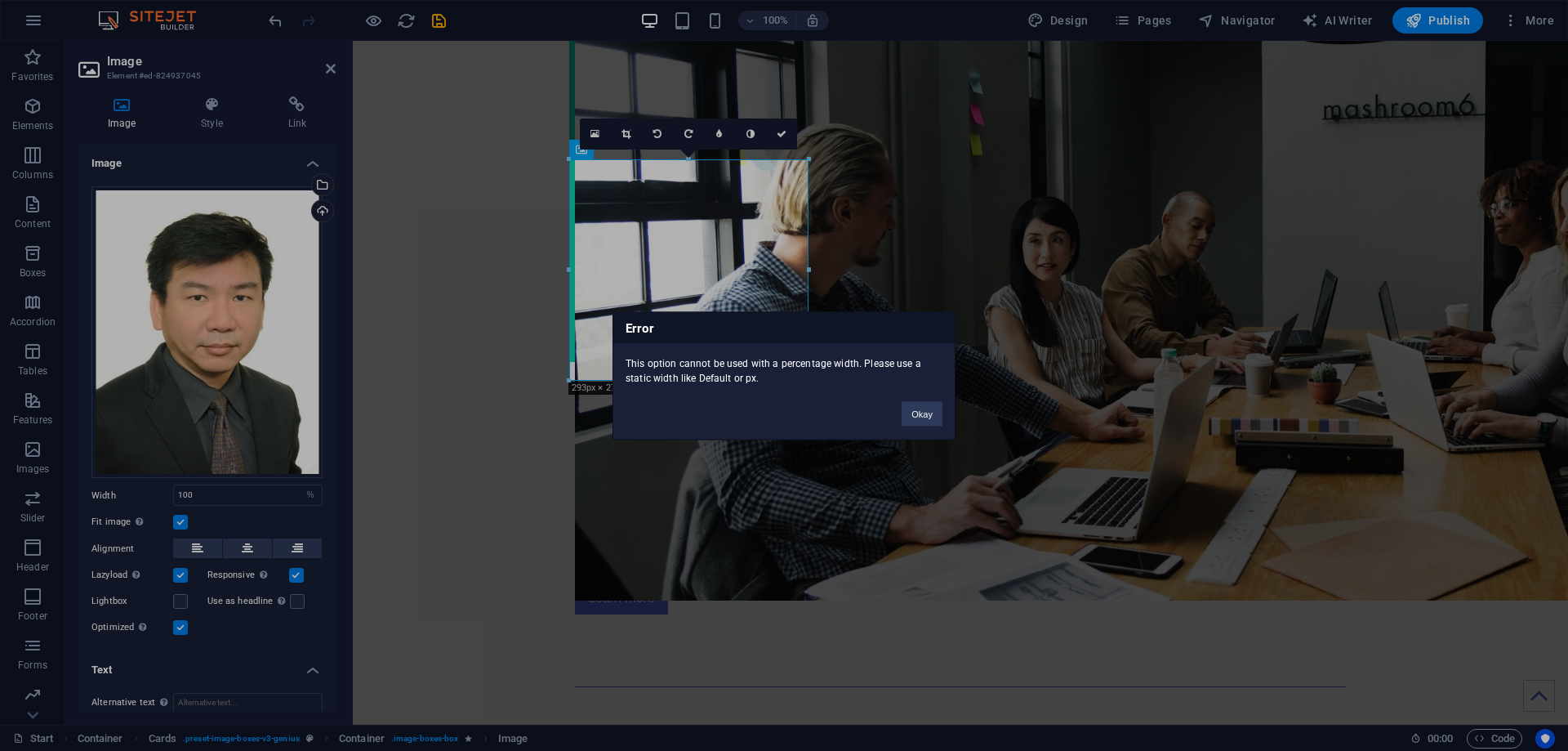 click on "Error This option cannot be used with a percentage width. Please use a static width like Default or px. Okay" at bounding box center (784, 375) 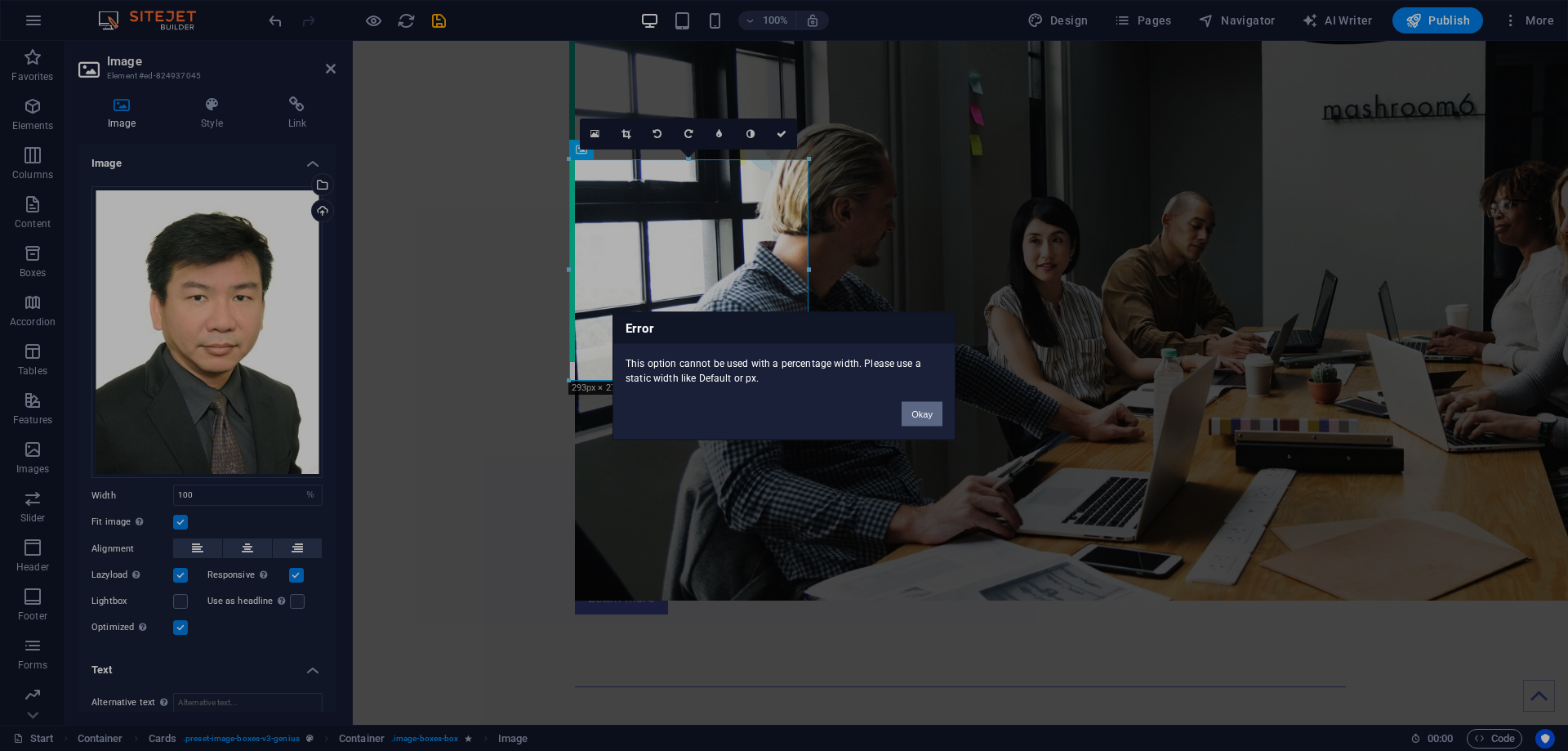 click on "Okay" at bounding box center [922, 413] 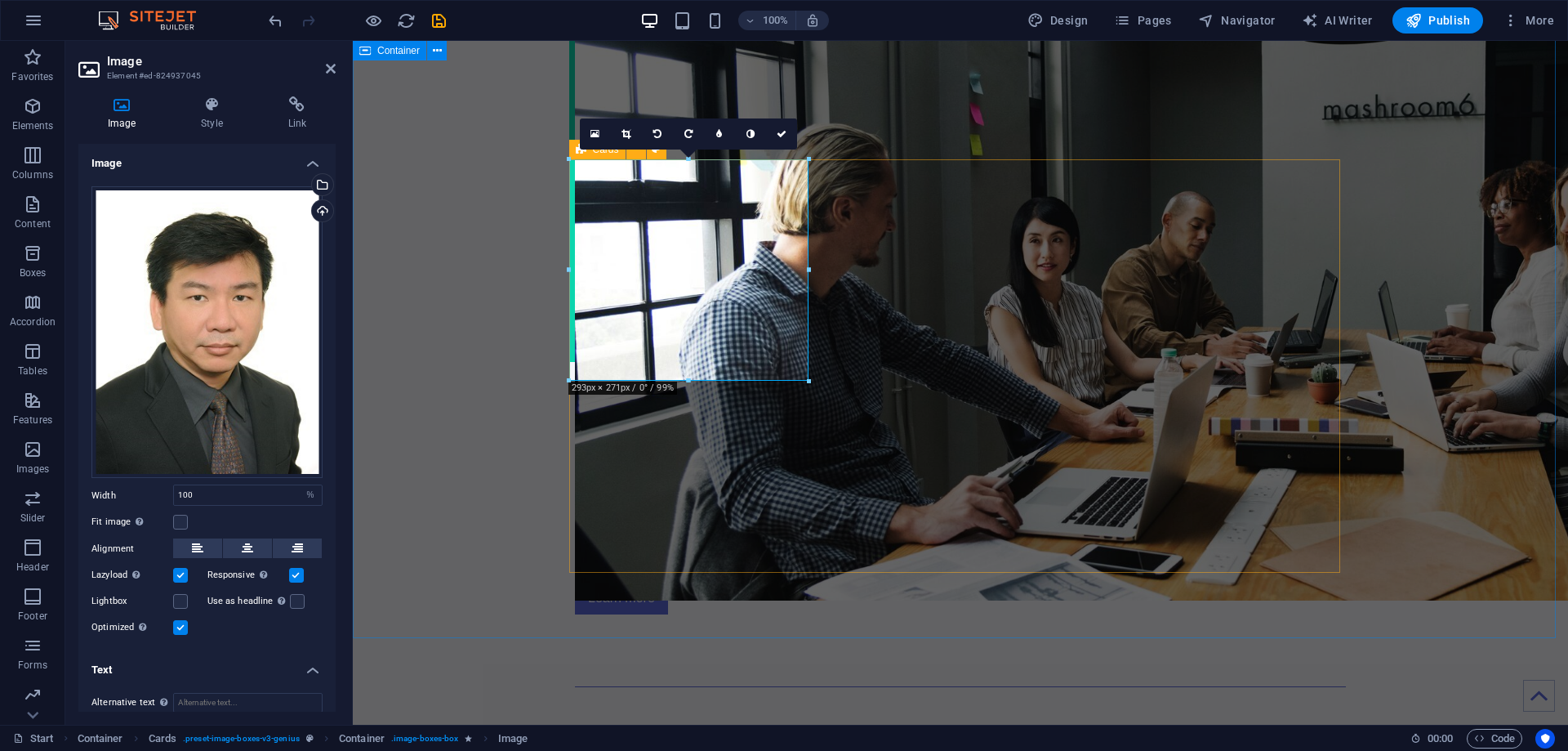 click on "Drop content here or  Add elements  Paste clipboard About VCC VCloud Casa Consulting At VCC, we provide a diverse array of expertise and extensive experience across all facets of IT, including cloud solutions, web and mobile app development, infrastructure design for SMEs and homelabs, cybersecurity, and IT audits. Our dedicated team is focused on delivering high-quality results through cost-effective strategies, enabling clients to realize their objectives in the ever-evolving digital landscape. With us, you can confidently advance toward your full potential. Learn more Leave your name, contact (optional) and/or email contact should you wish us to reach you:  Submit   I have read and understand the privacy policy. Unreadable? Load new [FIRST] [LAST]   CEO [NUMBER]+ years experience Charismatic, fun guy, cool leader, love dogs. [FIRST] [LAST] CFO [NUMBER] years experience Financial analyst by trade, proclaimed Excel nerd.   [FIRST] [LAST] CTO [NUMBER] years experience No nonsense, straight up tech geek and opensource advocate." at bounding box center [960, 1160] 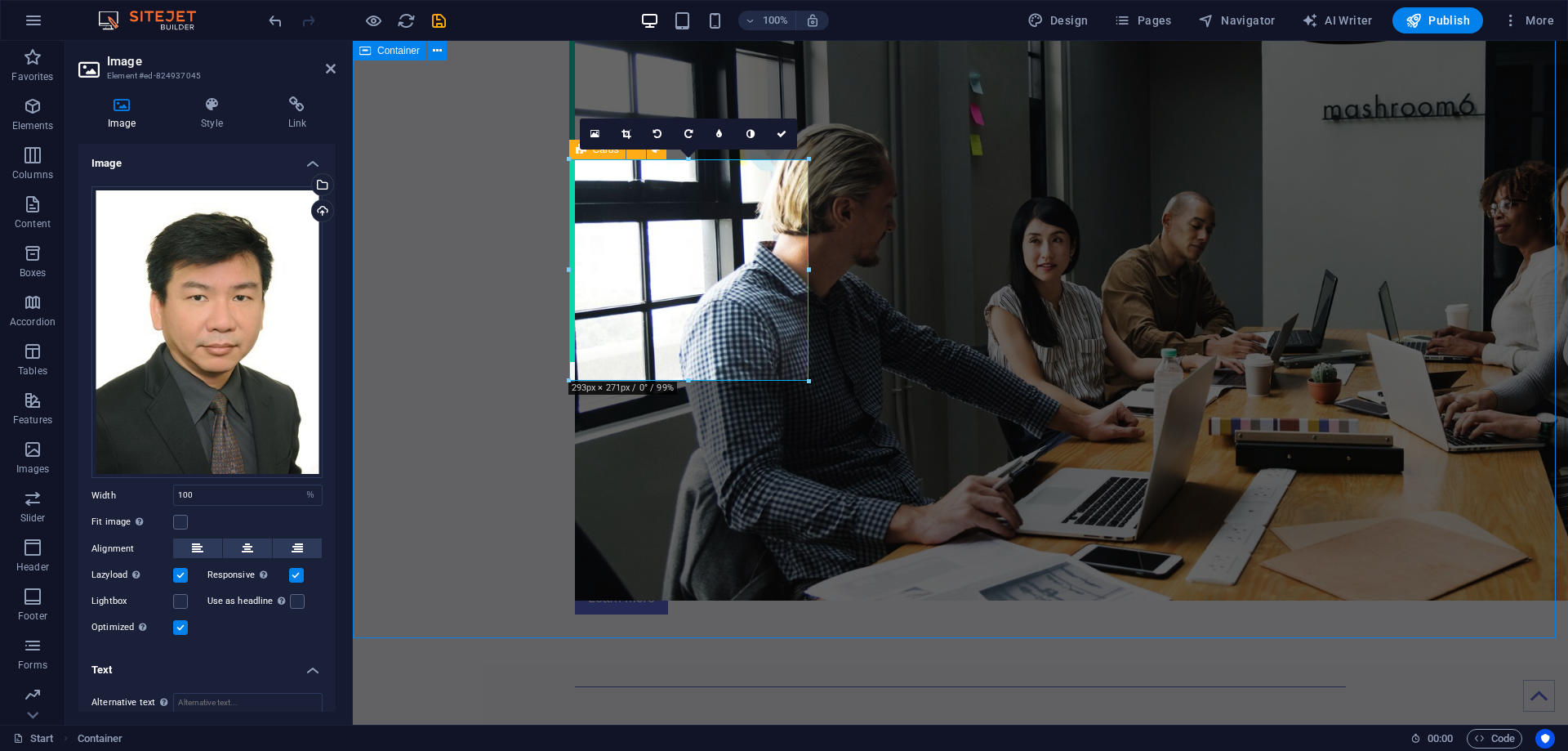 scroll, scrollTop: 2255, scrollLeft: 0, axis: vertical 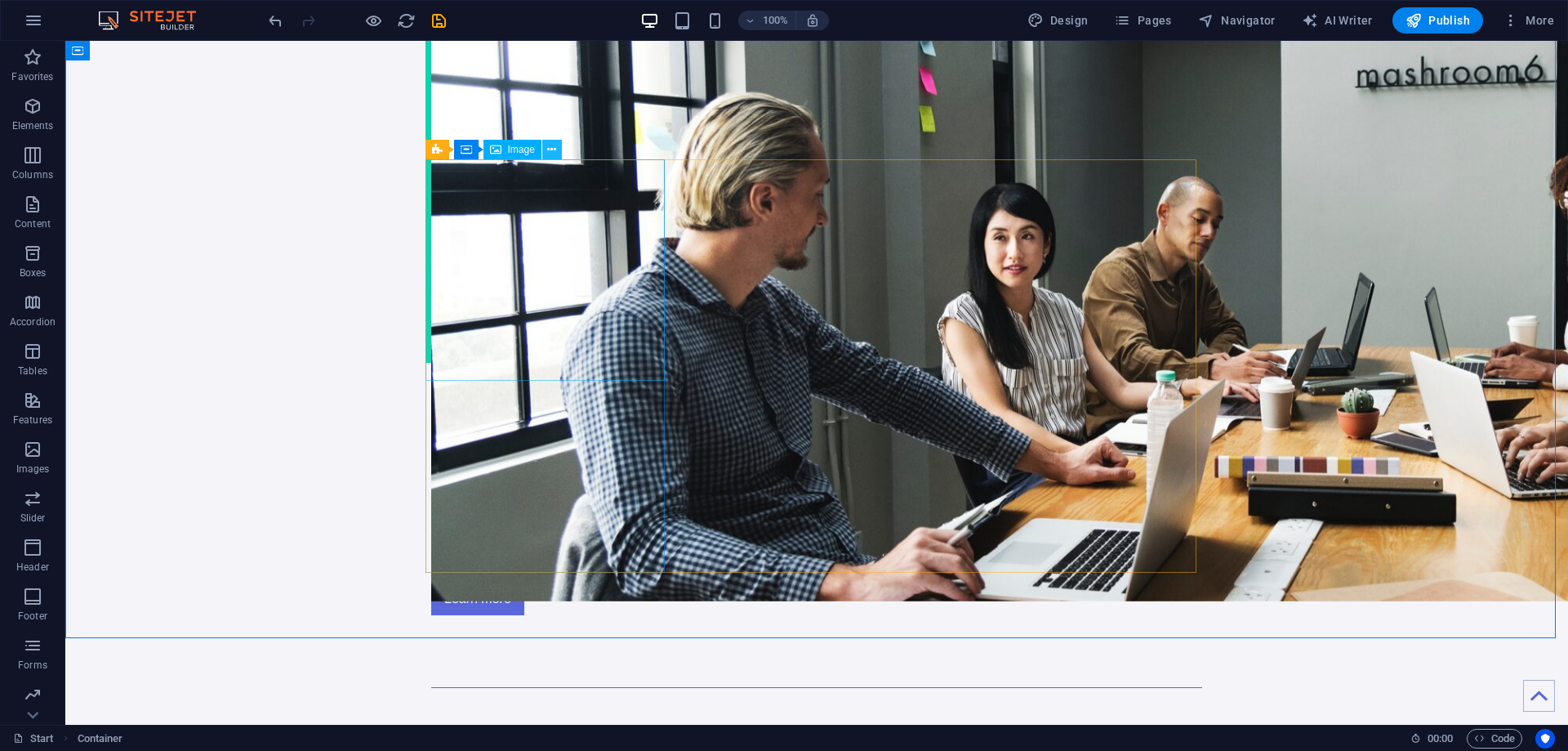 click at bounding box center (551, 150) 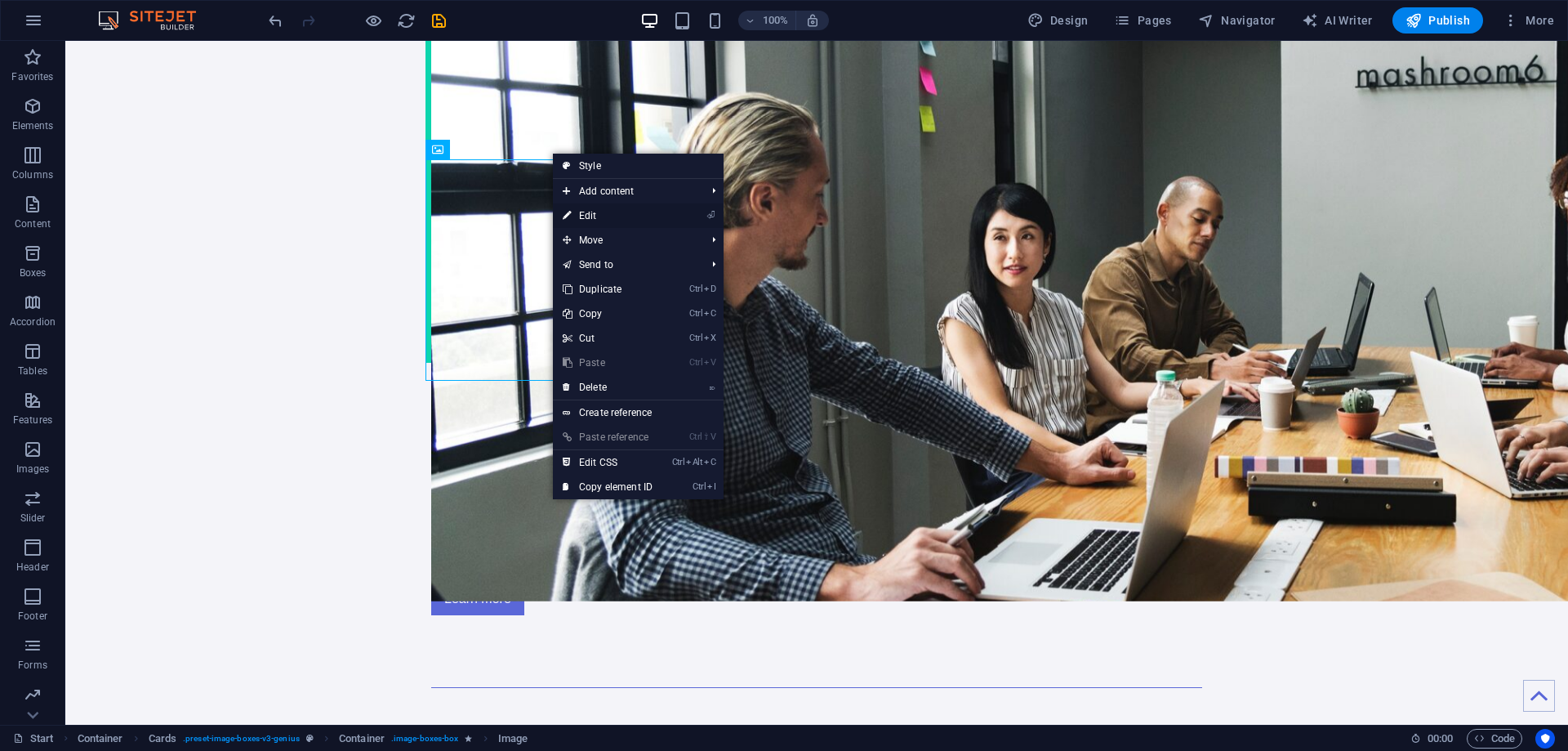 click on "⏎  Edit" at bounding box center (608, 216) 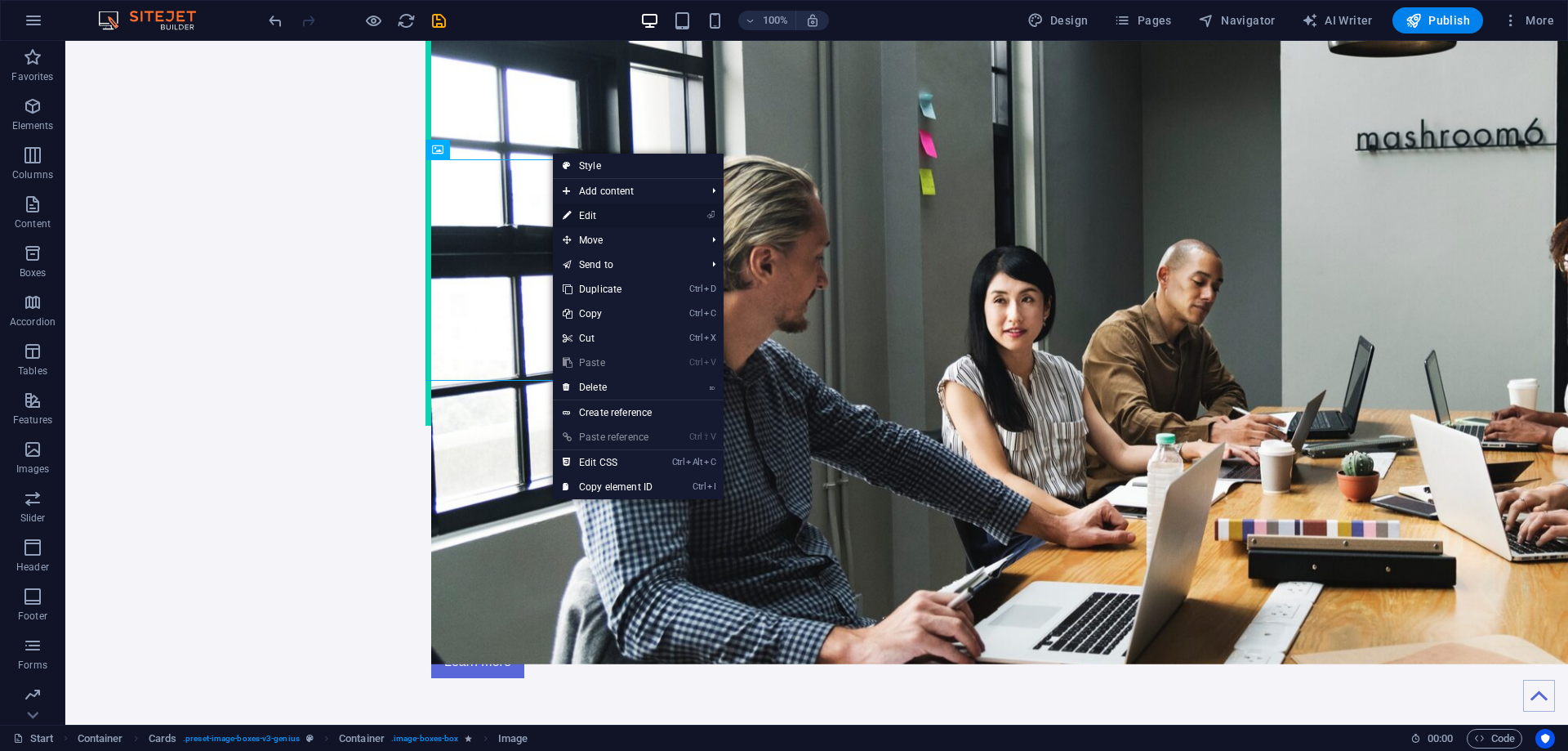 select on "%" 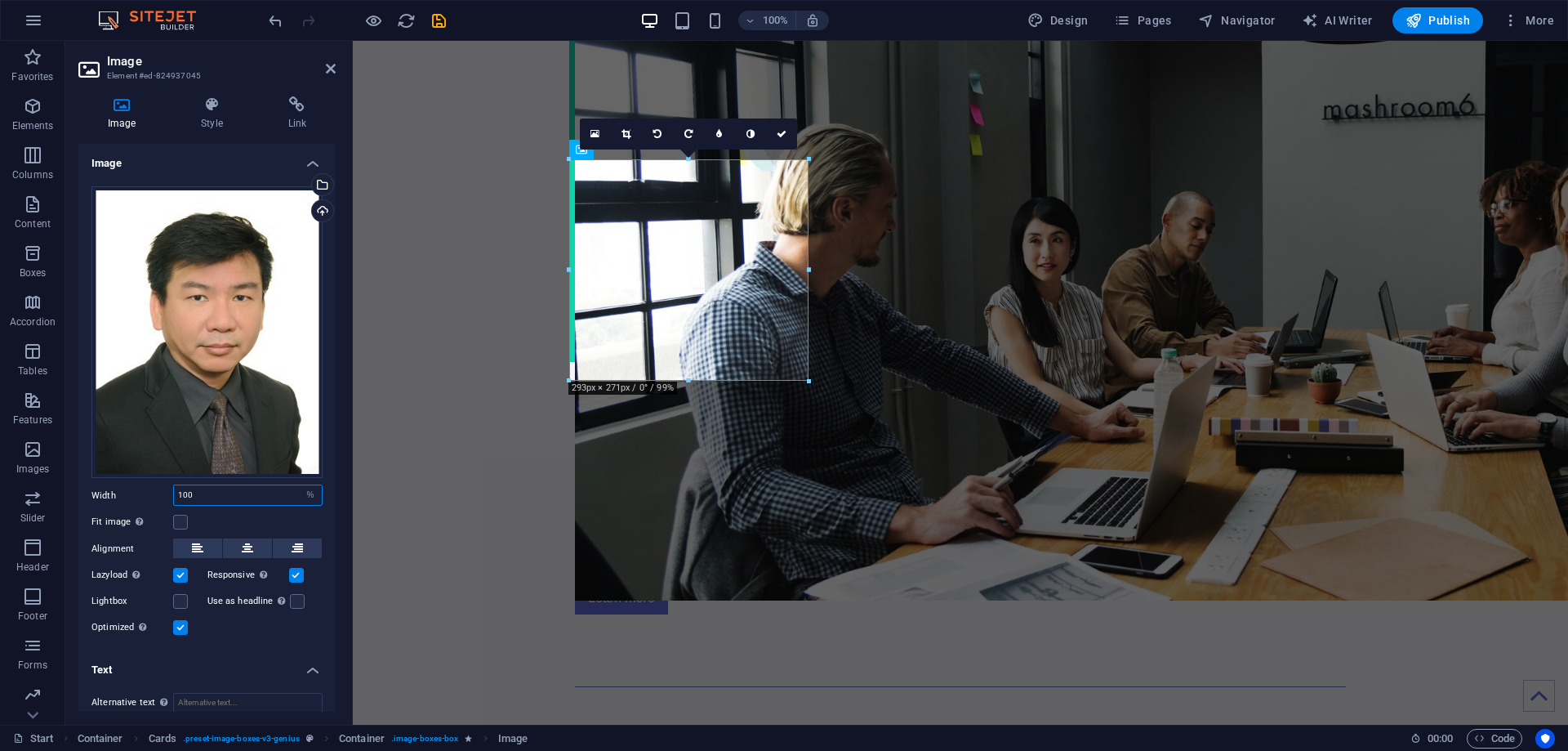 drag, startPoint x: 198, startPoint y: 492, endPoint x: 172, endPoint y: 486, distance: 26.68333 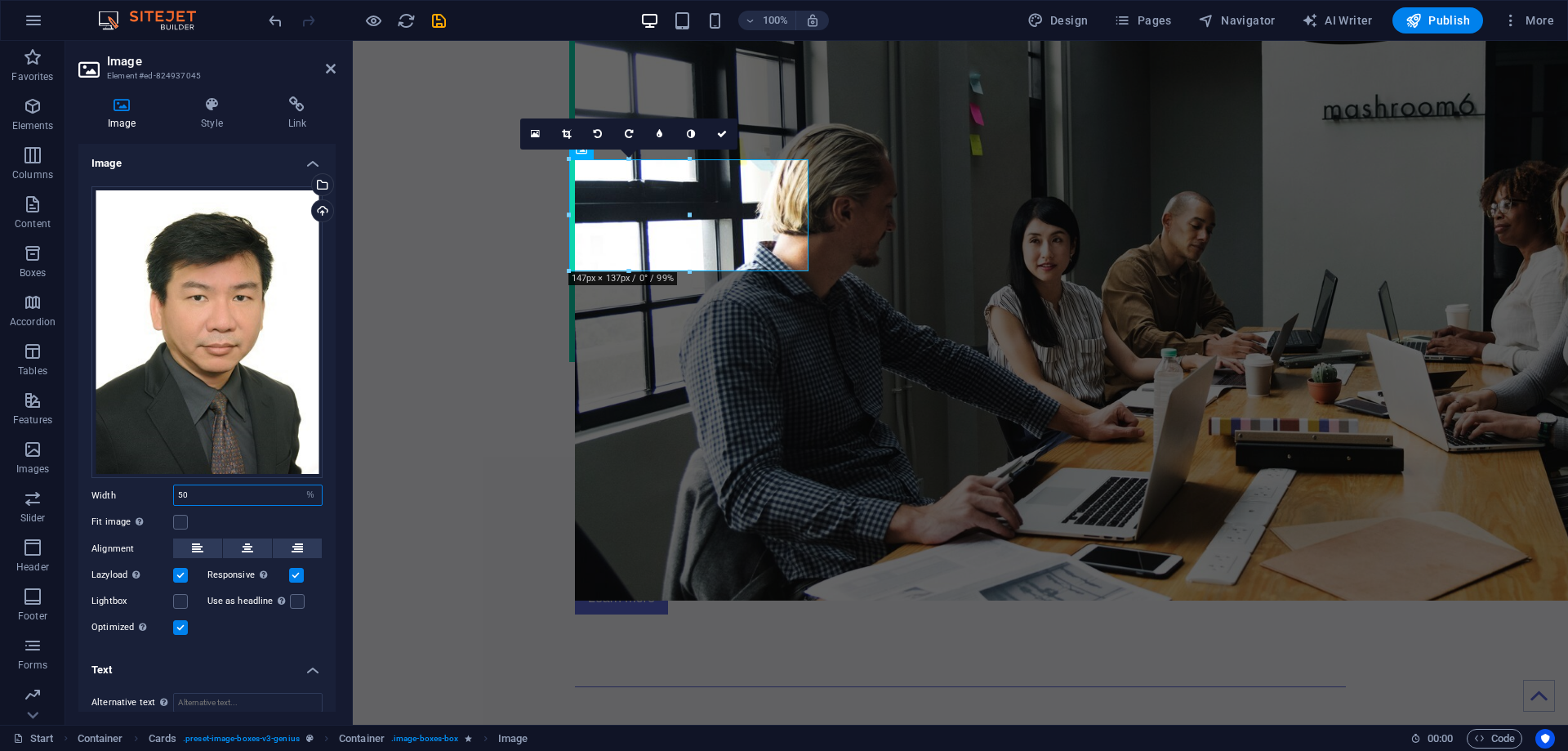 drag, startPoint x: 213, startPoint y: 492, endPoint x: 171, endPoint y: 491, distance: 42.011903 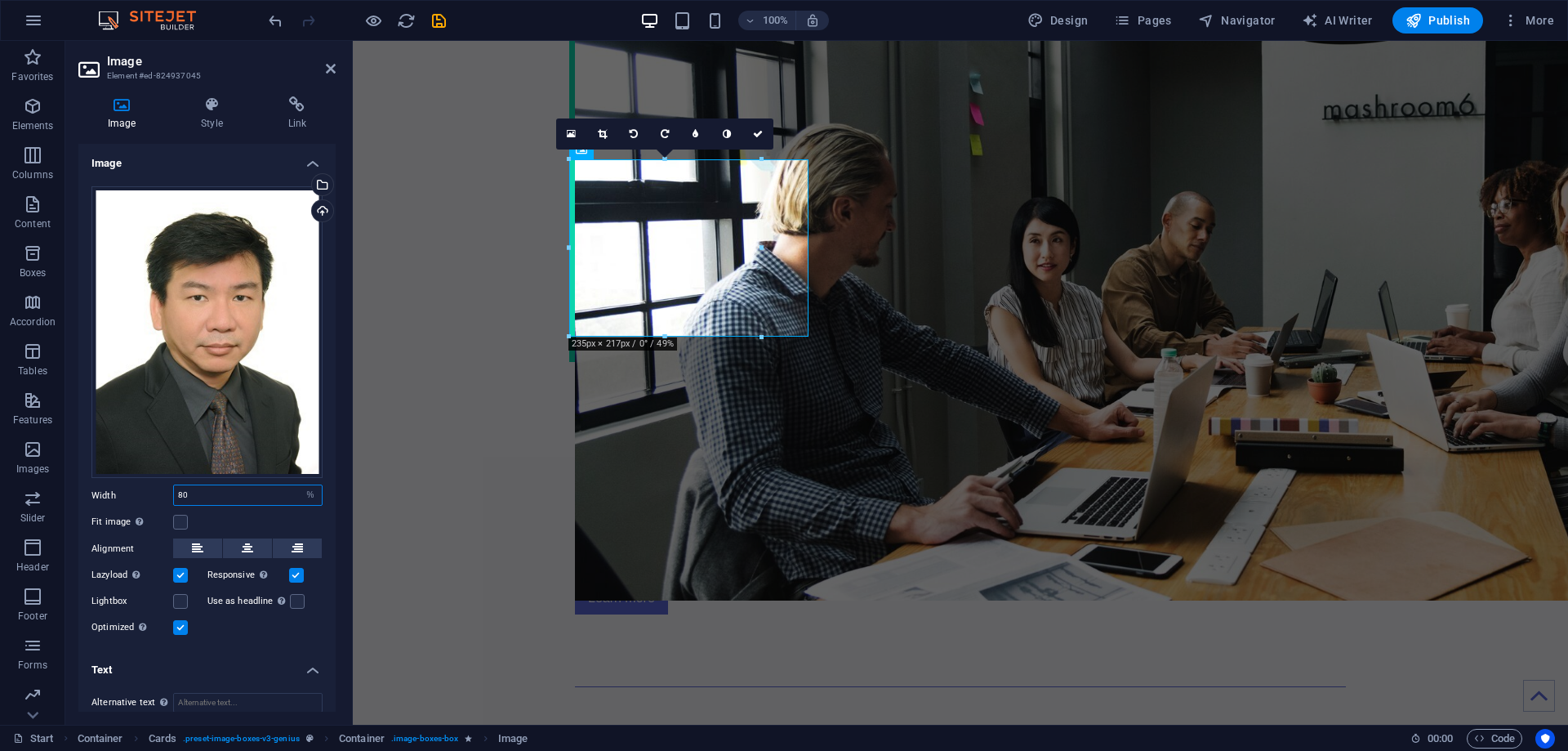 type on "8" 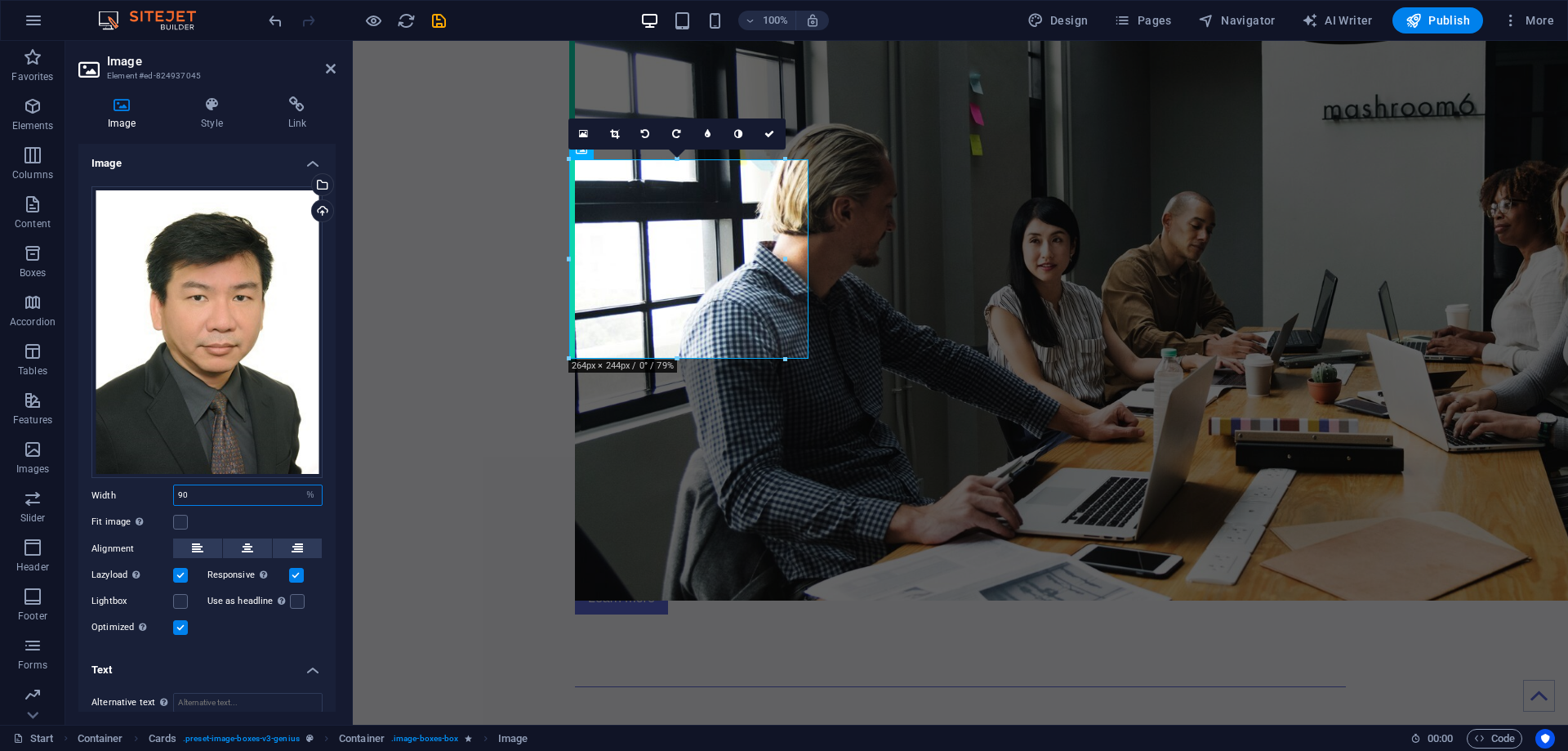 type on "9" 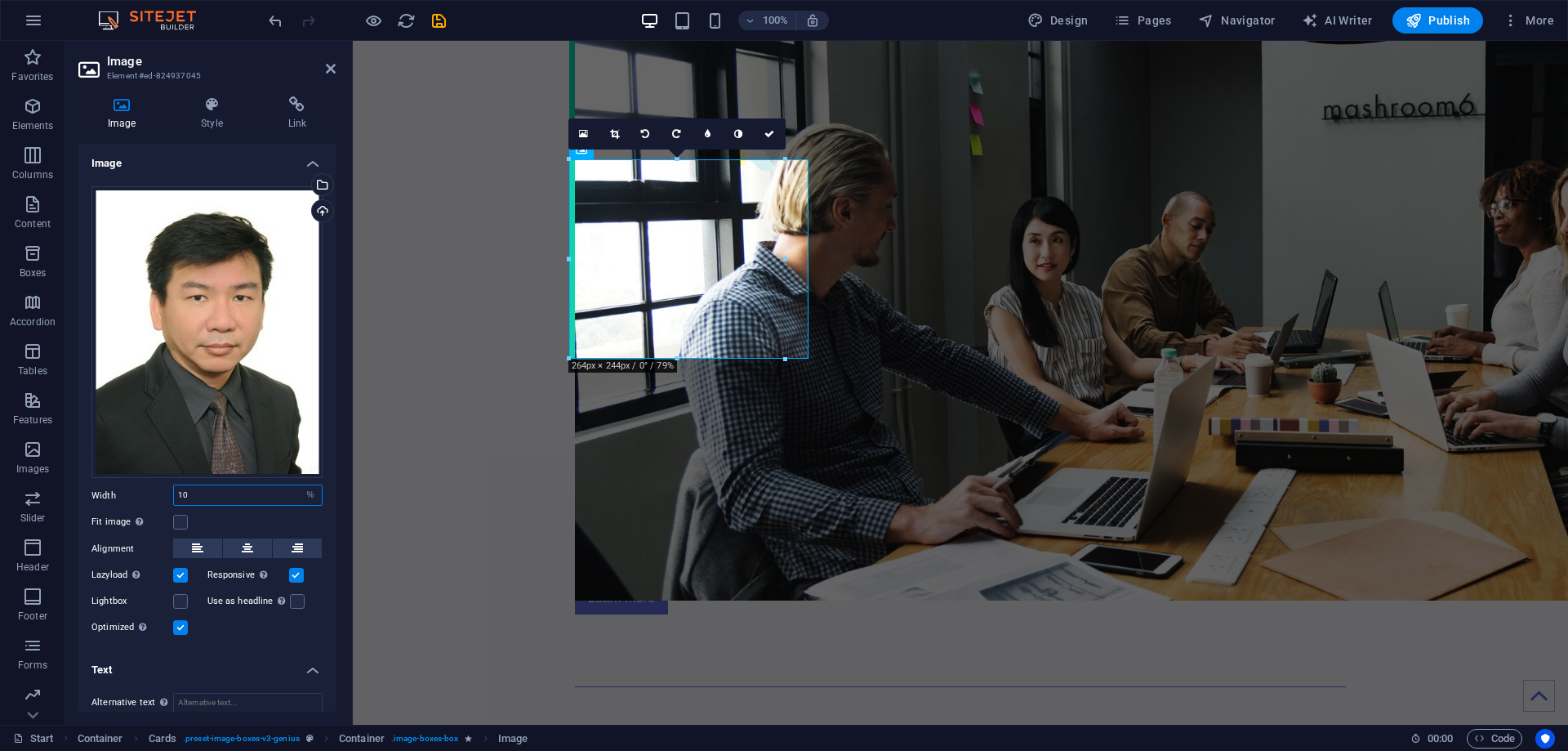 type on "100" 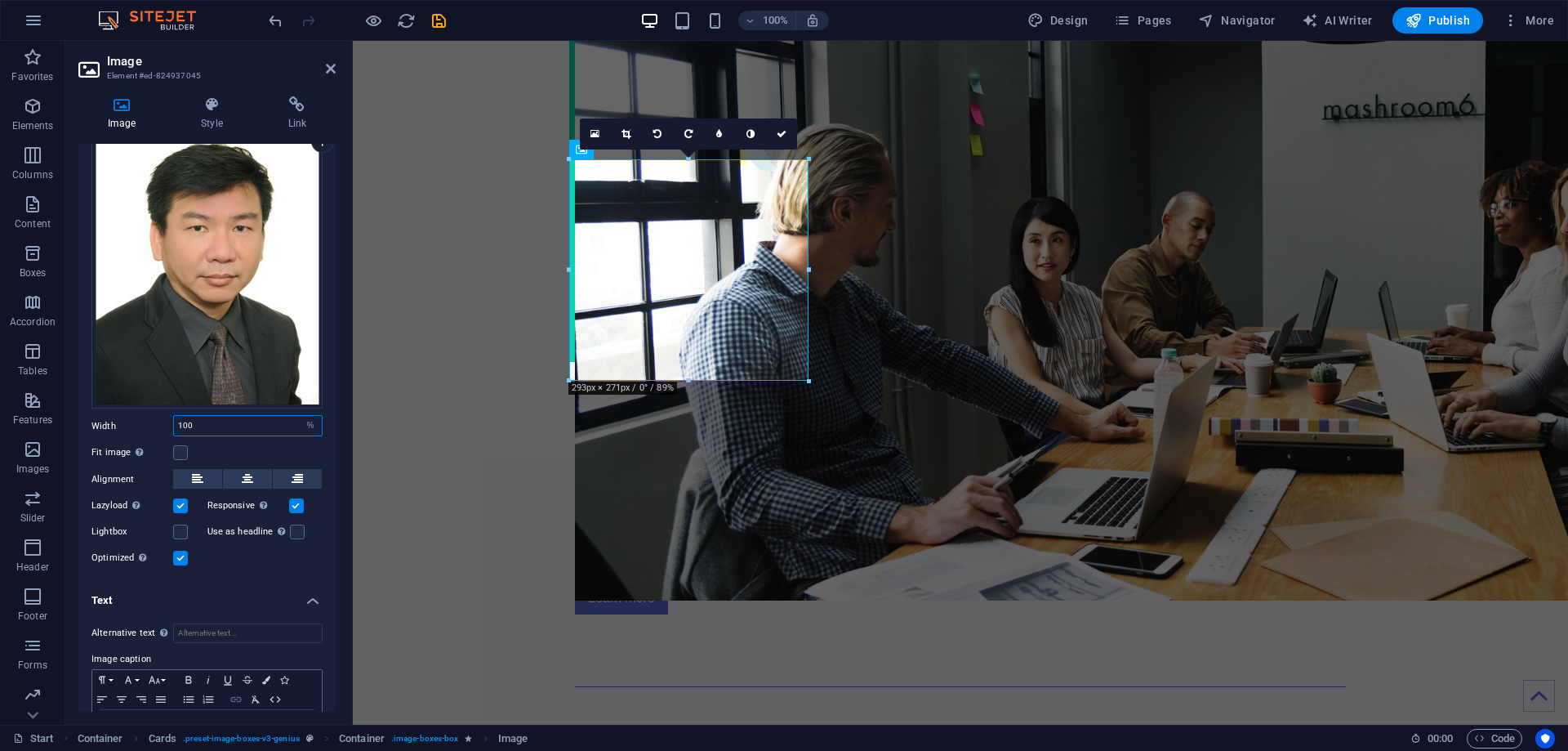 scroll, scrollTop: 0, scrollLeft: 0, axis: both 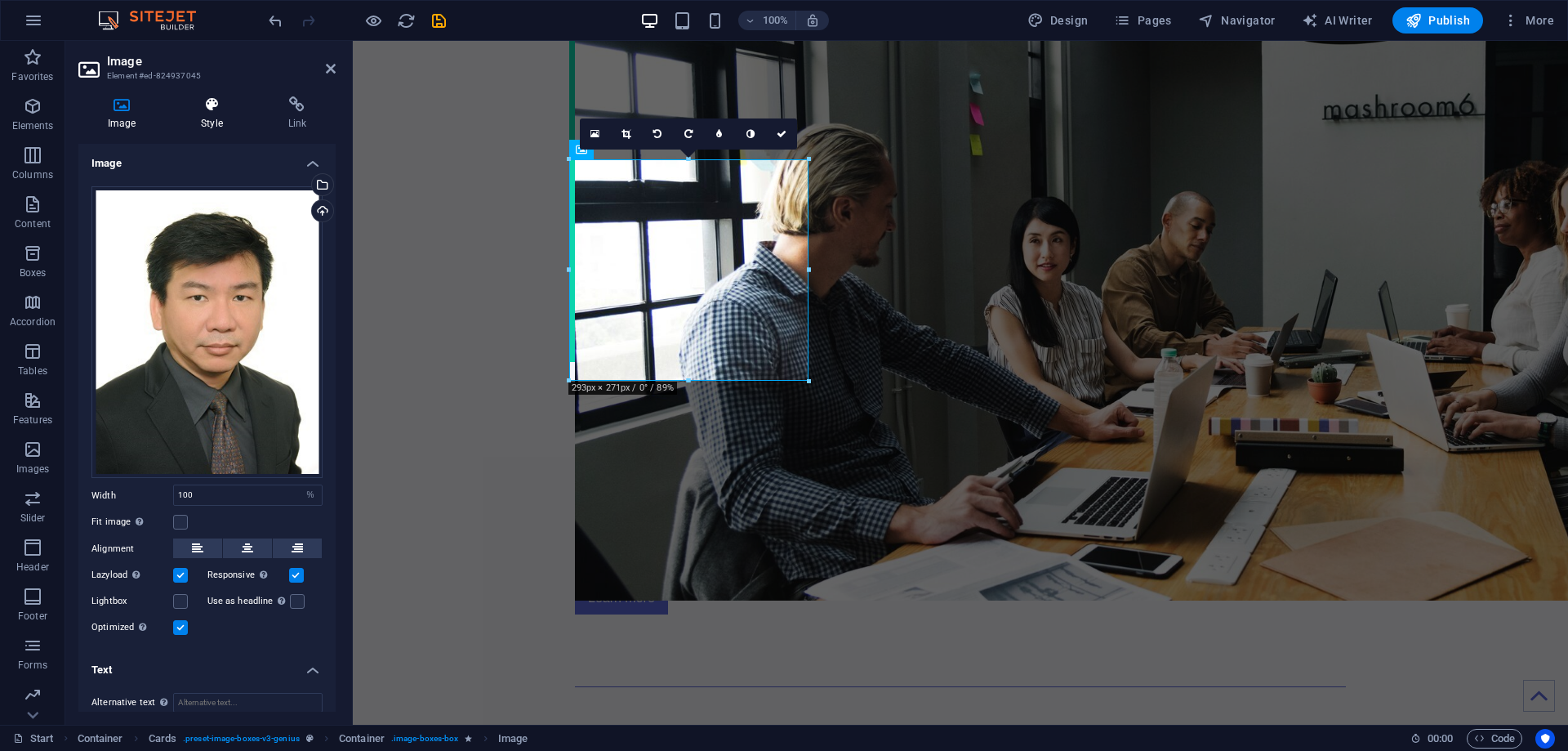 click at bounding box center (212, 105) 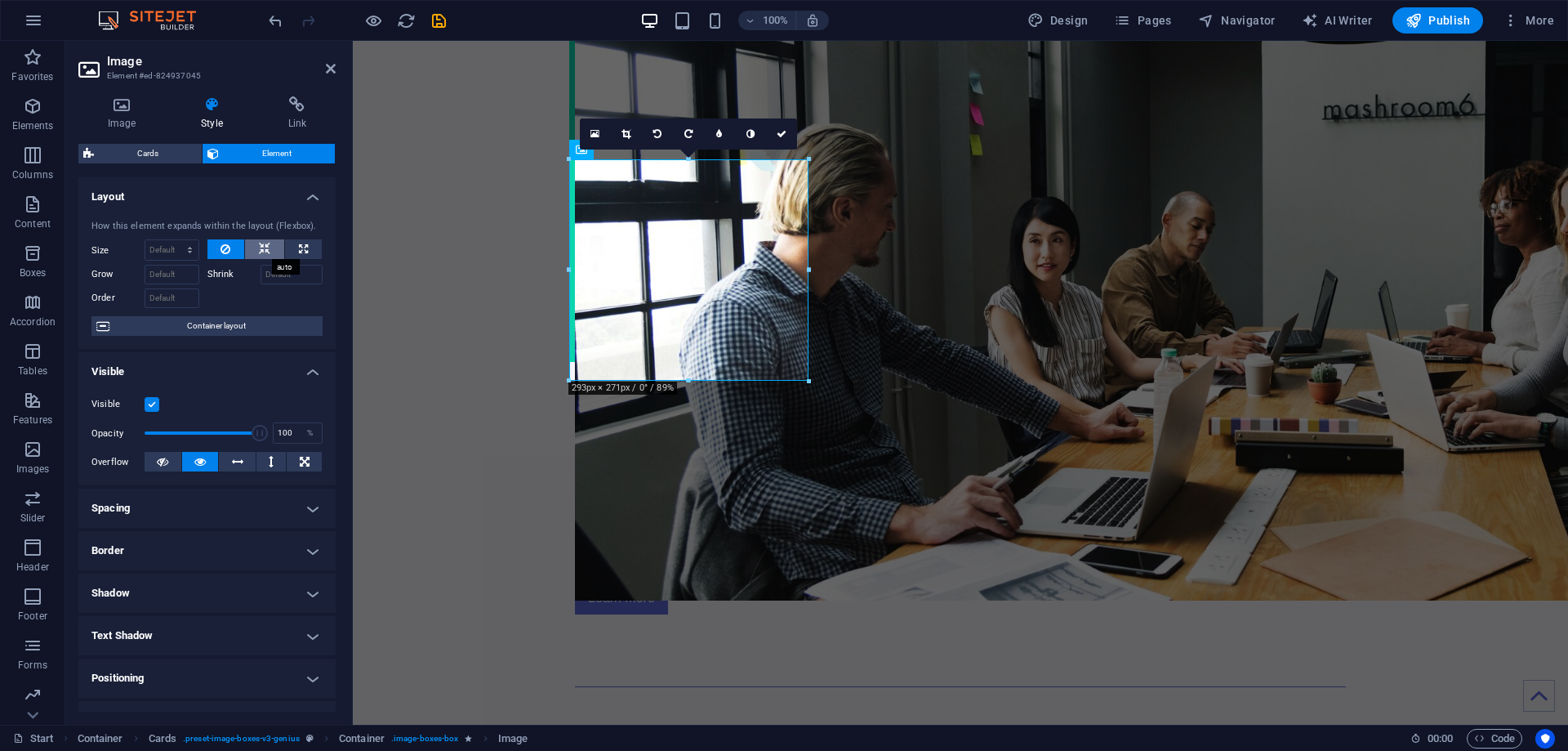 click at bounding box center [265, 249] 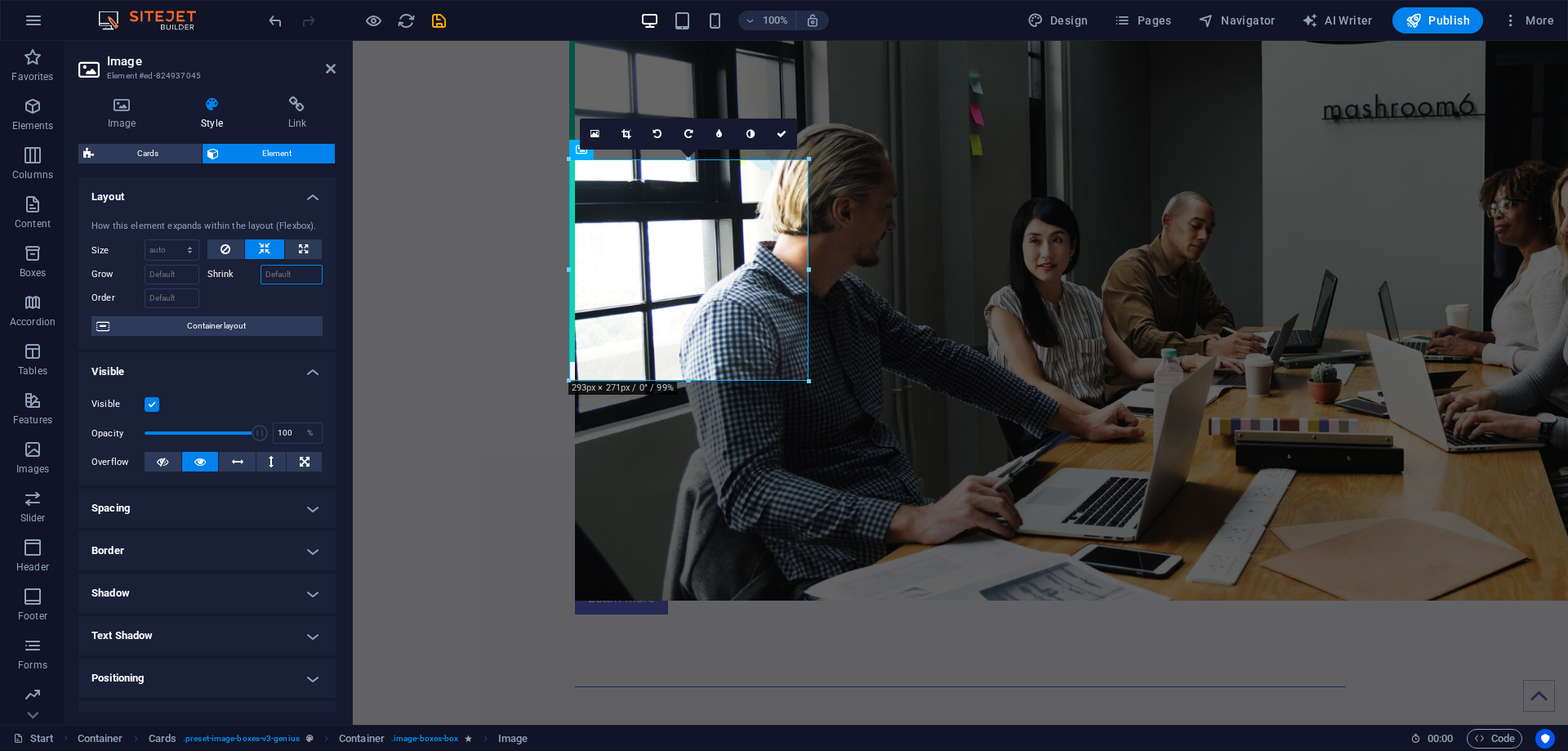 click on "Shrink" at bounding box center [292, 275] 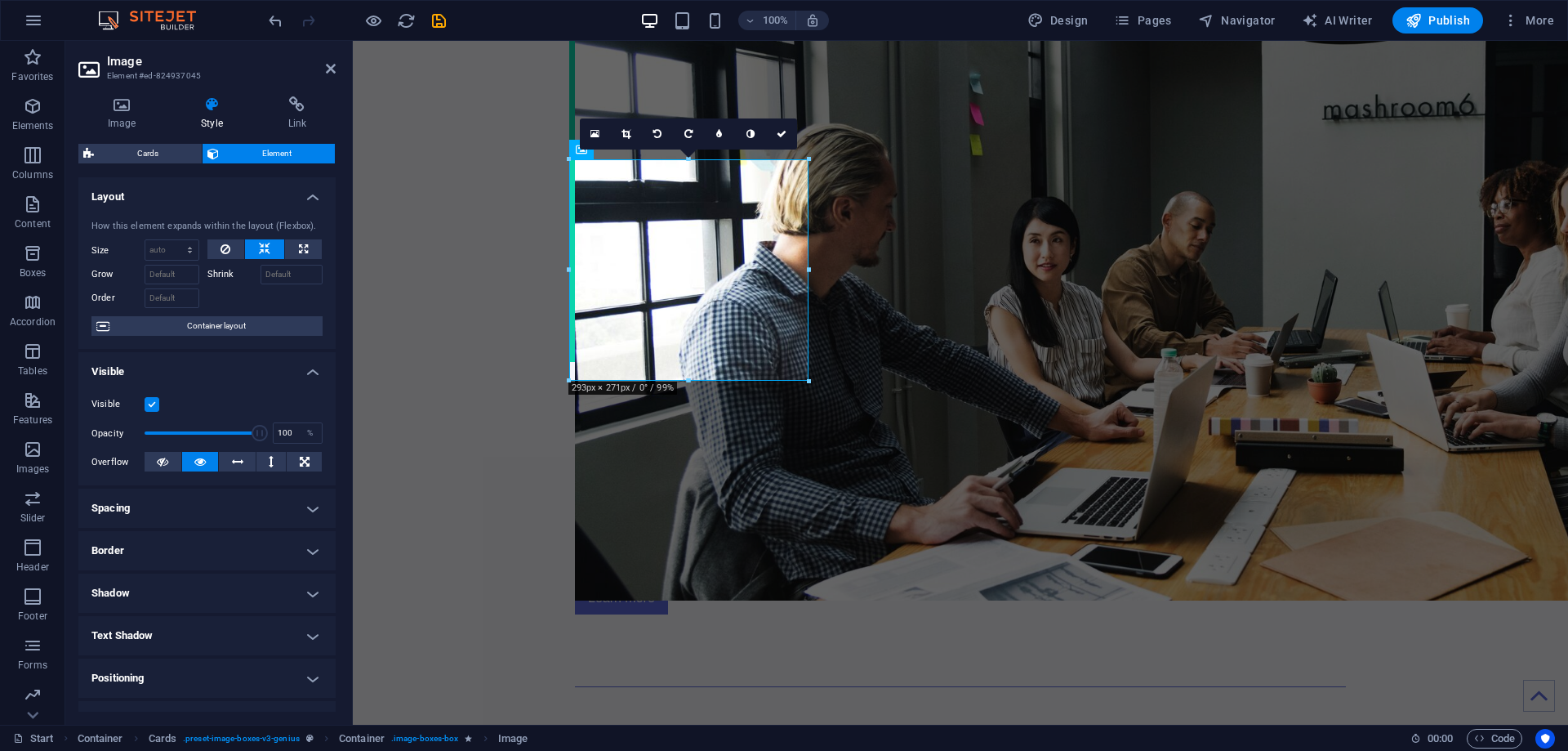 click at bounding box center (265, 296) 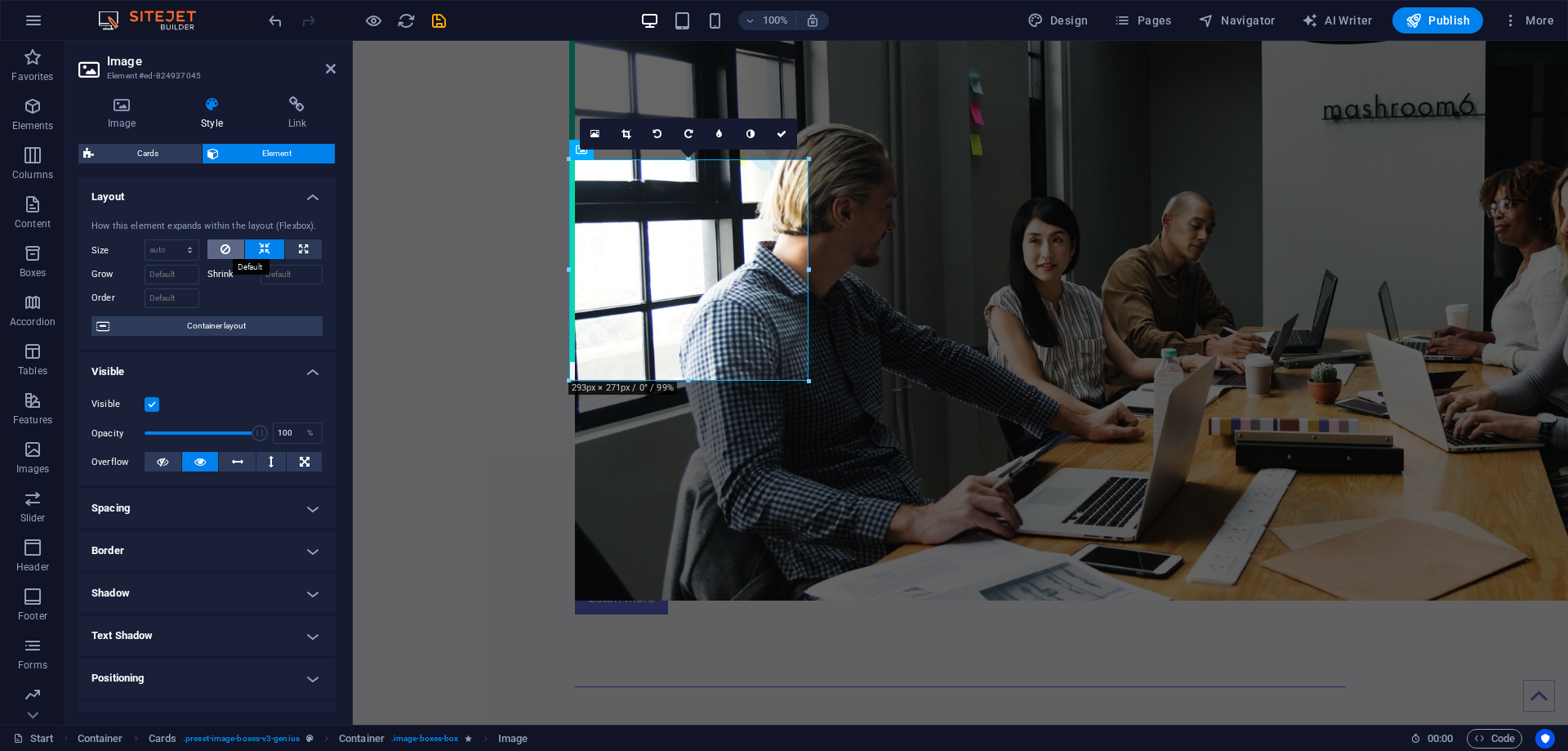 click at bounding box center (225, 249) 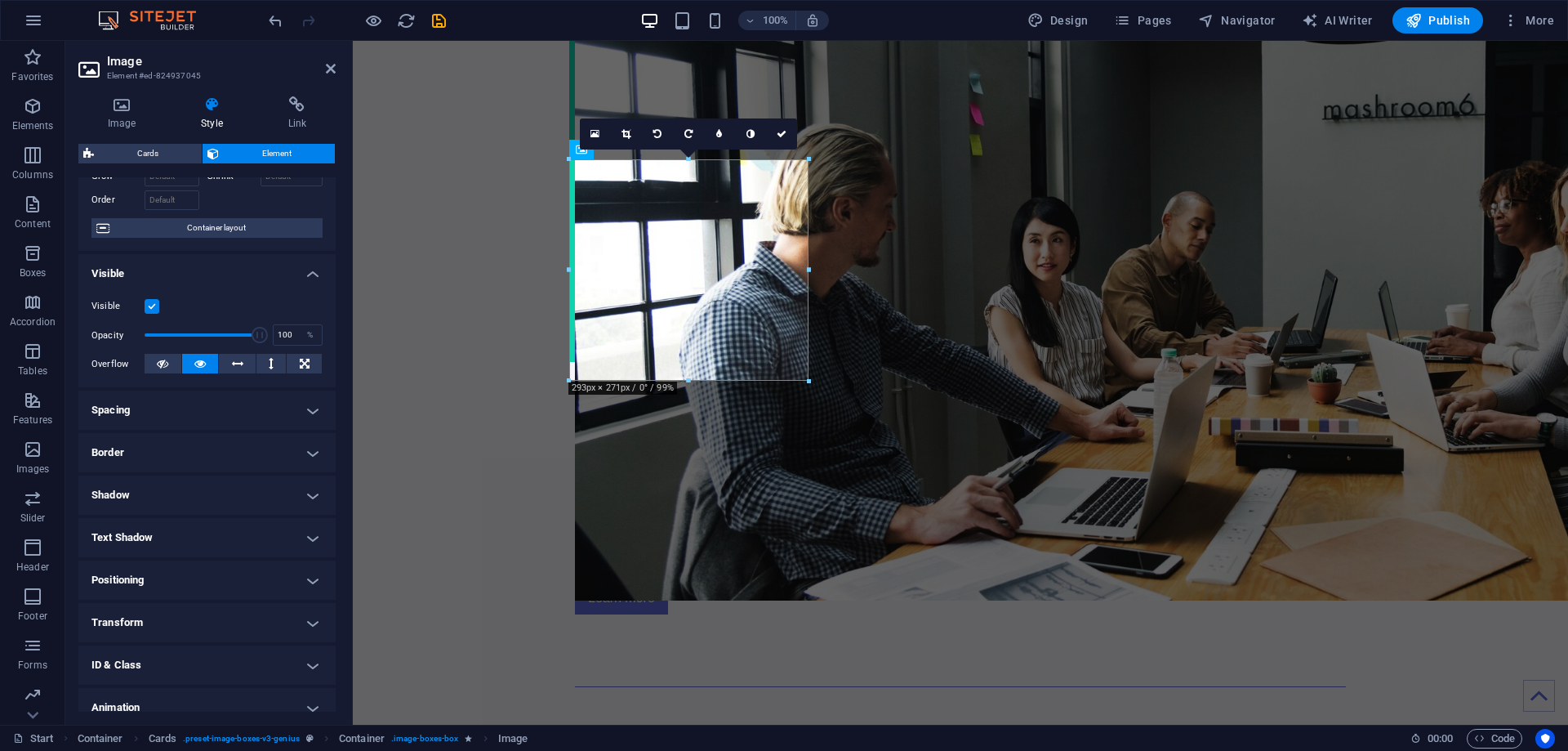 scroll, scrollTop: 0, scrollLeft: 0, axis: both 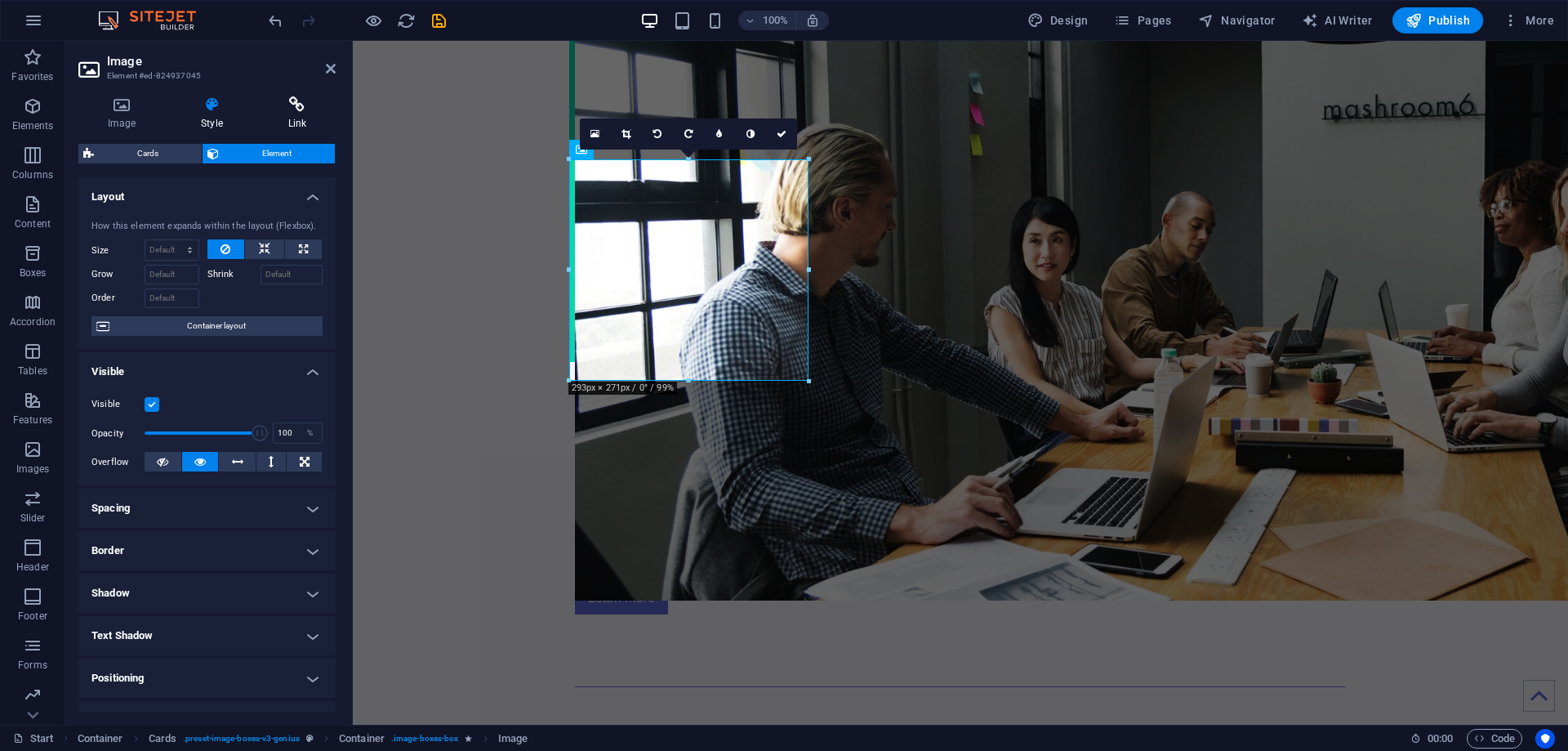 click at bounding box center (297, 105) 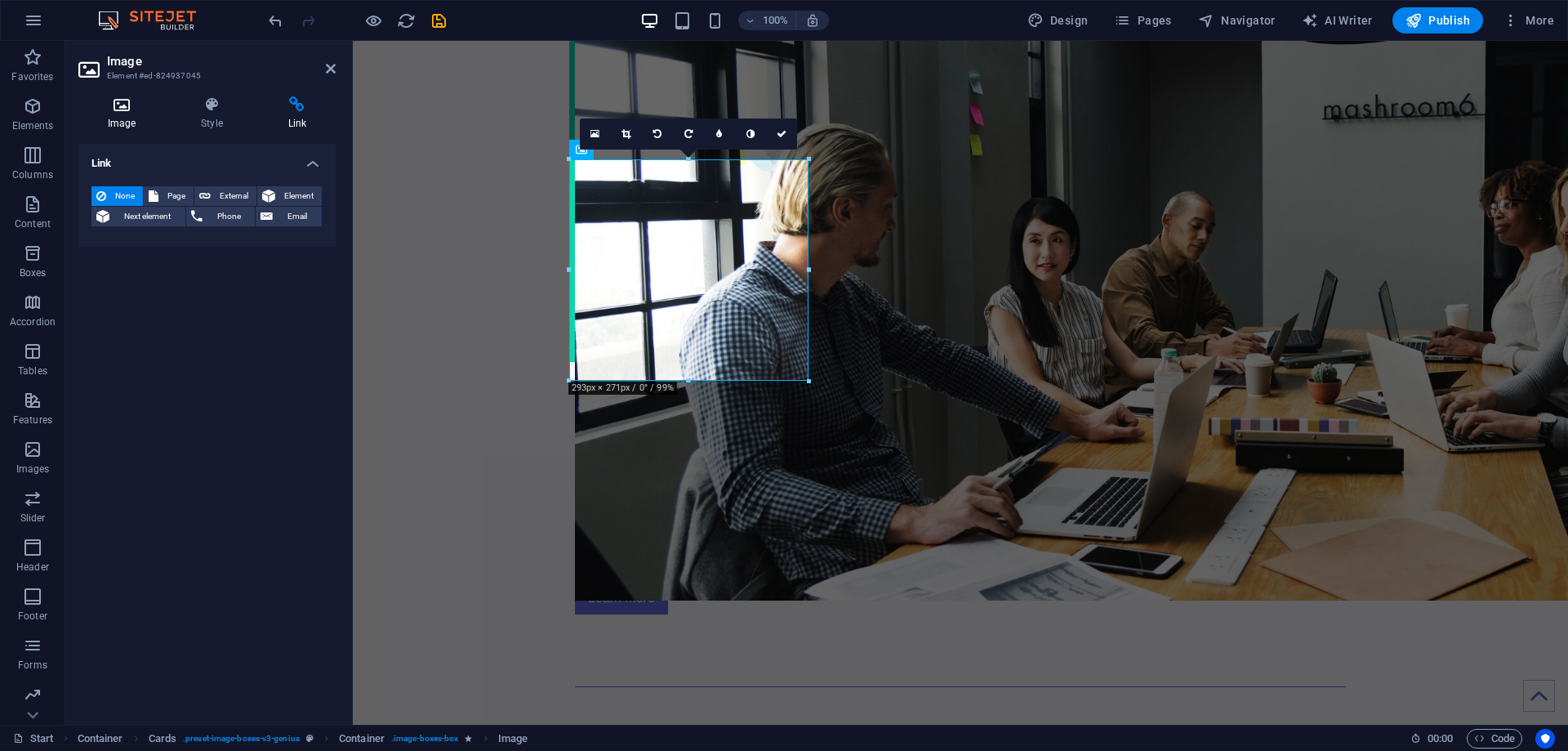 click at bounding box center [122, 105] 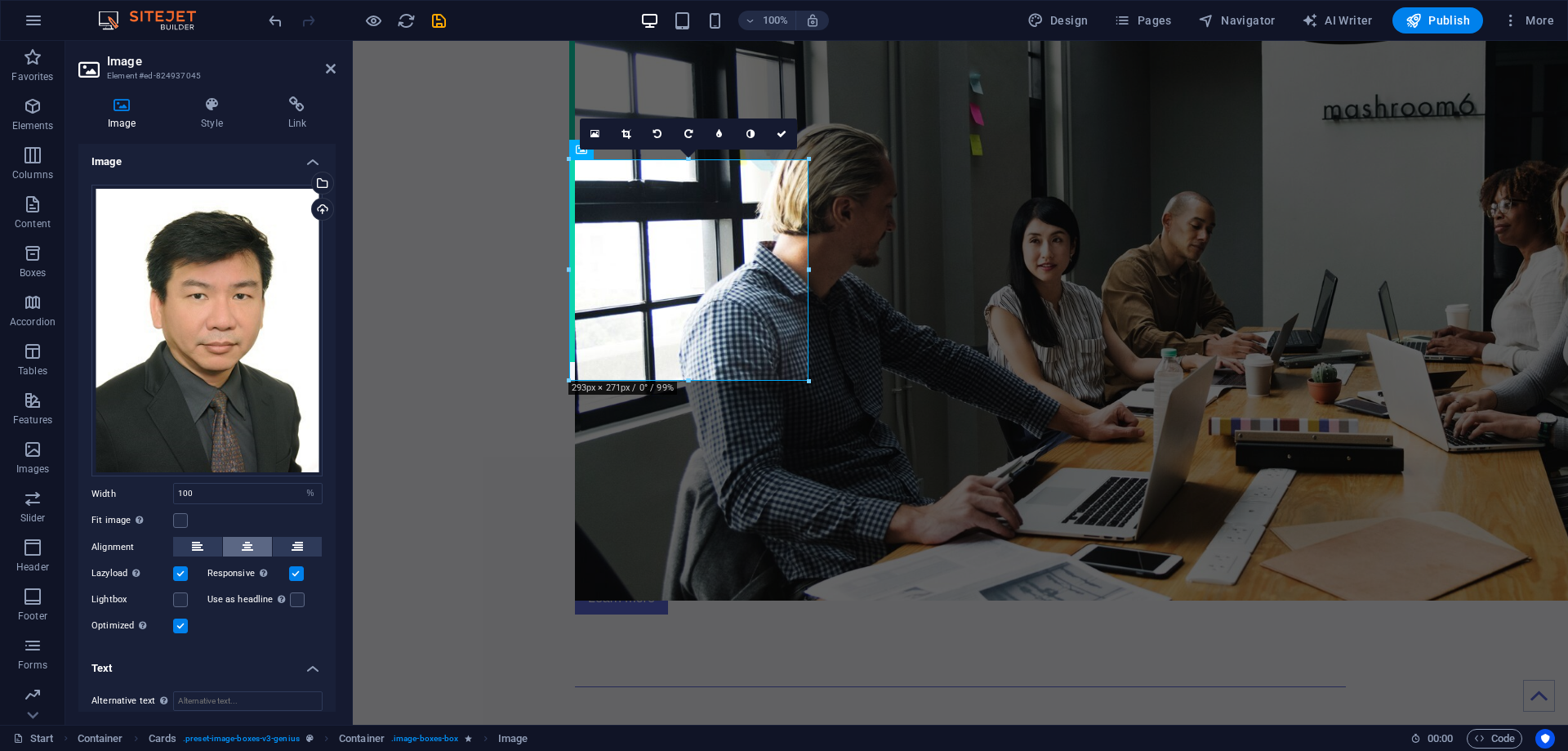 scroll, scrollTop: 0, scrollLeft: 0, axis: both 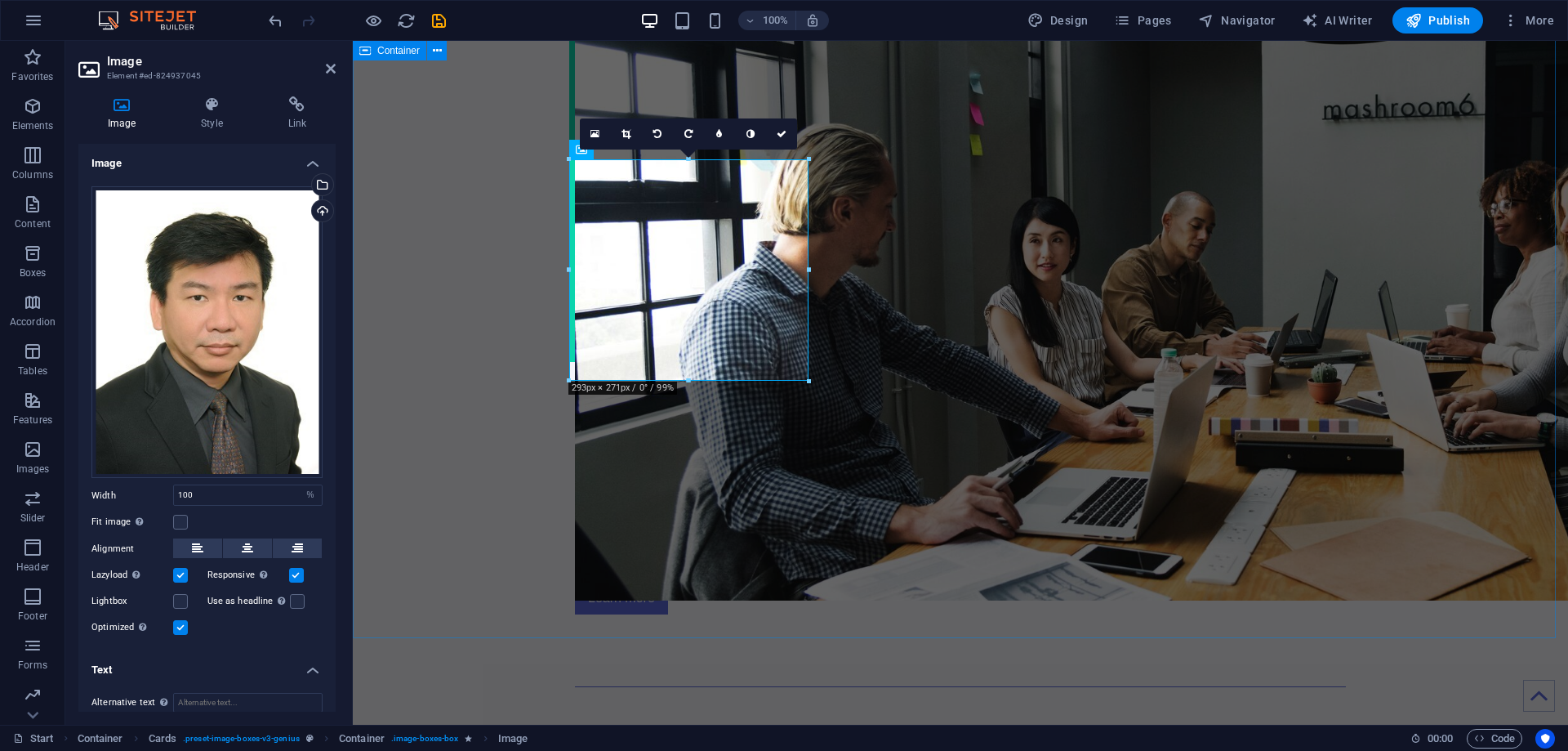click on "Drop content here or  Add elements  Paste clipboard About VCC VCloud Casa Consulting At VCC, we provide a diverse array of expertise and extensive experience across all facets of IT, including cloud solutions, web and mobile app development, infrastructure design for SMEs and homelabs, cybersecurity, and IT audits. Our dedicated team is focused on delivering high-quality results through cost-effective strategies, enabling clients to realize their objectives in the ever-evolving digital landscape. With us, you can confidently advance toward your full potential. Learn more Leave your name, contact (optional) and/or email contact should you wish us to reach you:  Submit   I have read and understand the privacy policy. Unreadable? Load new [FIRST] [LAST]   CEO [NUMBER]+ years experience Charismatic, fun guy, cool leader, love dogs. [FIRST] [LAST] CFO [NUMBER] years experience Financial analyst by trade, proclaimed Excel nerd.   [FIRST] [LAST] CTO [NUMBER] years experience No nonsense, straight up tech geek and opensource advocate." at bounding box center [960, 1160] 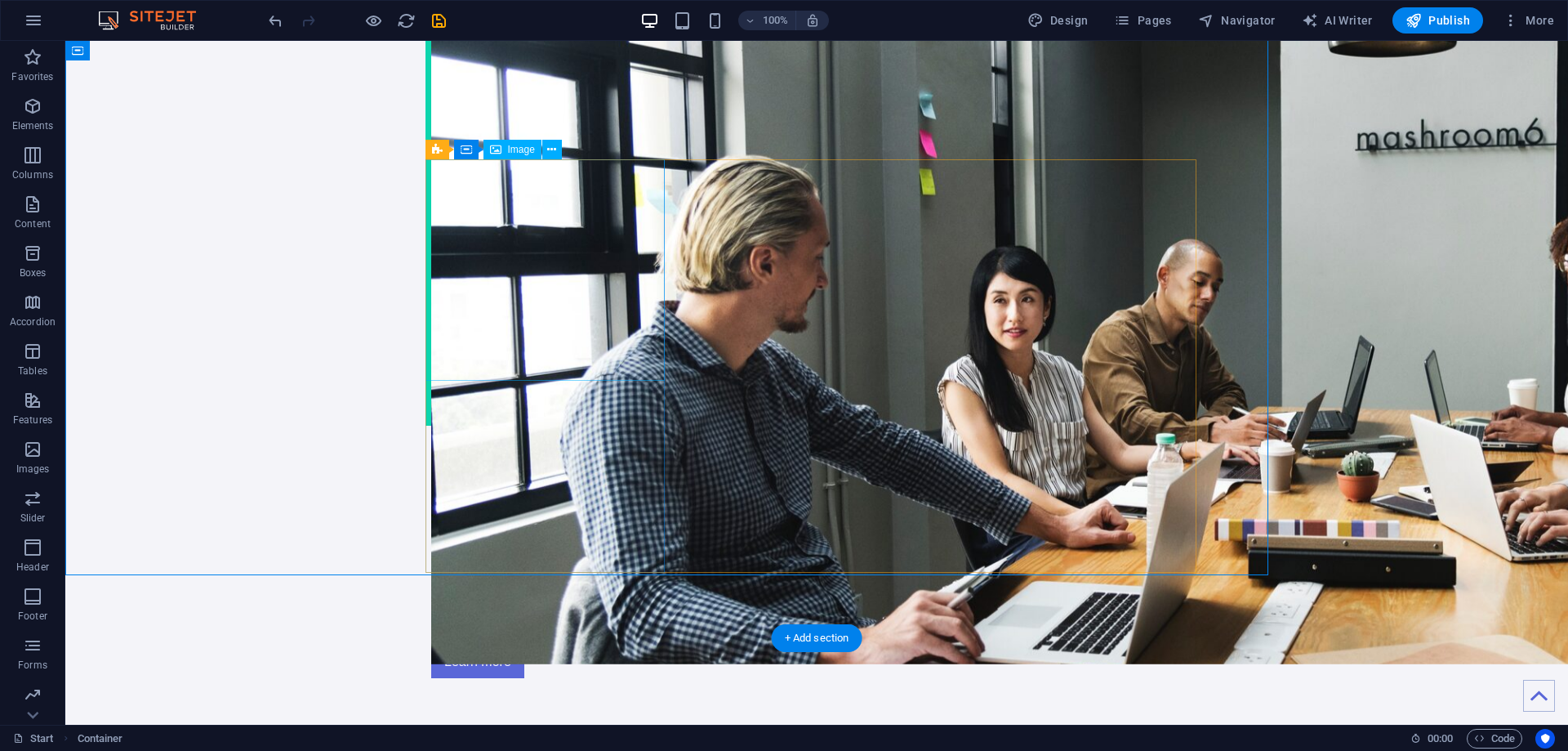 scroll, scrollTop: 2255, scrollLeft: 0, axis: vertical 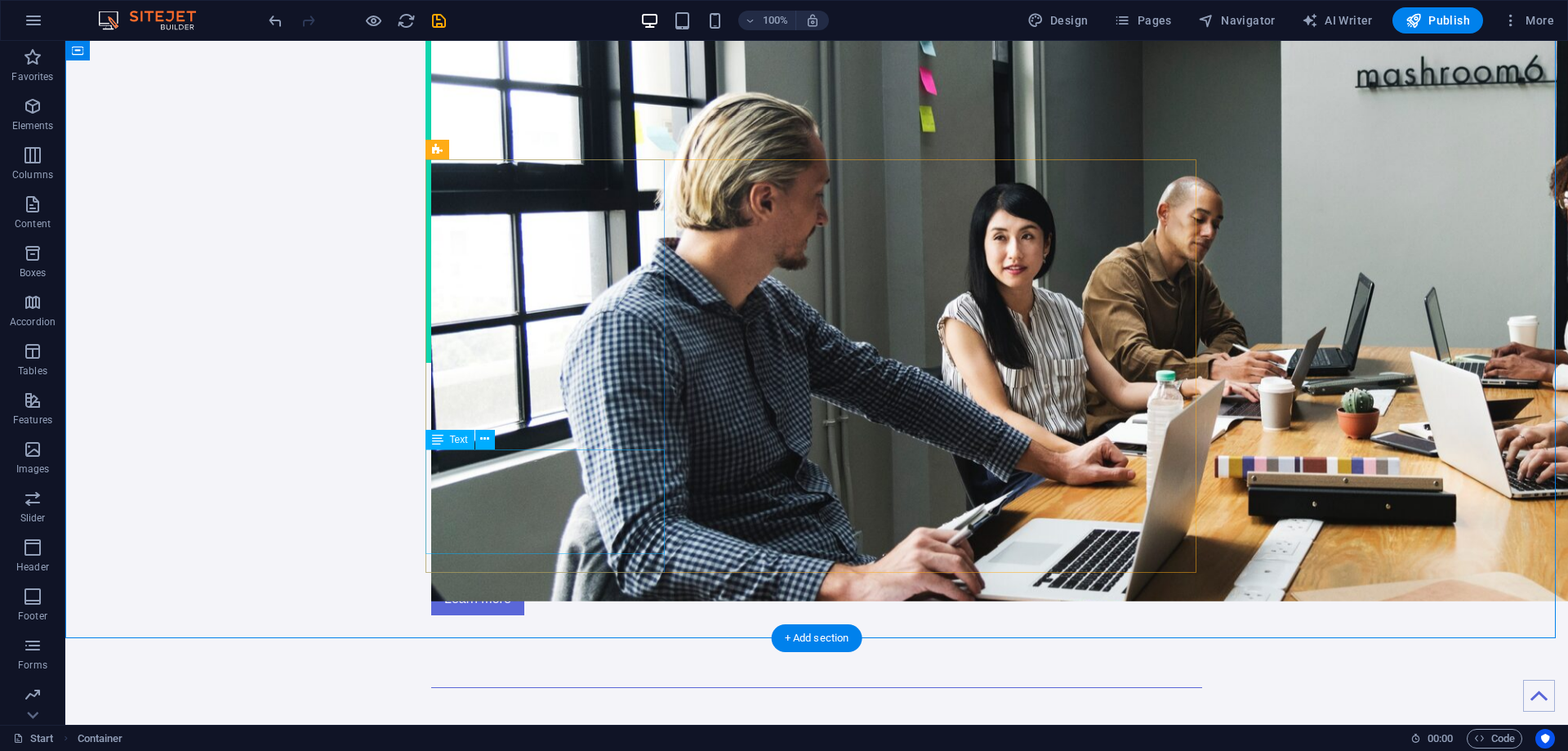 click on "CEO [NUMBER]+ years experience Charismatic, fun guy, cool leader, love dogs." at bounding box center (550, 1518) 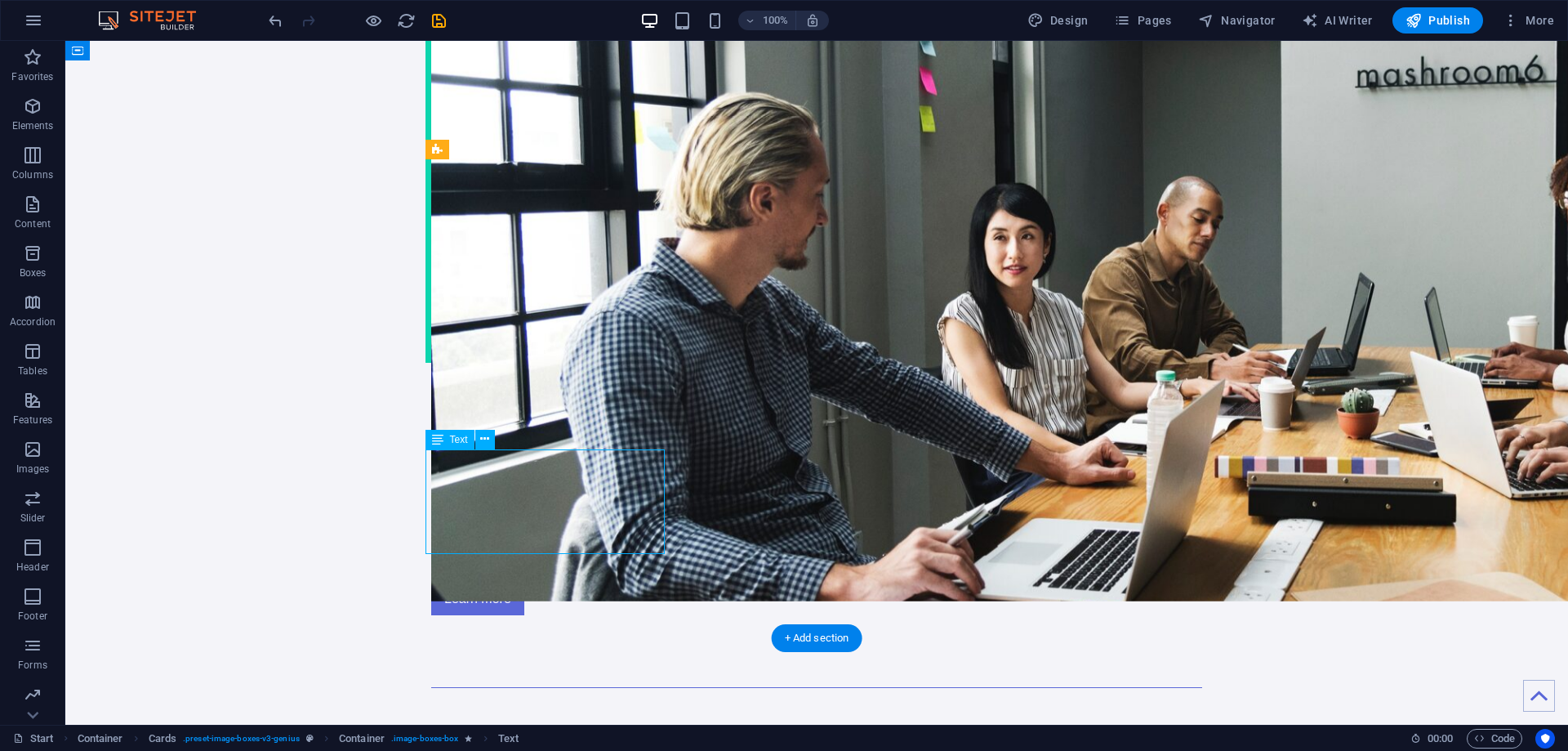 click on "CEO [NUMBER]+ years experience Charismatic, fun guy, cool leader, love dogs." at bounding box center [550, 1518] 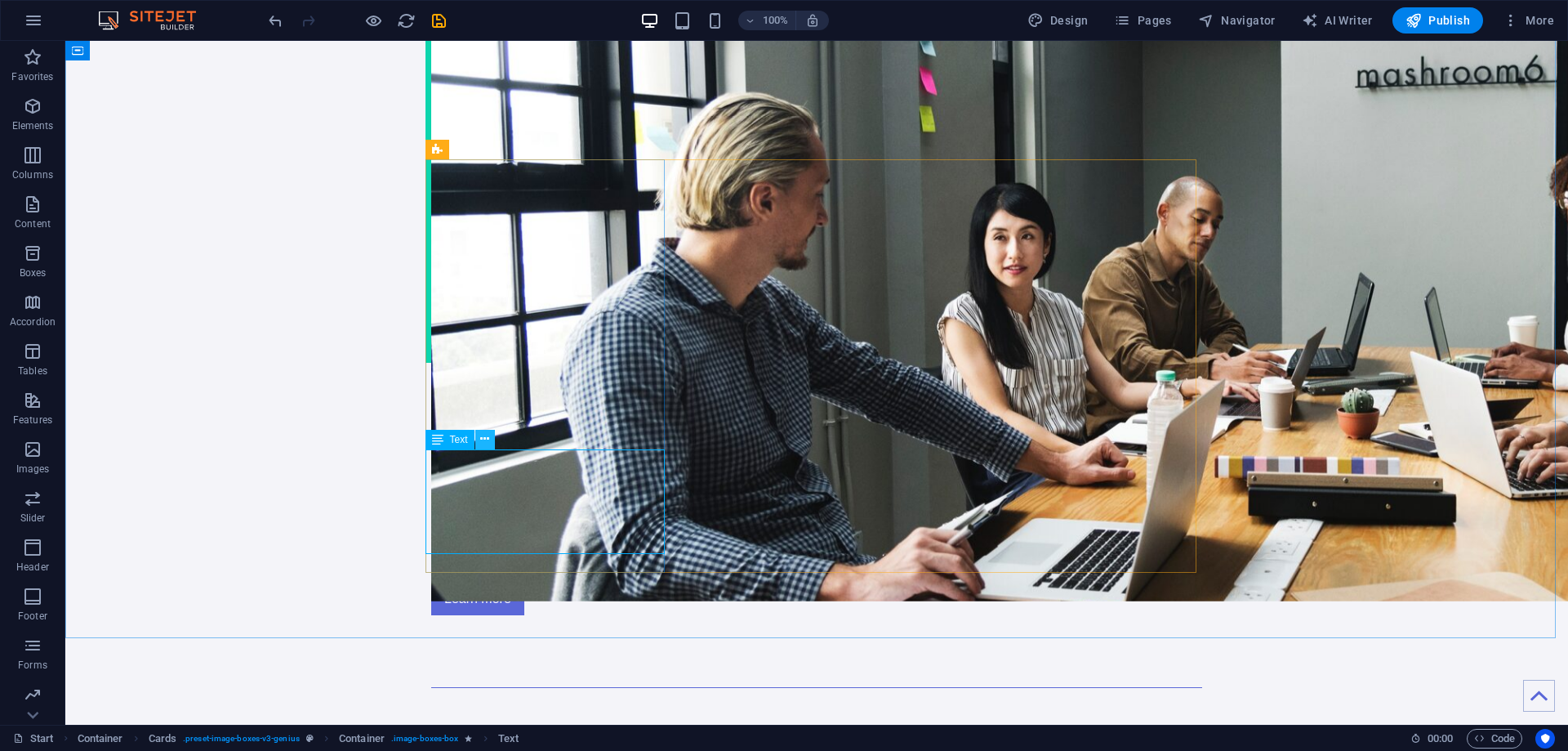 click at bounding box center [484, 439] 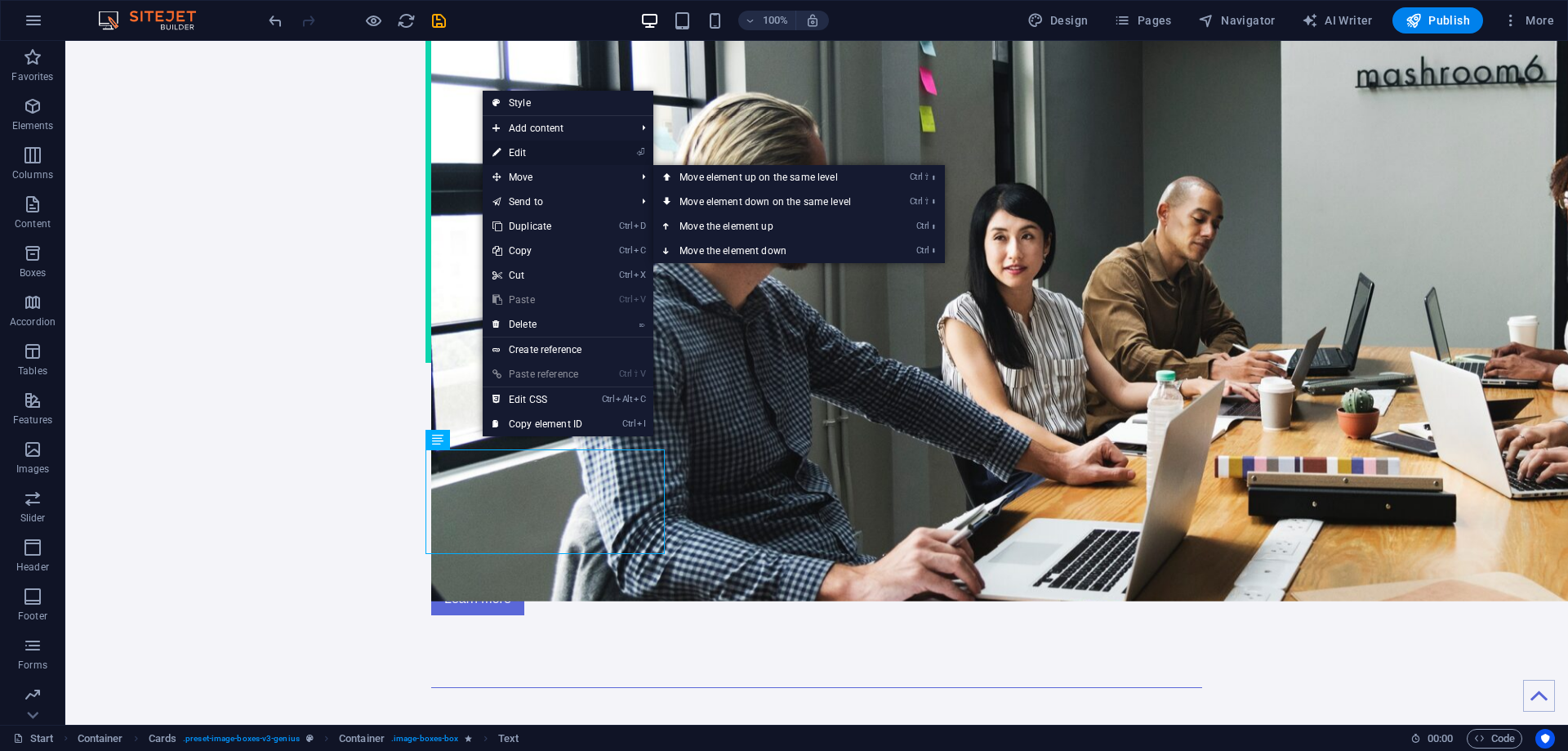 click on "⏎  Edit" at bounding box center [537, 153] 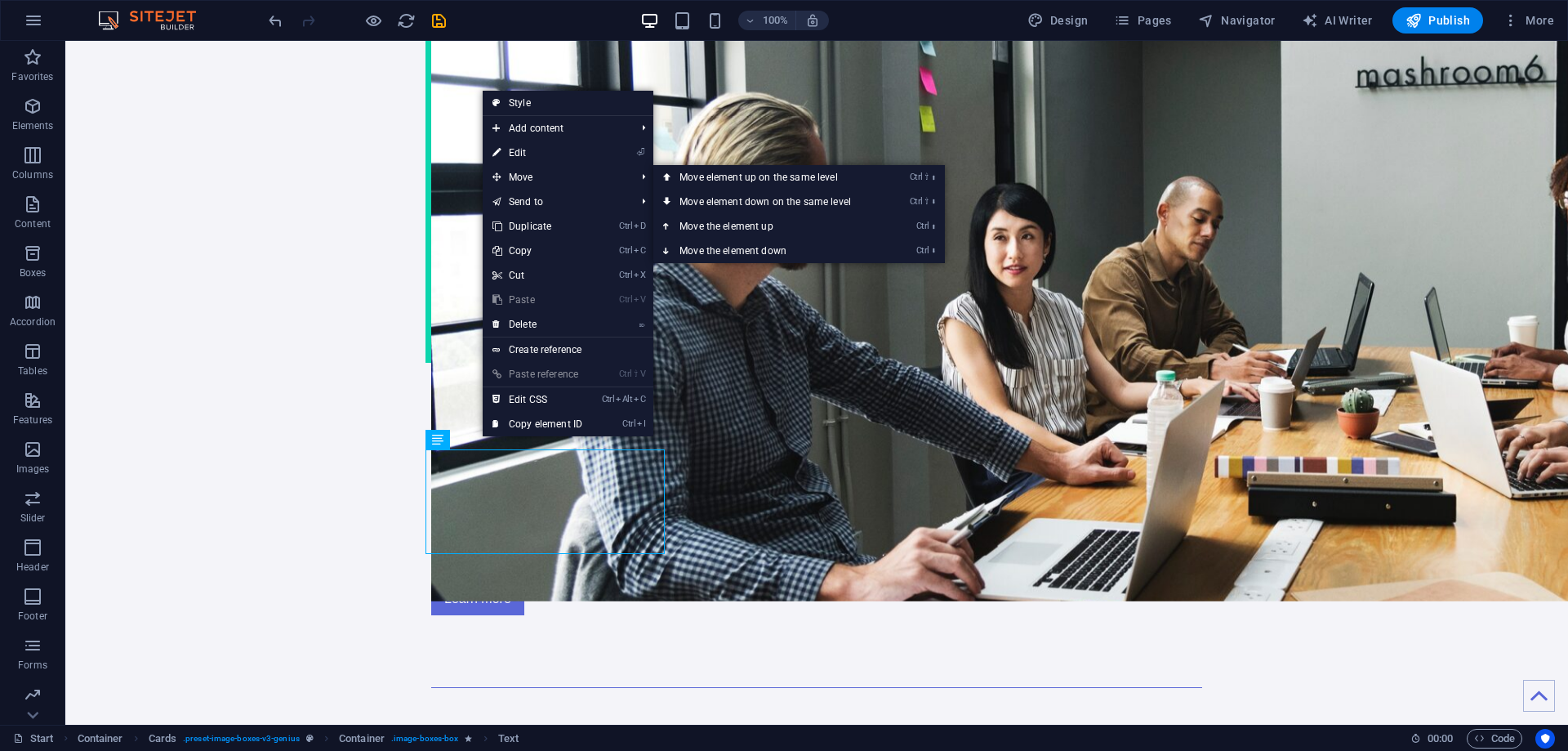 scroll, scrollTop: 2193, scrollLeft: 0, axis: vertical 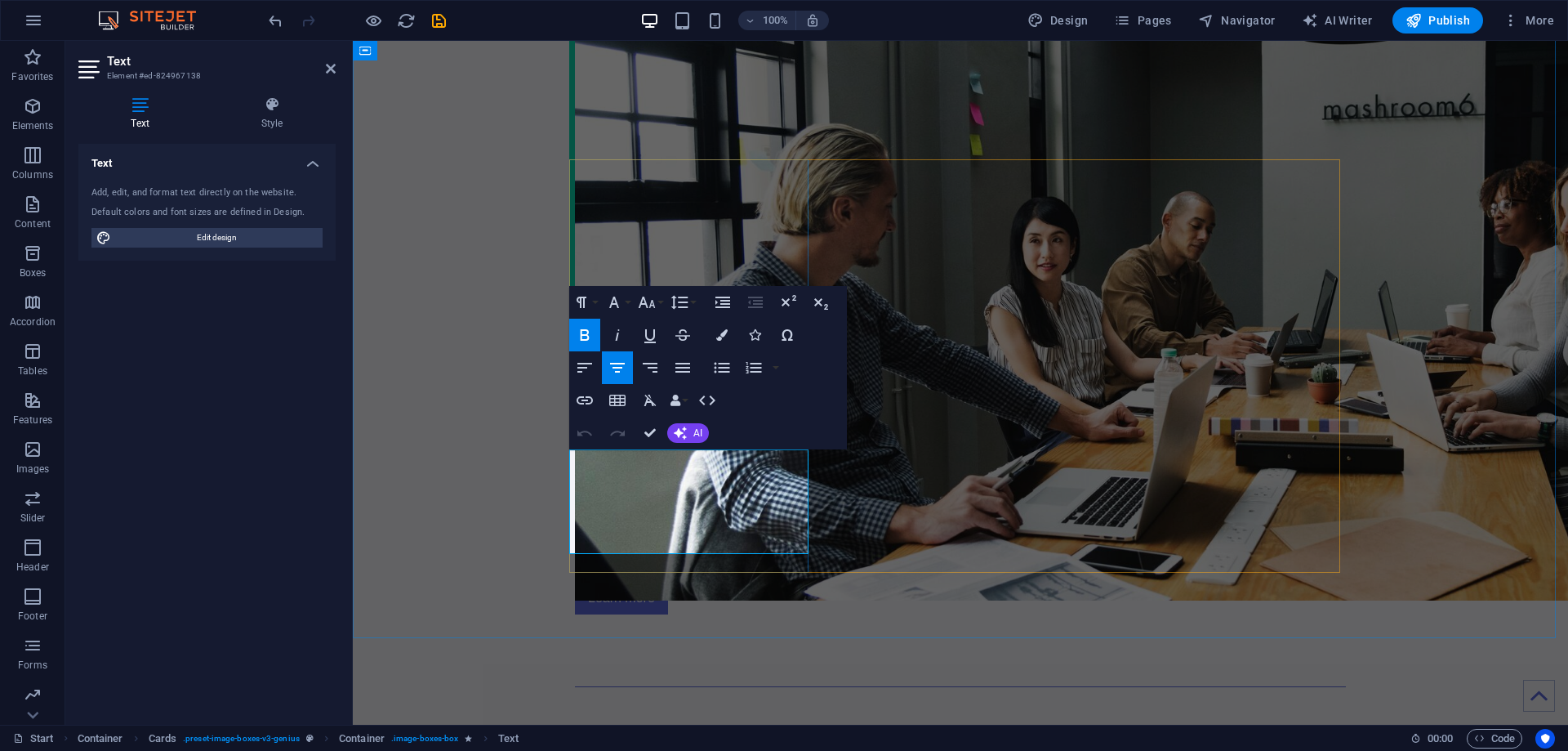 drag, startPoint x: 688, startPoint y: 498, endPoint x: 616, endPoint y: 497, distance: 72.006944 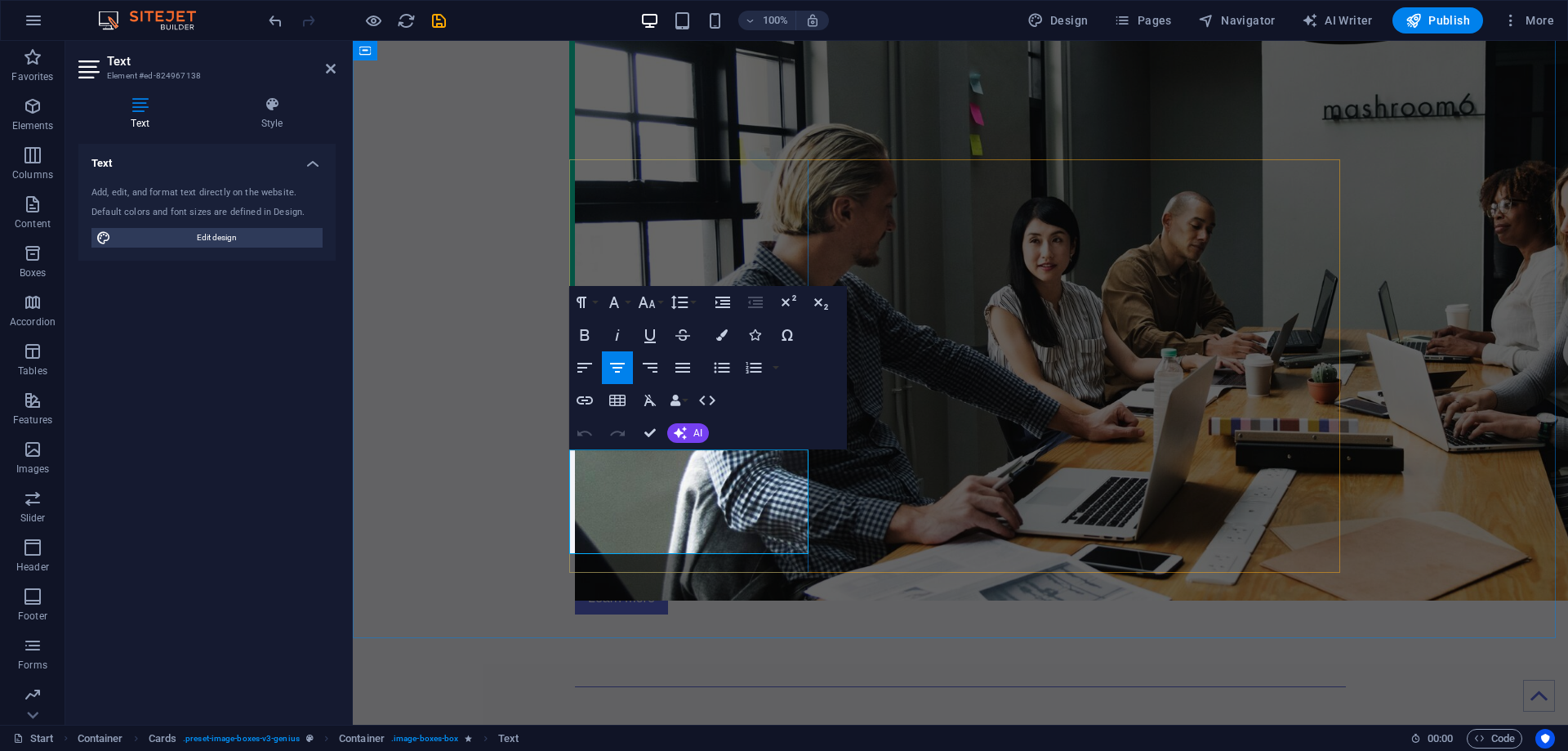 type 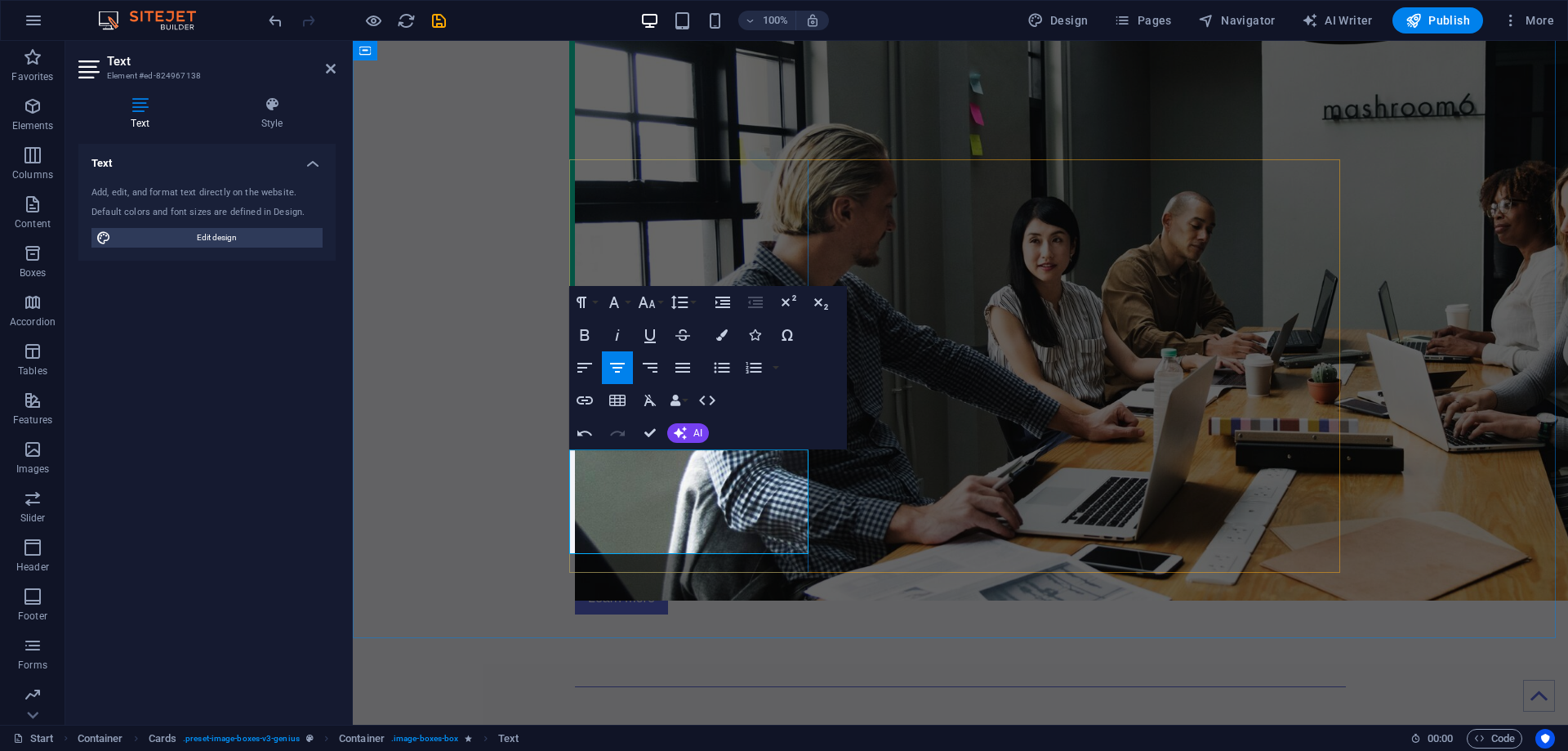 scroll, scrollTop: 0, scrollLeft: 6, axis: horizontal 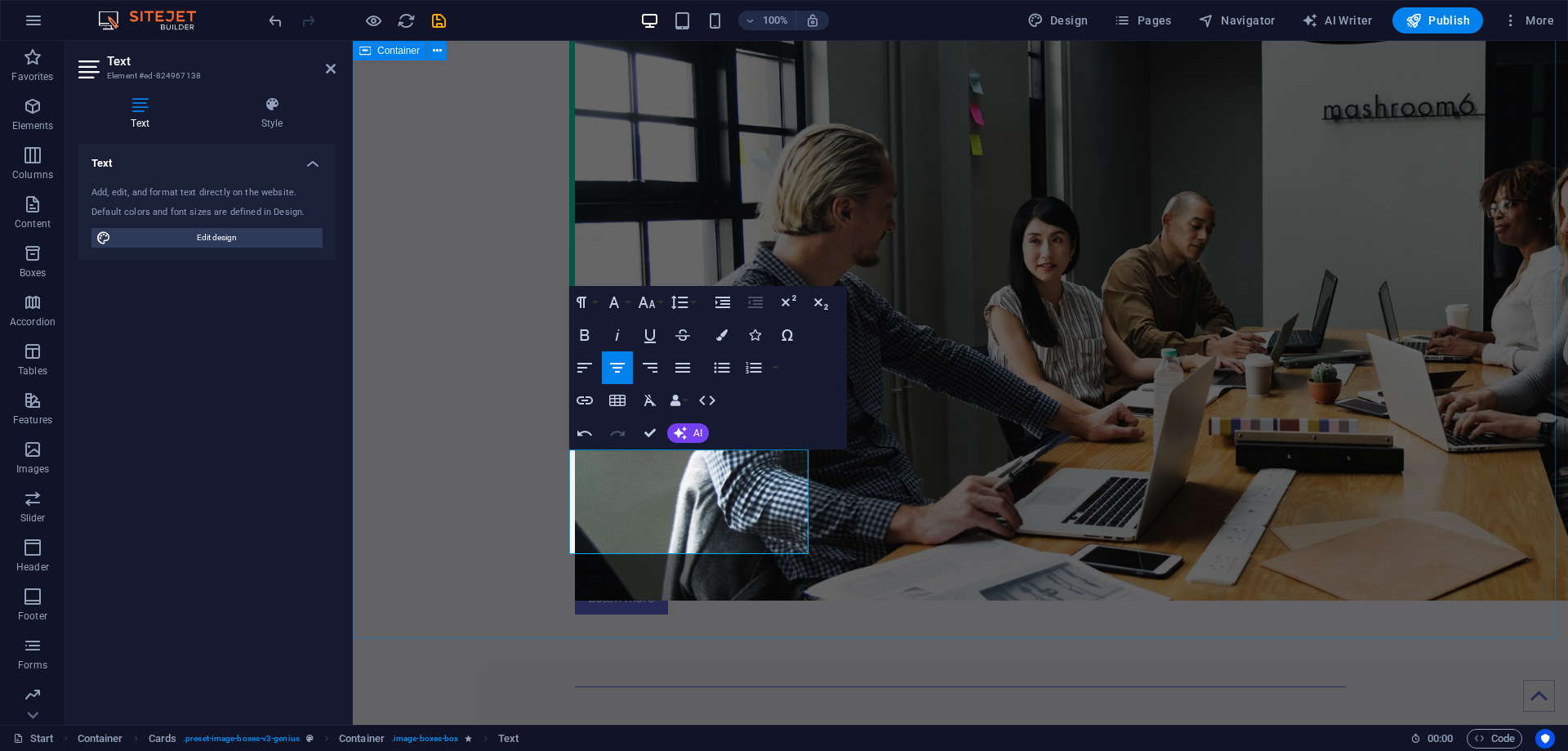 click on "Drop content here or  Add elements  Paste clipboard About VCC VCloud Casa Consulting At VCC, we provide a diverse array of expertise and extensive experience across all facets of IT, including cloud solutions, web and mobile app development, infrastructure design for SMEs and homelabs, cybersecurity, and IT audits. Our dedicated team is focused on delivering high-quality results through cost-effective strategies, enabling clients to realize their objectives in the ever-evolving digital landscape. With us, you can confidently advance toward your full potential. Learn more Leave your name, contact (optional) and/or email contact should you wish us to reach you:  Submit   I have read and understand the privacy policy. Unreadable? Load new [FIRST] [LAST]   CEO [NUMBER]+ years experience Directly focused, magnanimous and fun. magnanimous [FIRST] [LAST] CFO [NUMBER] years experience Financial analyst by trade, proclaimed Excel nerd.   [FIRST] [LAST] CTO [NUMBER] years experience No nonsense, straight up tech geek and opensource advocate." at bounding box center (960, 1160) 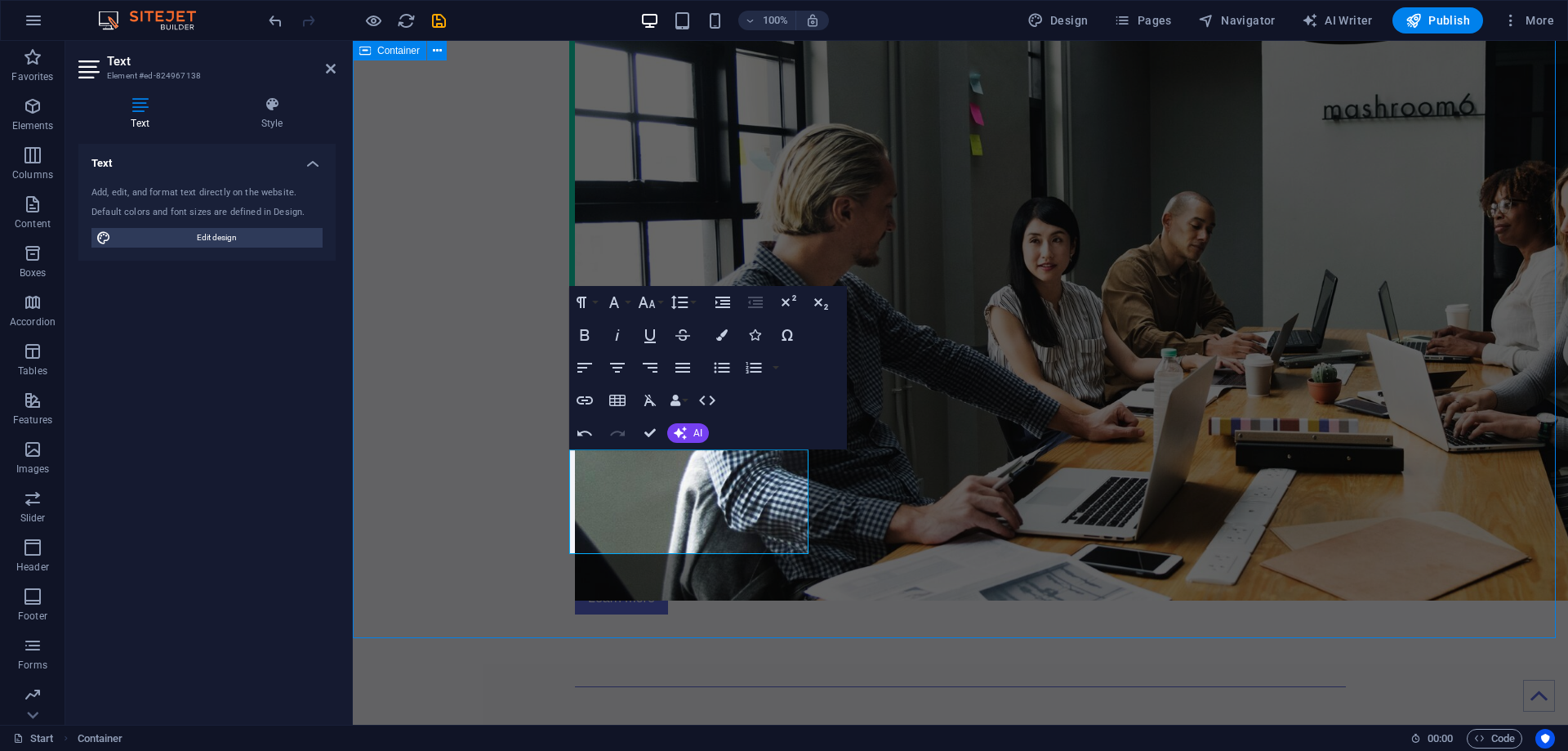 scroll, scrollTop: 2255, scrollLeft: 0, axis: vertical 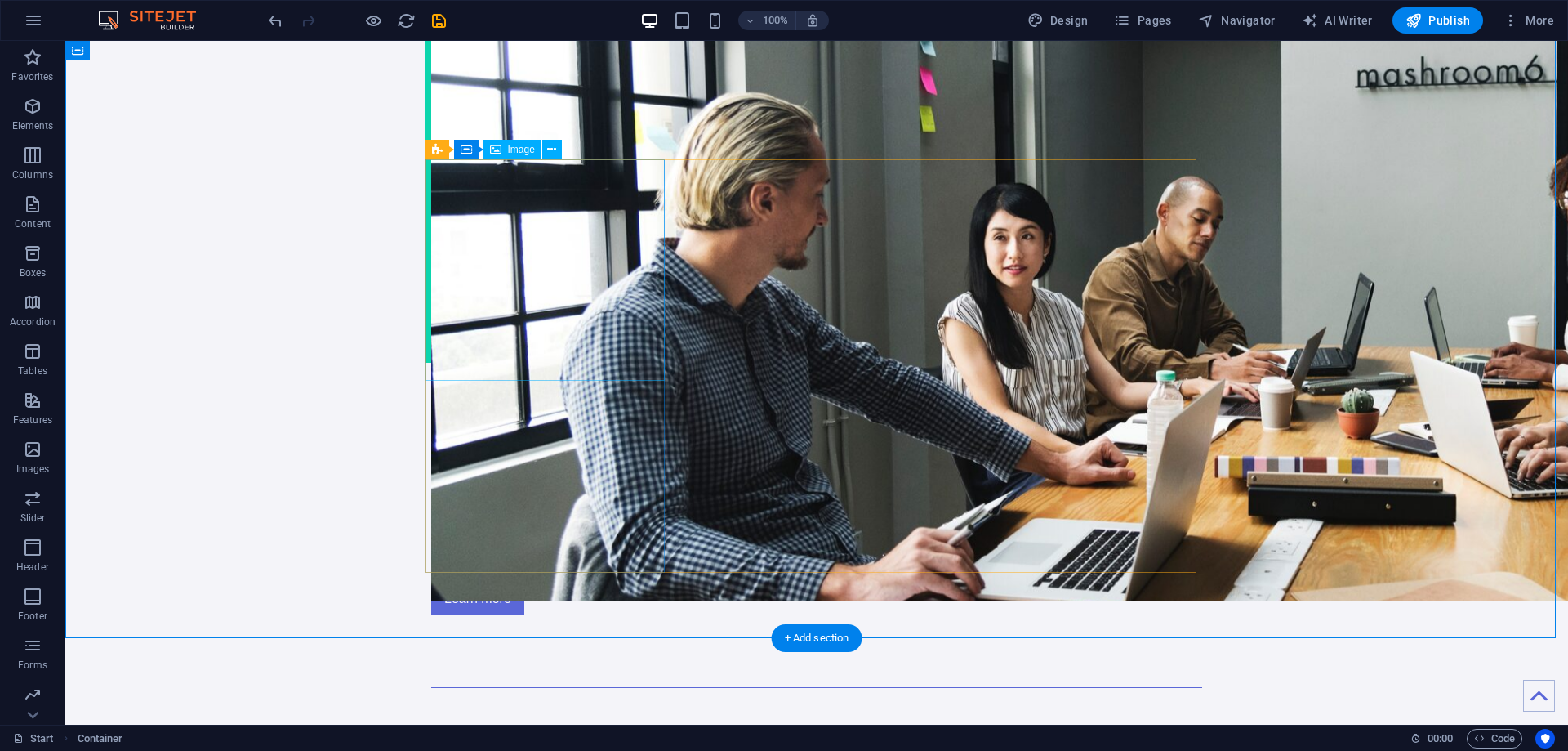 click at bounding box center [550, 1286] 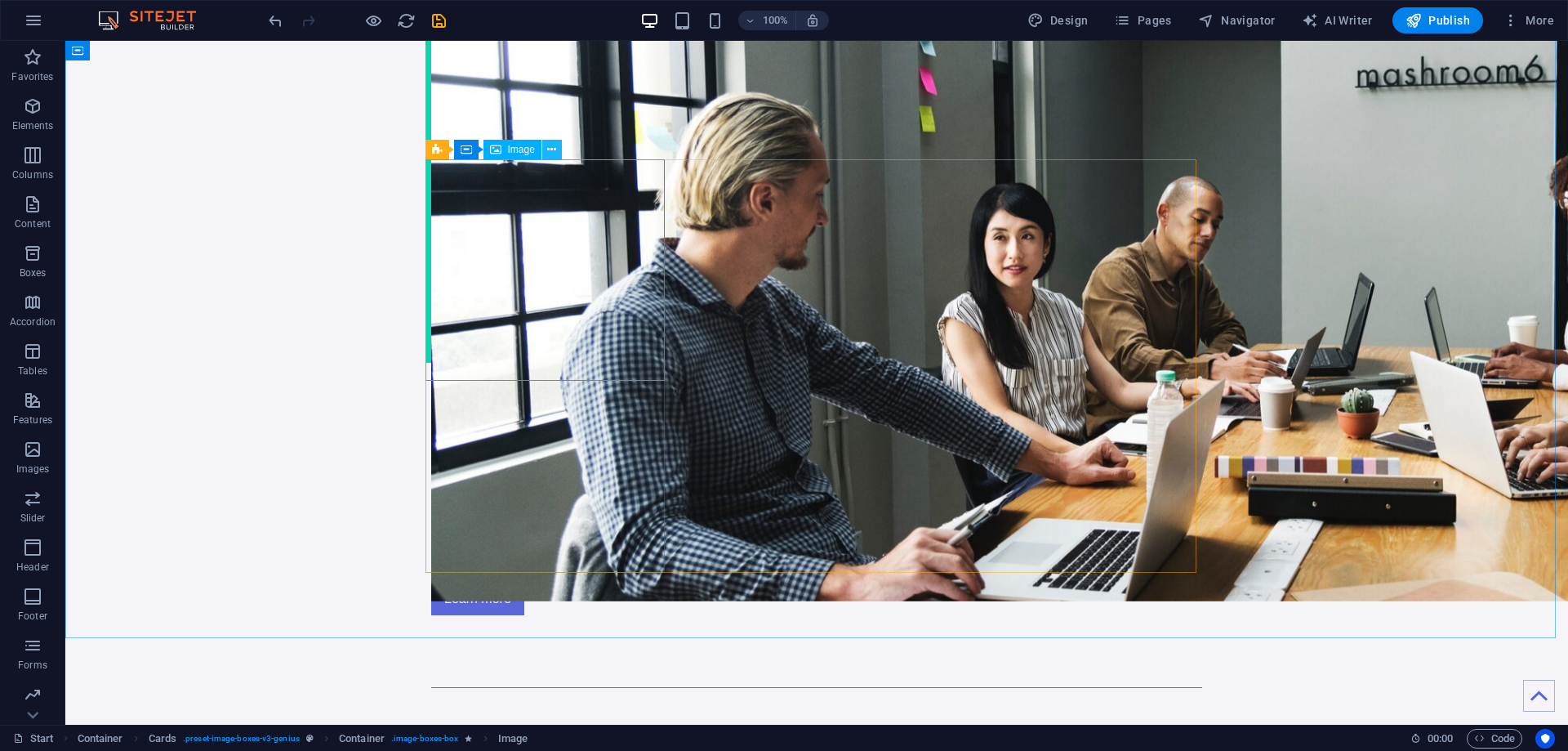 click at bounding box center [551, 150] 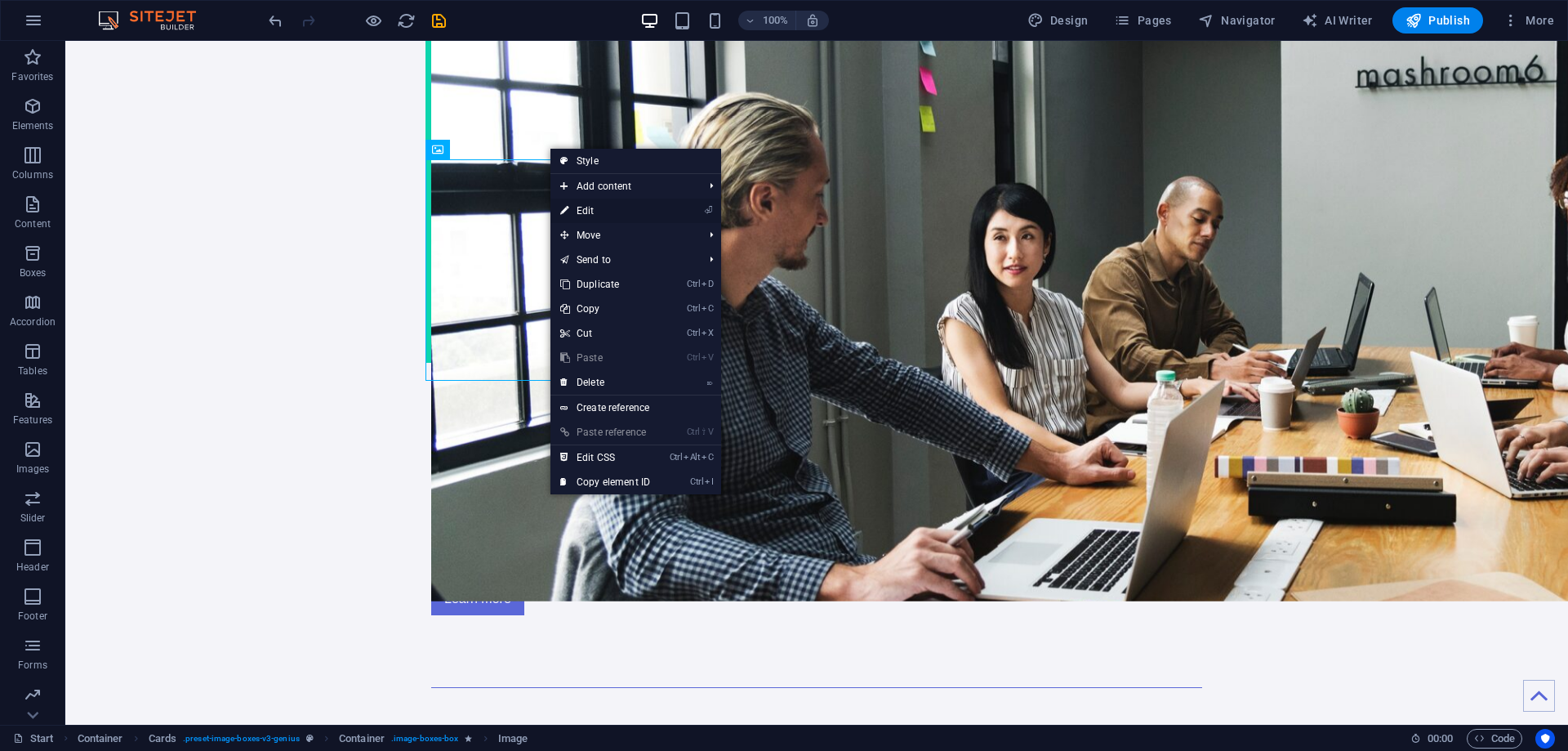 click on "⏎  Edit" at bounding box center [605, 211] 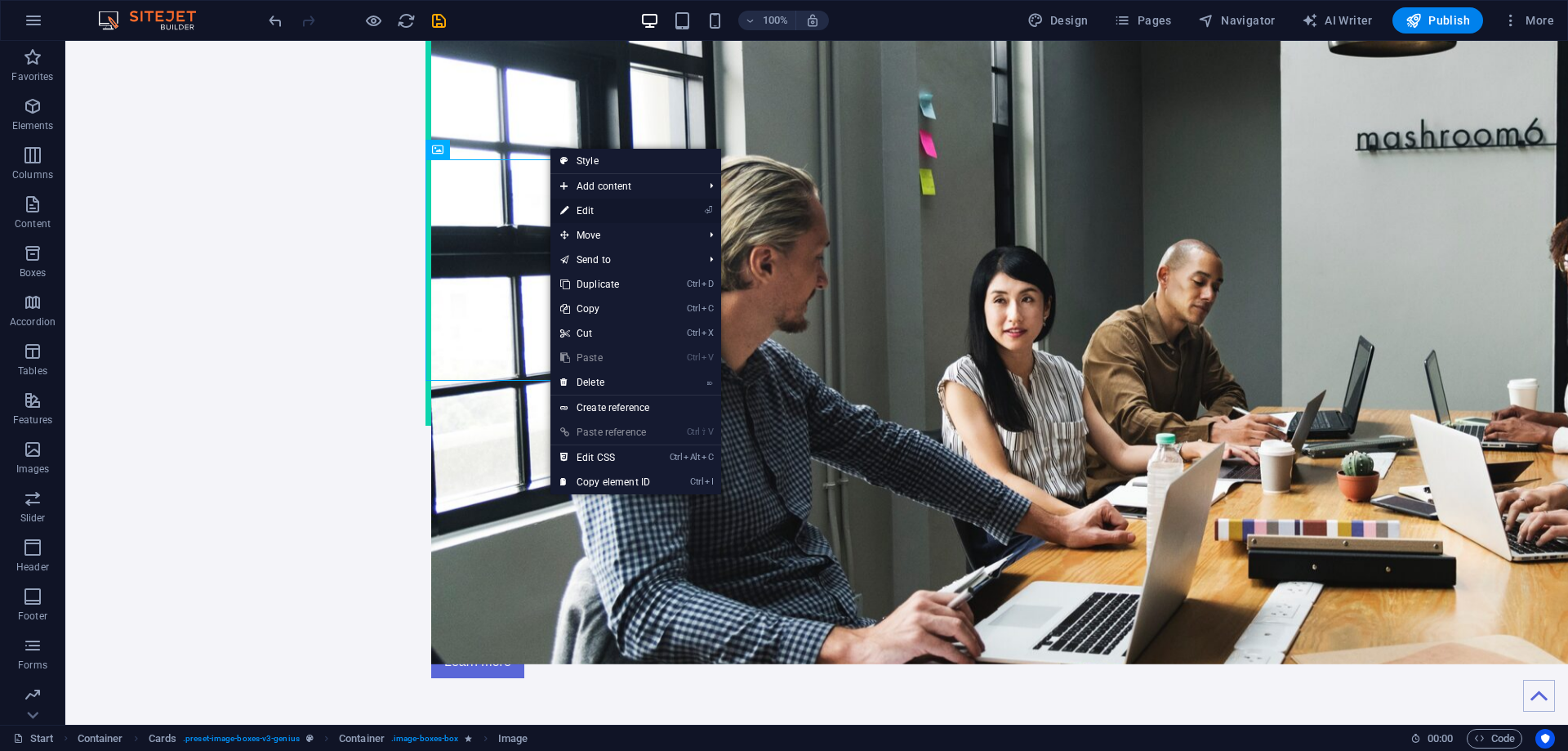 select on "%" 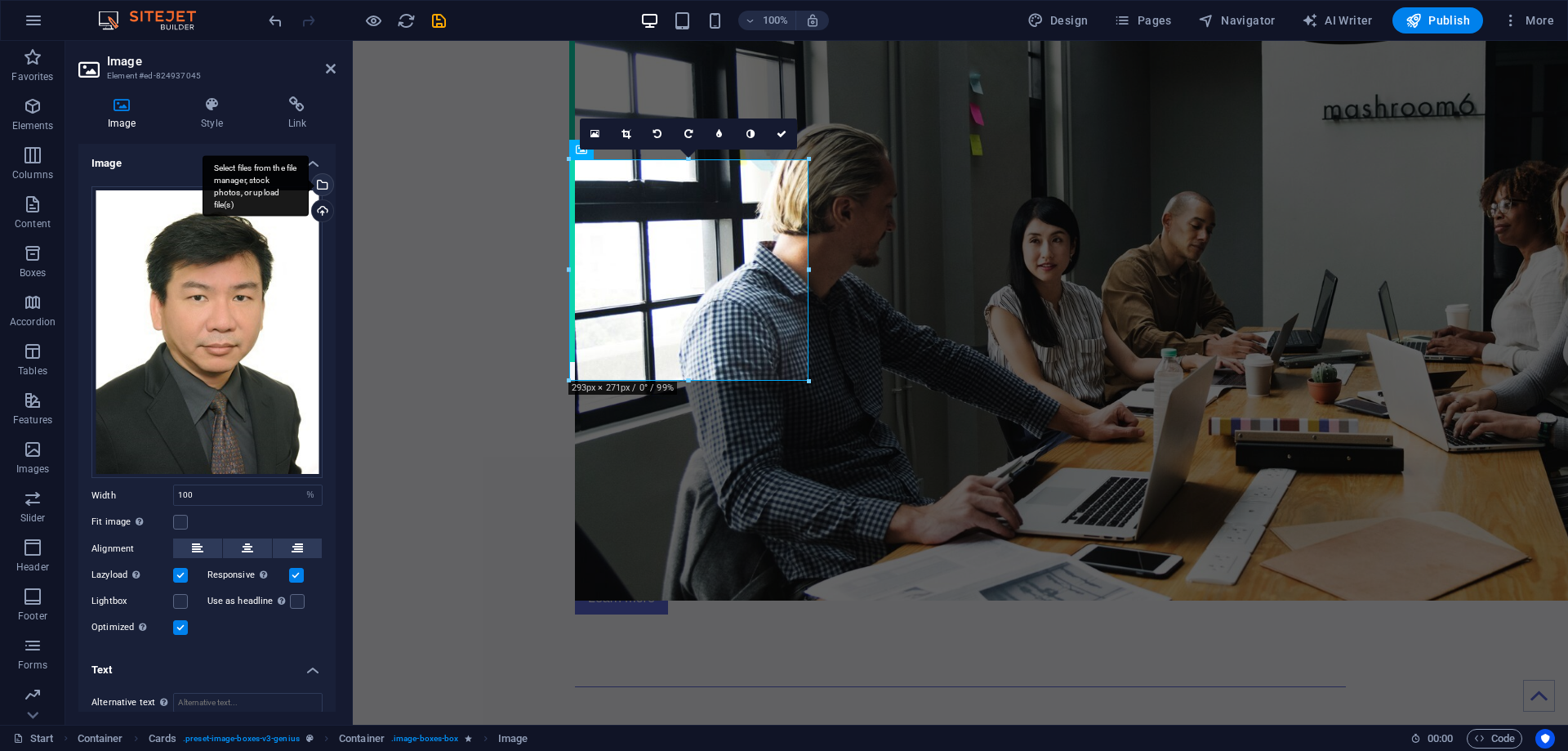 click on "Select files from the file manager, stock photos, or upload file(s)" at bounding box center (321, 186) 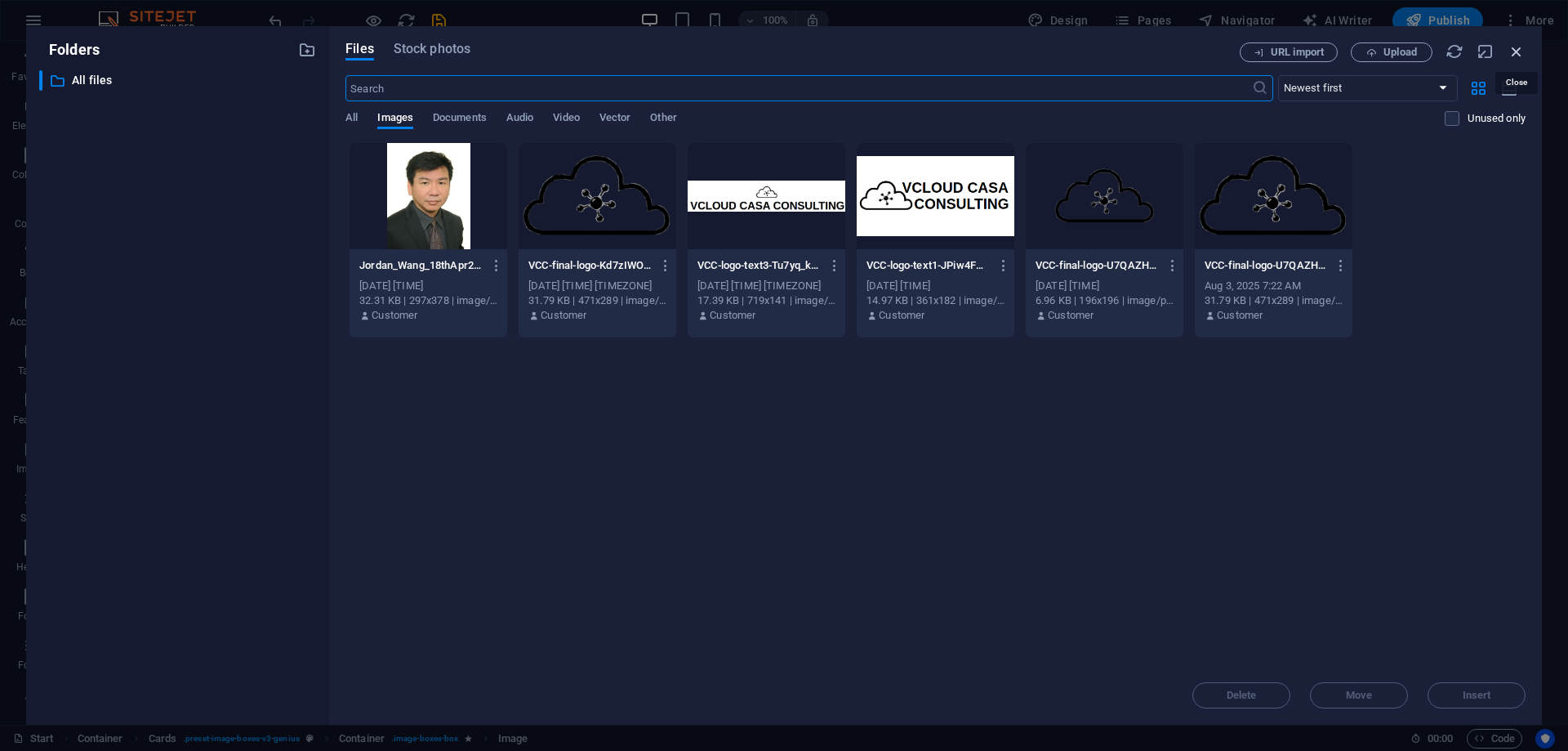 click at bounding box center [1517, 51] 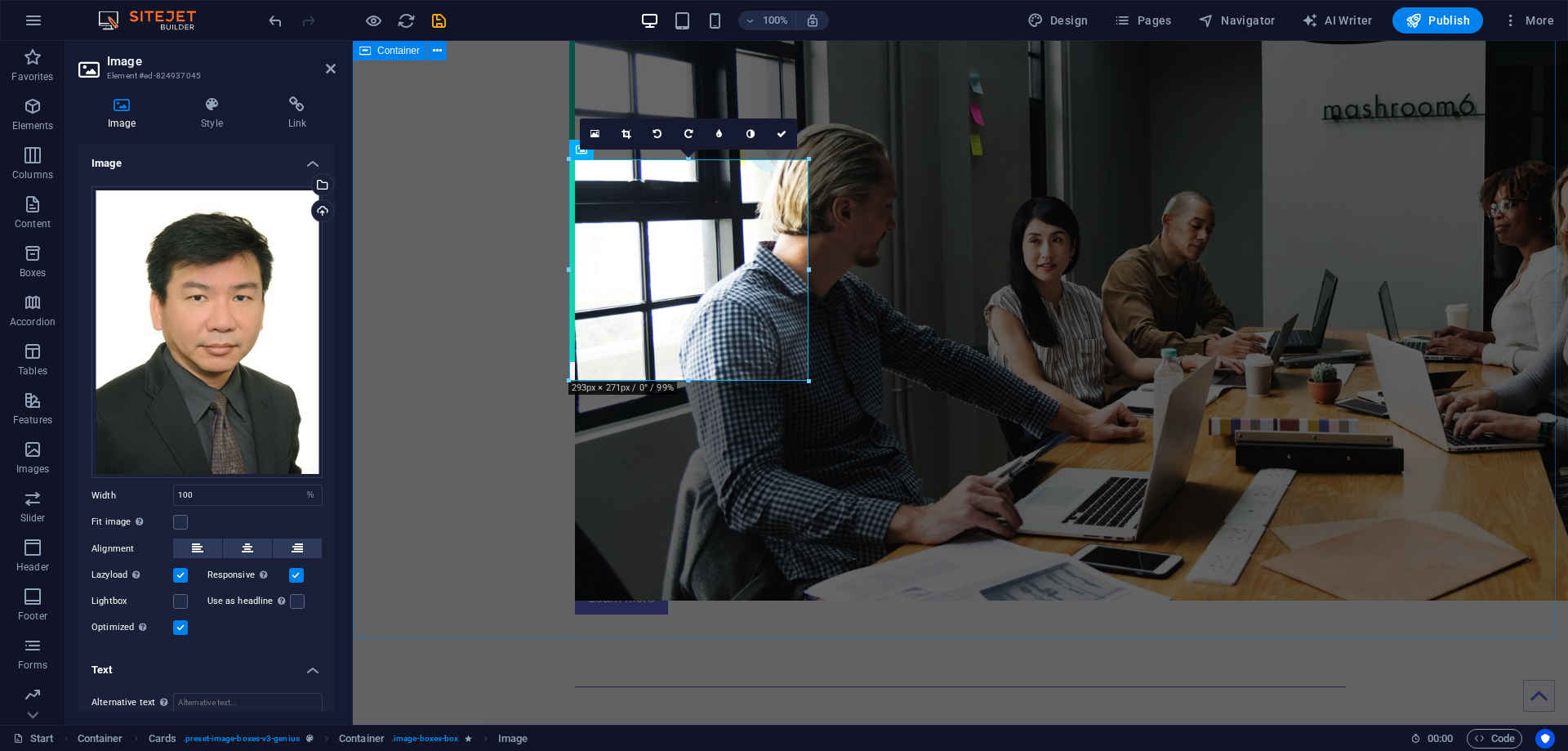 click on "Drop content here or  Add elements  Paste clipboard About VCC VCloud Casa Consulting At VCC, we provide a diverse array of expertise and extensive experience across all facets of IT, including cloud solutions, web and mobile app development, infrastructure design for SMEs and homelabs, cybersecurity, and IT audits. Our dedicated team is focused on delivering high-quality results through cost-effective strategies, enabling clients to realize their objectives in the ever-evolving digital landscape. With us, you can confidently advance toward your full potential. Learn more Leave your name, contact (optional) and/or email contact should you wish us to reach you:  Submit   I have read and understand the privacy policy. Unreadable? Load new [FIRST] [LAST]   CEO [NUMBER]+ years experience Directly focused, magnanimous and fun. [FIRST] [LAST] CFO [NUMBER] years experience Financial analyst by trade, proclaimed Excel nerd.   [FIRST] [LAST] CTO [NUMBER] years experience No nonsense, straight up tech geek and opensource advocate." at bounding box center (960, 1160) 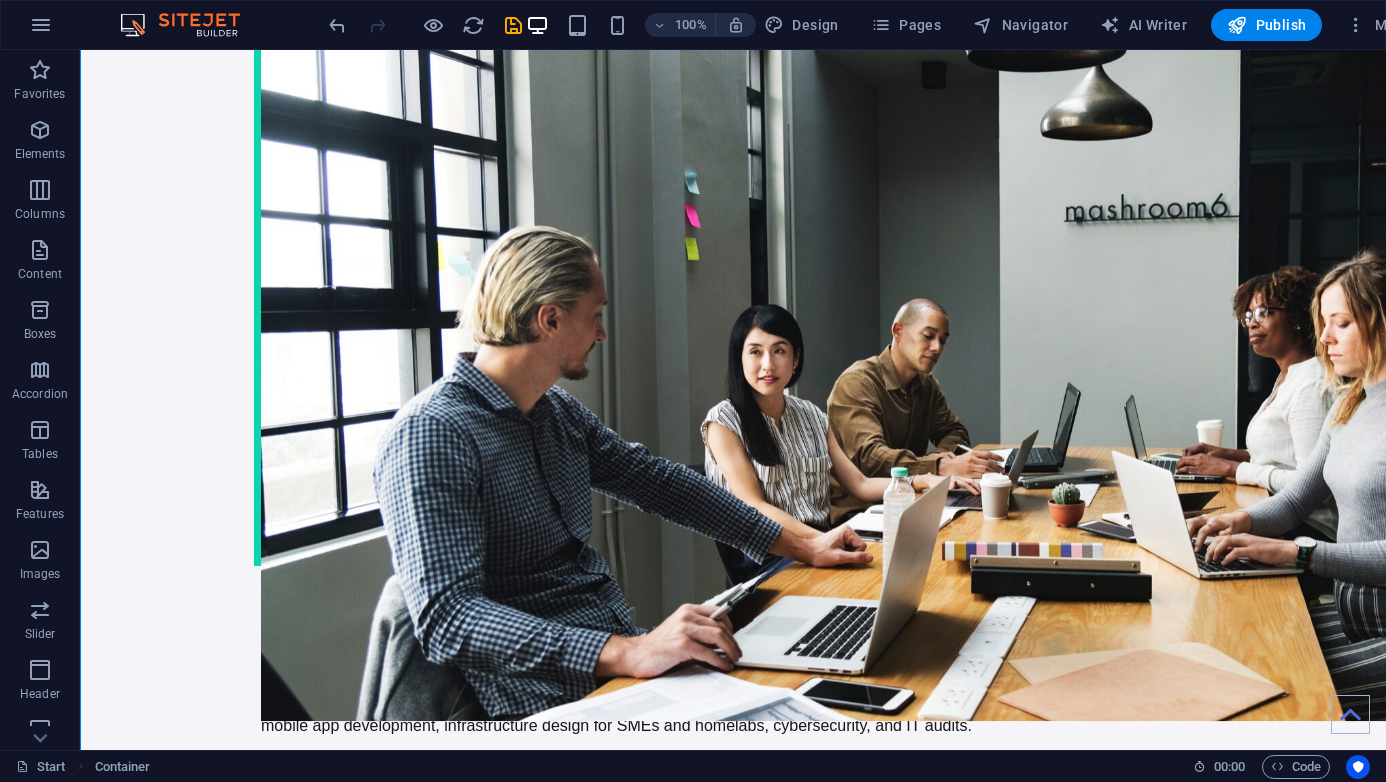 scroll, scrollTop: 2403, scrollLeft: 0, axis: vertical 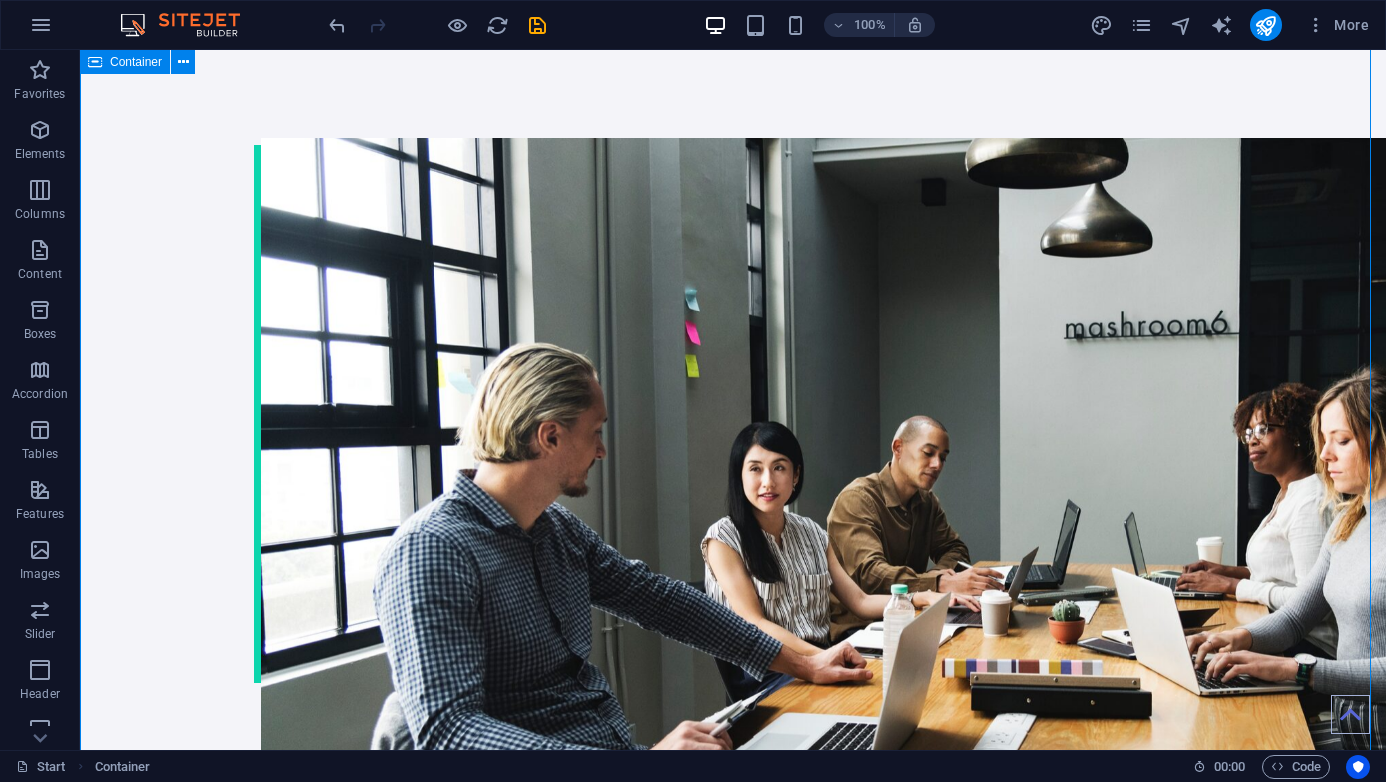 click on "Drop content here or  Add elements  Paste clipboard About VCC VCloud Casa Consulting At VCC, we provide a diverse array of expertise and extensive experience across all facets of IT, including cloud solutions, web and mobile app development, infrastructure design for SMEs and homelabs, cybersecurity, and IT audits. Our dedicated team is focused on delivering high-quality results through cost-effective strategies, enabling clients to realize their objectives in the ever-evolving digital landscape. With us, you can confidently advance toward your full potential. Learn more Leave your name, contact (optional) and/or email contact should you wish us to reach you:  Submit   I have read and understand the privacy policy. Unreadable? Load new [FIRST] [LAST]   CEO [NUMBER]+ years experience Directly focused, magnanimous and fun. [FIRST] [LAST] CFO [NUMBER] years experience Financial analyst by trade, proclaimed Excel nerd.   [FIRST] [LAST] CTO [NUMBER] years experience No nonsense, straight up tech geek and opensource advocate." at bounding box center (733, 1659) 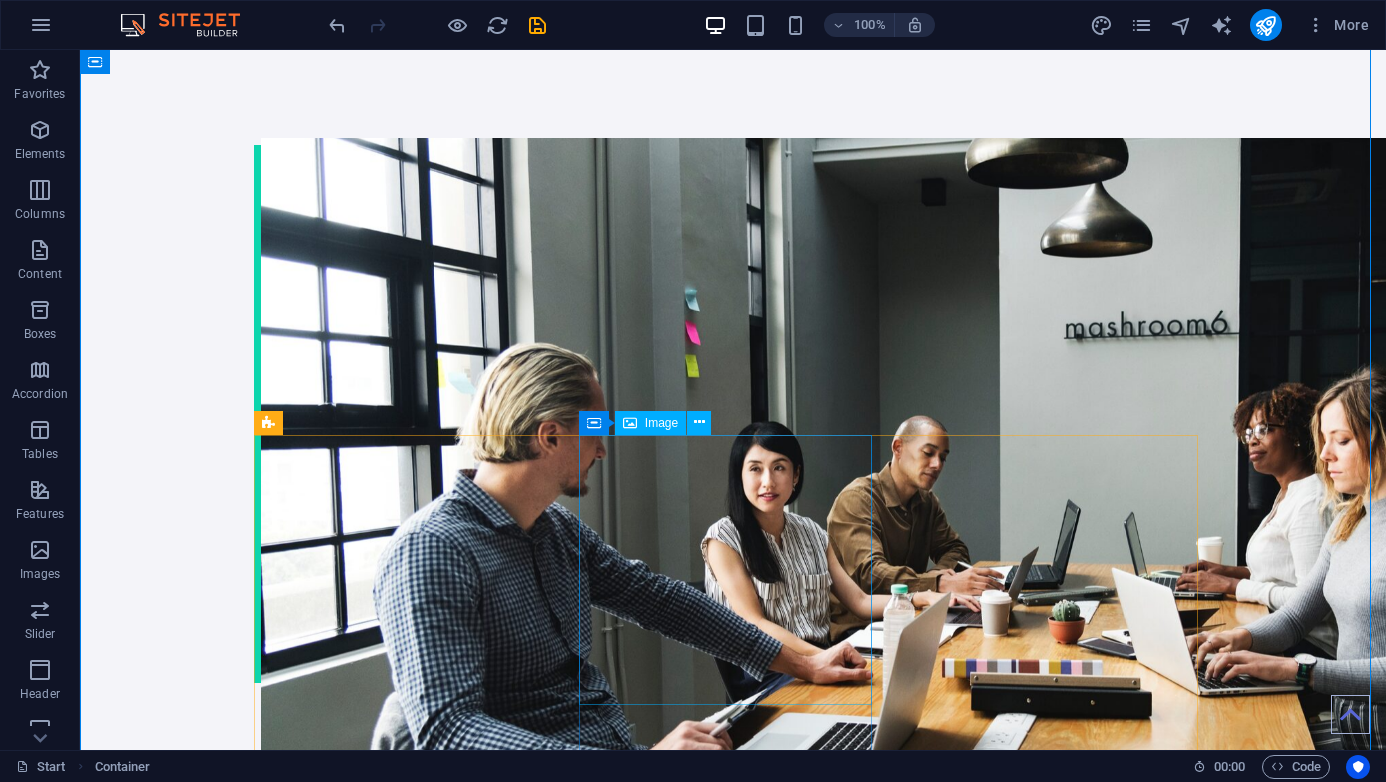 click at bounding box center (407, 2312) 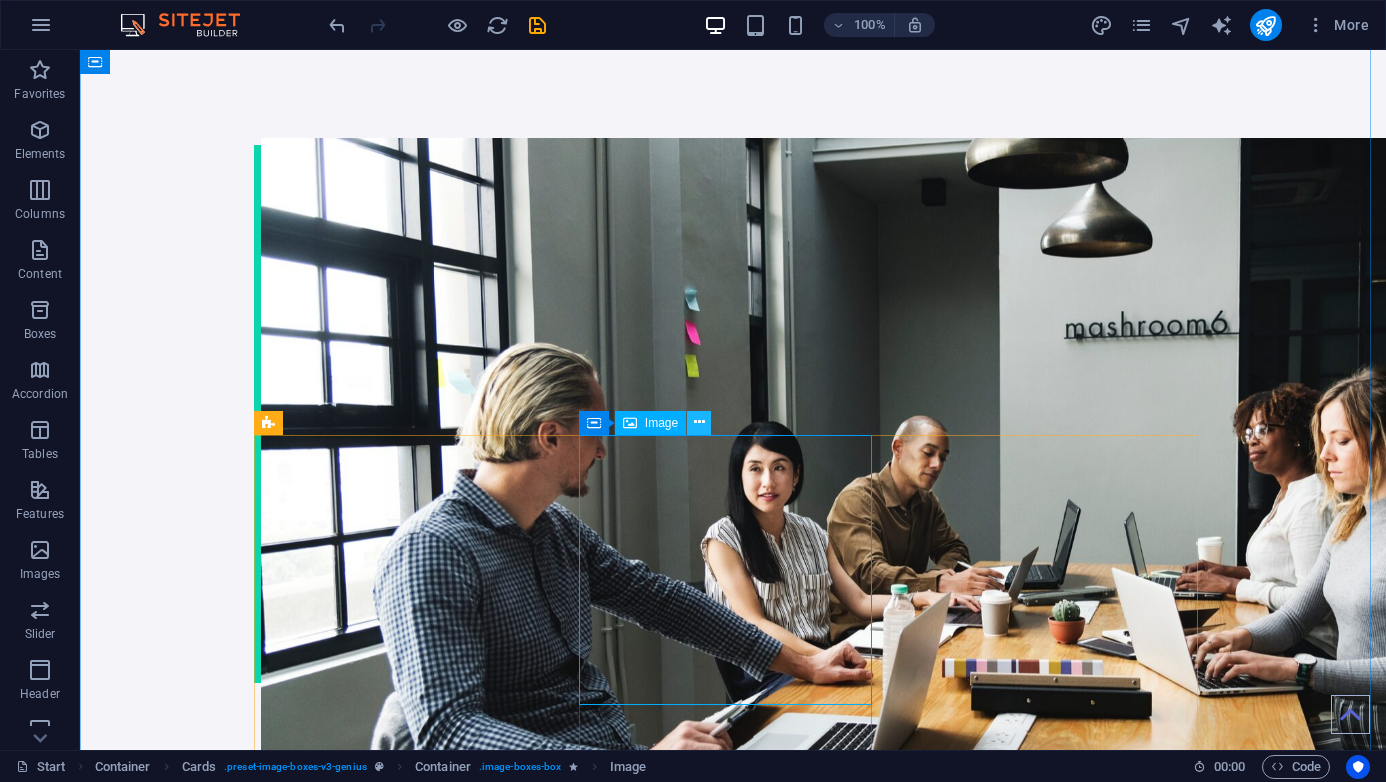 click at bounding box center (699, 422) 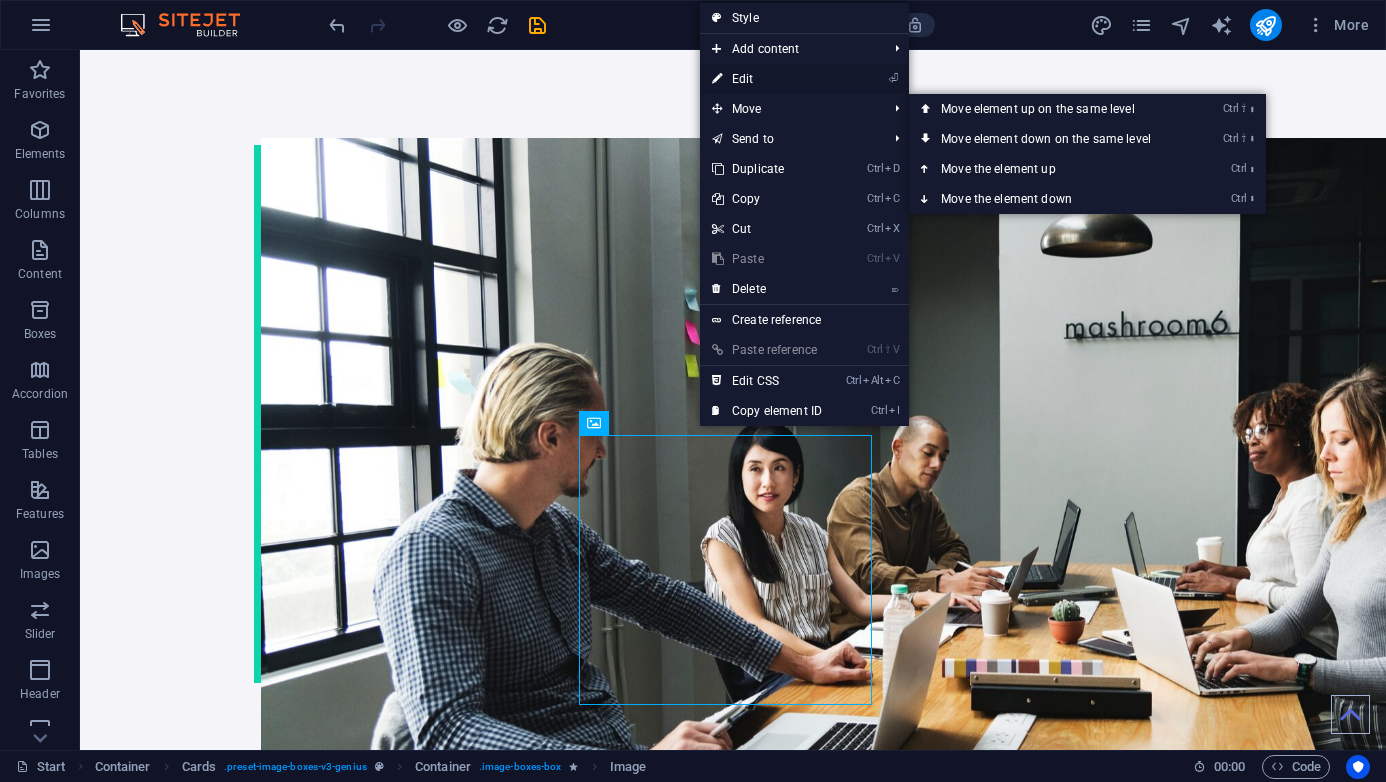 click on "⏎  Edit" at bounding box center (767, 79) 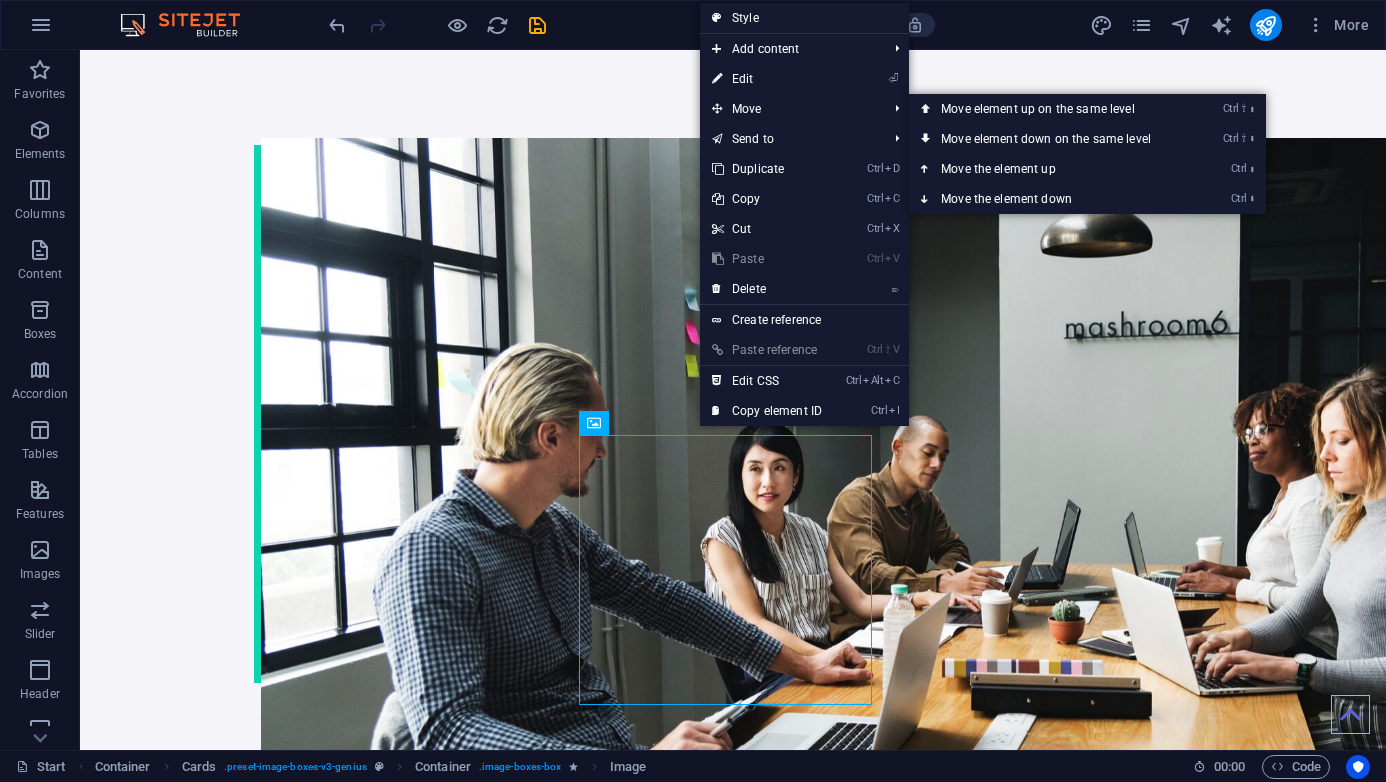select on "%" 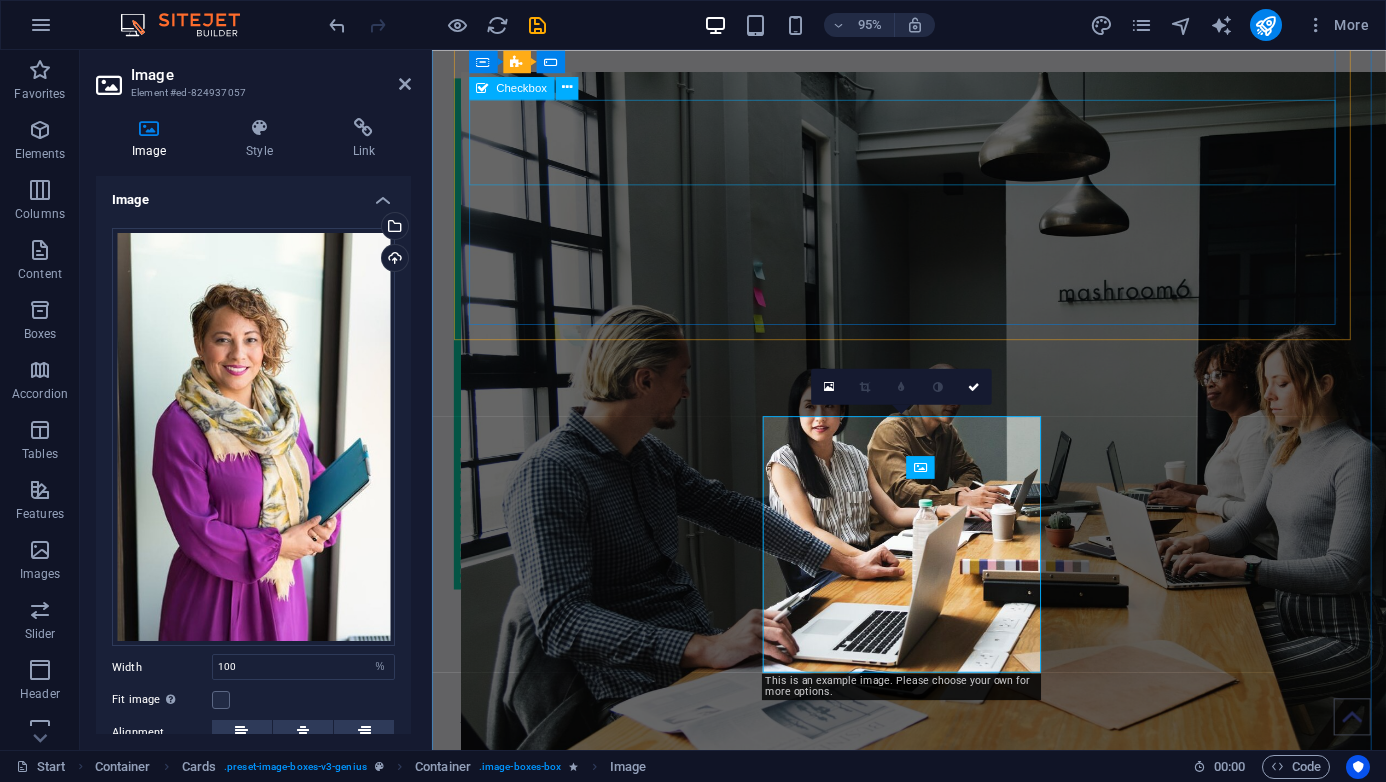scroll, scrollTop: 2337, scrollLeft: 0, axis: vertical 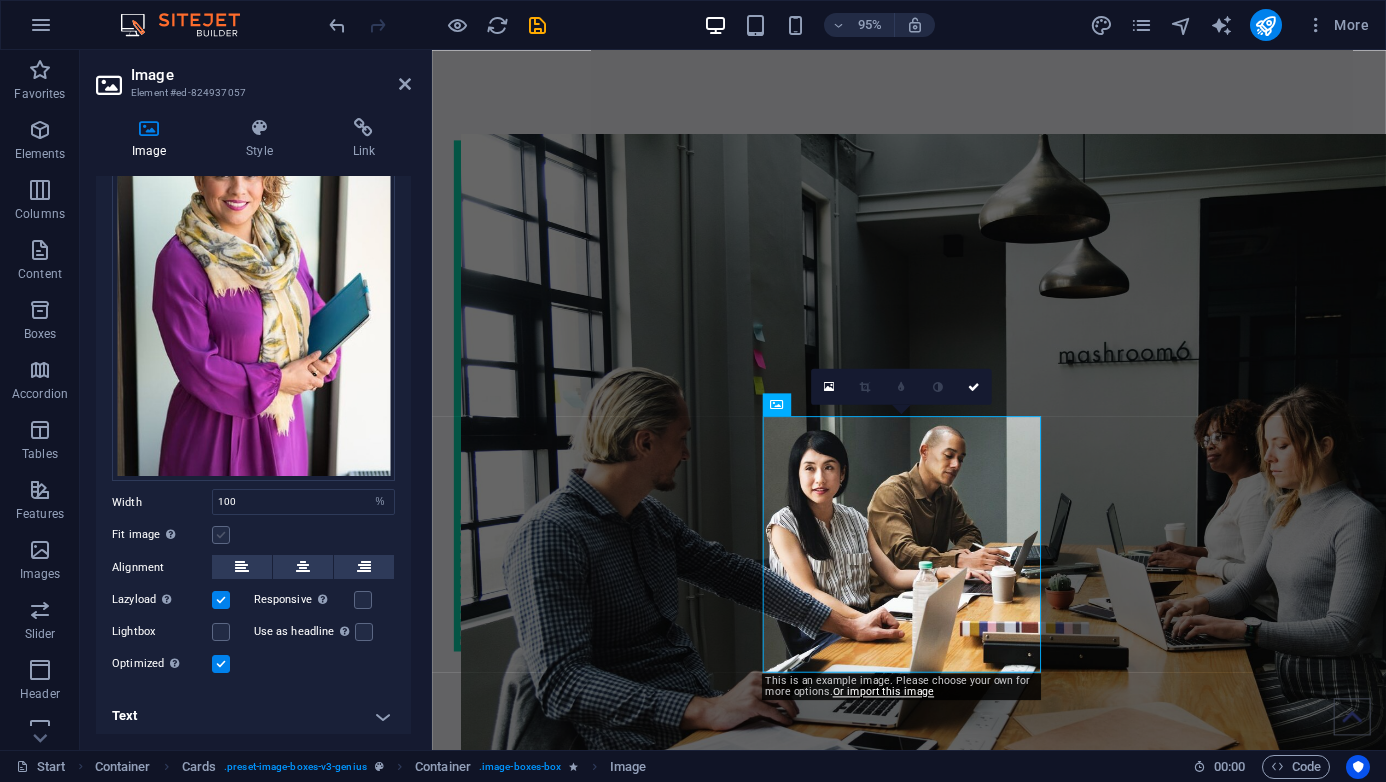 click at bounding box center [221, 535] 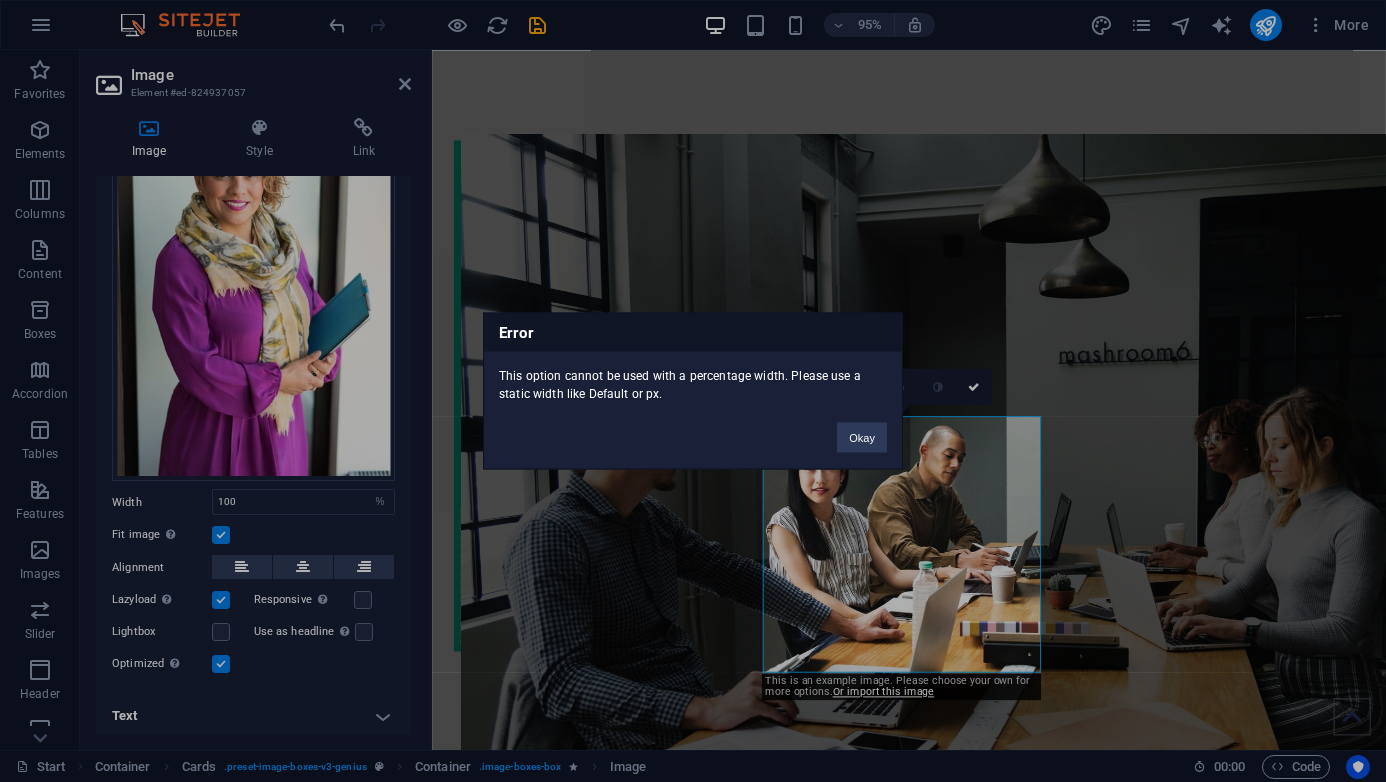 click on "Error This option cannot be used with a percentage width. Please use a static width like Default or px. Okay" at bounding box center (693, 391) 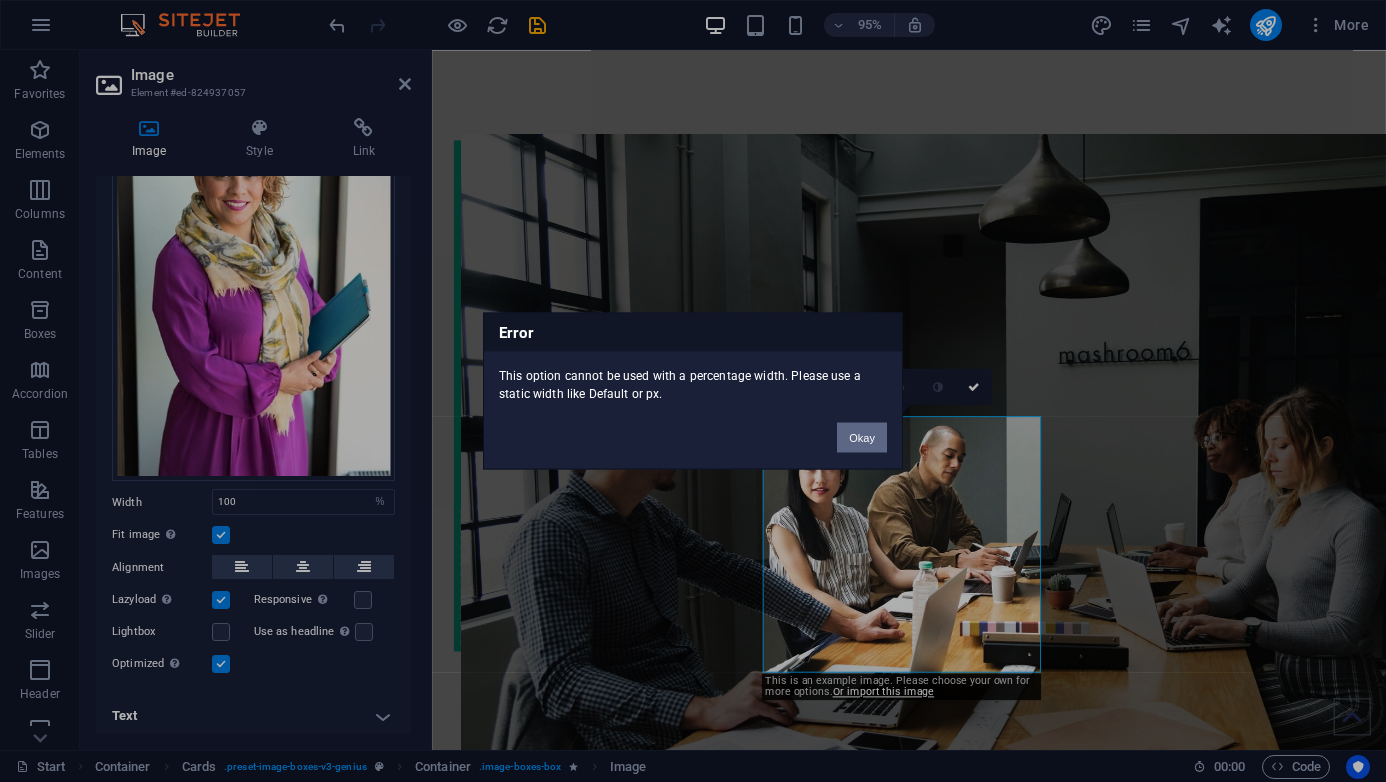 click on "Okay" at bounding box center (862, 438) 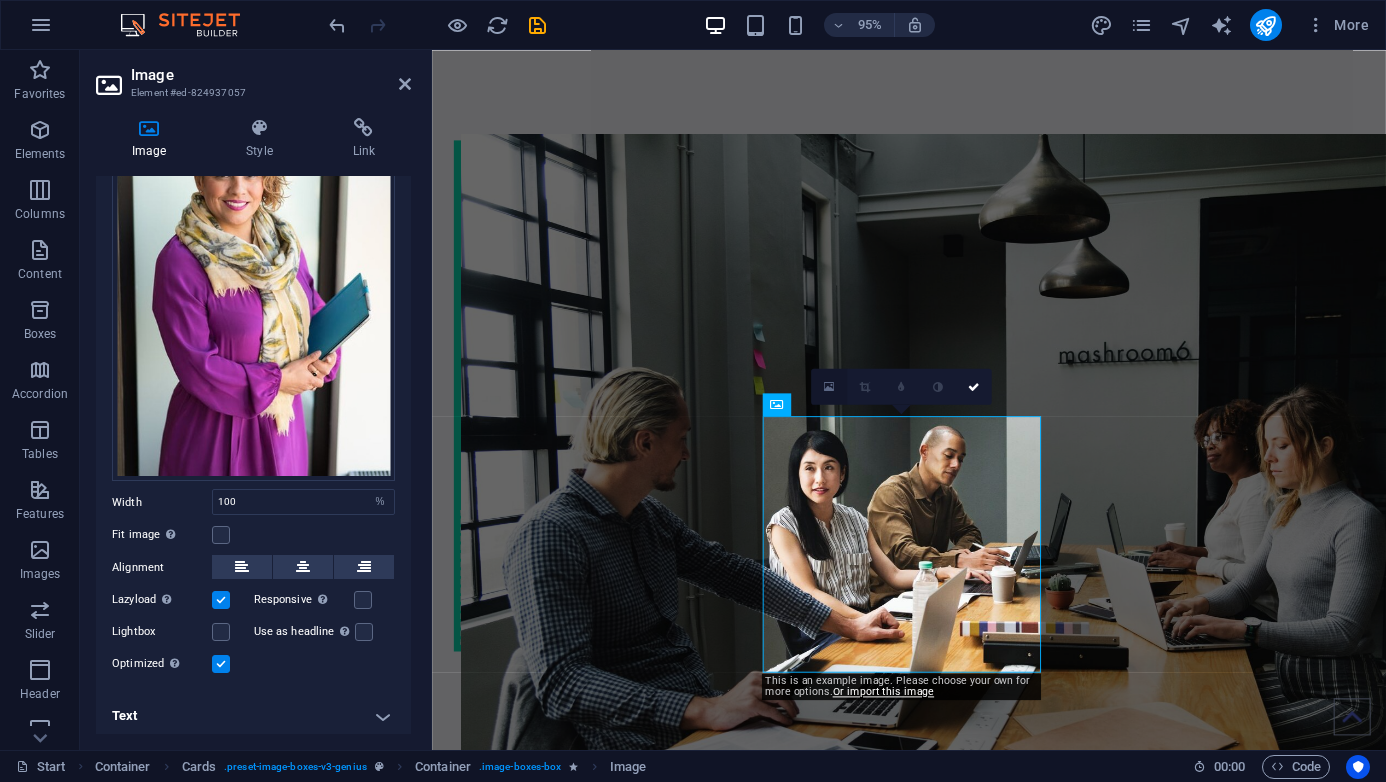 click at bounding box center (829, 385) 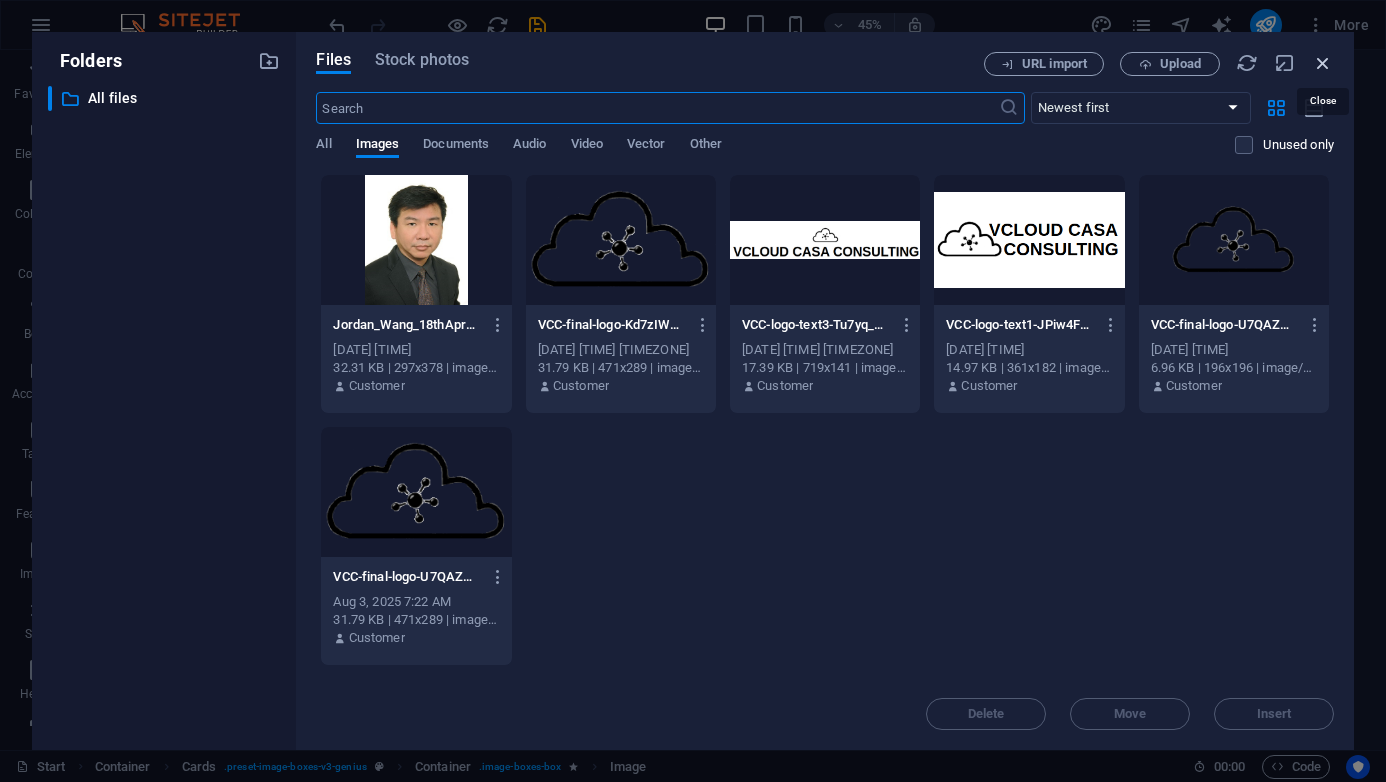 click at bounding box center [1323, 63] 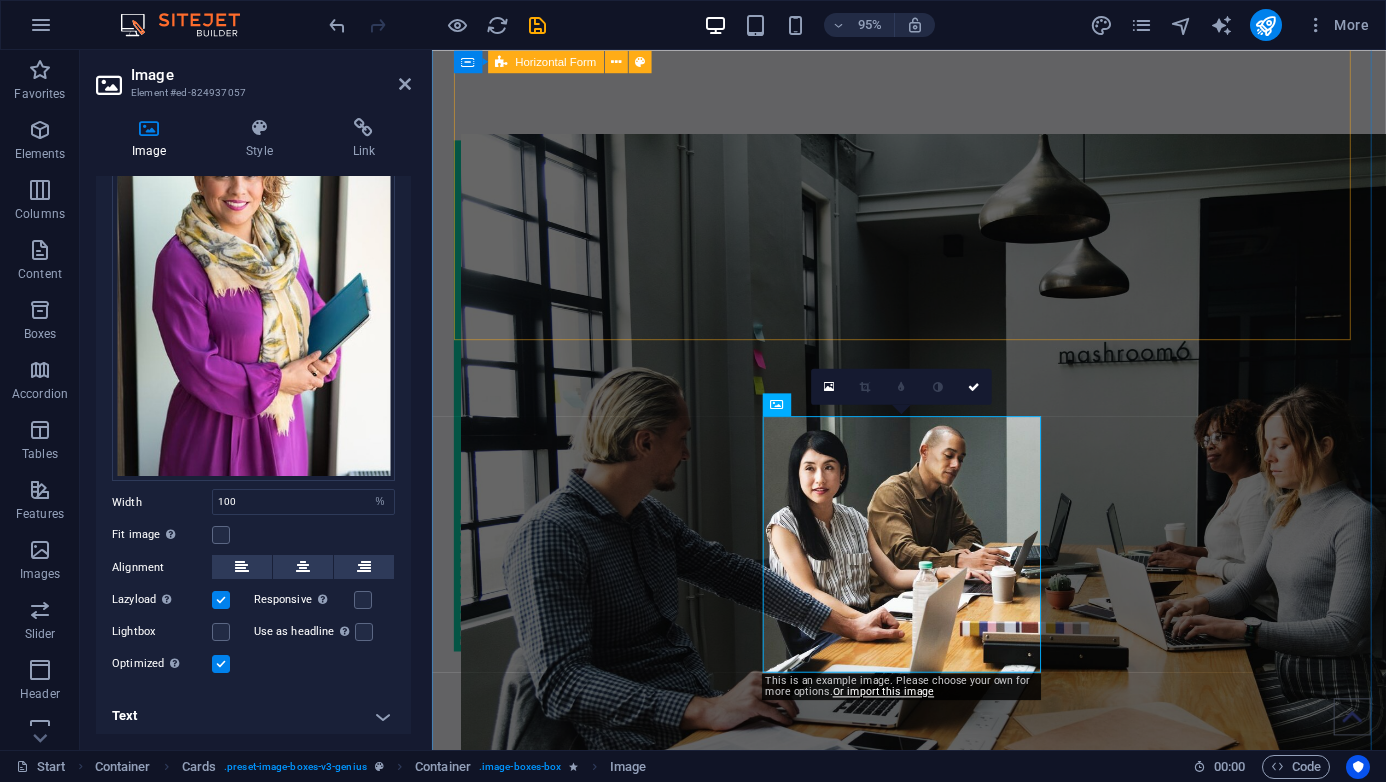 click on "Submit   I have read and understand the privacy policy. Unreadable? Load new" at bounding box center (934, 1380) 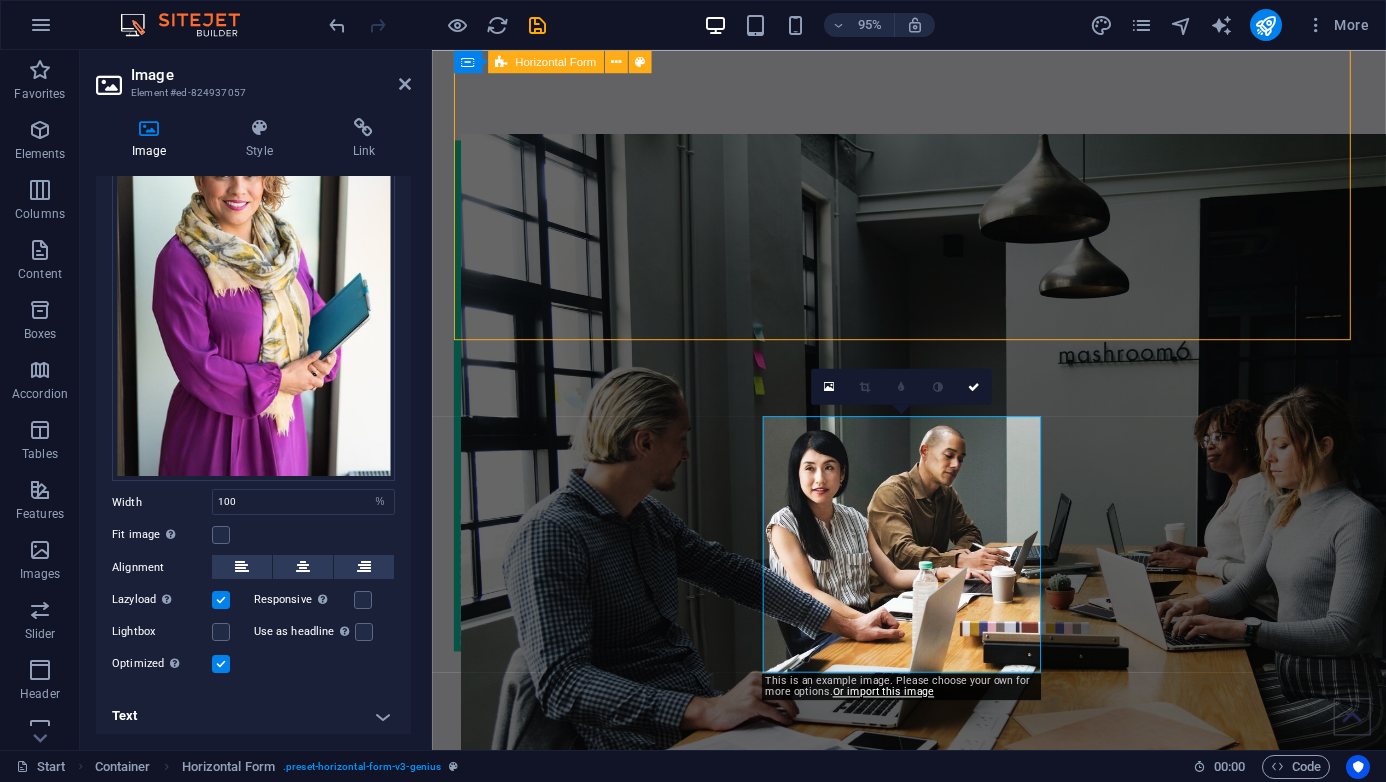 scroll, scrollTop: 2403, scrollLeft: 0, axis: vertical 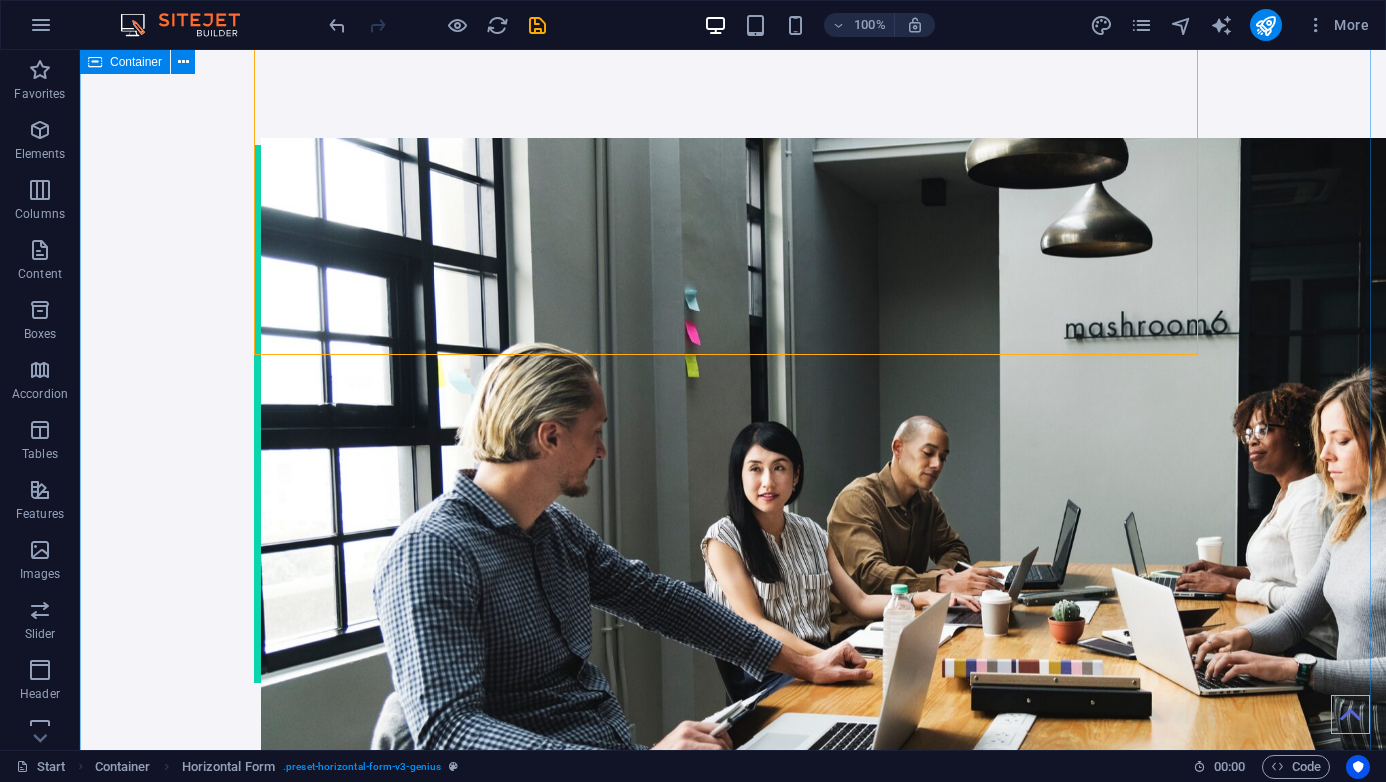 click on "Drop content here or  Add elements  Paste clipboard About VCC VCloud Casa Consulting At VCC, we provide a diverse array of expertise and extensive experience across all facets of IT, including cloud solutions, web and mobile app development, infrastructure design for SMEs and homelabs, cybersecurity, and IT audits. Our dedicated team is focused on delivering high-quality results through cost-effective strategies, enabling clients to realize their objectives in the ever-evolving digital landscape. With us, you can confidently advance toward your full potential. Learn more Leave your name, contact (optional) and/or email contact should you wish us to reach you:  Submit   I have read and understand the privacy policy. Unreadable? Load new [FIRST] [LAST]   CEO [NUMBER]+ years experience Directly focused, magnanimous and fun. [FIRST] [LAST] CFO [NUMBER] years experience Financial analyst by trade, proclaimed Excel nerd.   [FIRST] [LAST] CTO [NUMBER] years experience No nonsense, straight up tech geek and opensource advocate." at bounding box center (733, 1659) 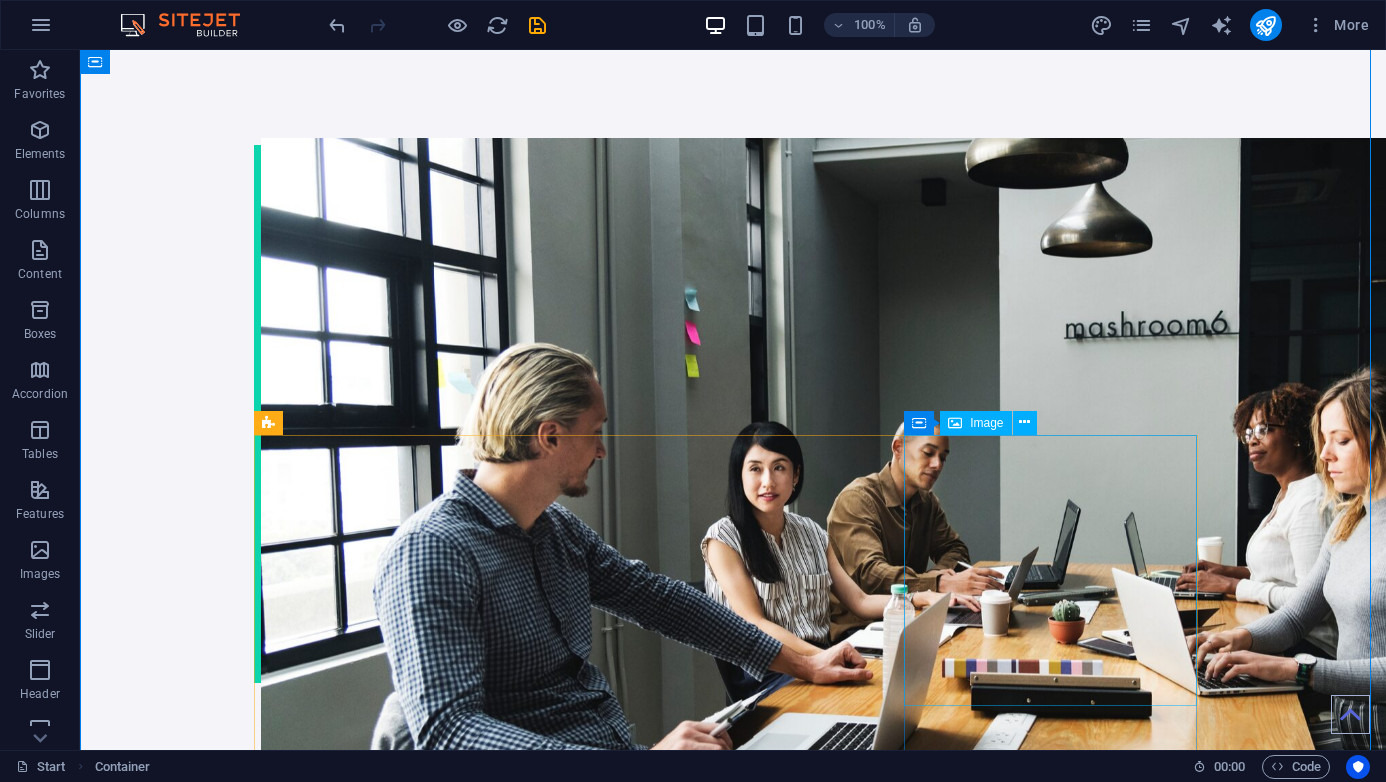 click at bounding box center (407, 2834) 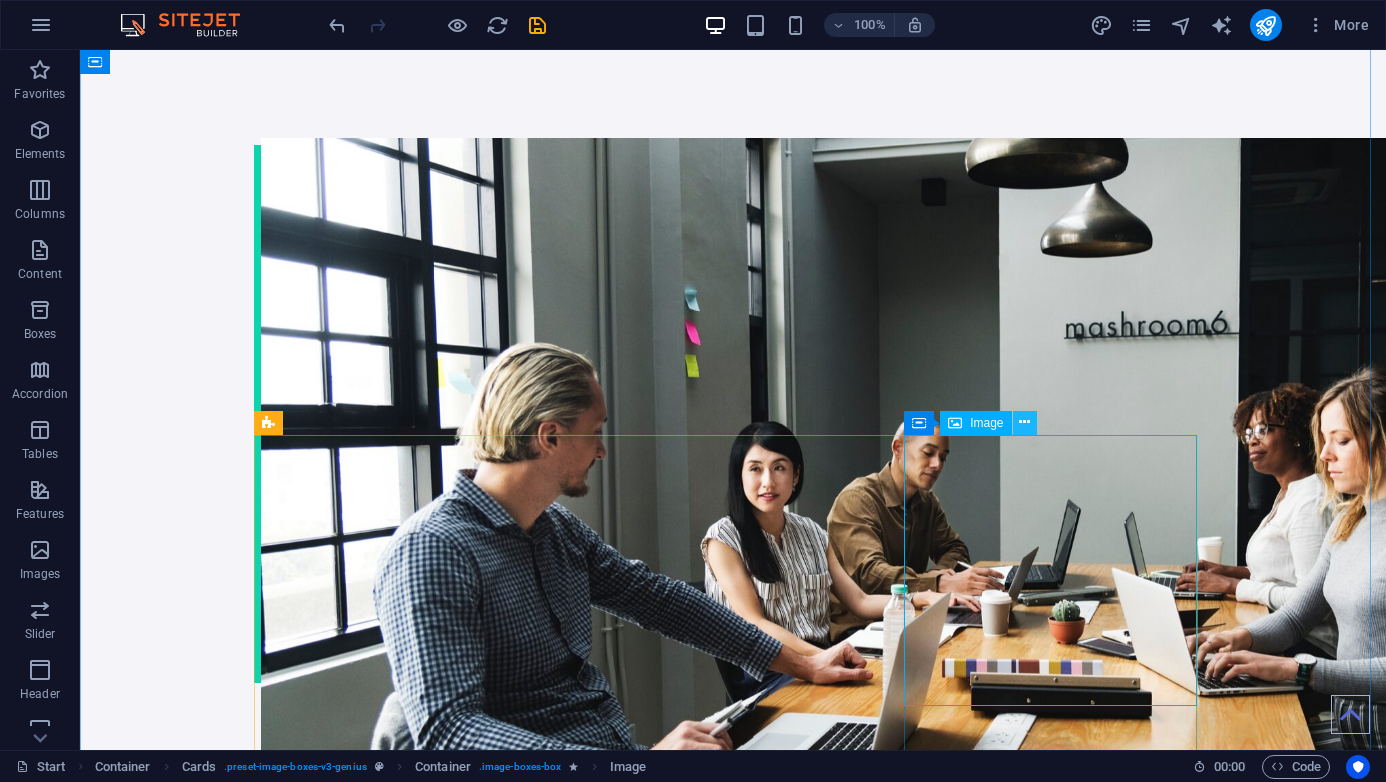 click at bounding box center (1024, 422) 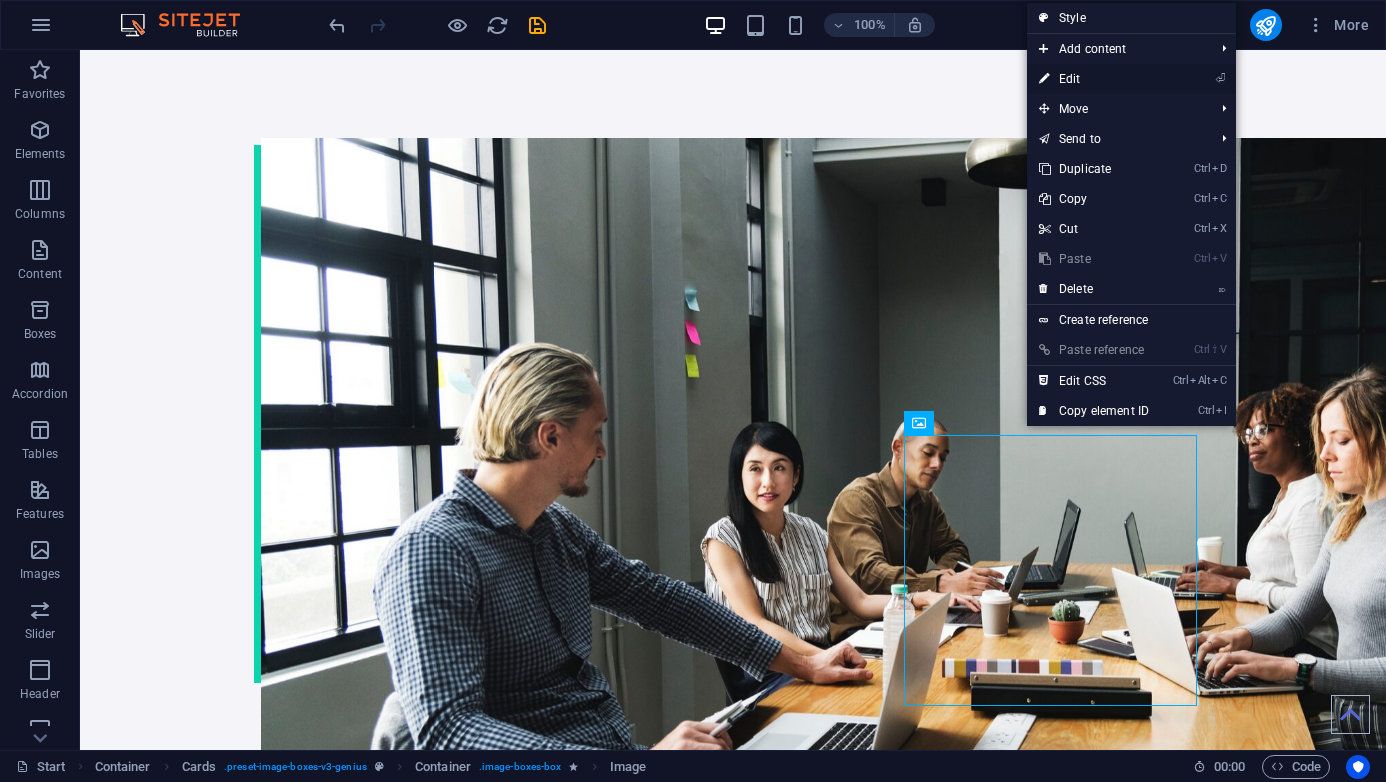 click on "⏎  Edit" at bounding box center (1094, 79) 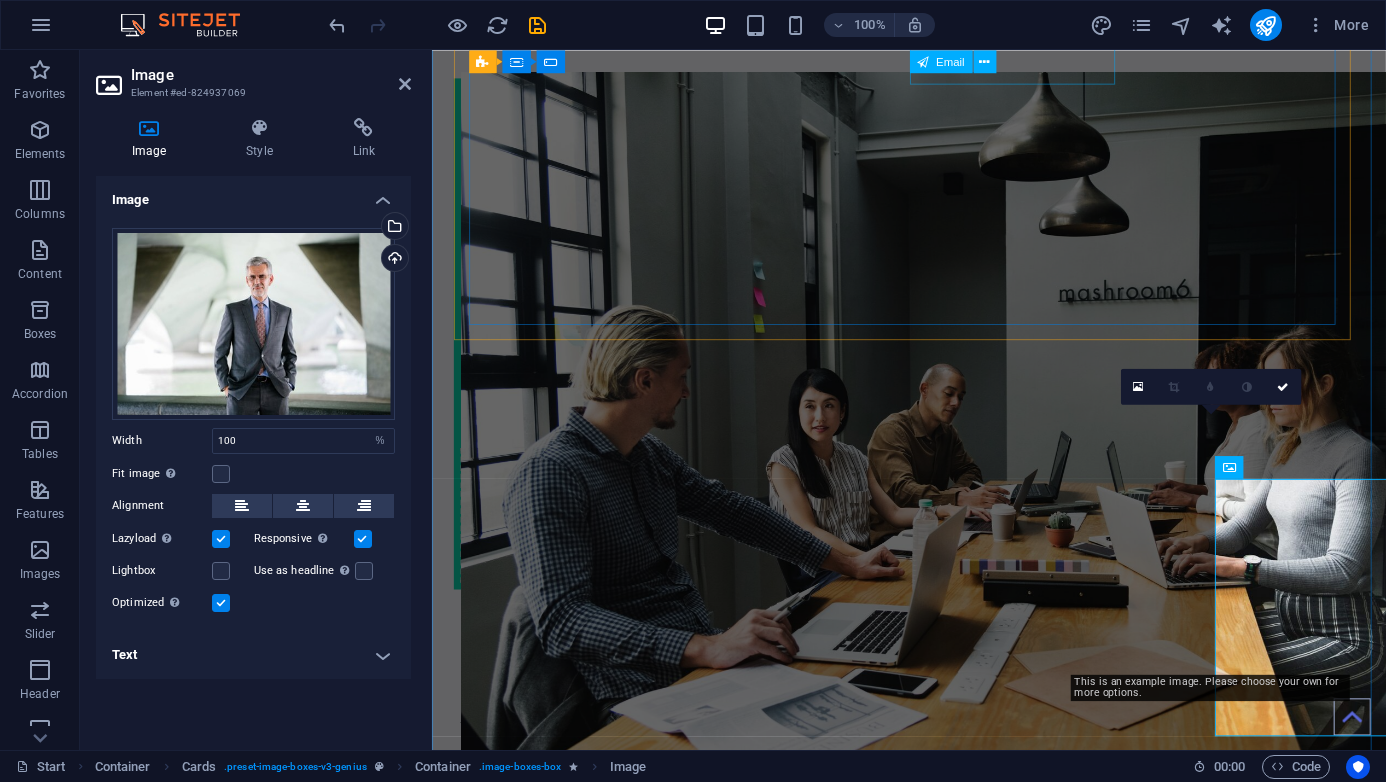 scroll, scrollTop: 2337, scrollLeft: 0, axis: vertical 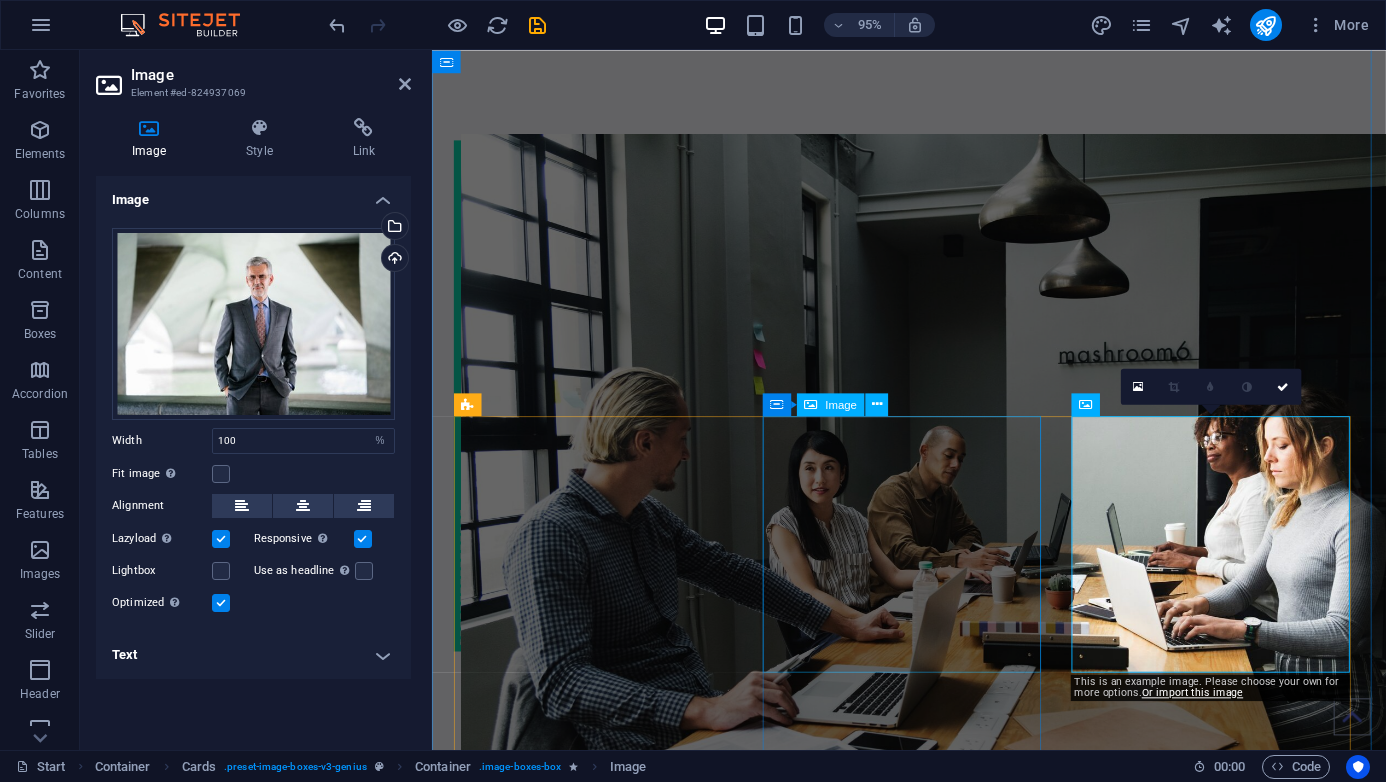 click at bounding box center [608, 2312] 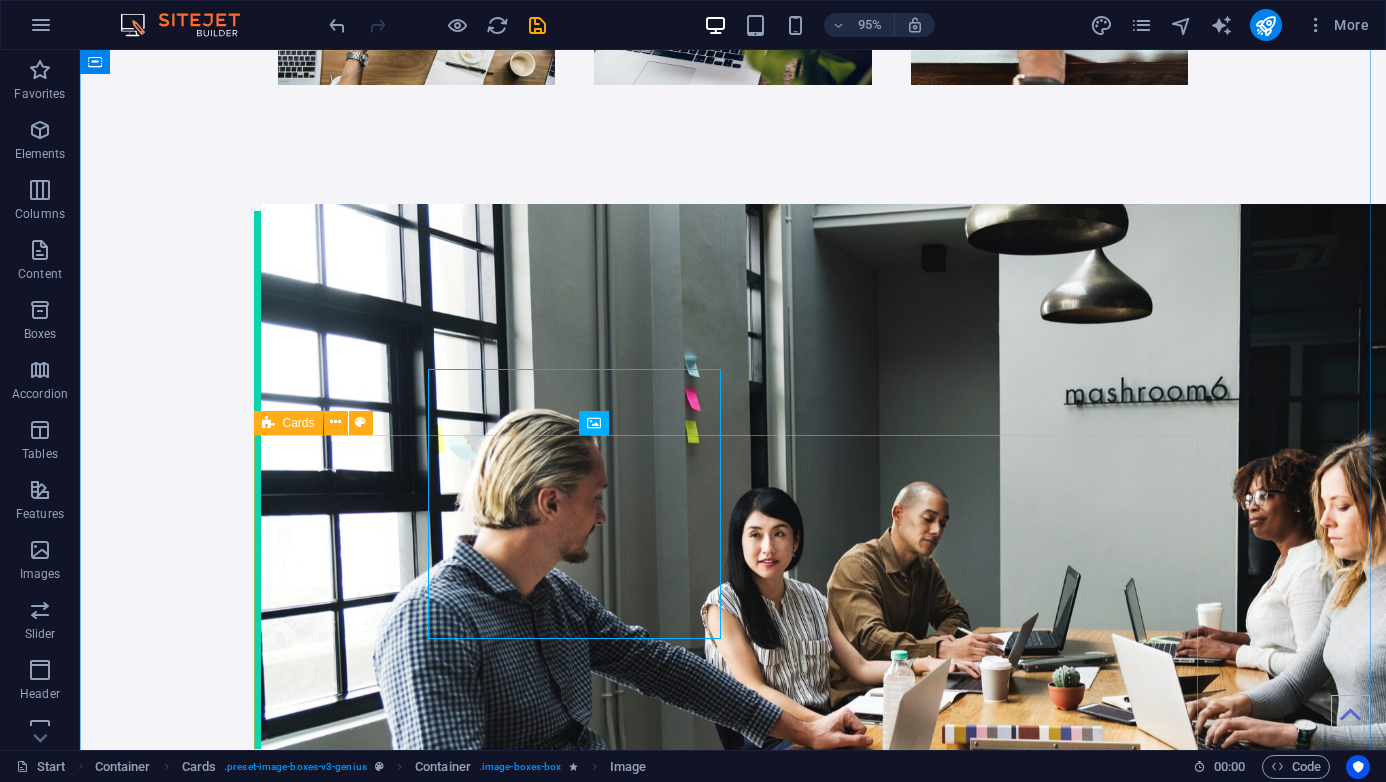 scroll, scrollTop: 2403, scrollLeft: 0, axis: vertical 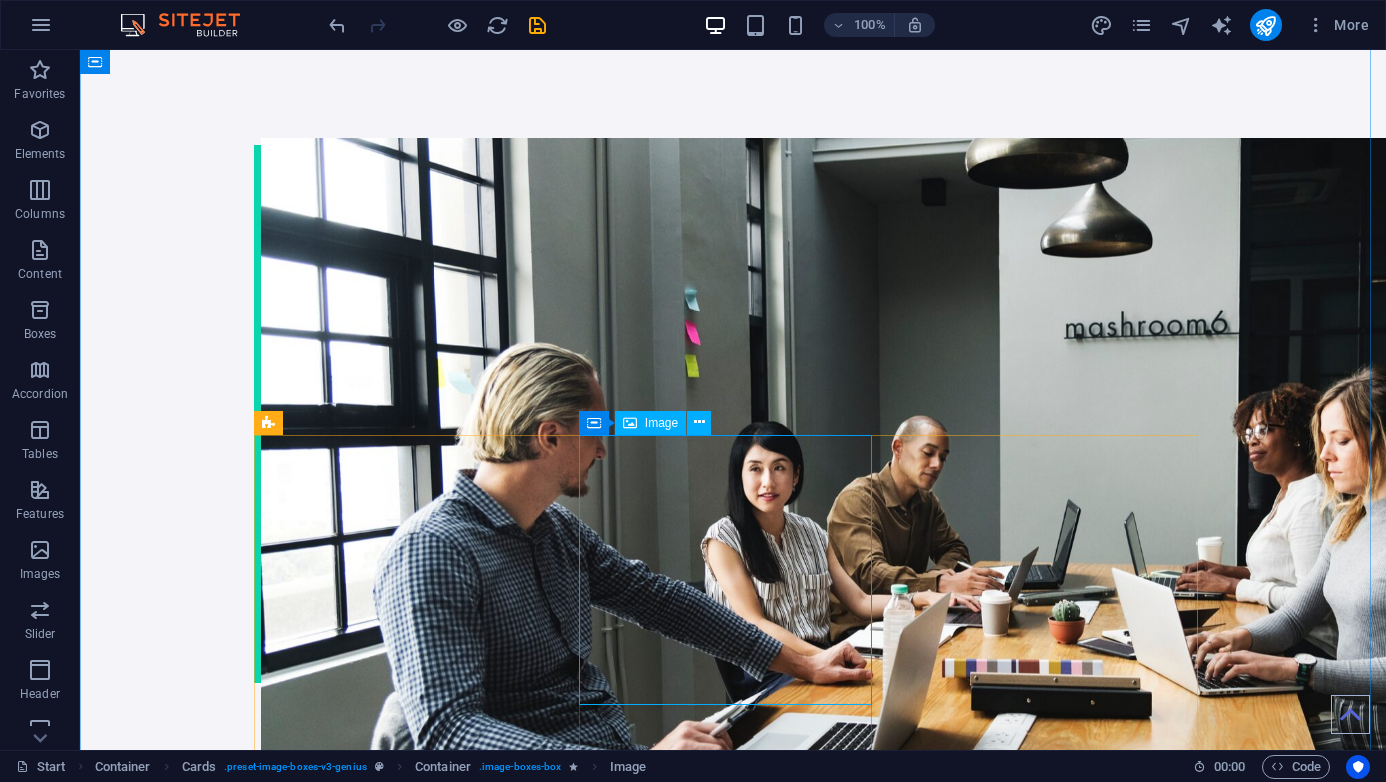 click on "Image" at bounding box center [661, 423] 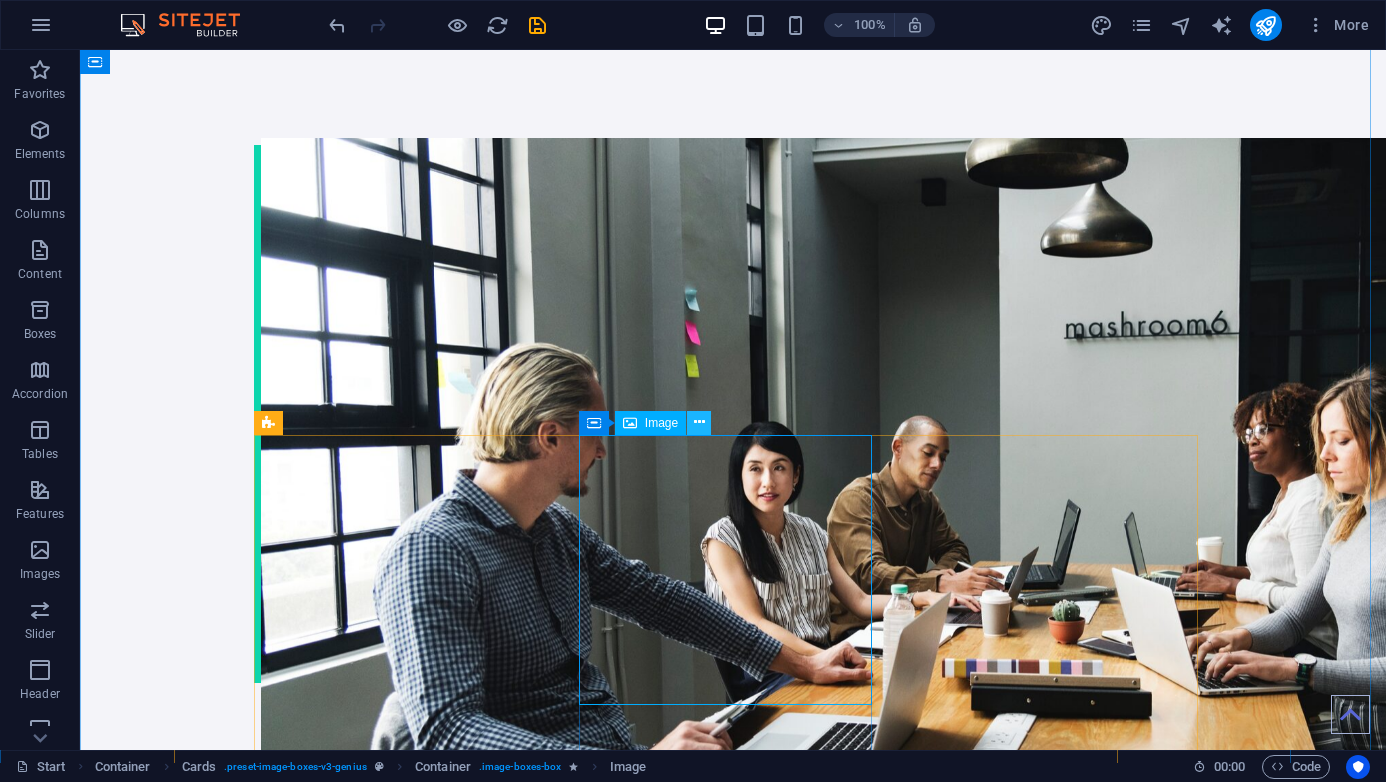 click at bounding box center (699, 422) 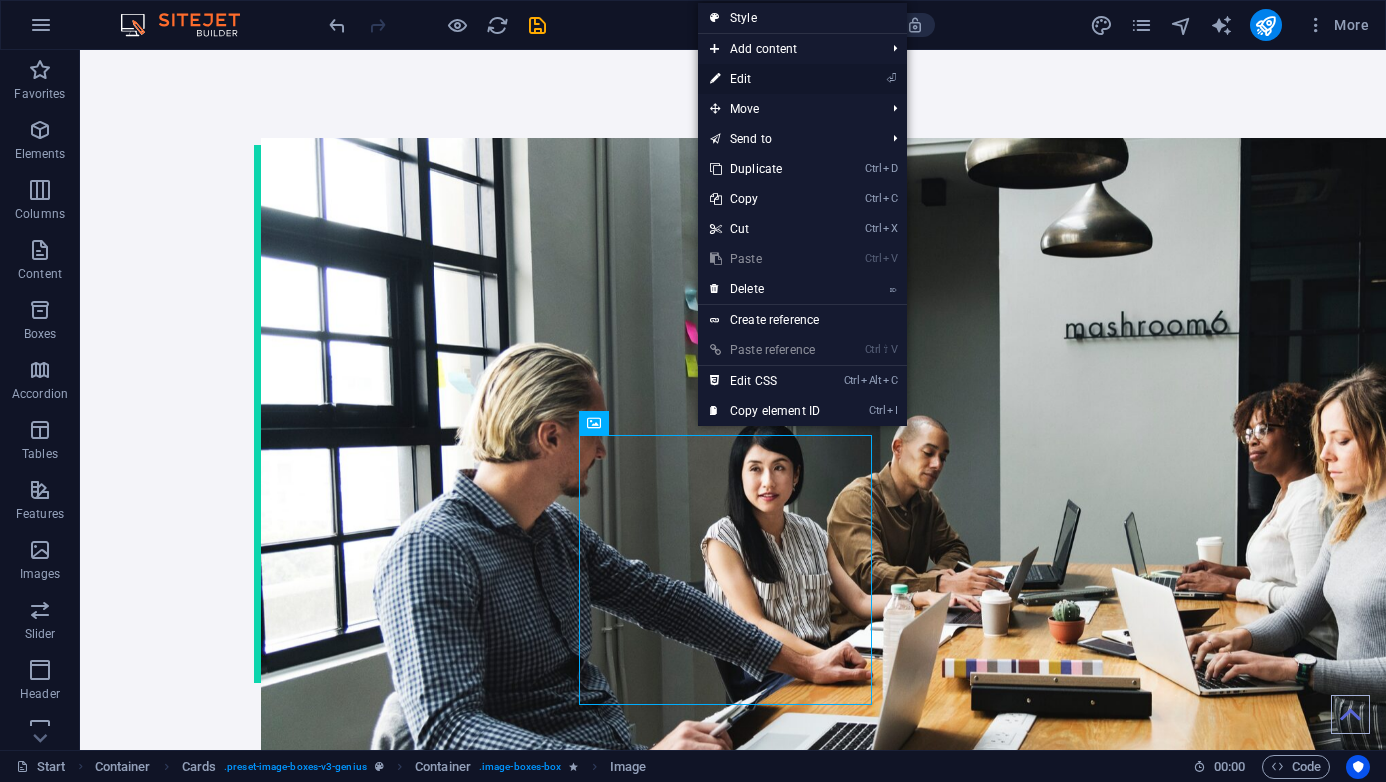 click on "⏎  Edit" at bounding box center [765, 79] 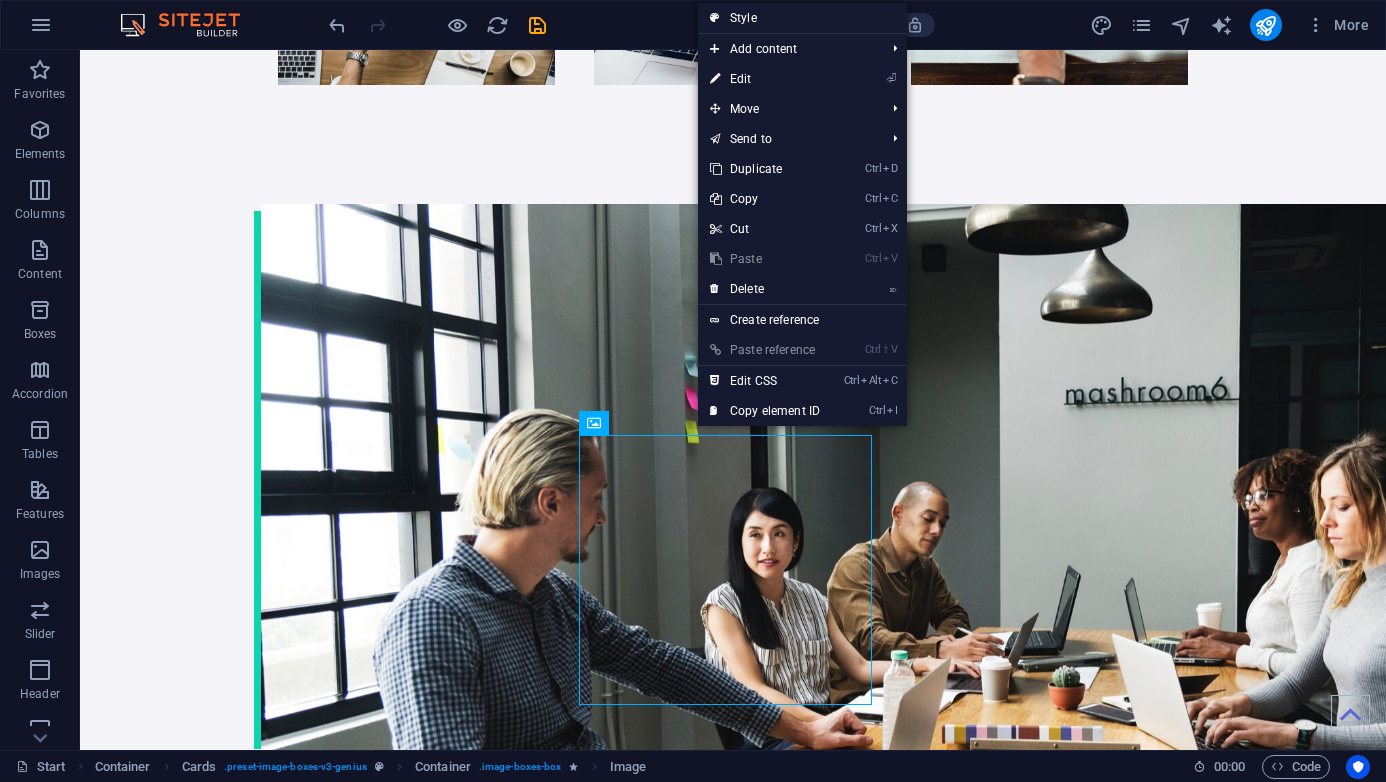 select on "%" 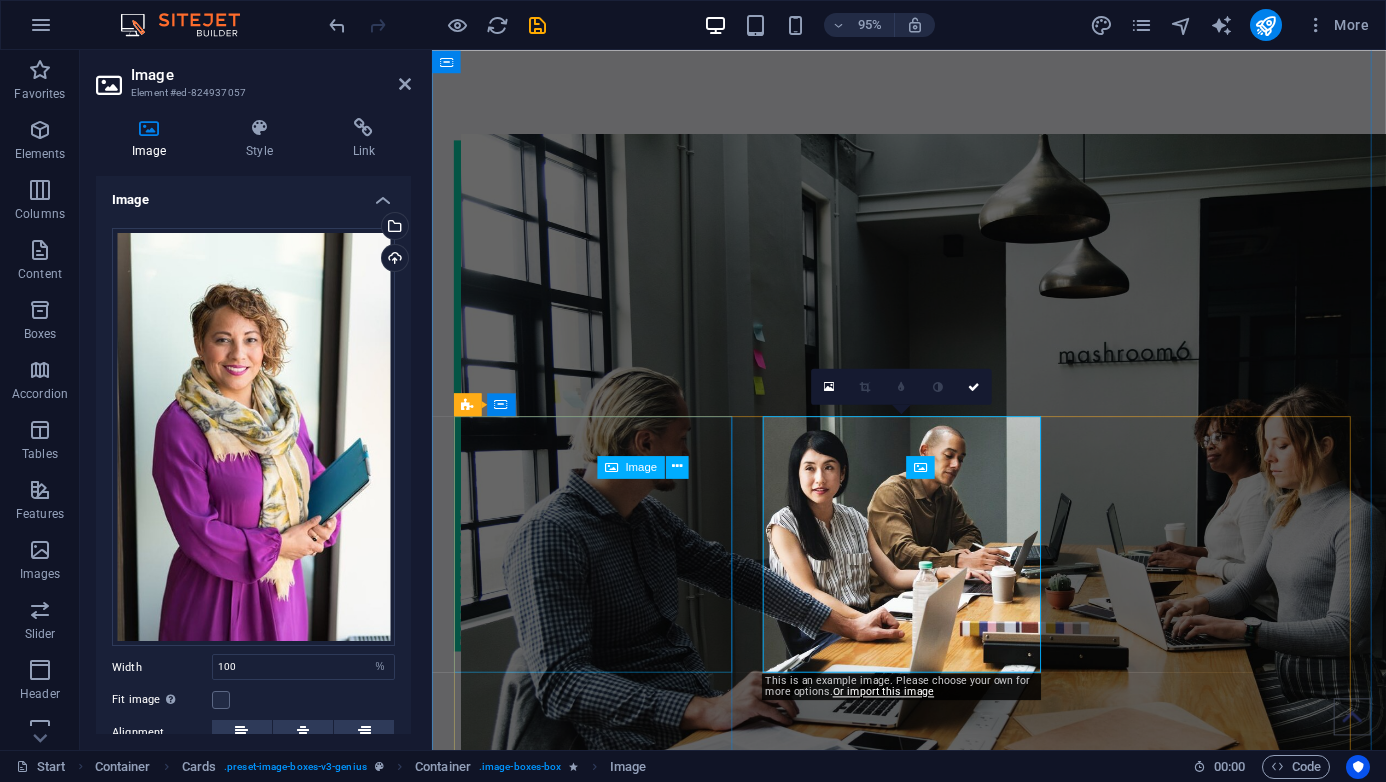 click at bounding box center (608, 1813) 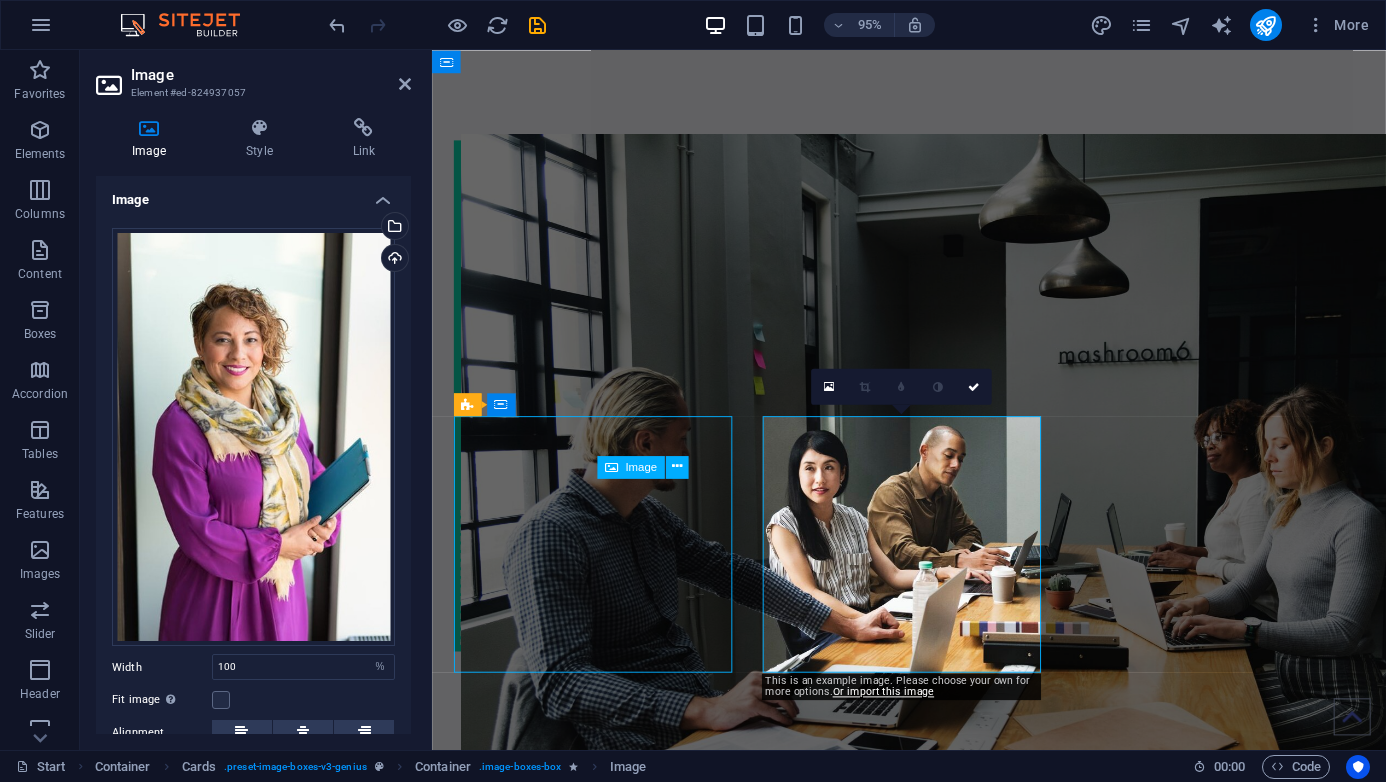scroll, scrollTop: 2403, scrollLeft: 0, axis: vertical 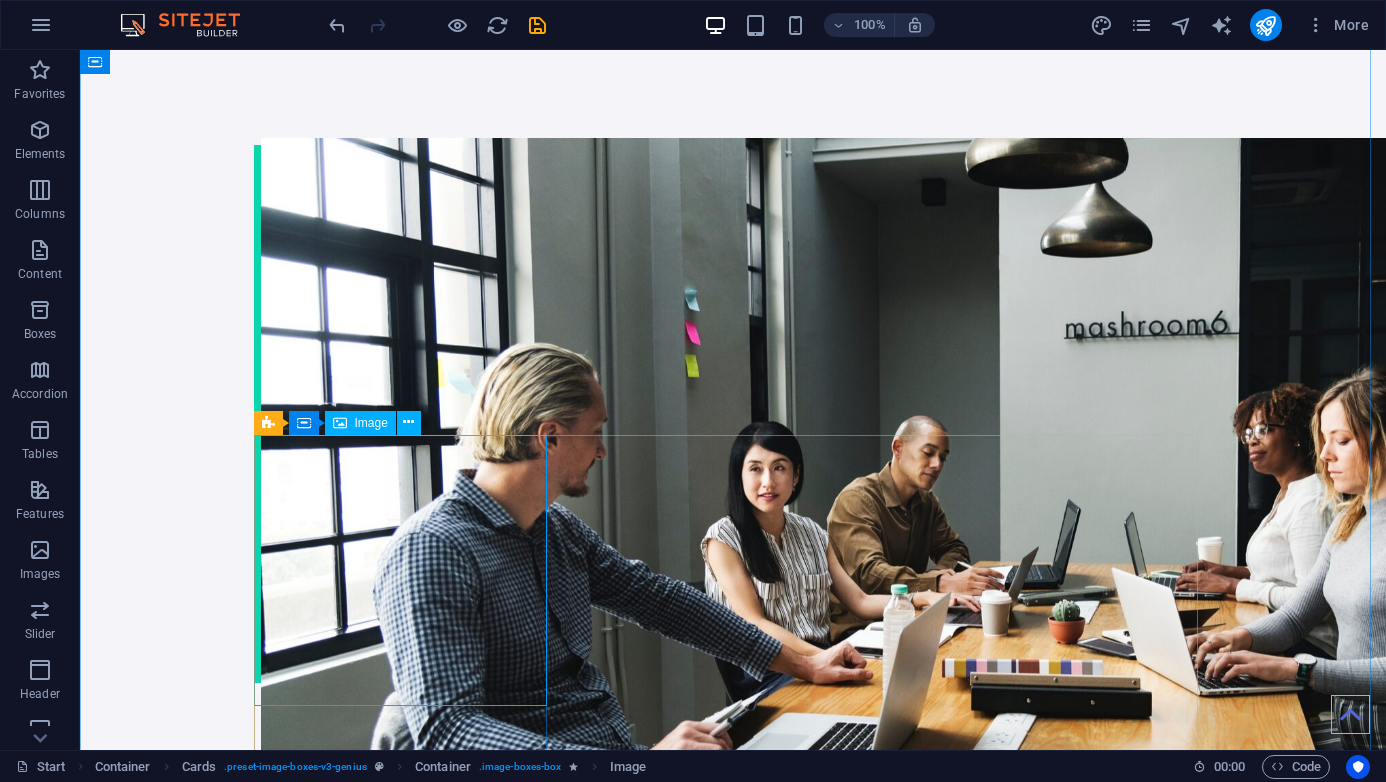click at bounding box center [407, 1813] 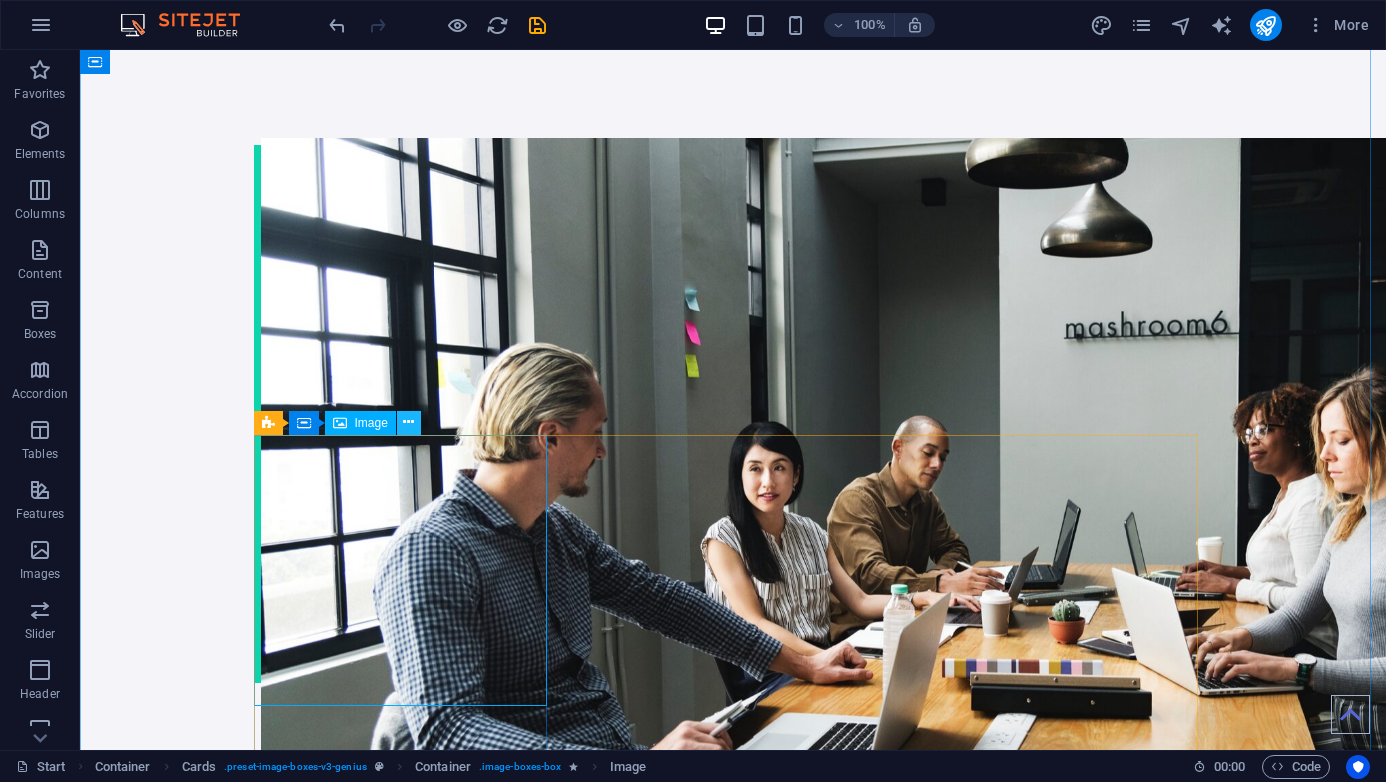 click at bounding box center (408, 422) 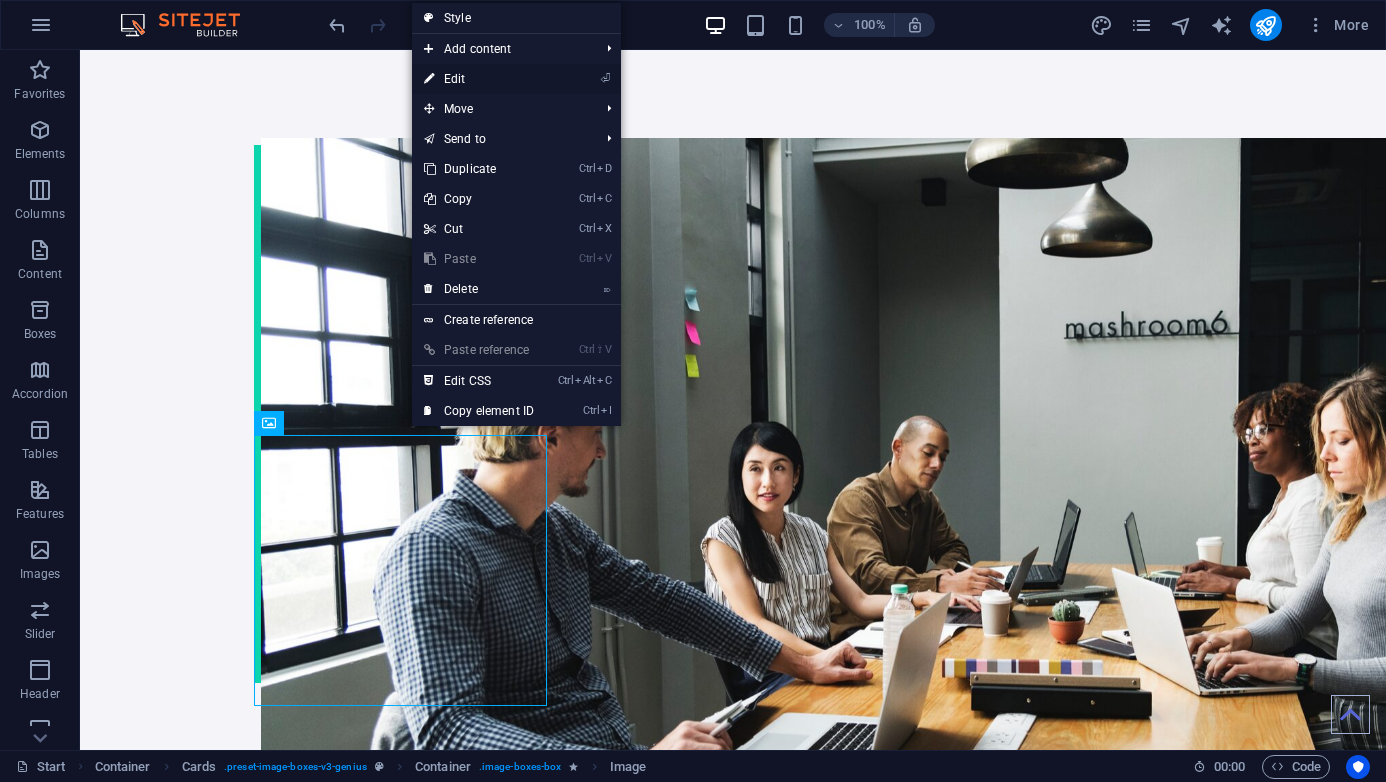 click on "⏎  Edit" at bounding box center [479, 79] 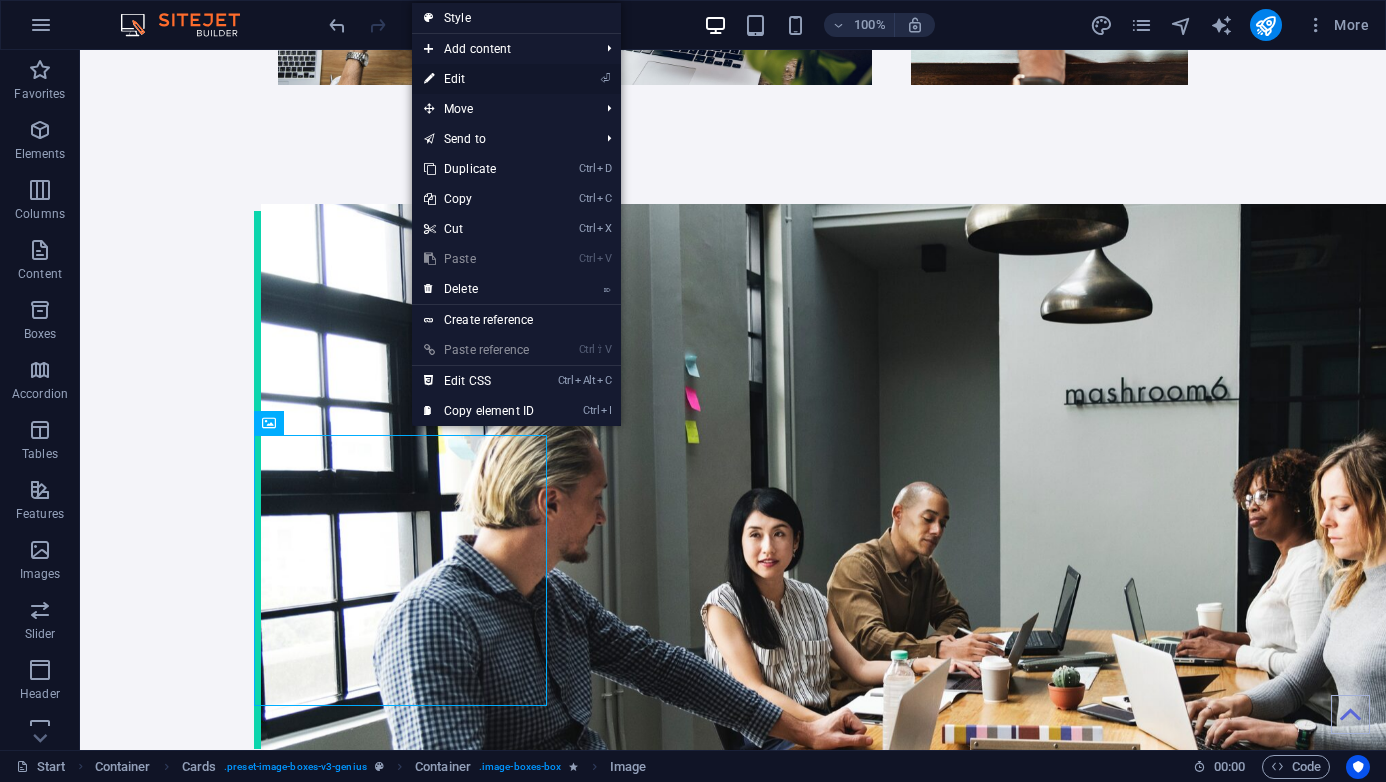 select on "%" 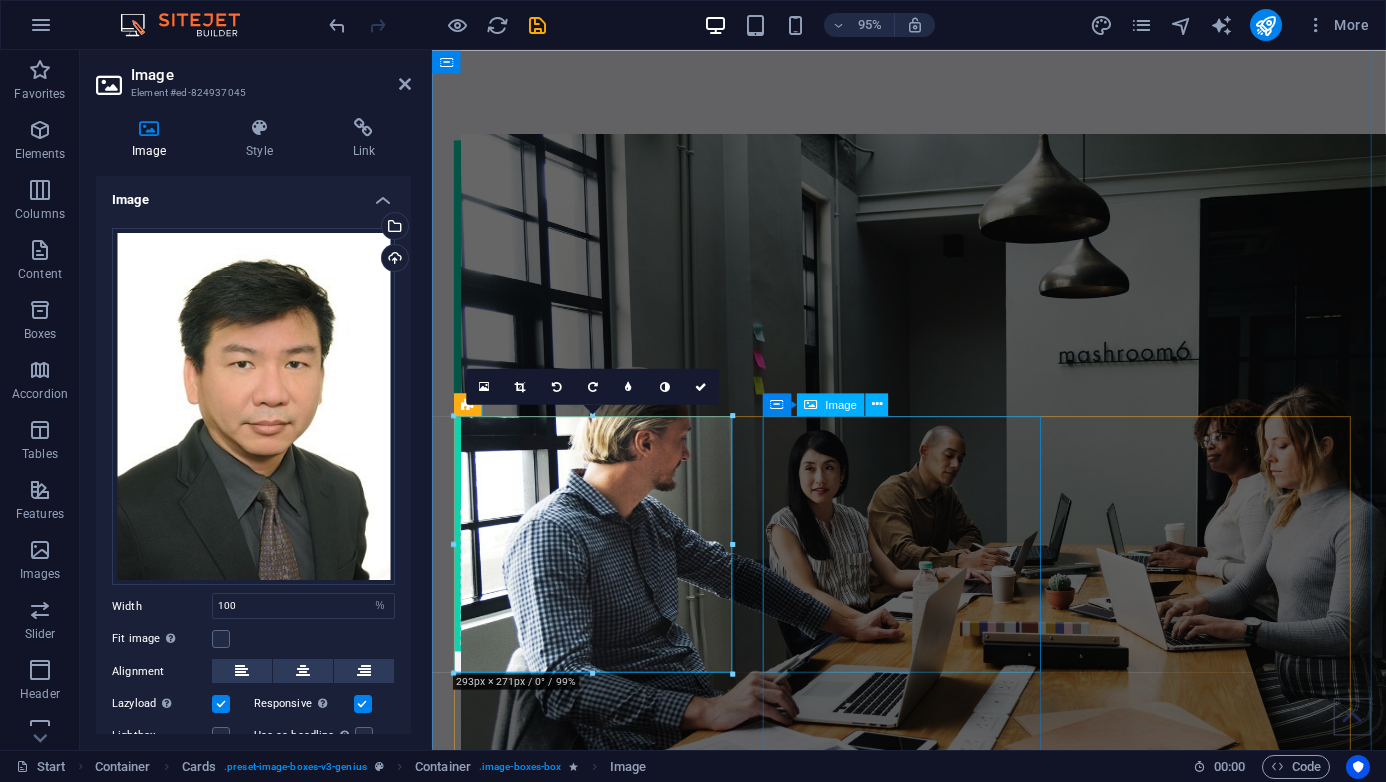 click at bounding box center (608, 2312) 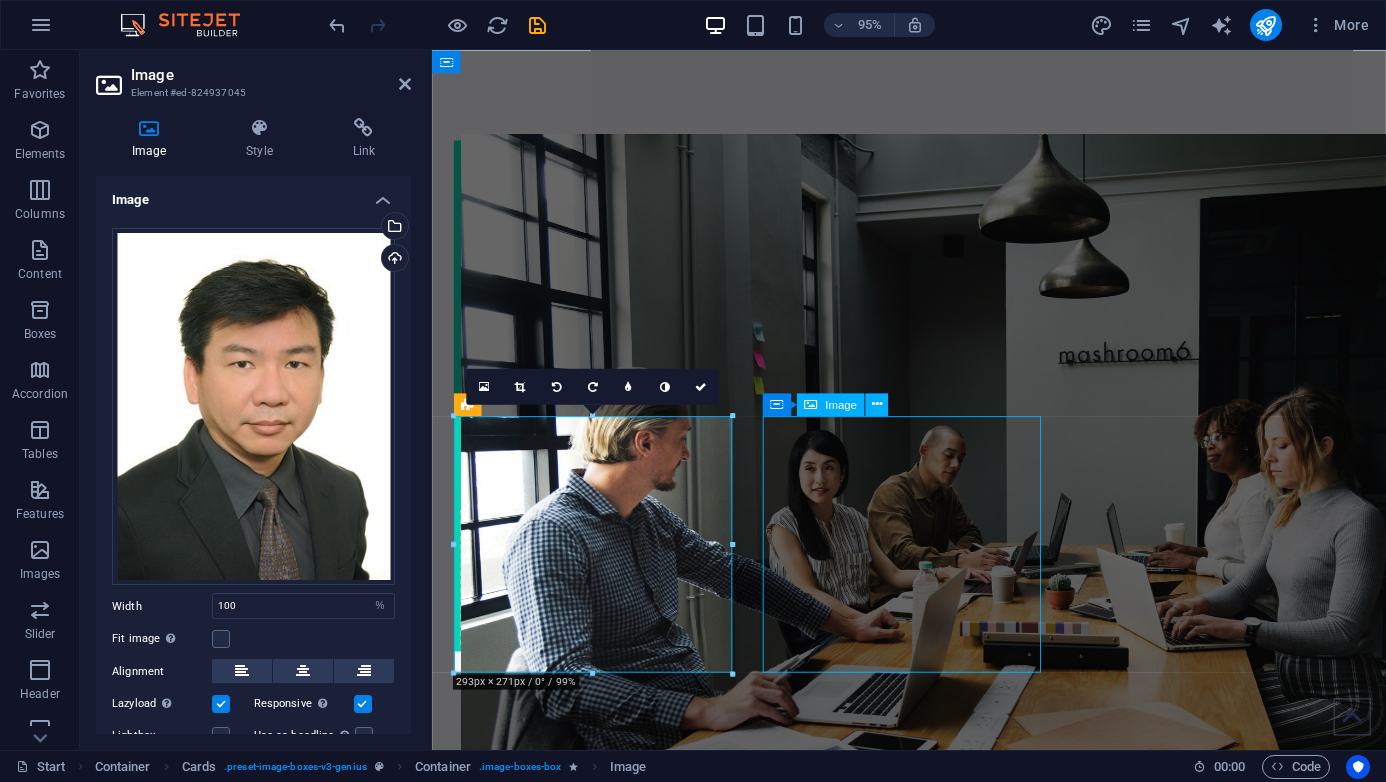 scroll, scrollTop: 2403, scrollLeft: 0, axis: vertical 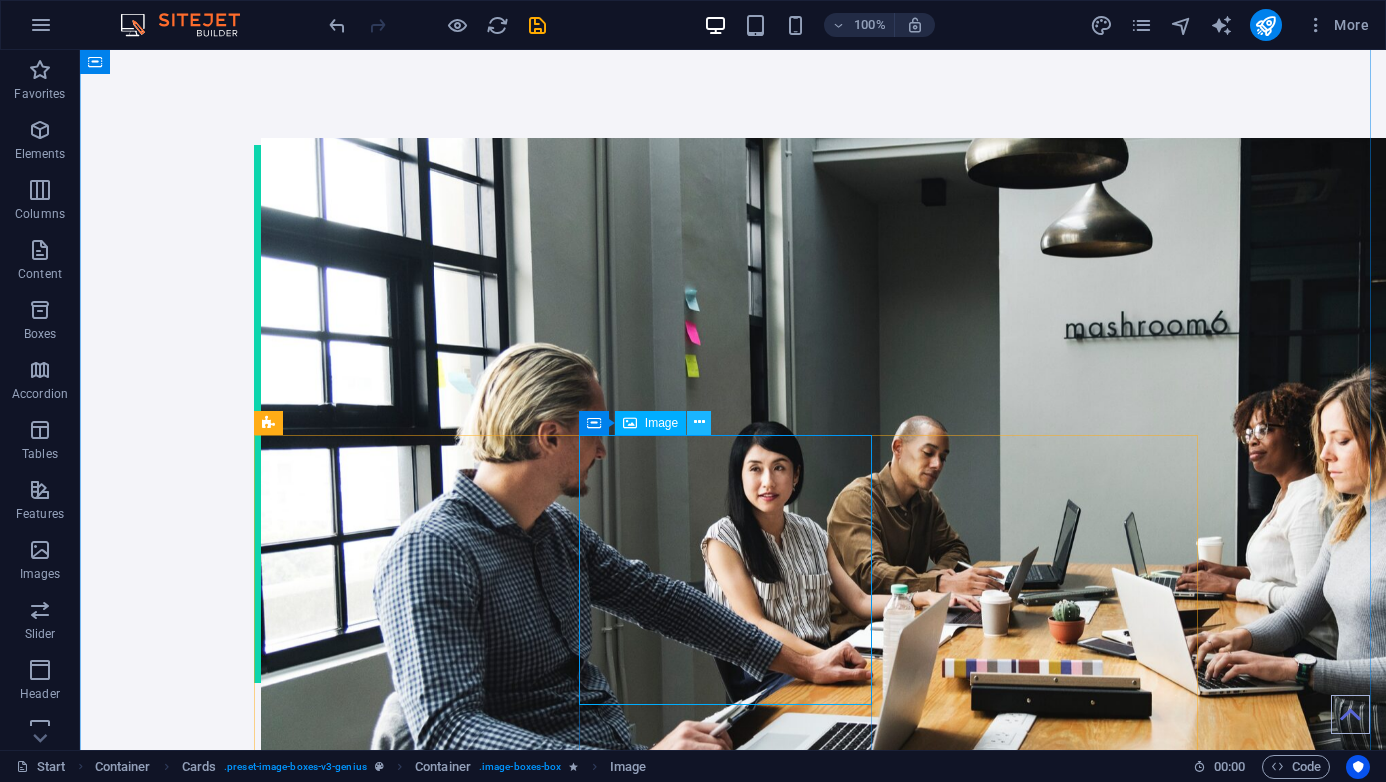 click at bounding box center [699, 422] 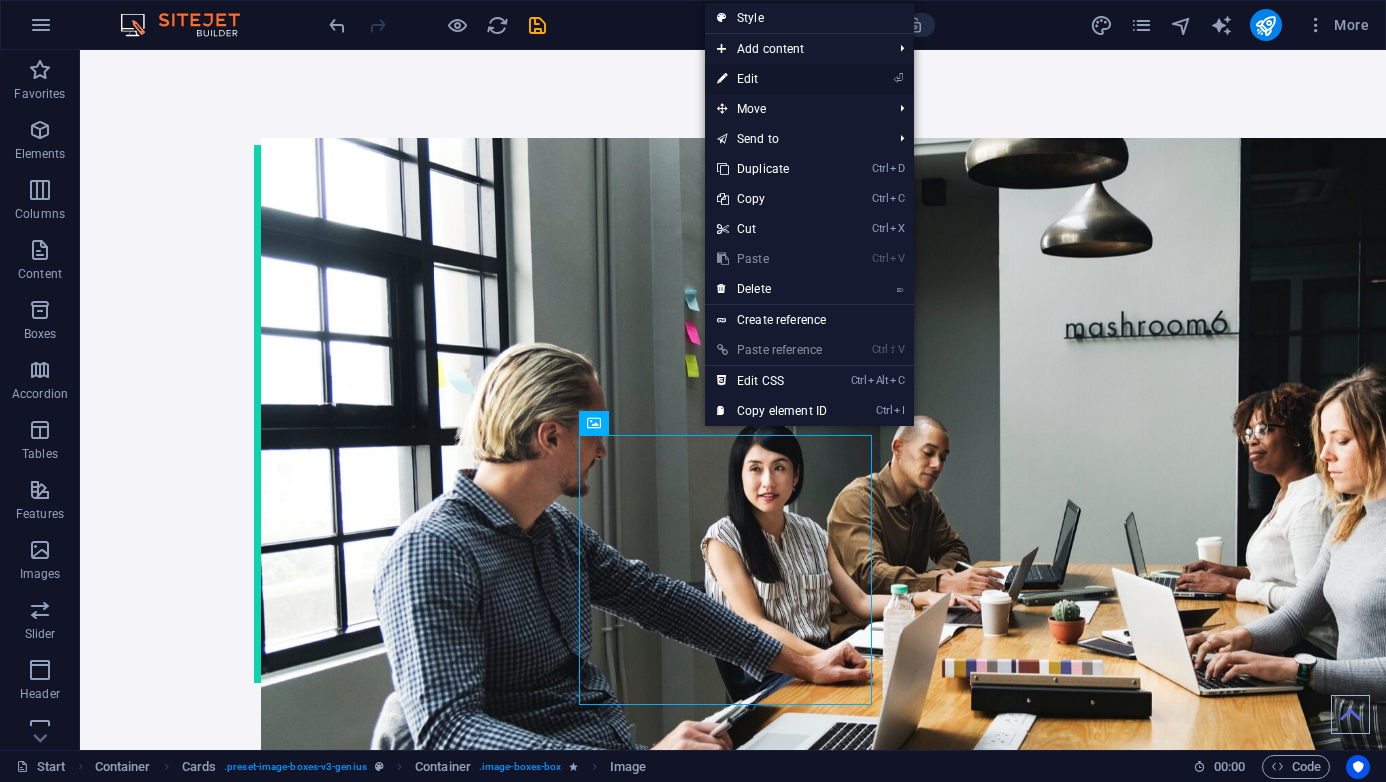 drag, startPoint x: 787, startPoint y: 79, endPoint x: 383, endPoint y: 38, distance: 406.0751 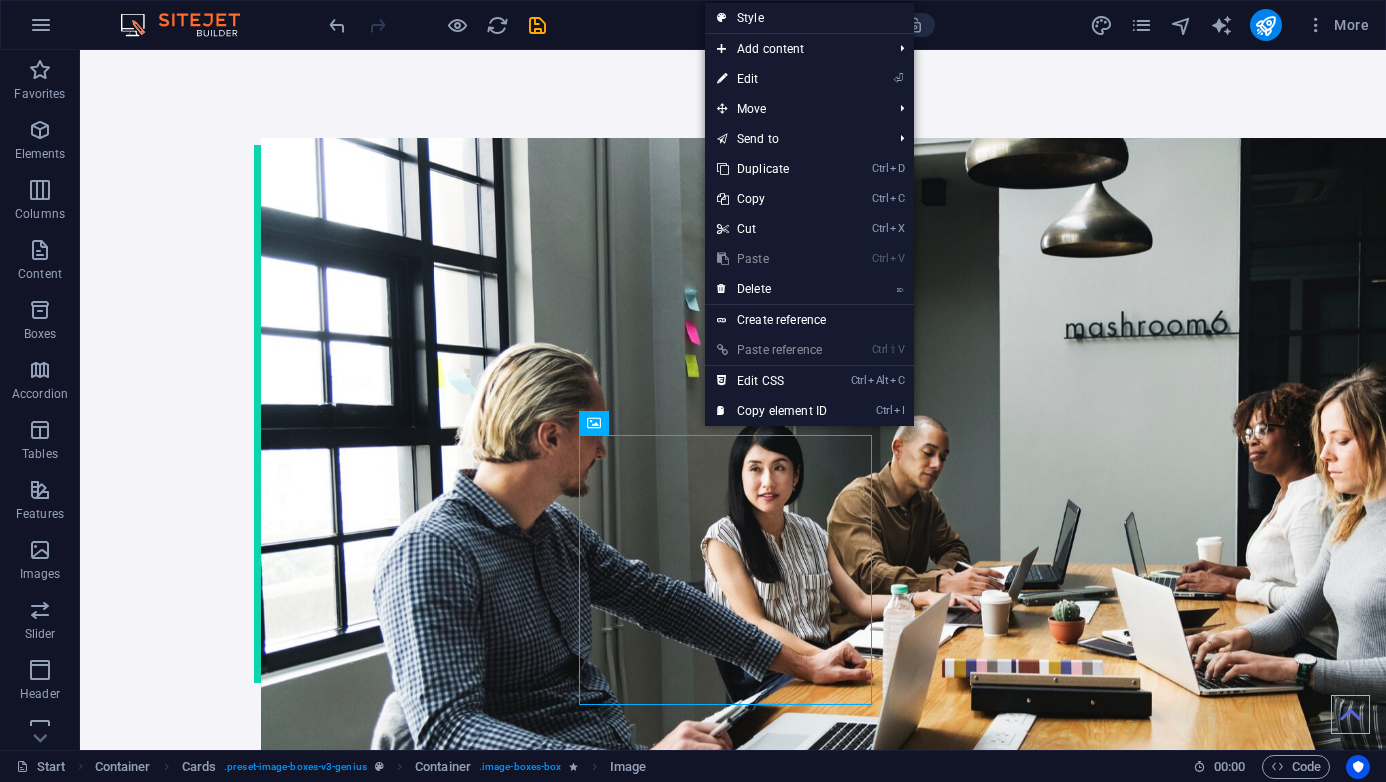 scroll, scrollTop: 2337, scrollLeft: 0, axis: vertical 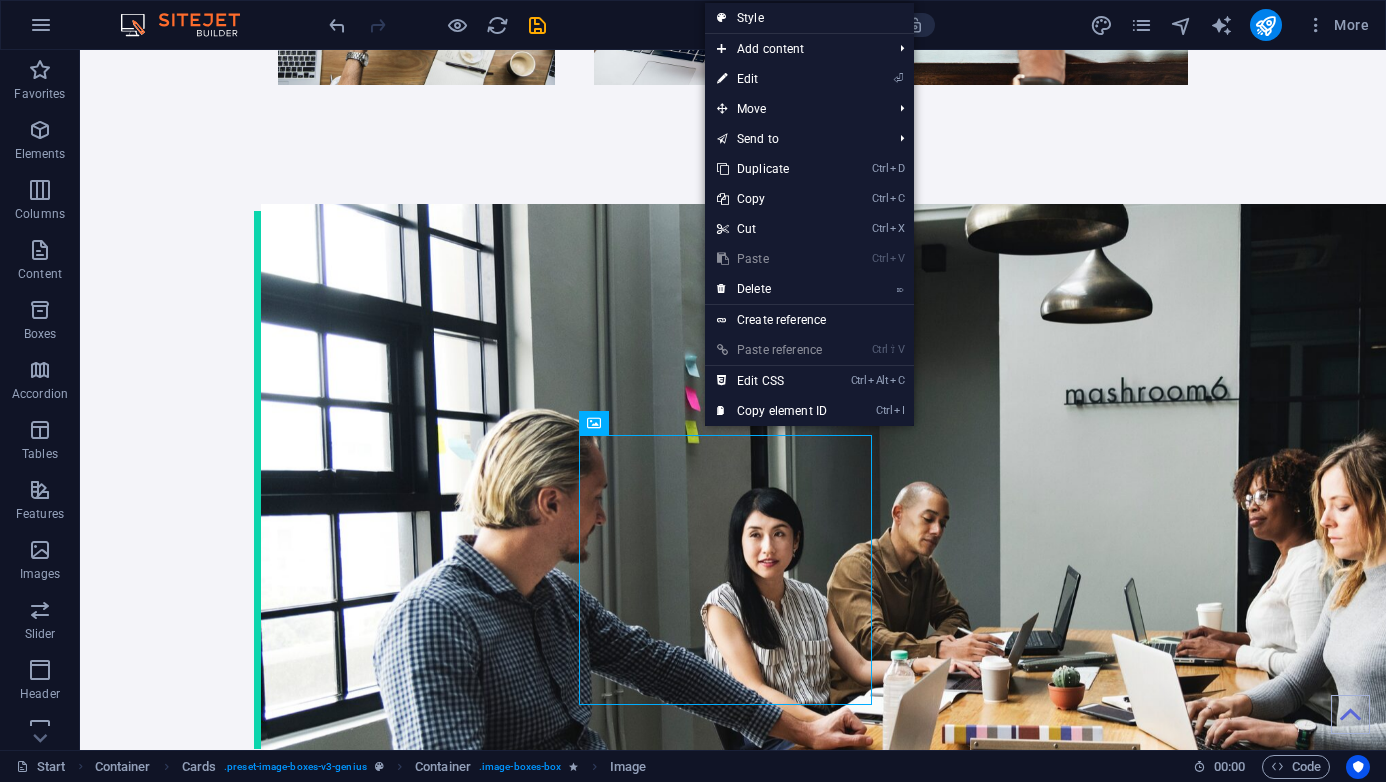 select on "%" 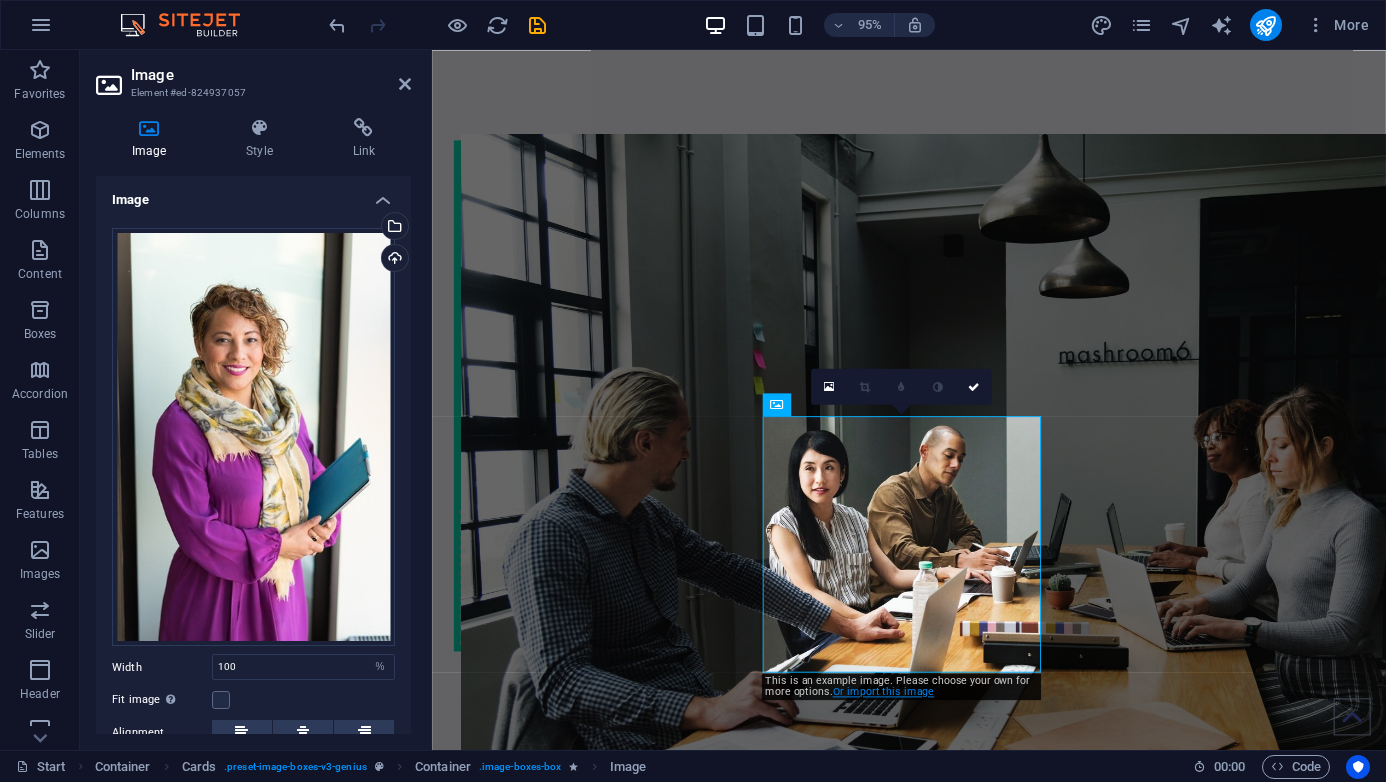 click on "Or import this image" at bounding box center [883, 691] 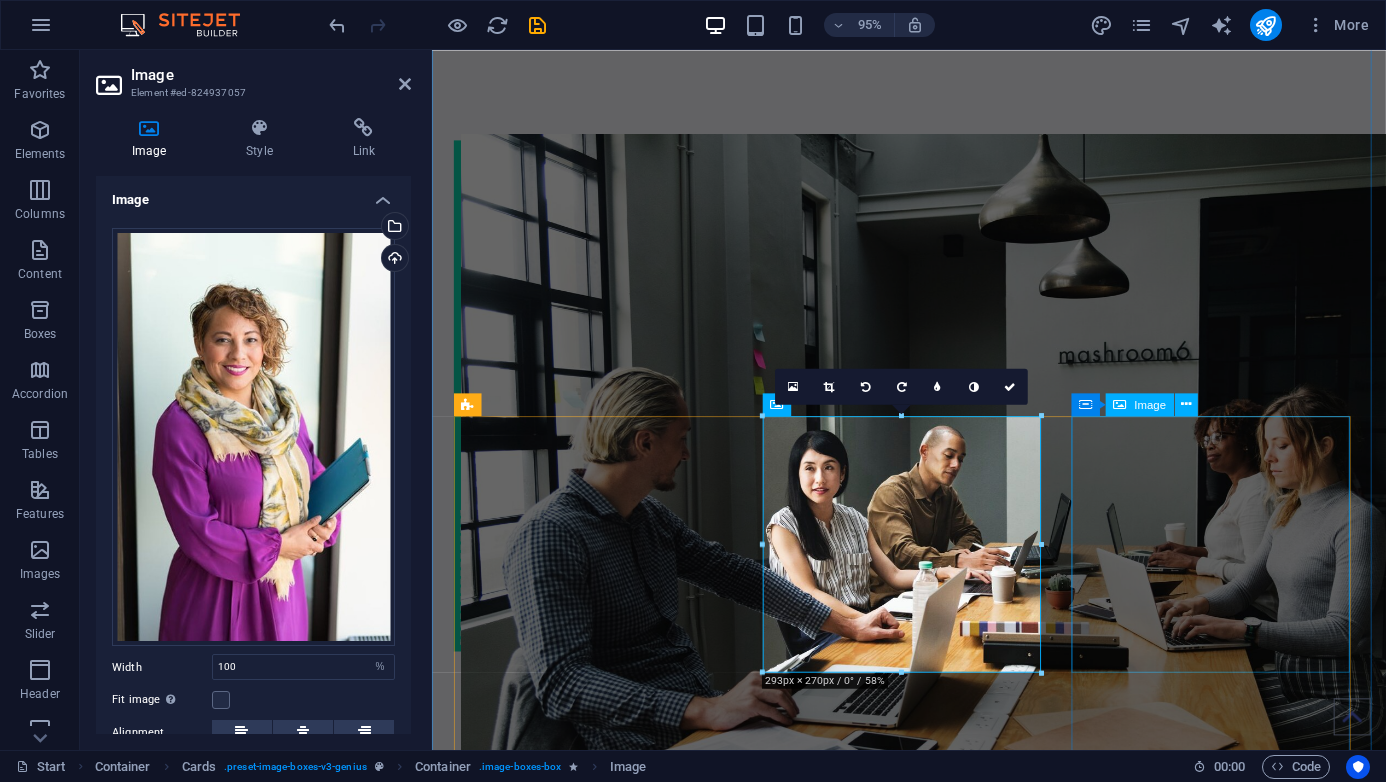 click at bounding box center [608, 2833] 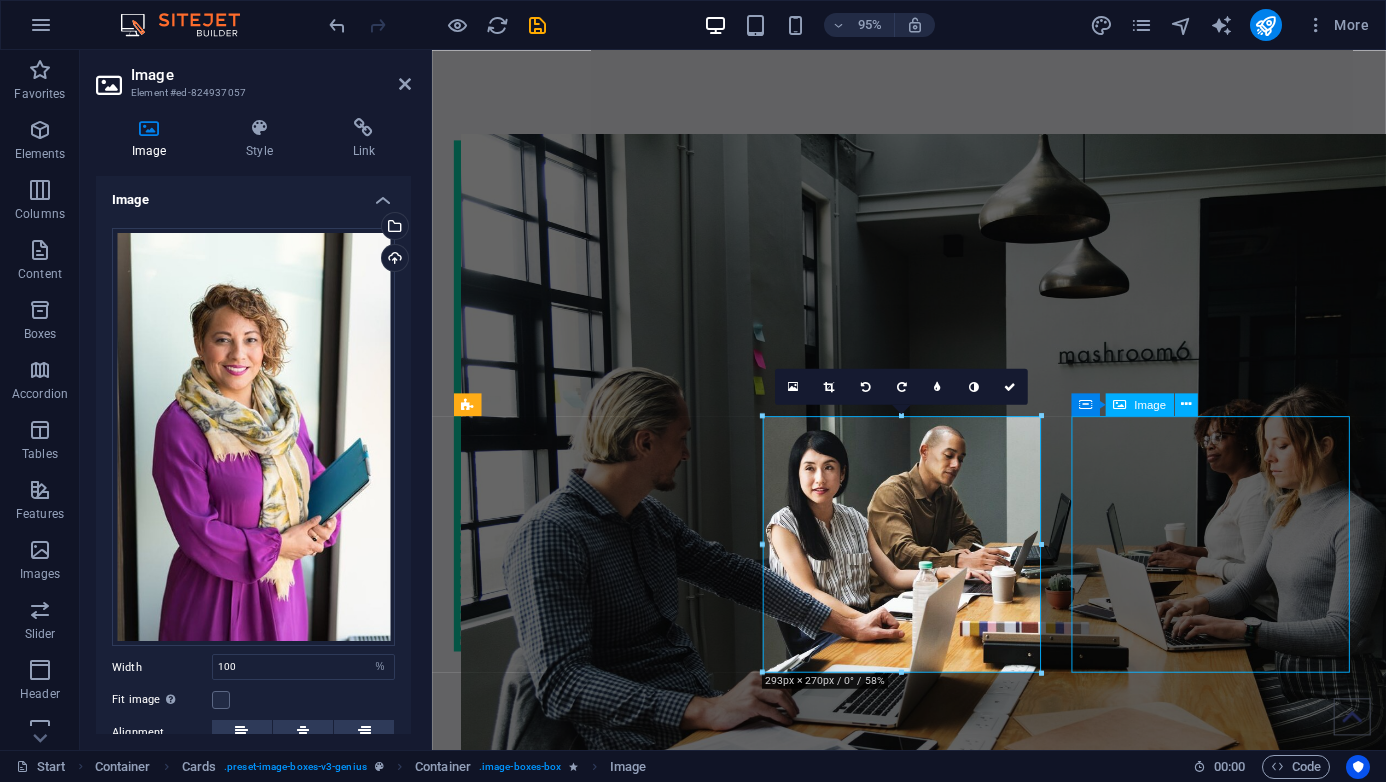 scroll, scrollTop: 2403, scrollLeft: 0, axis: vertical 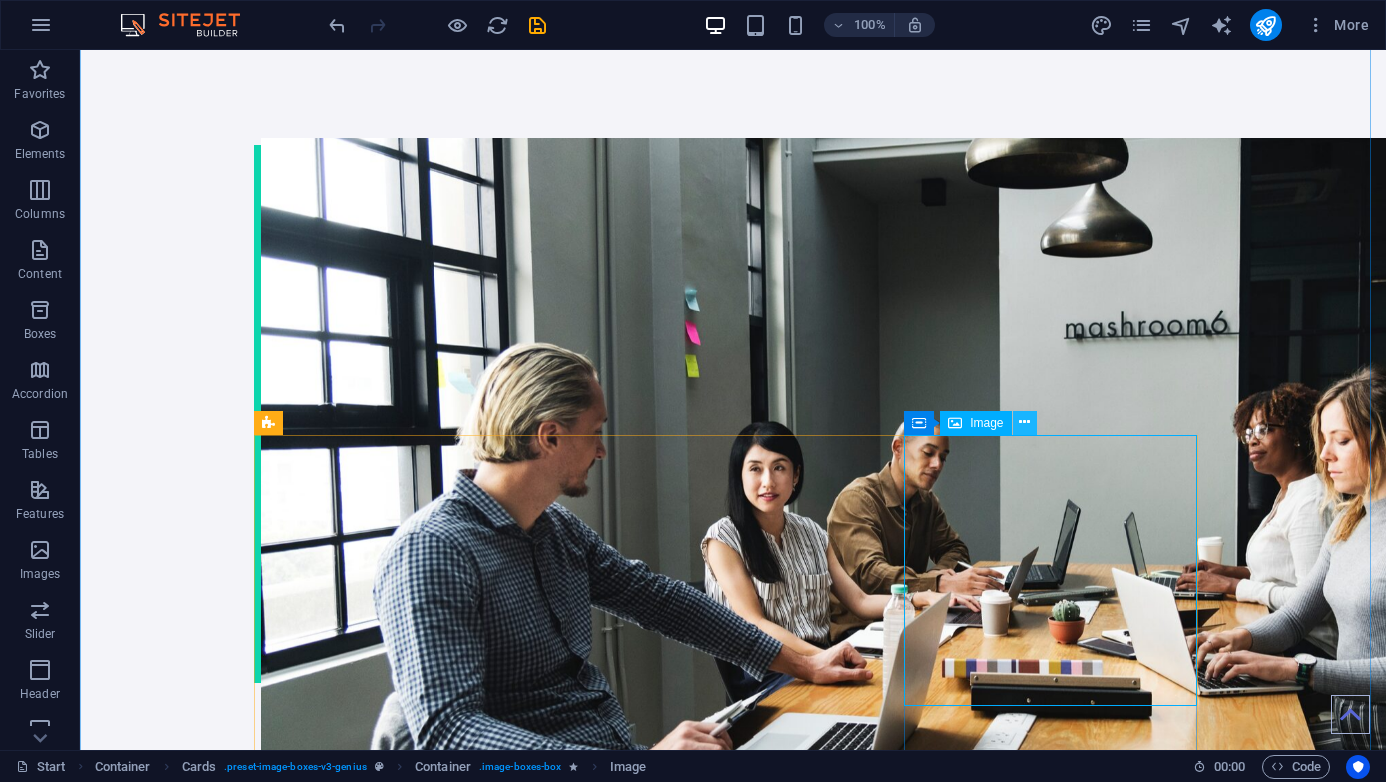 click at bounding box center [1024, 422] 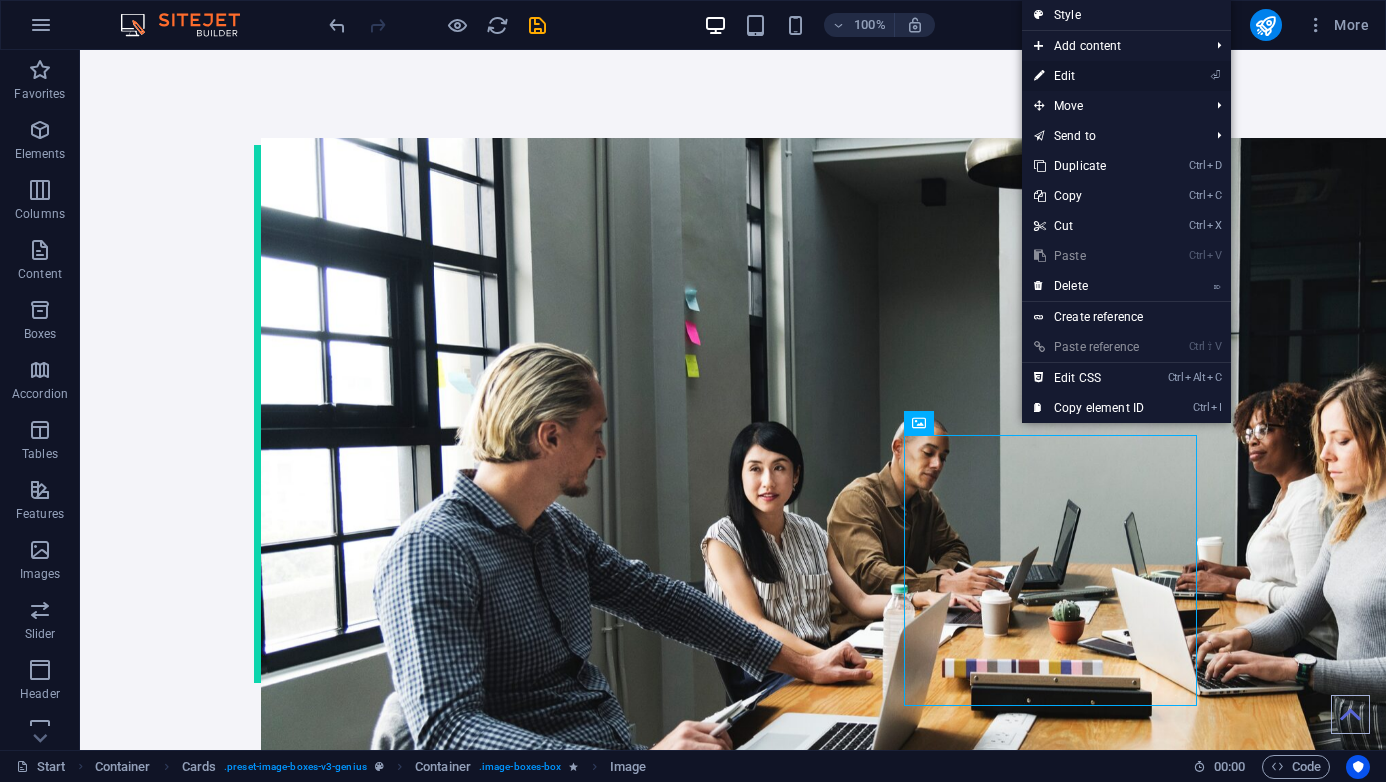 drag, startPoint x: 1081, startPoint y: 73, endPoint x: 683, endPoint y: 24, distance: 401.00497 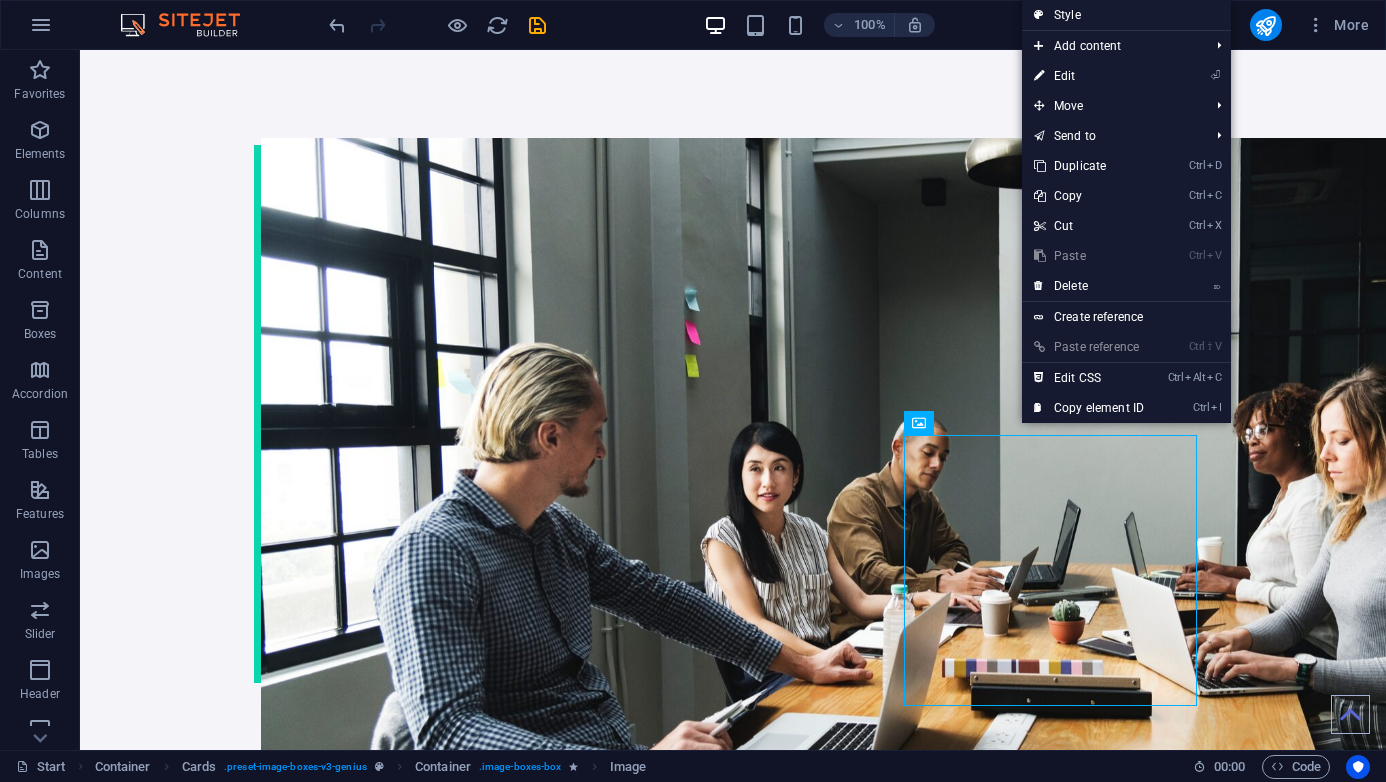 scroll, scrollTop: 2337, scrollLeft: 0, axis: vertical 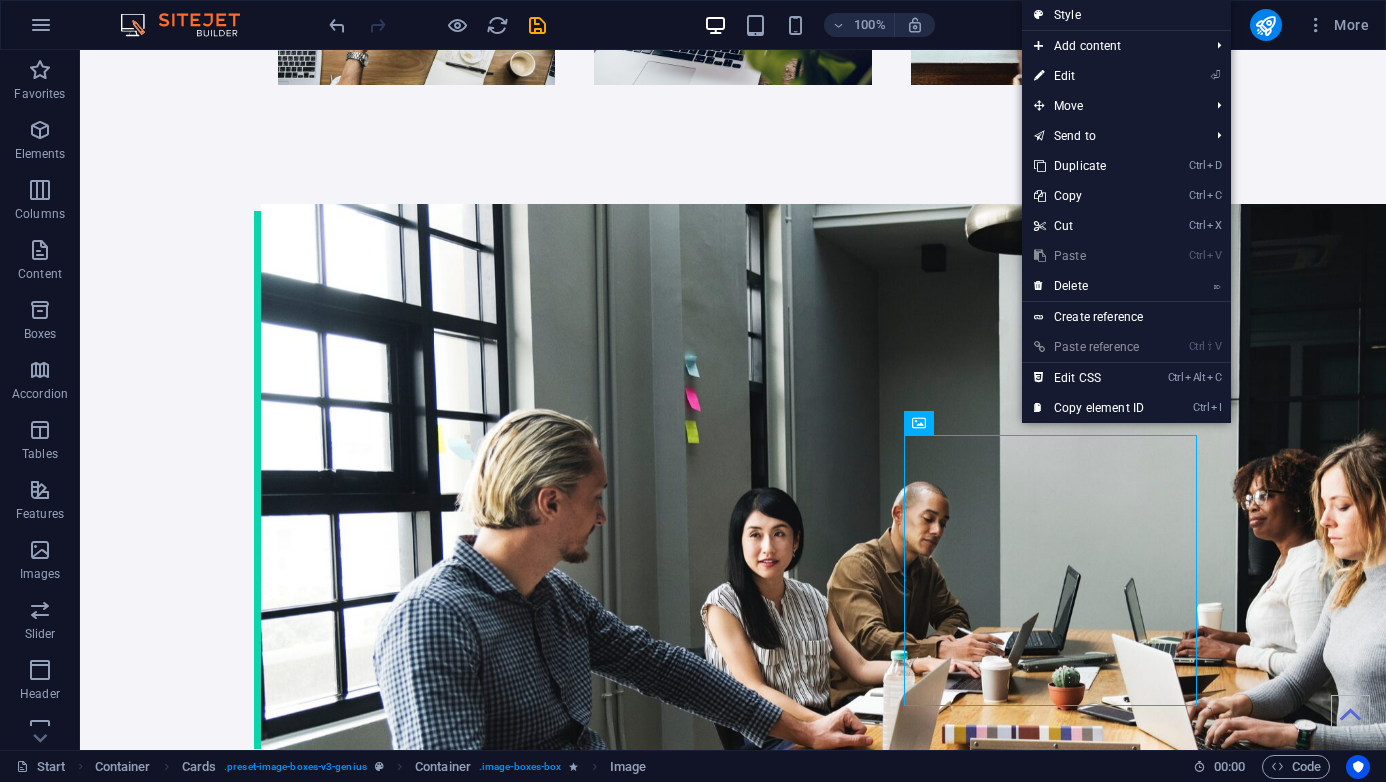 select on "%" 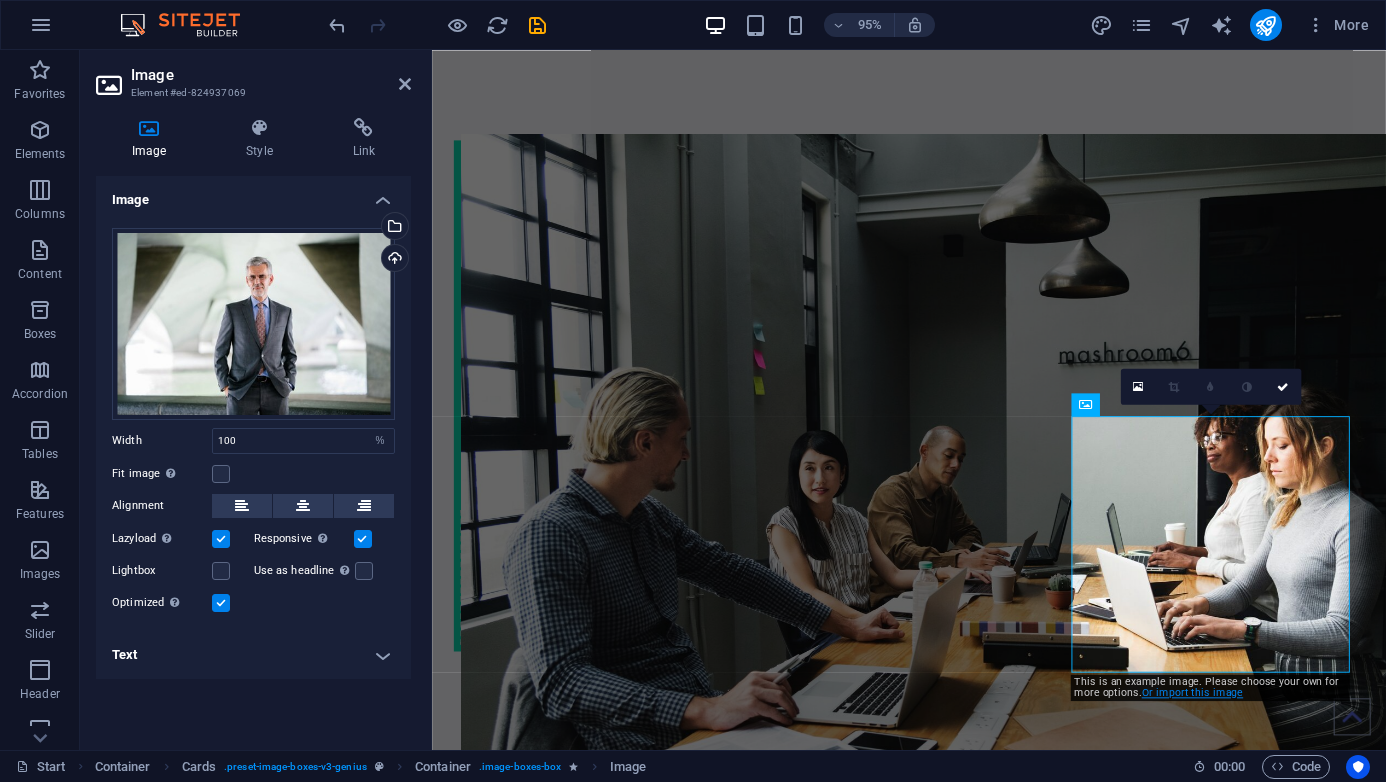 click on "Or import this image" at bounding box center [1192, 692] 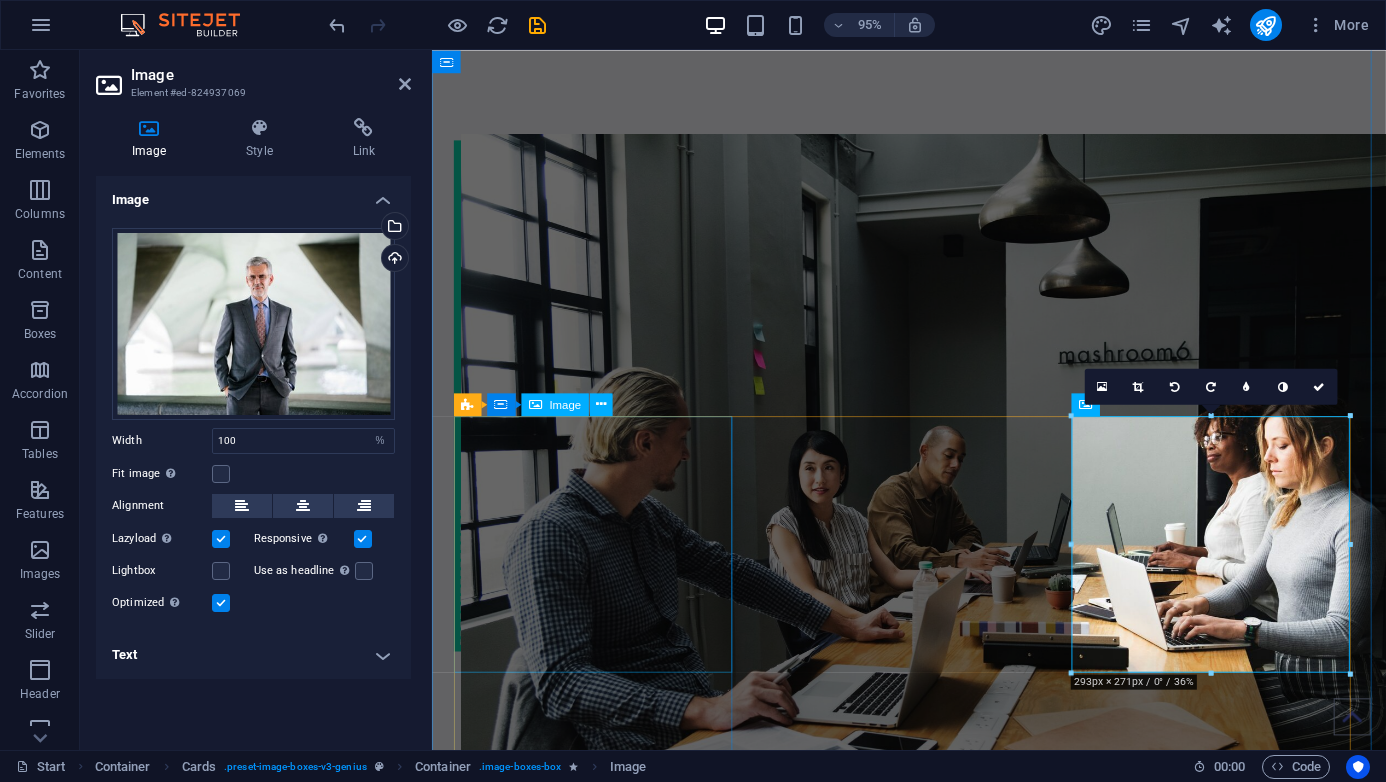 click at bounding box center (608, 1813) 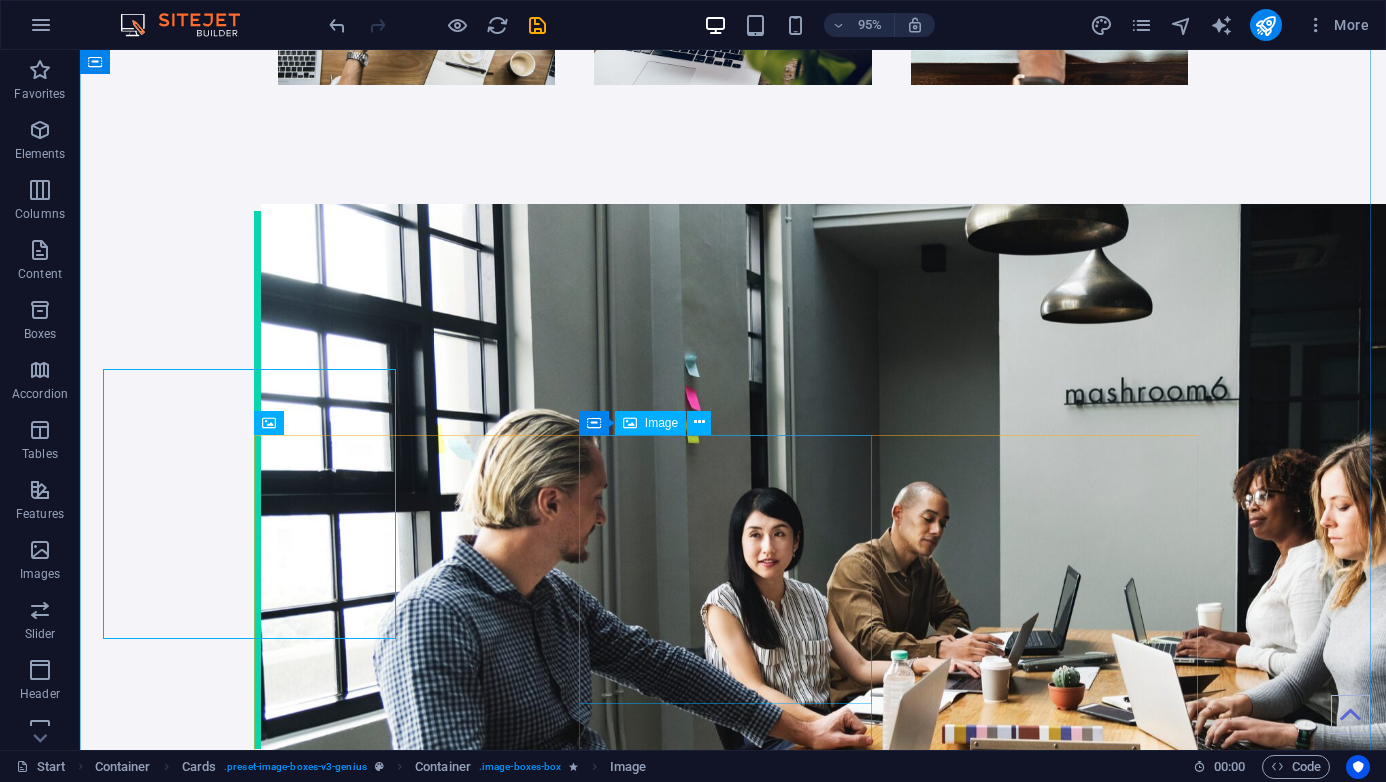 scroll, scrollTop: 2403, scrollLeft: 0, axis: vertical 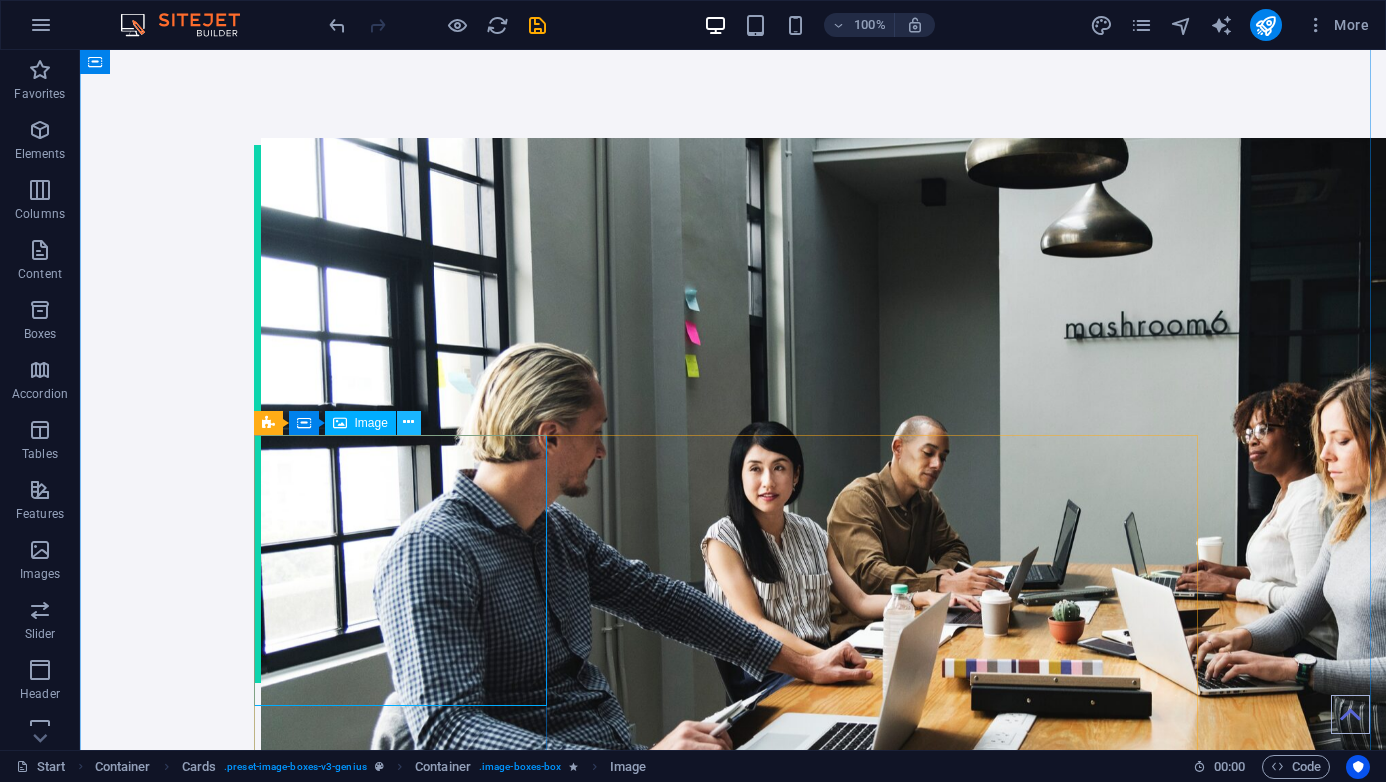 click at bounding box center [408, 422] 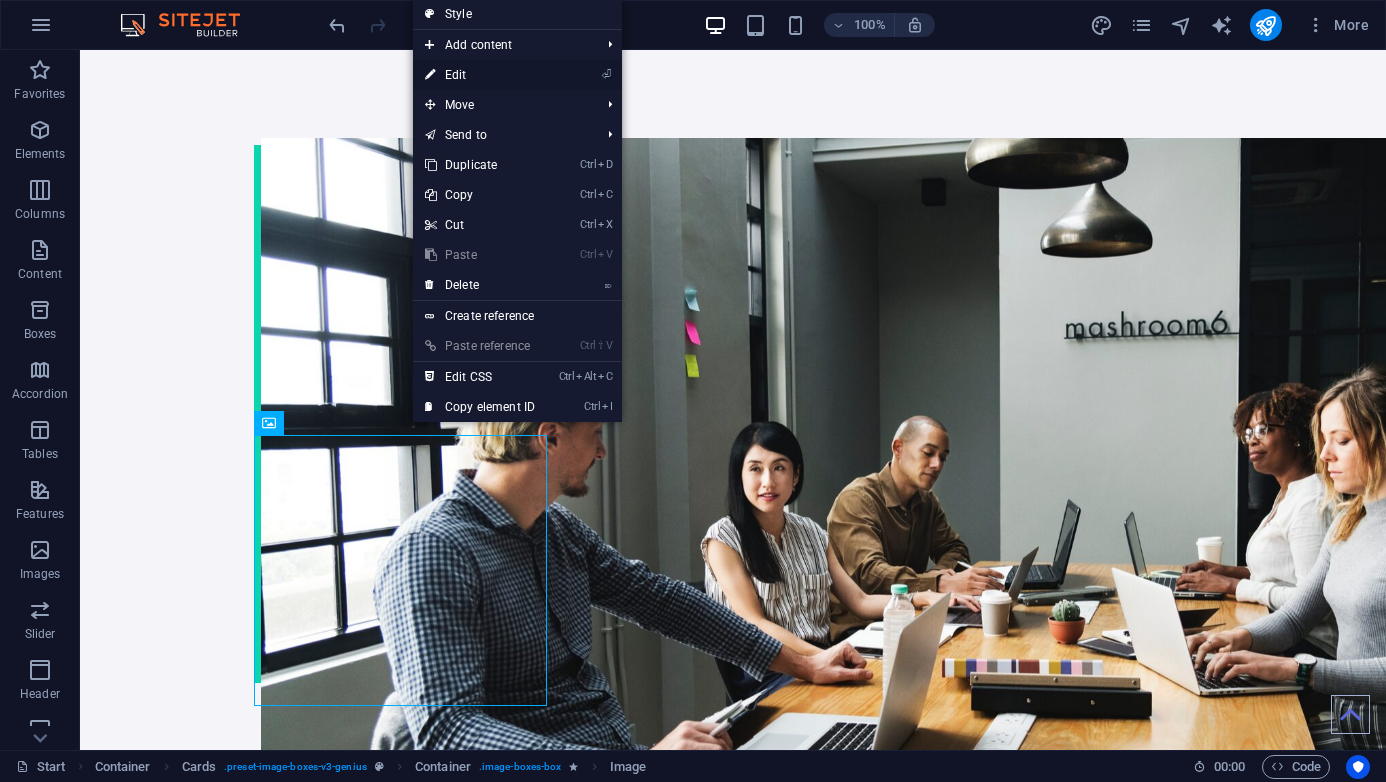 drag, startPoint x: 463, startPoint y: 71, endPoint x: 35, endPoint y: 30, distance: 429.9593 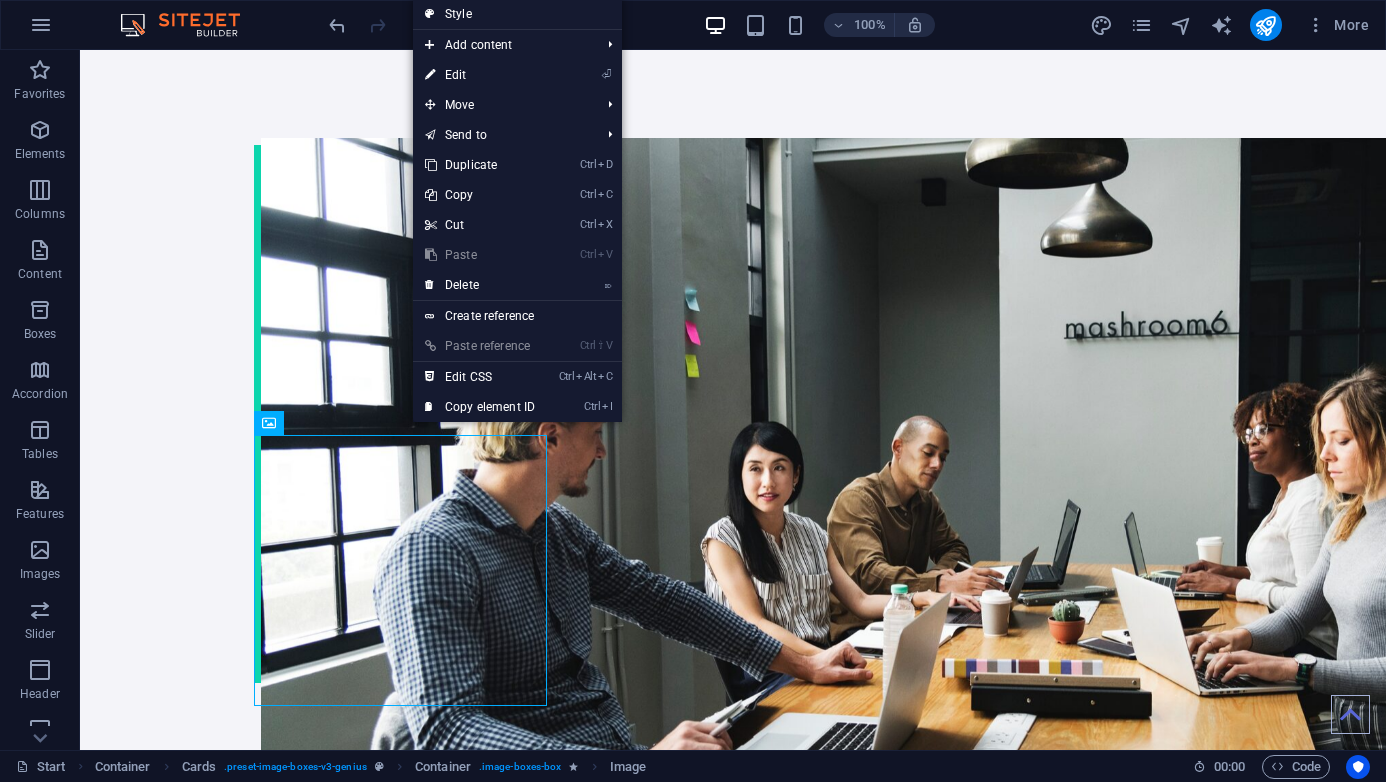 scroll, scrollTop: 2337, scrollLeft: 0, axis: vertical 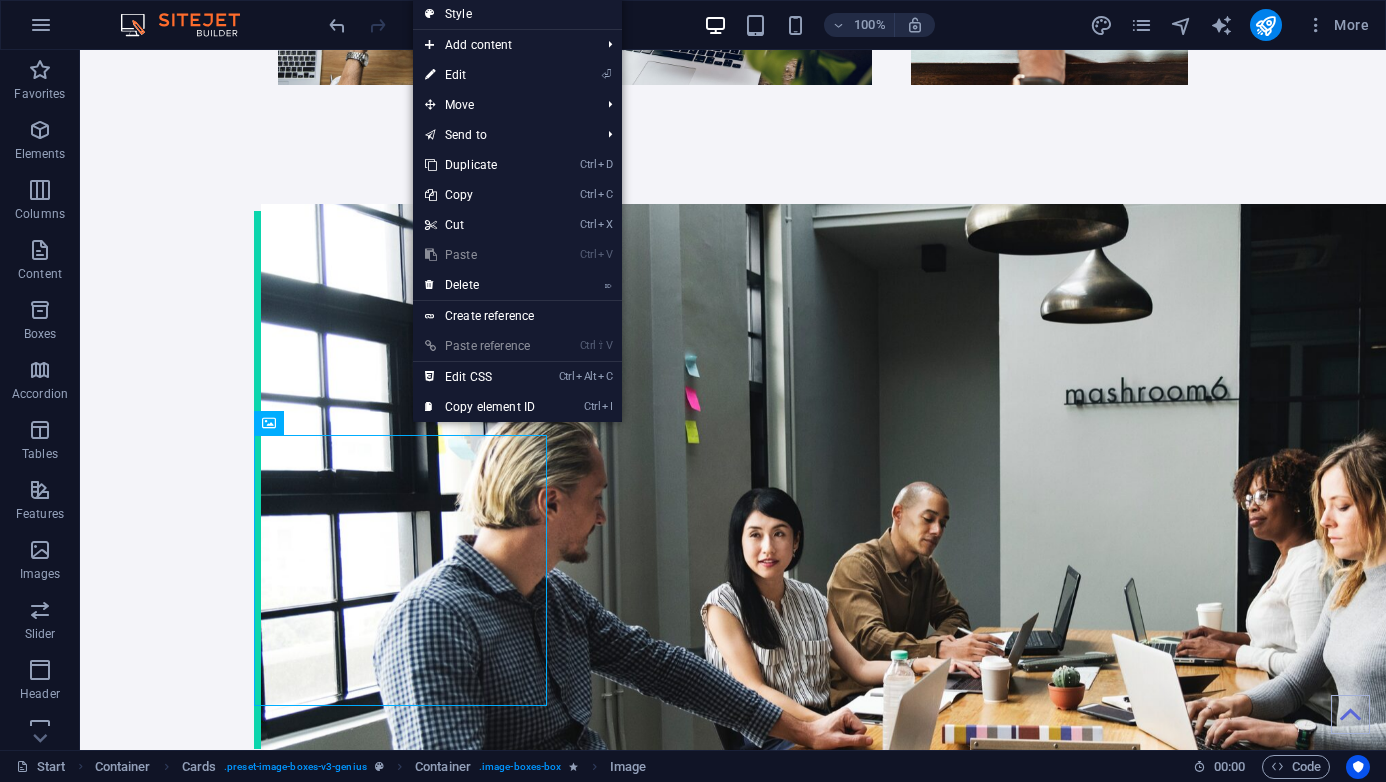 select on "%" 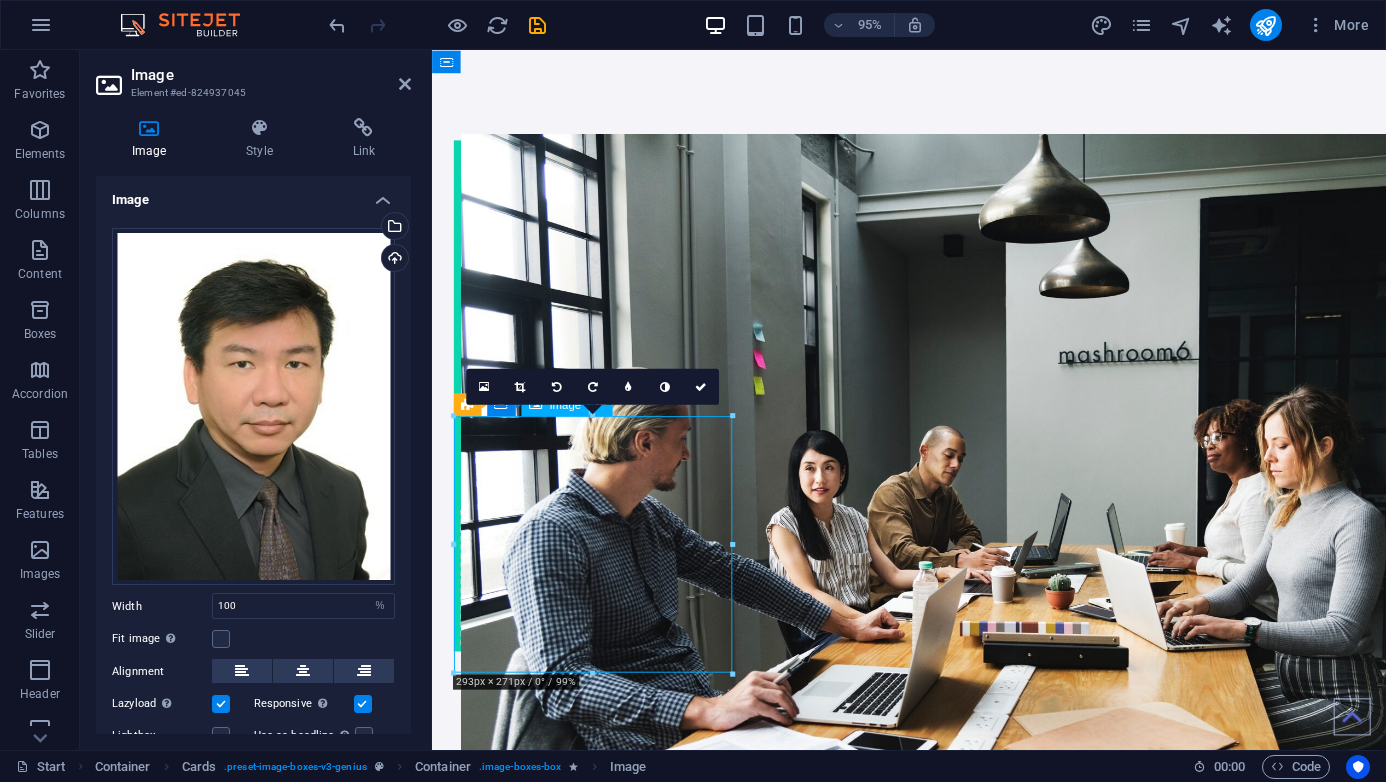 drag, startPoint x: 603, startPoint y: 588, endPoint x: 603, endPoint y: 607, distance: 19 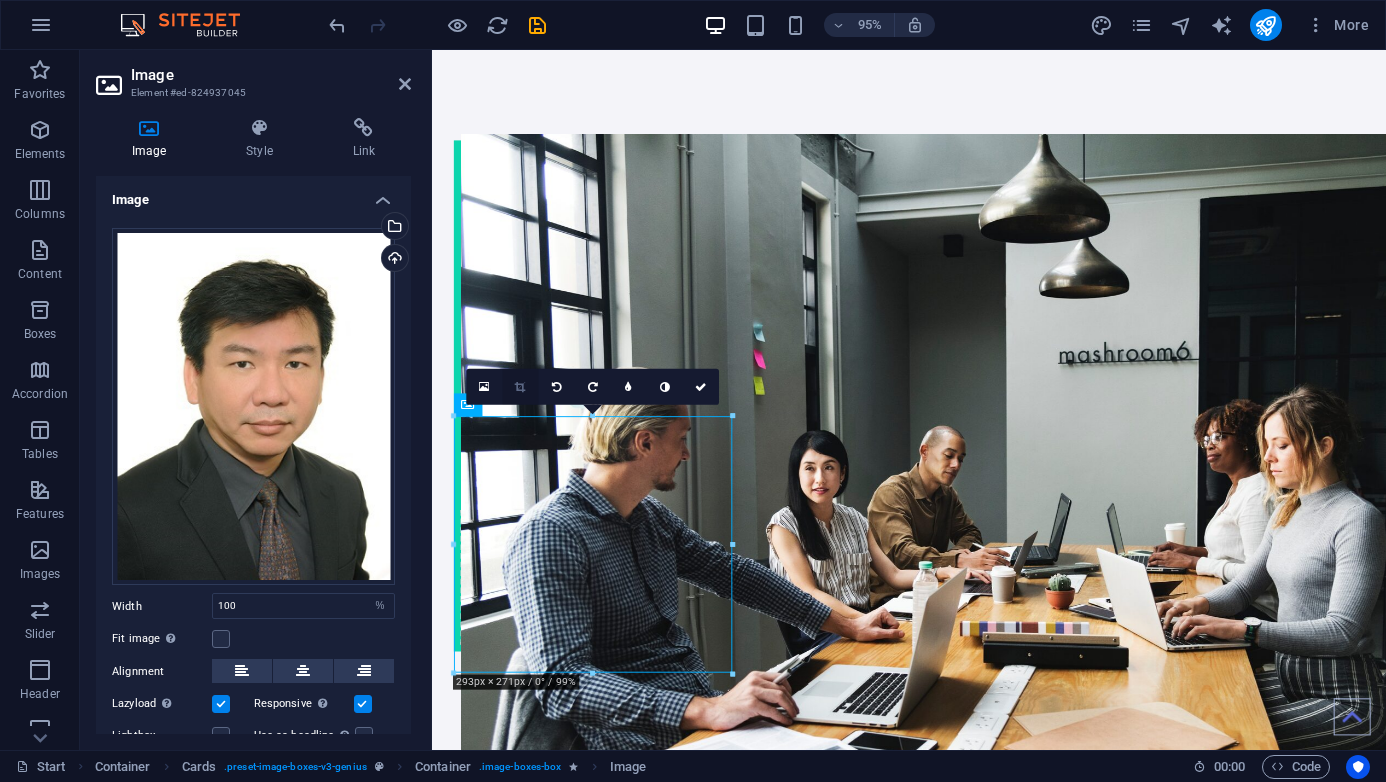 click at bounding box center [520, 385] 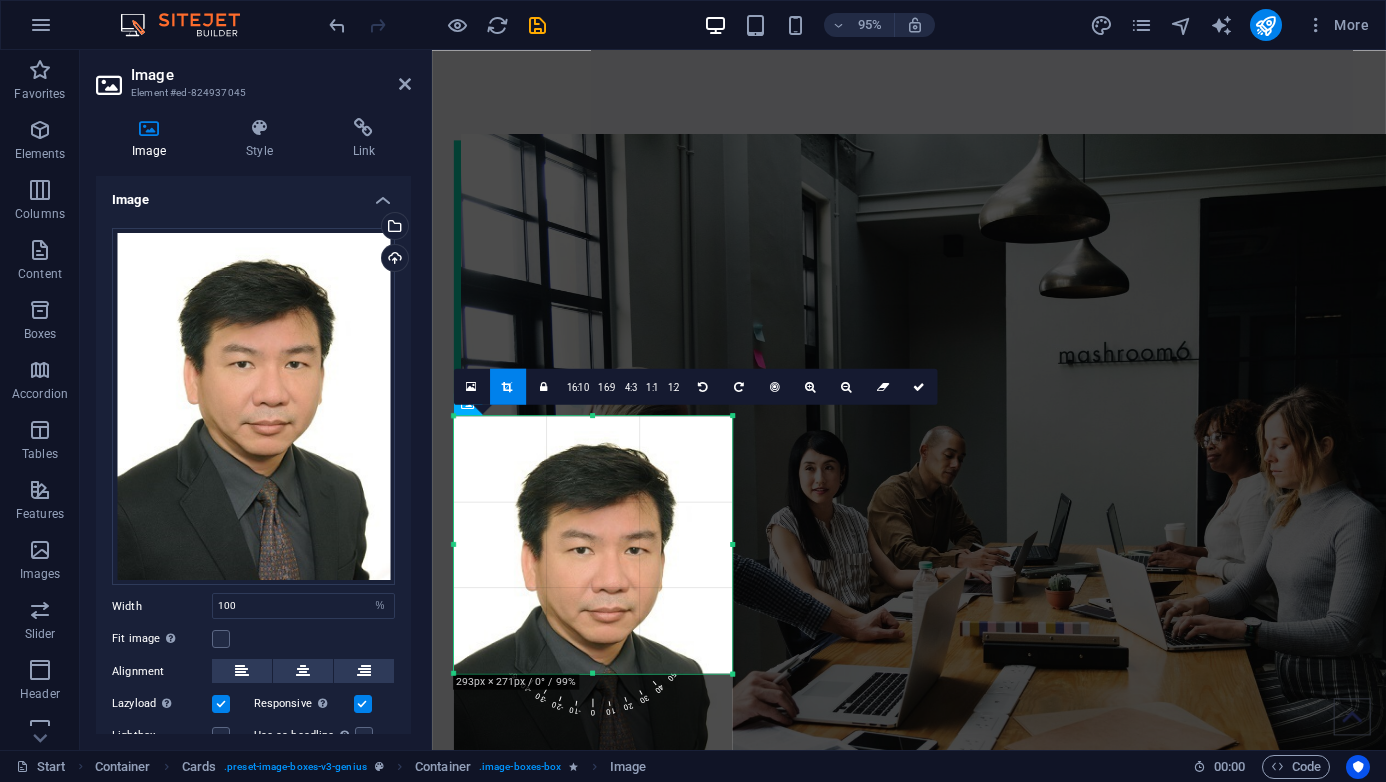 drag, startPoint x: 582, startPoint y: 556, endPoint x: 585, endPoint y: 611, distance: 55.081757 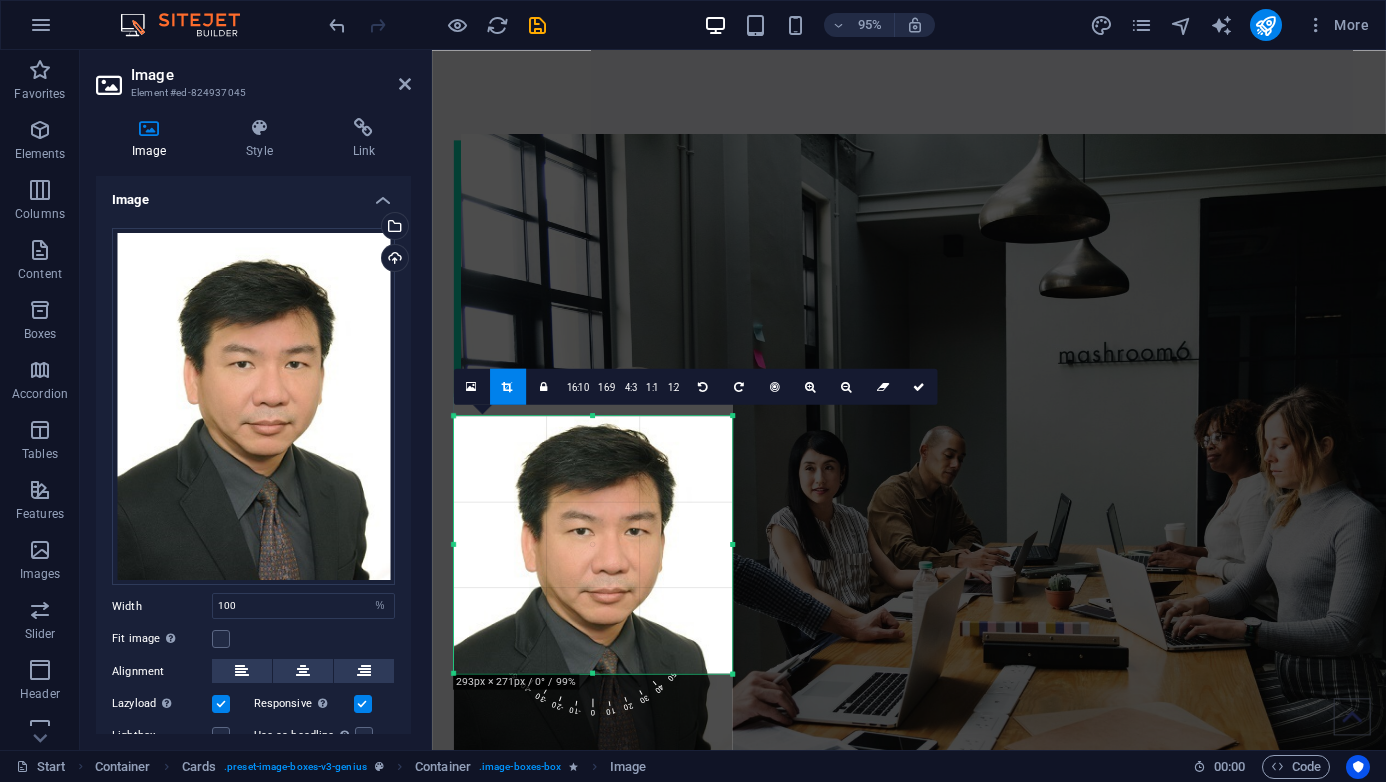 drag, startPoint x: 571, startPoint y: 565, endPoint x: 569, endPoint y: 545, distance: 20.09975 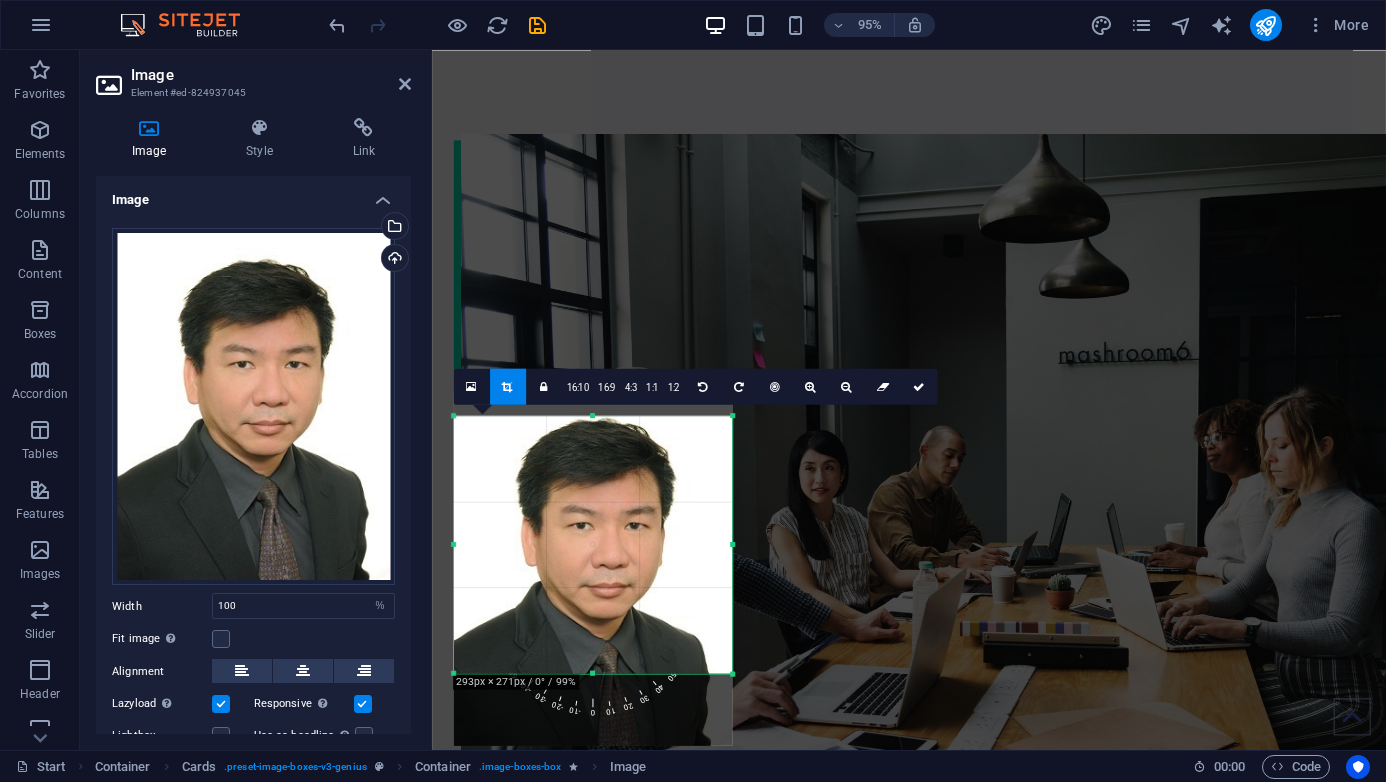 click at bounding box center [592, 568] 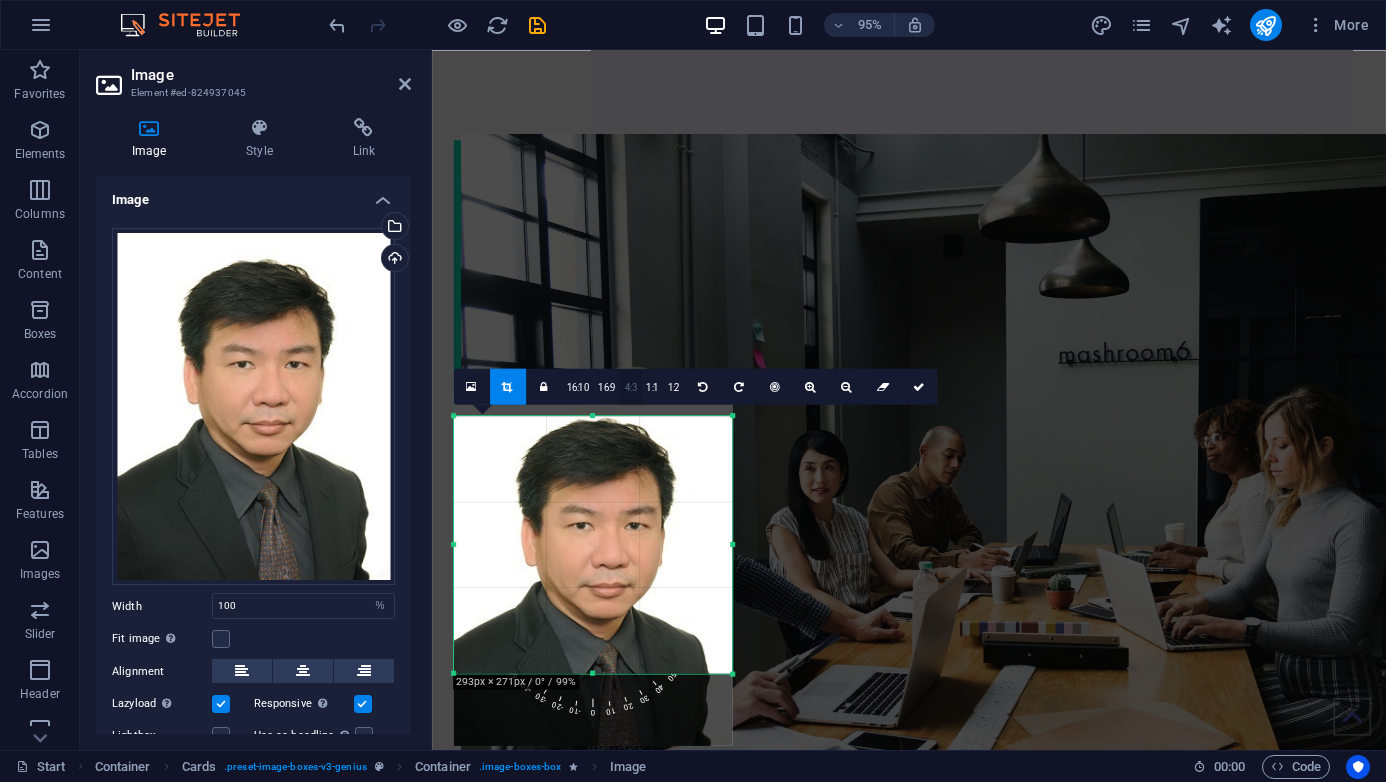 click on "4:3" at bounding box center (630, 387) 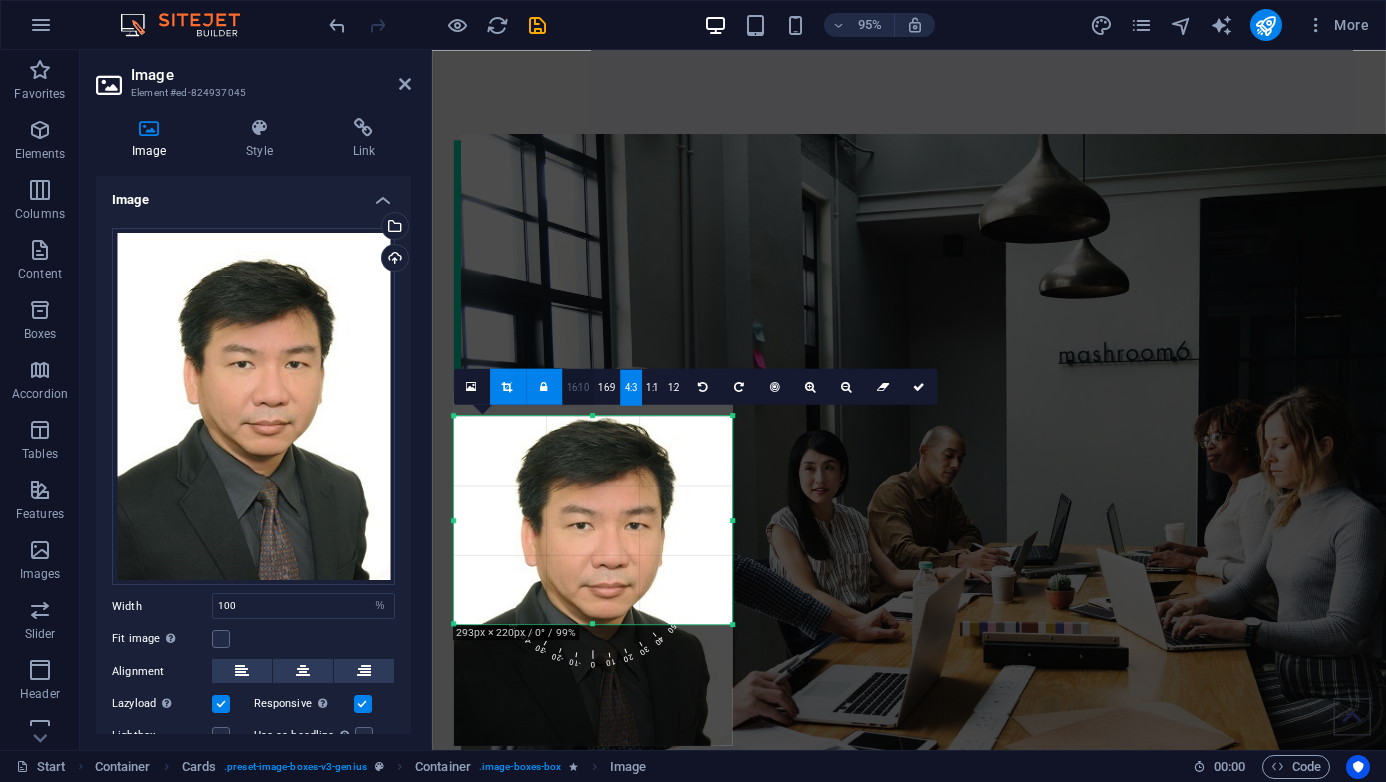 click on "16:10" at bounding box center [578, 387] 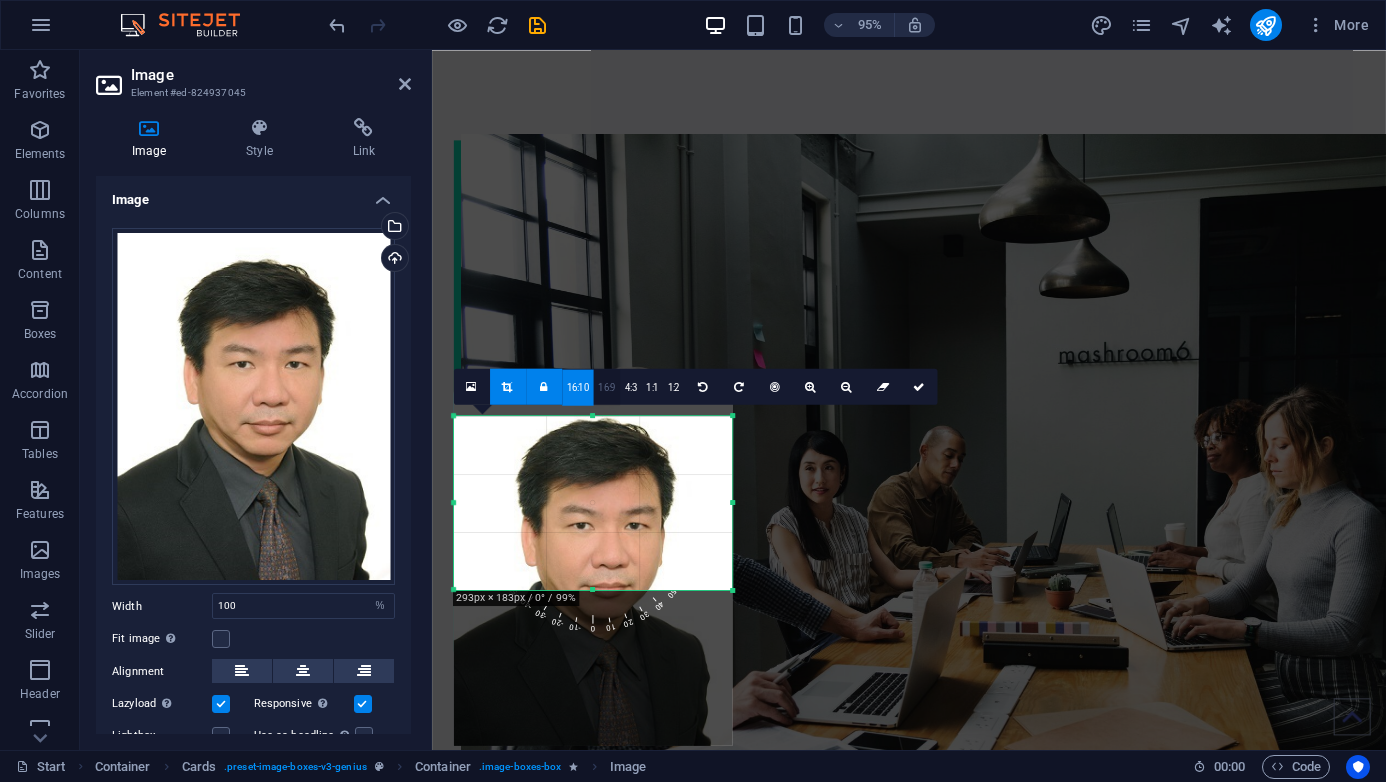 click on "16:9" at bounding box center (607, 387) 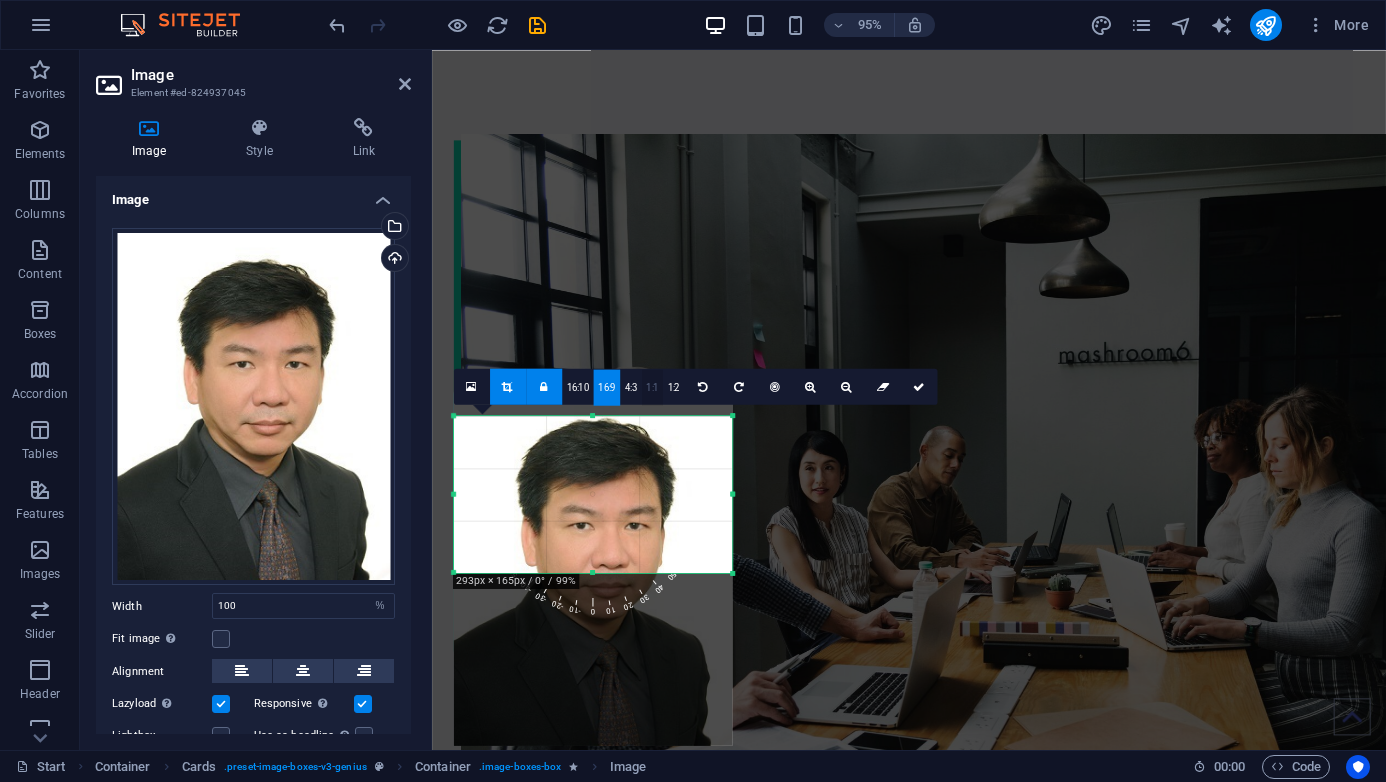 click on "1:1" at bounding box center [651, 387] 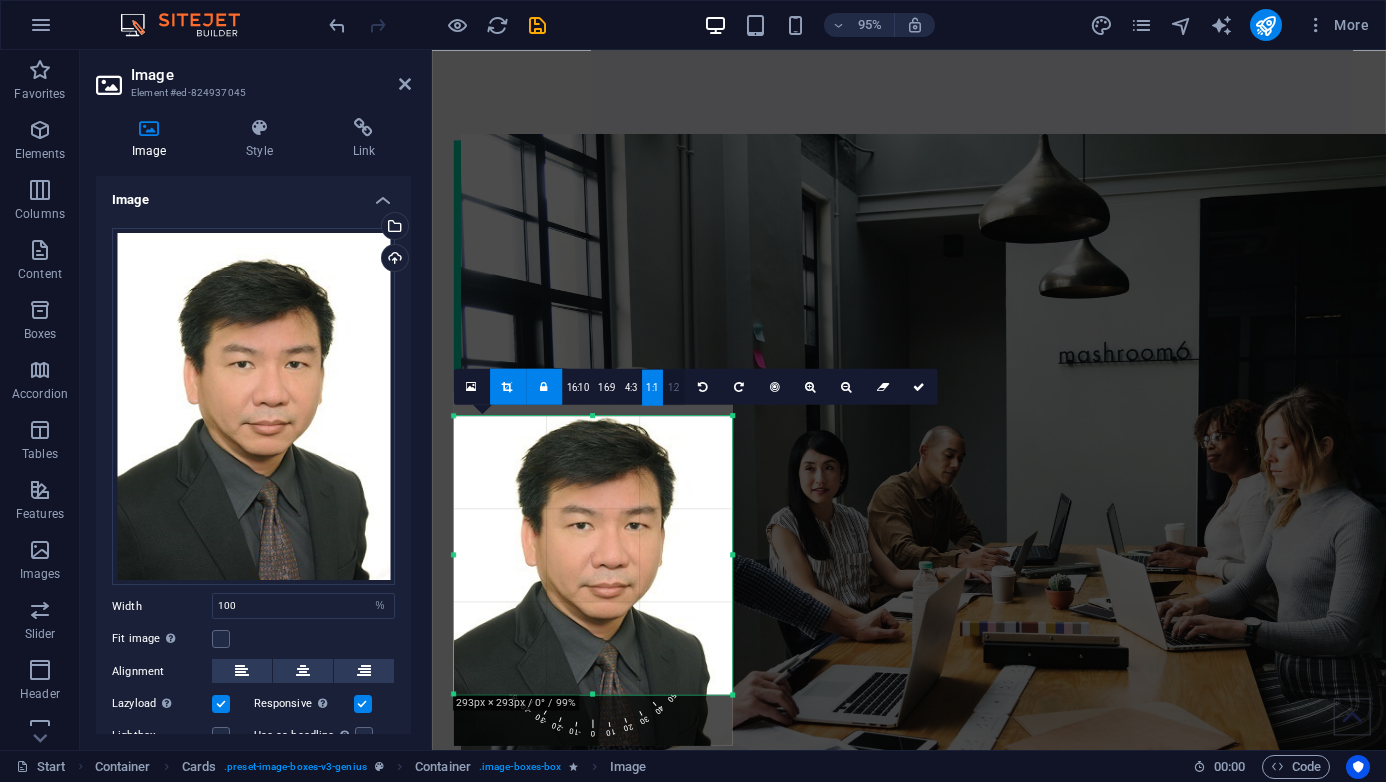 click on "1:2" at bounding box center [673, 387] 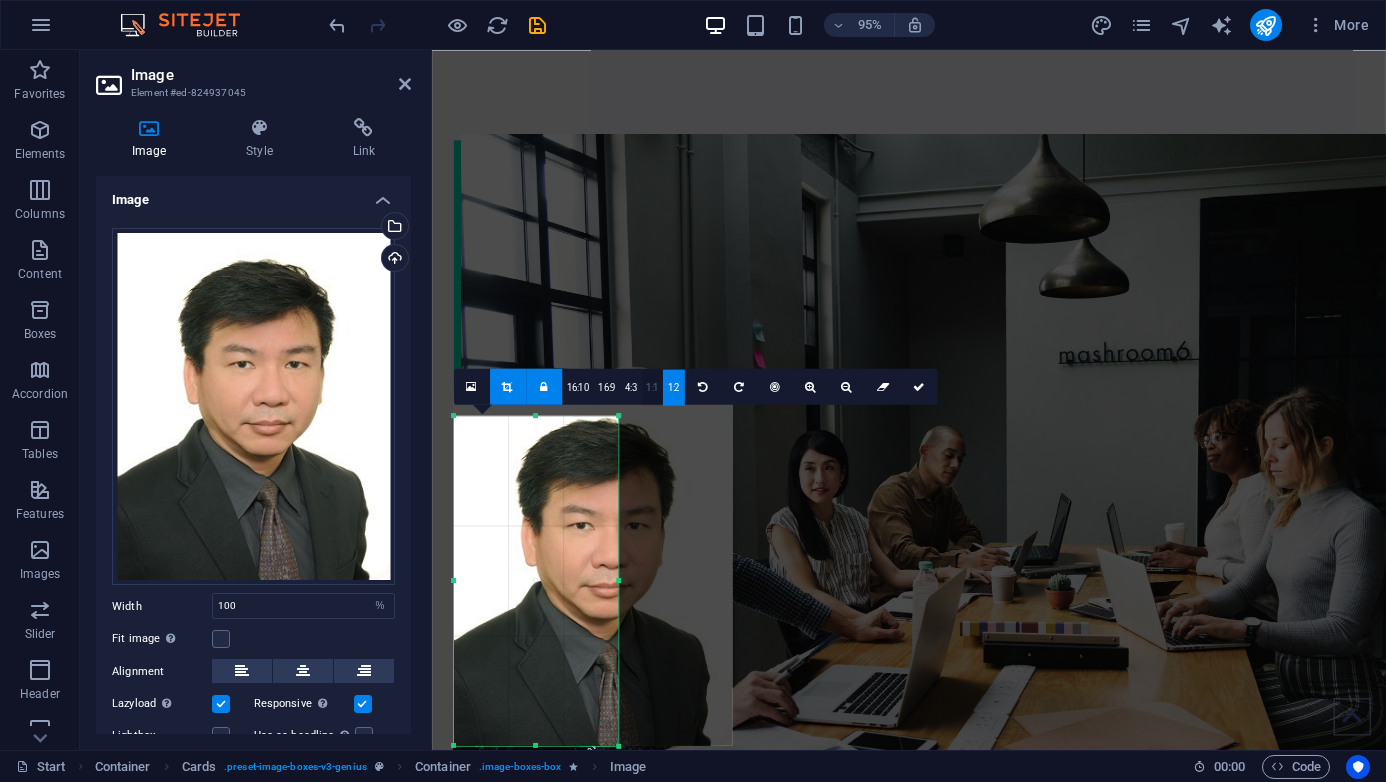 click on "1:1" at bounding box center (651, 387) 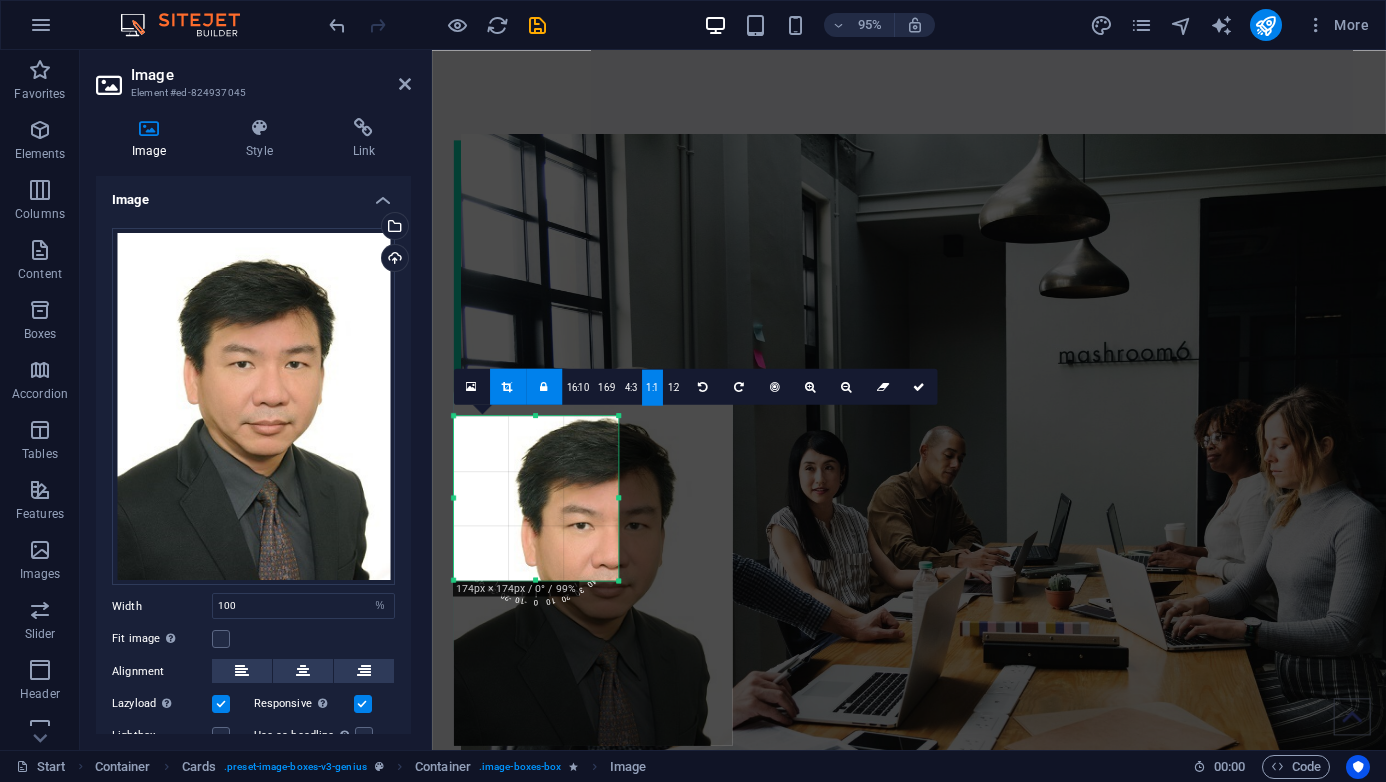 click on "1:1" at bounding box center [651, 387] 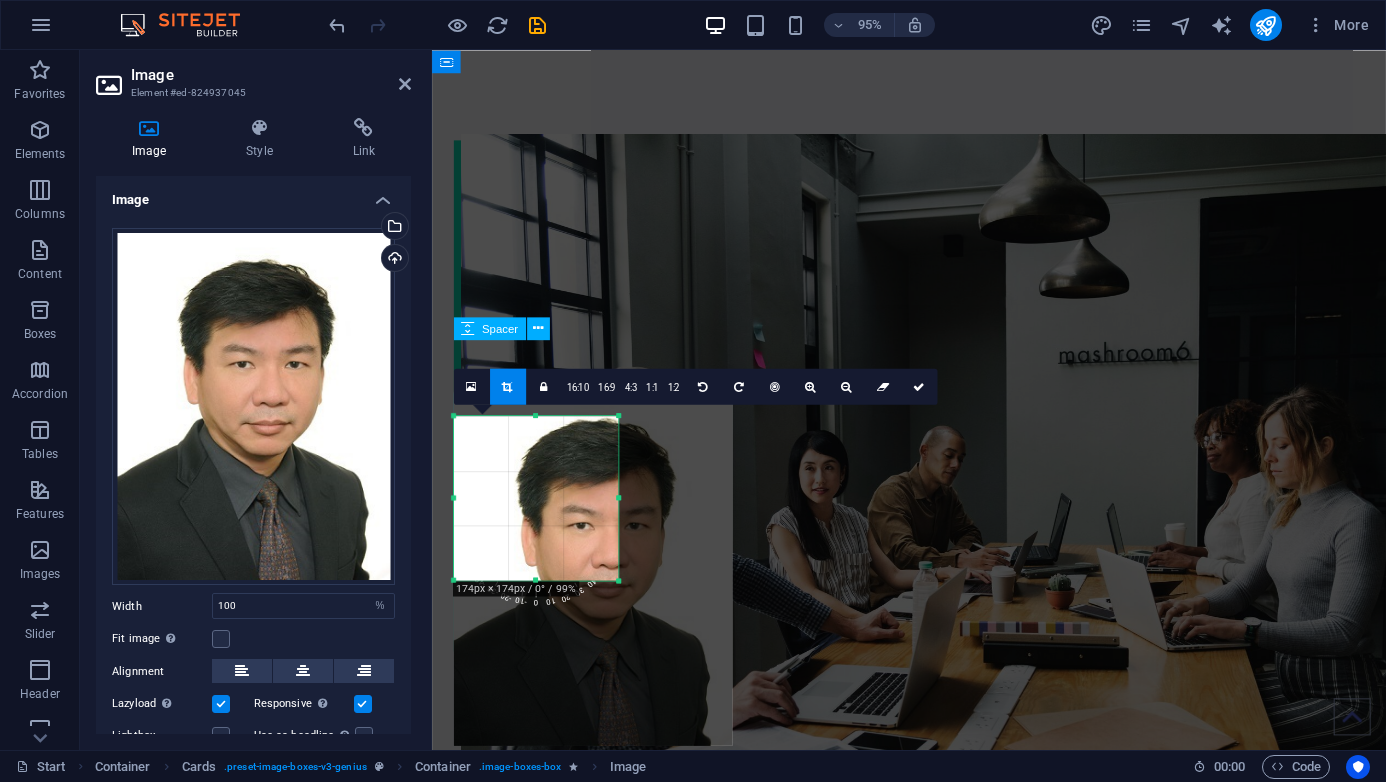 click at bounding box center (934, 1638) 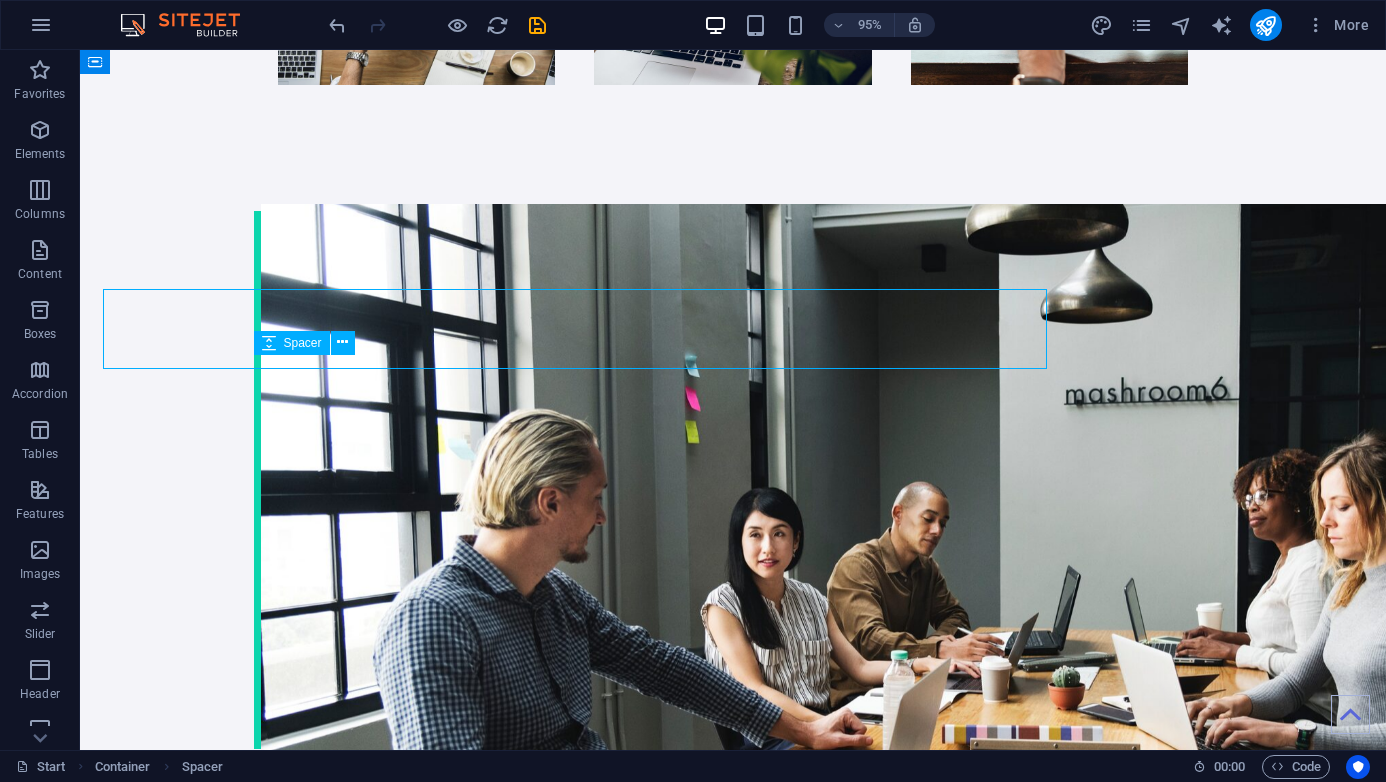 scroll, scrollTop: 2403, scrollLeft: 0, axis: vertical 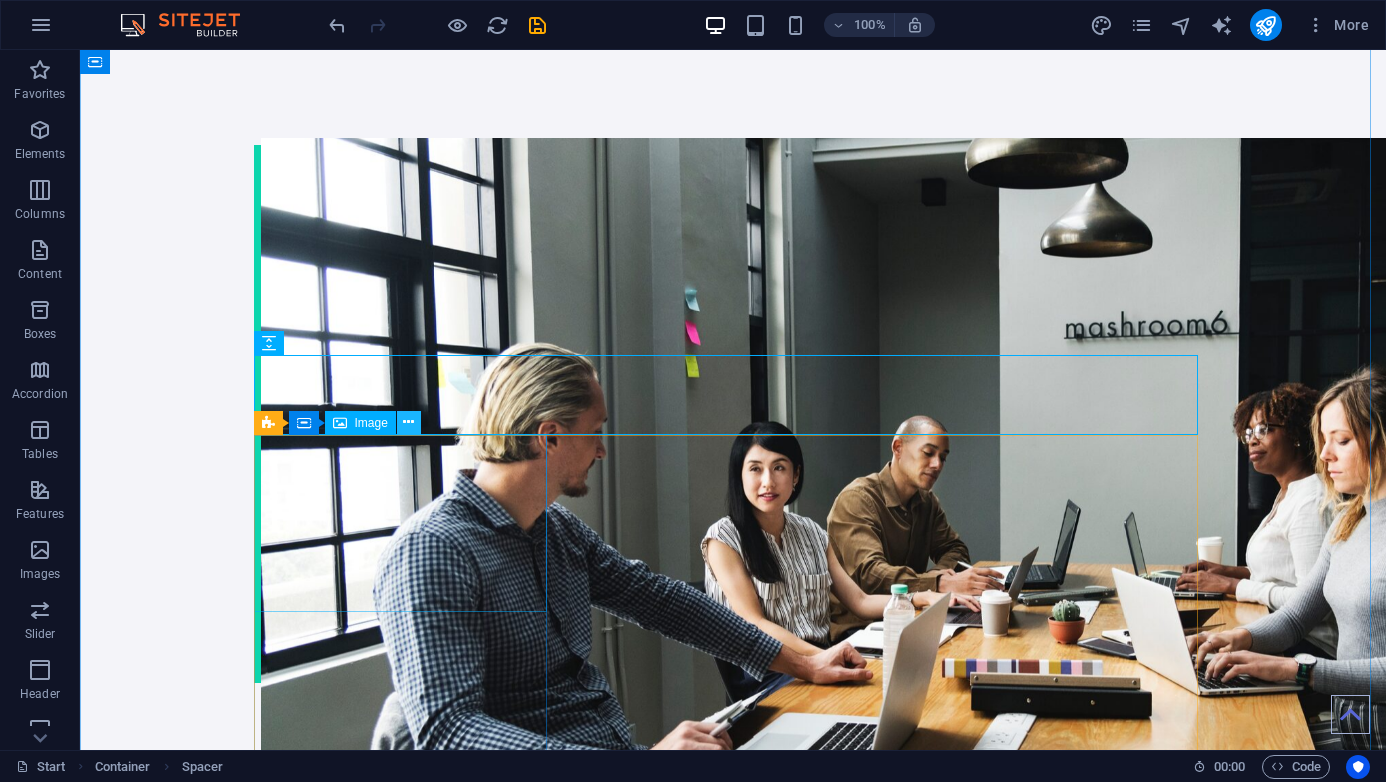click at bounding box center [408, 422] 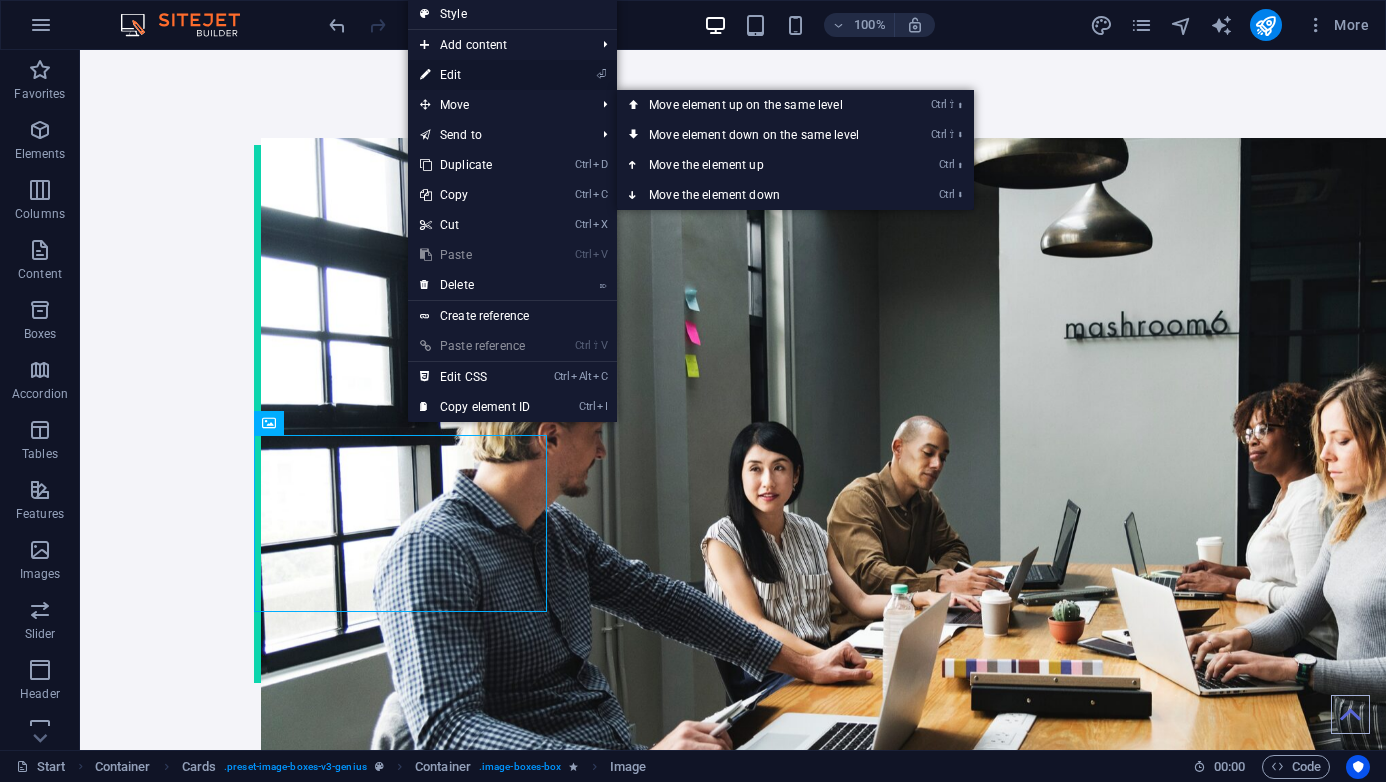 click on "⏎  Edit" at bounding box center [475, 75] 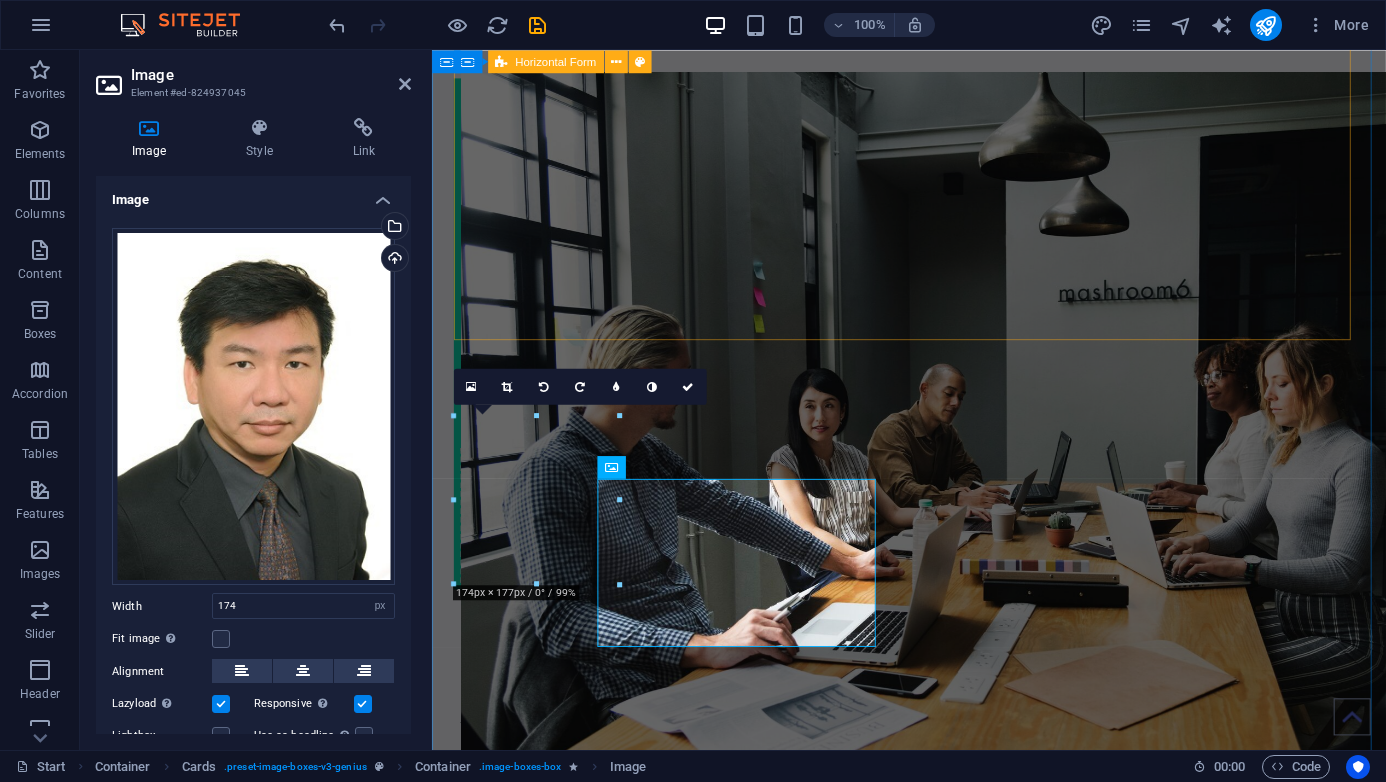 scroll, scrollTop: 2337, scrollLeft: 0, axis: vertical 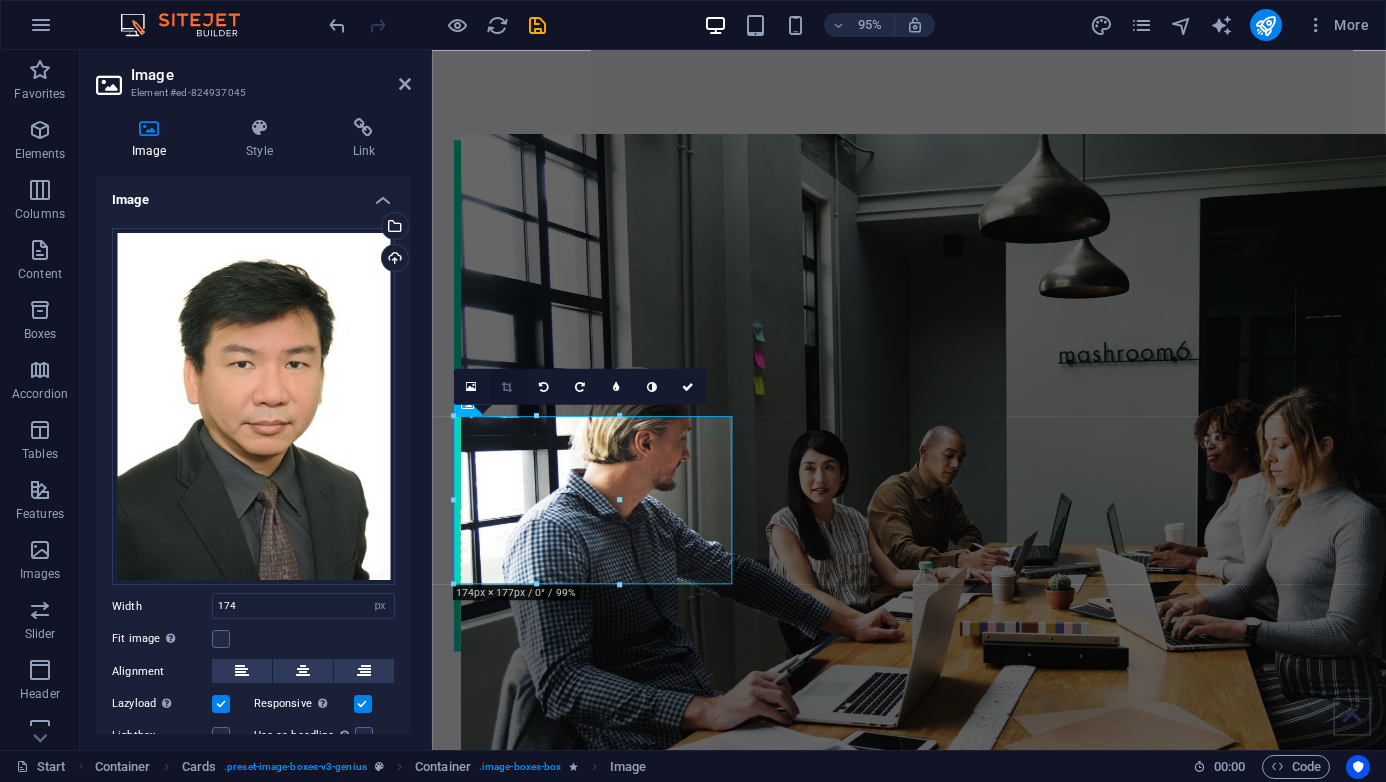 click at bounding box center [507, 385] 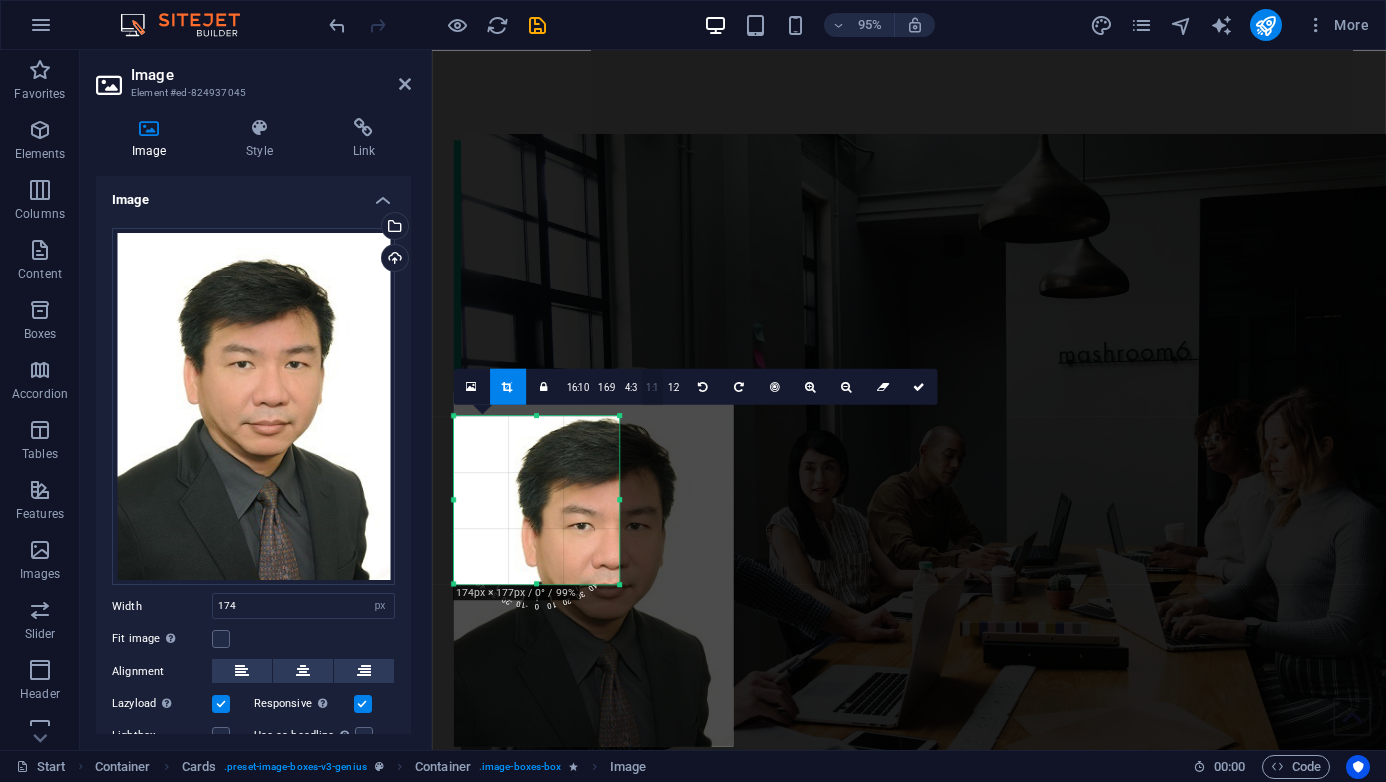 click on "1:1" at bounding box center [651, 387] 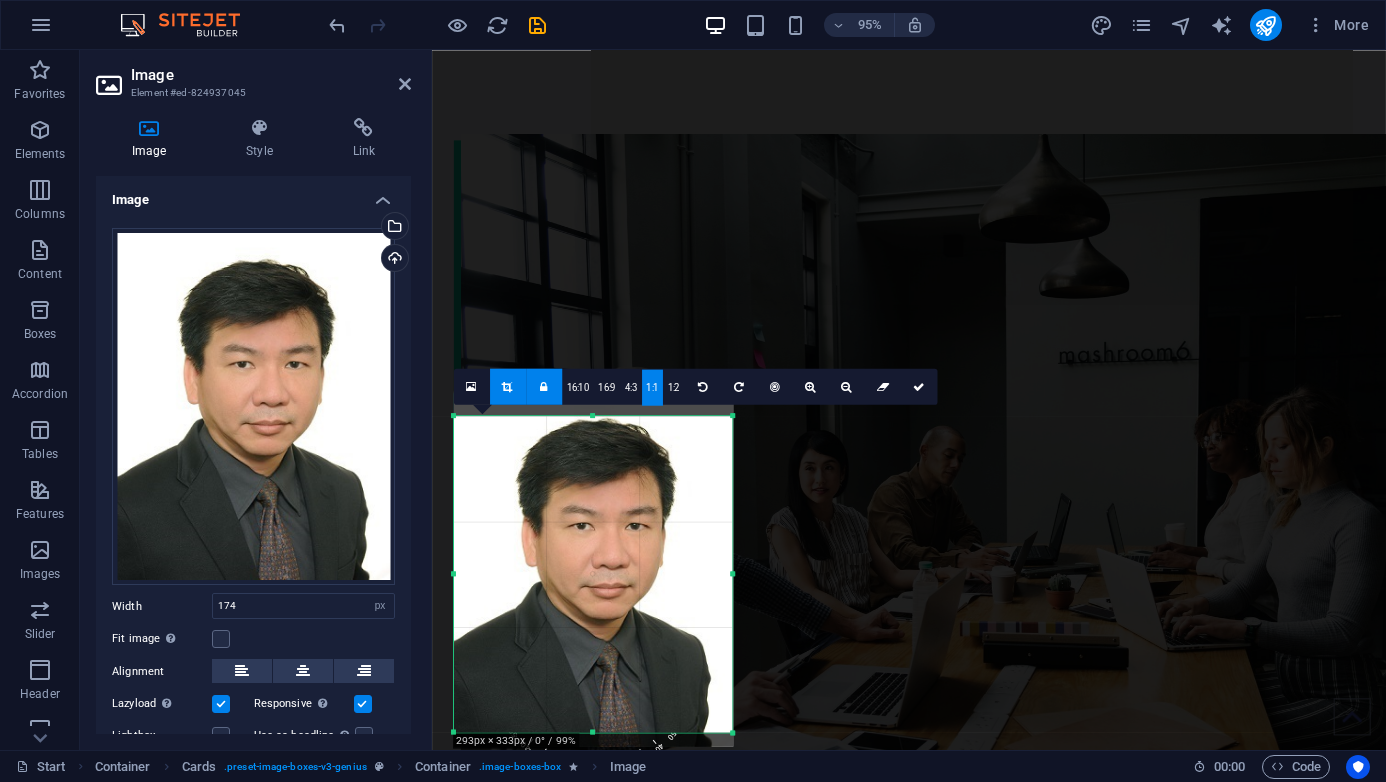 drag, startPoint x: 618, startPoint y: 583, endPoint x: 699, endPoint y: 742, distance: 178.44327 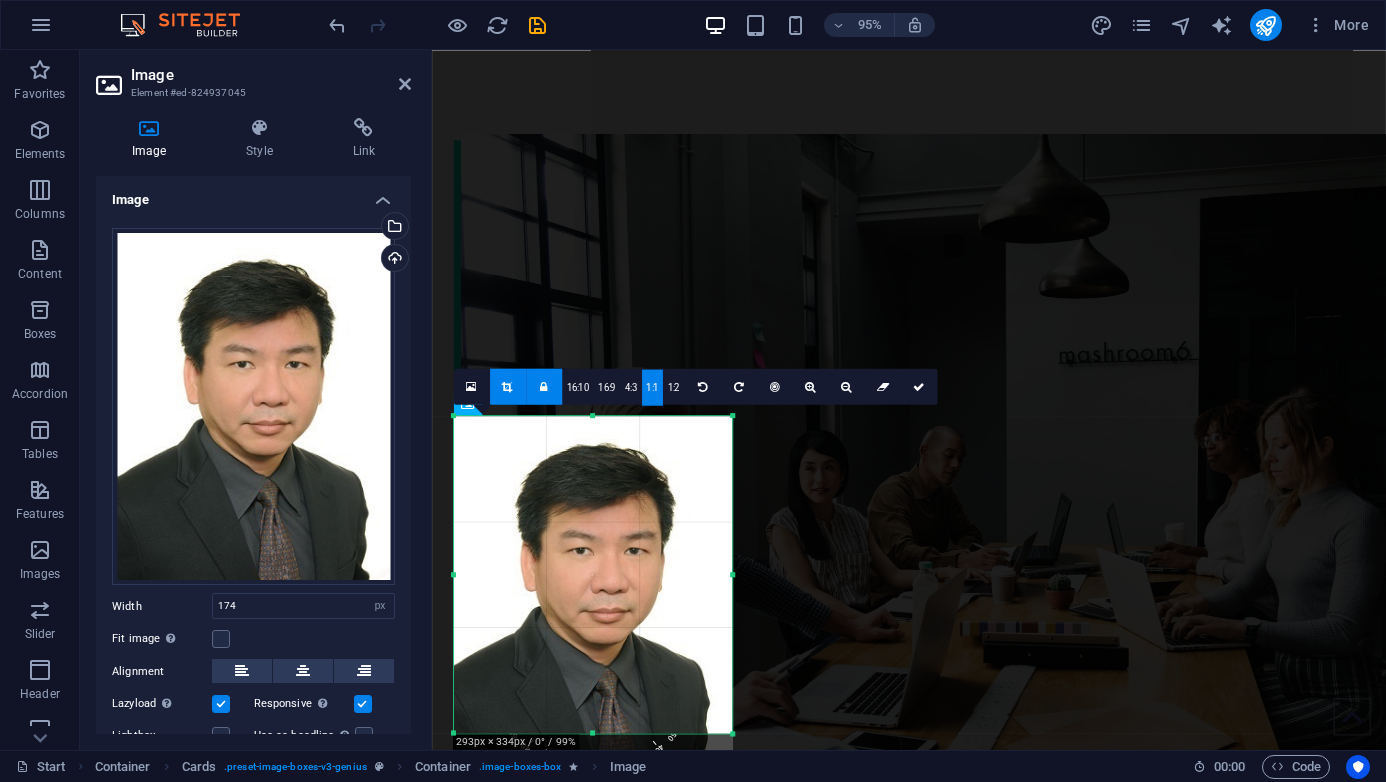 drag, startPoint x: 589, startPoint y: 620, endPoint x: 594, endPoint y: 640, distance: 20.615528 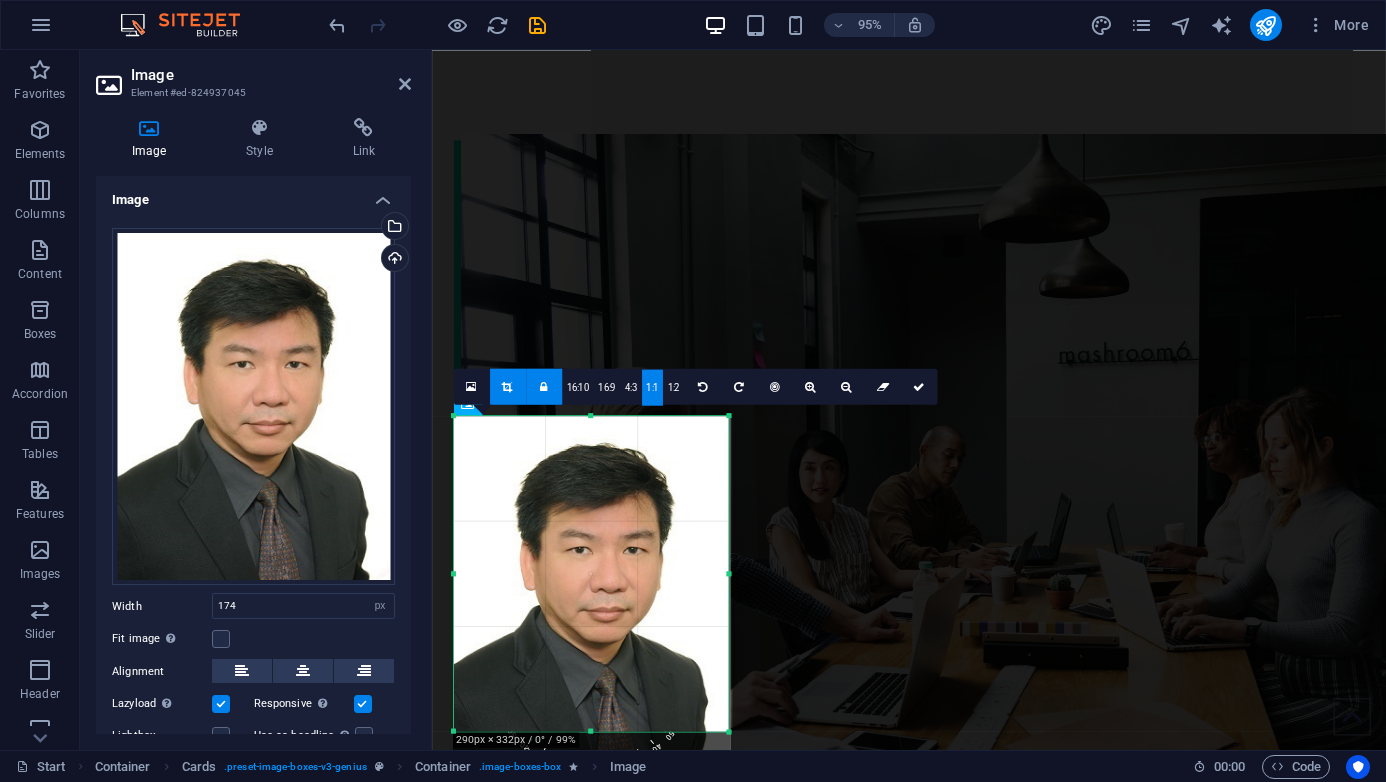 drag, startPoint x: 592, startPoint y: 735, endPoint x: 694, endPoint y: 733, distance: 102.01961 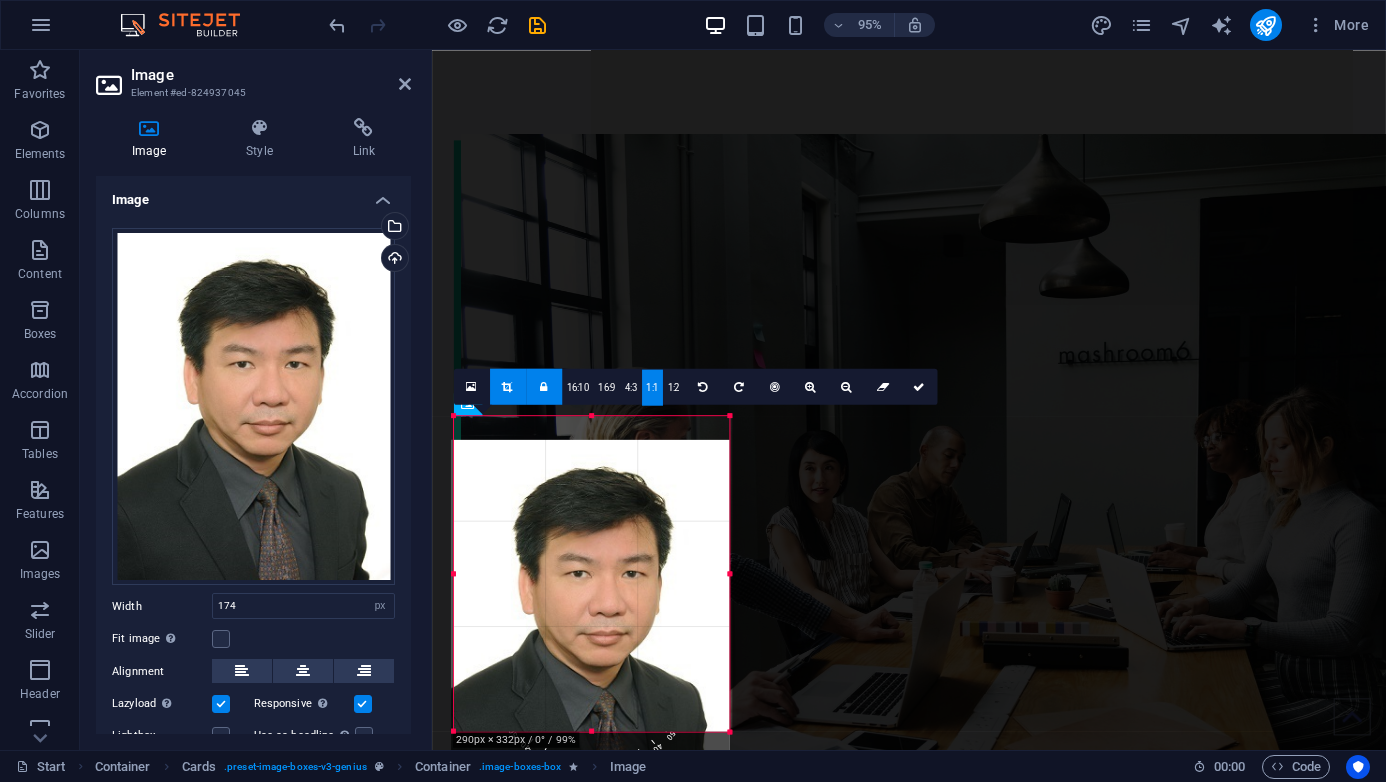 drag, startPoint x: 617, startPoint y: 619, endPoint x: 620, endPoint y: 644, distance: 25.179358 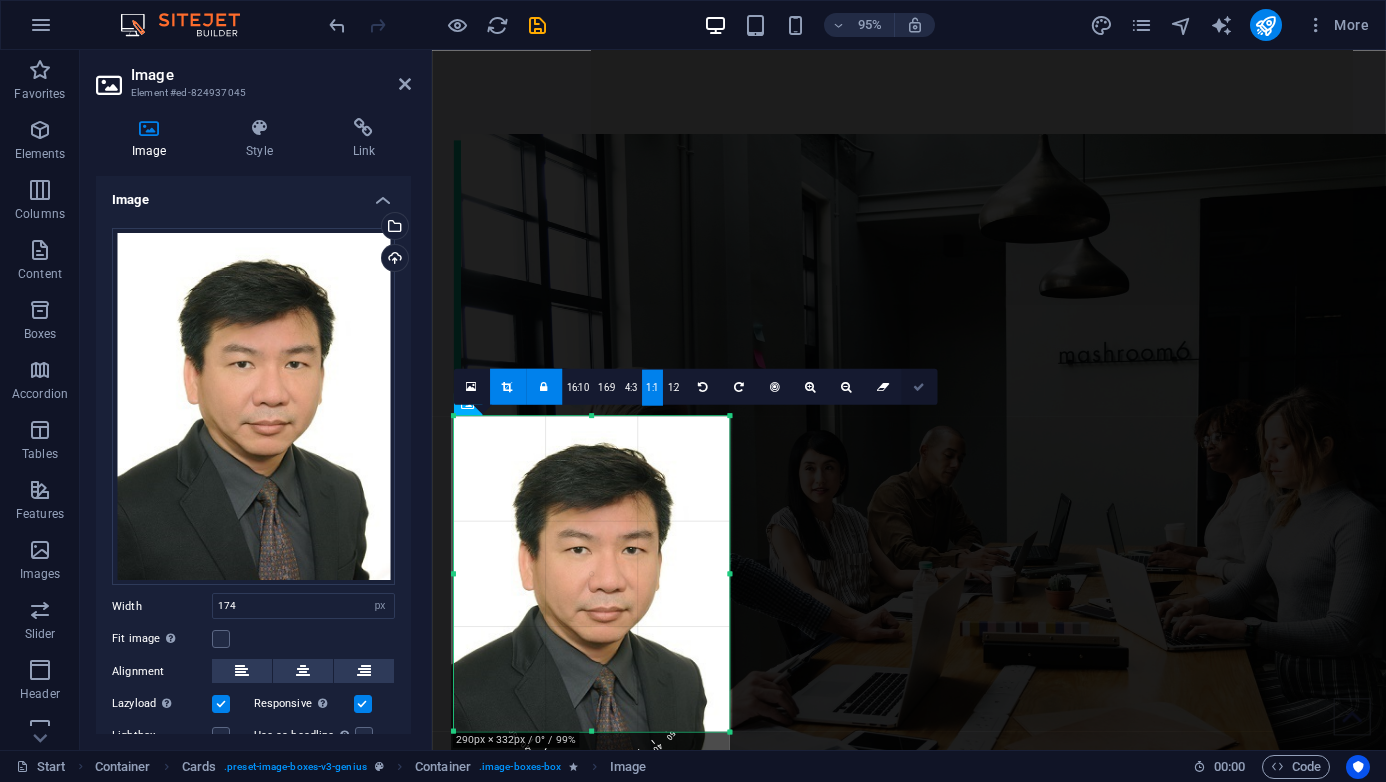 click at bounding box center [919, 385] 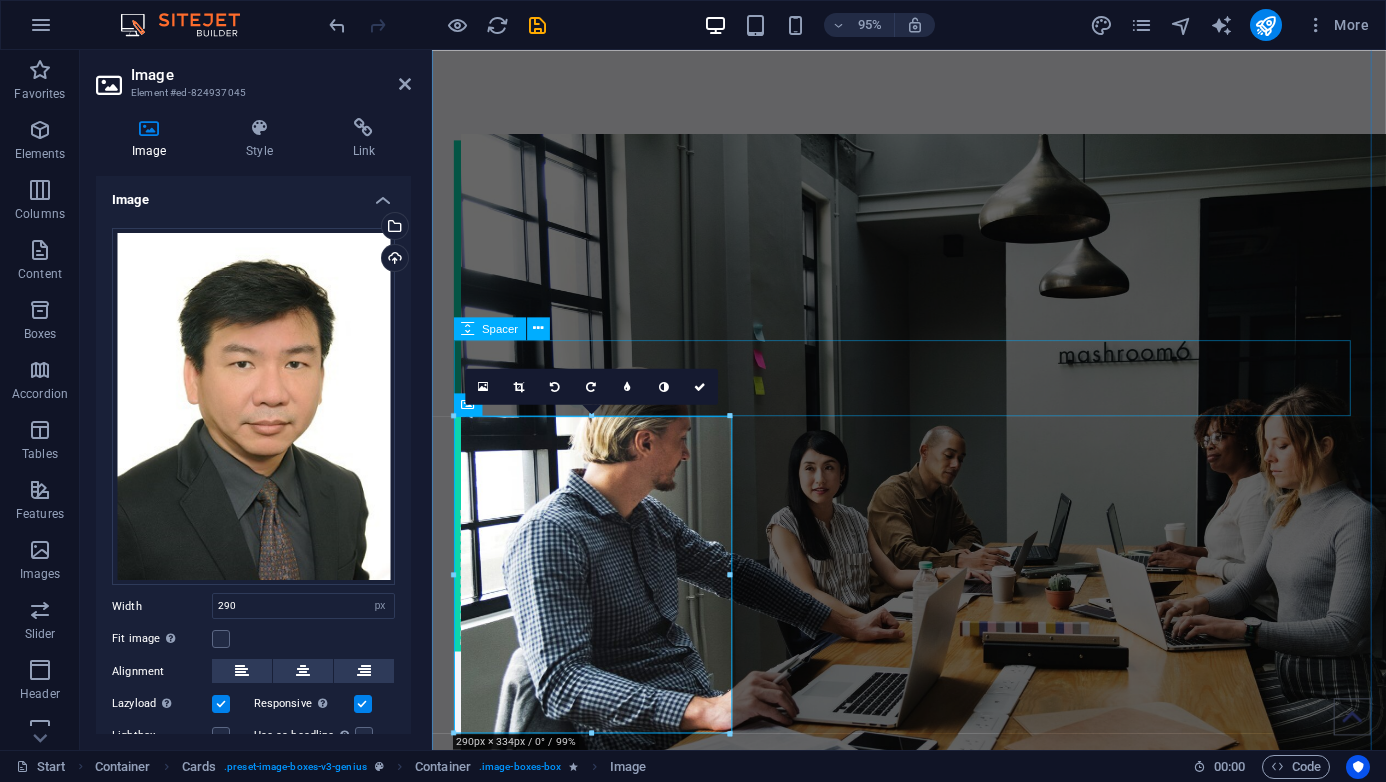 click at bounding box center (934, 1638) 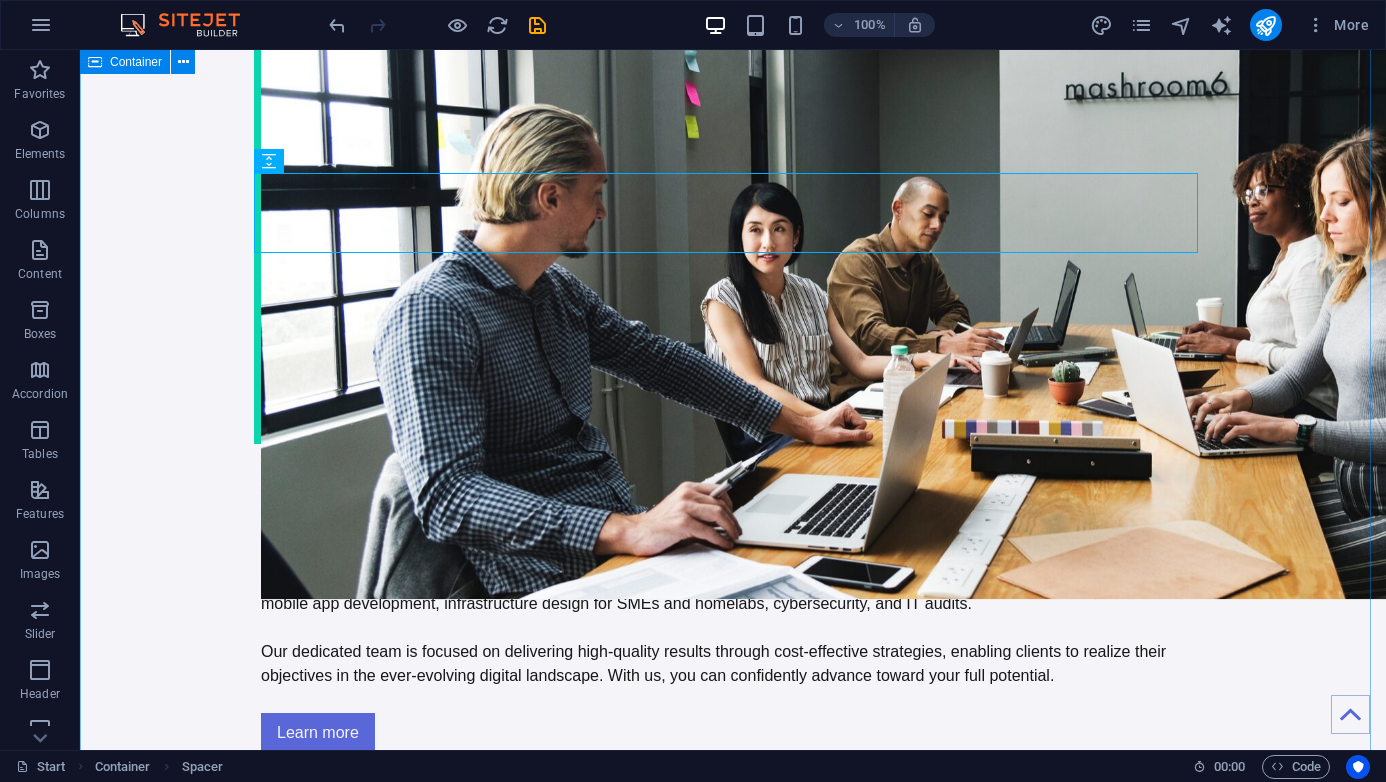 scroll, scrollTop: 2643, scrollLeft: 0, axis: vertical 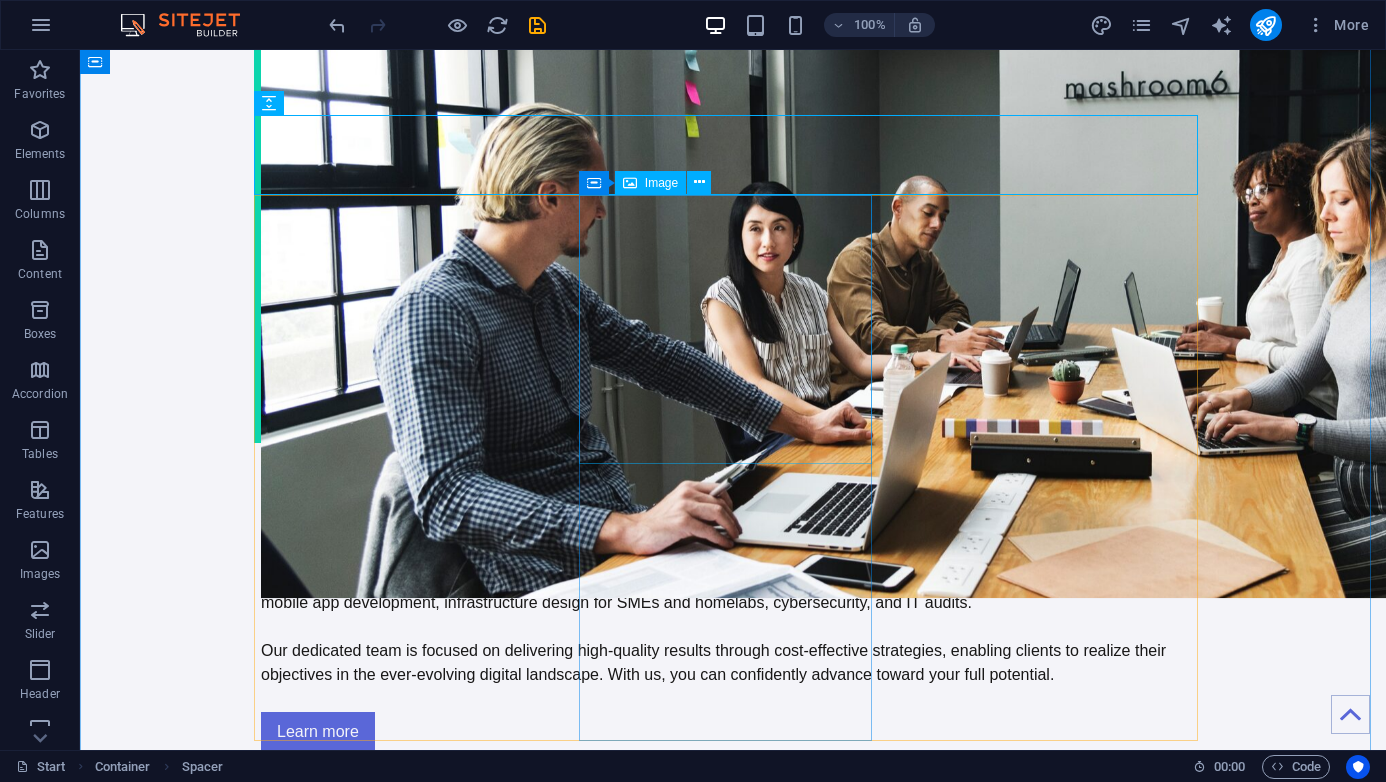 click at bounding box center (407, 2134) 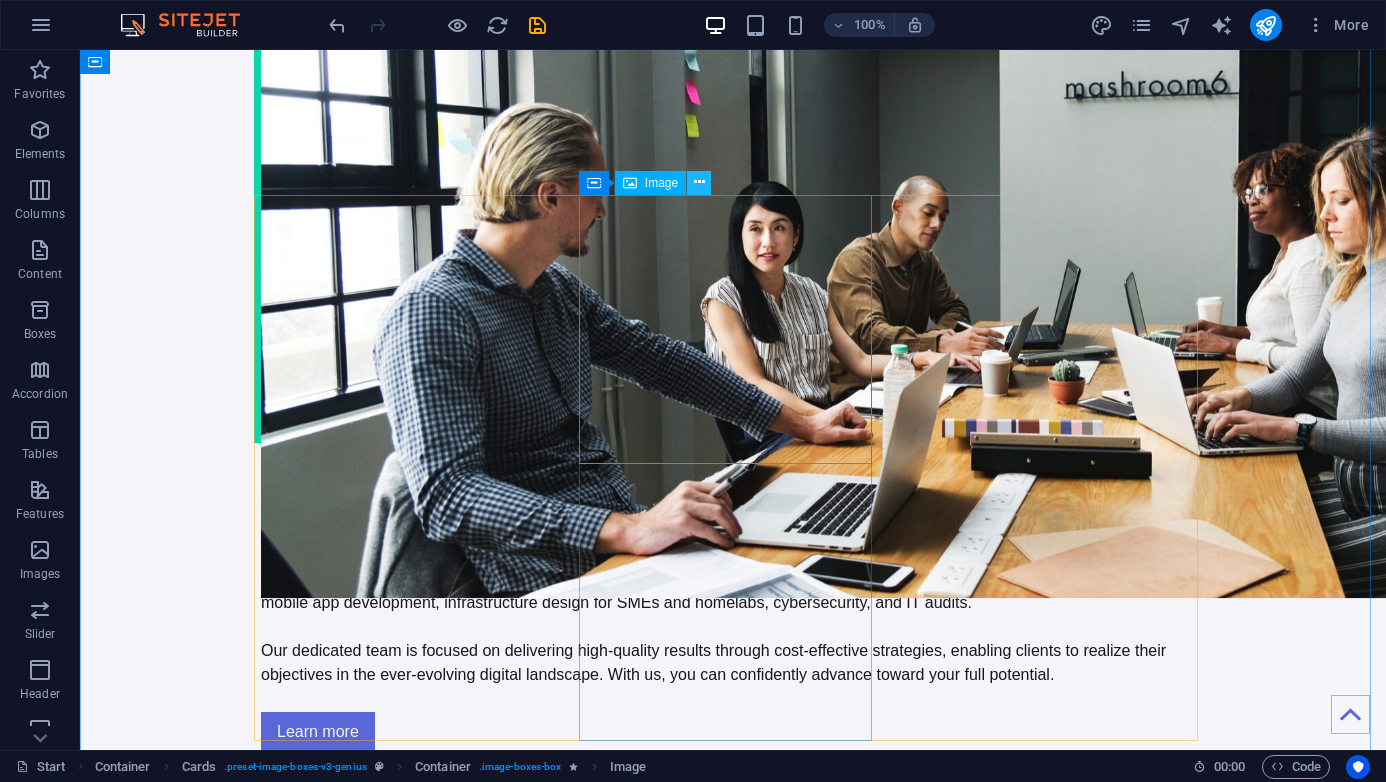 click at bounding box center [699, 182] 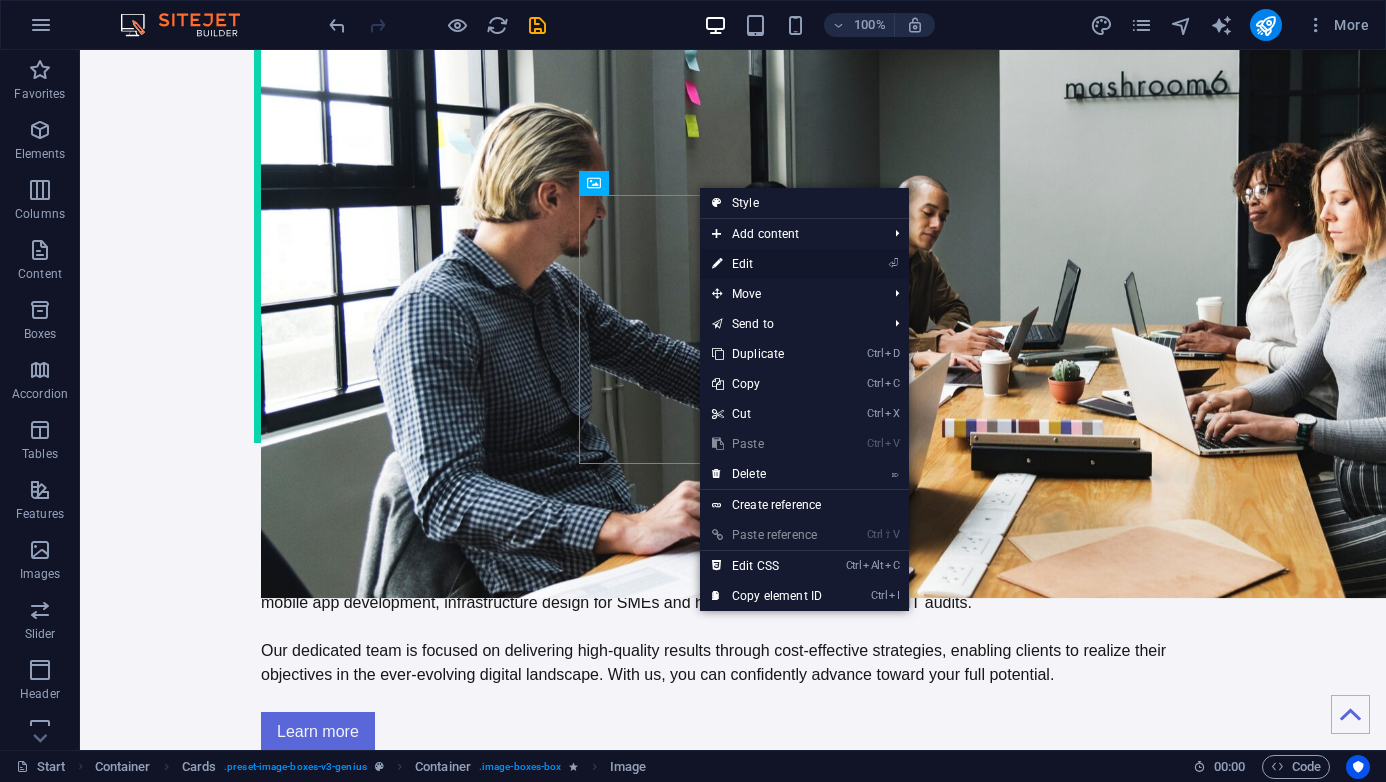 click on "⏎  Edit" at bounding box center [767, 264] 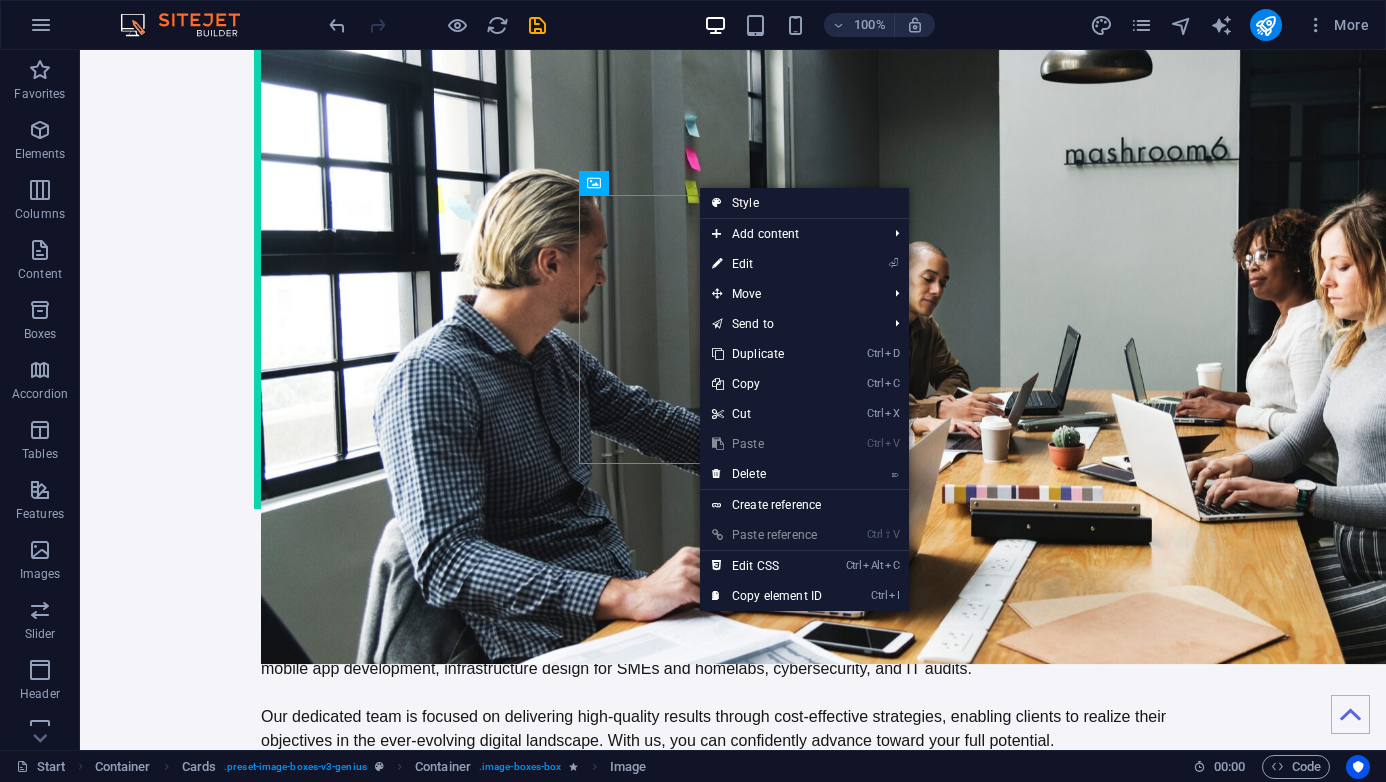 select on "%" 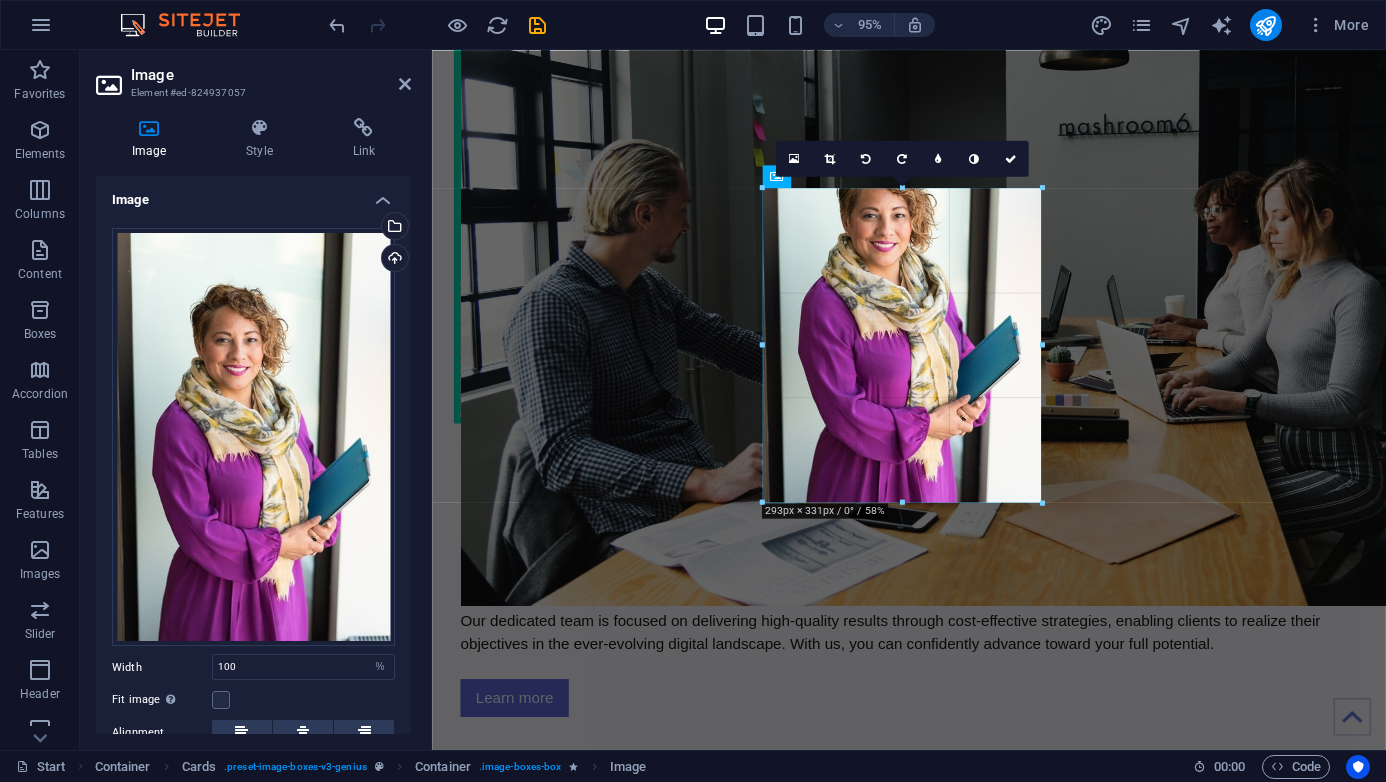 drag, startPoint x: 902, startPoint y: 445, endPoint x: 507, endPoint y: 471, distance: 395.85477 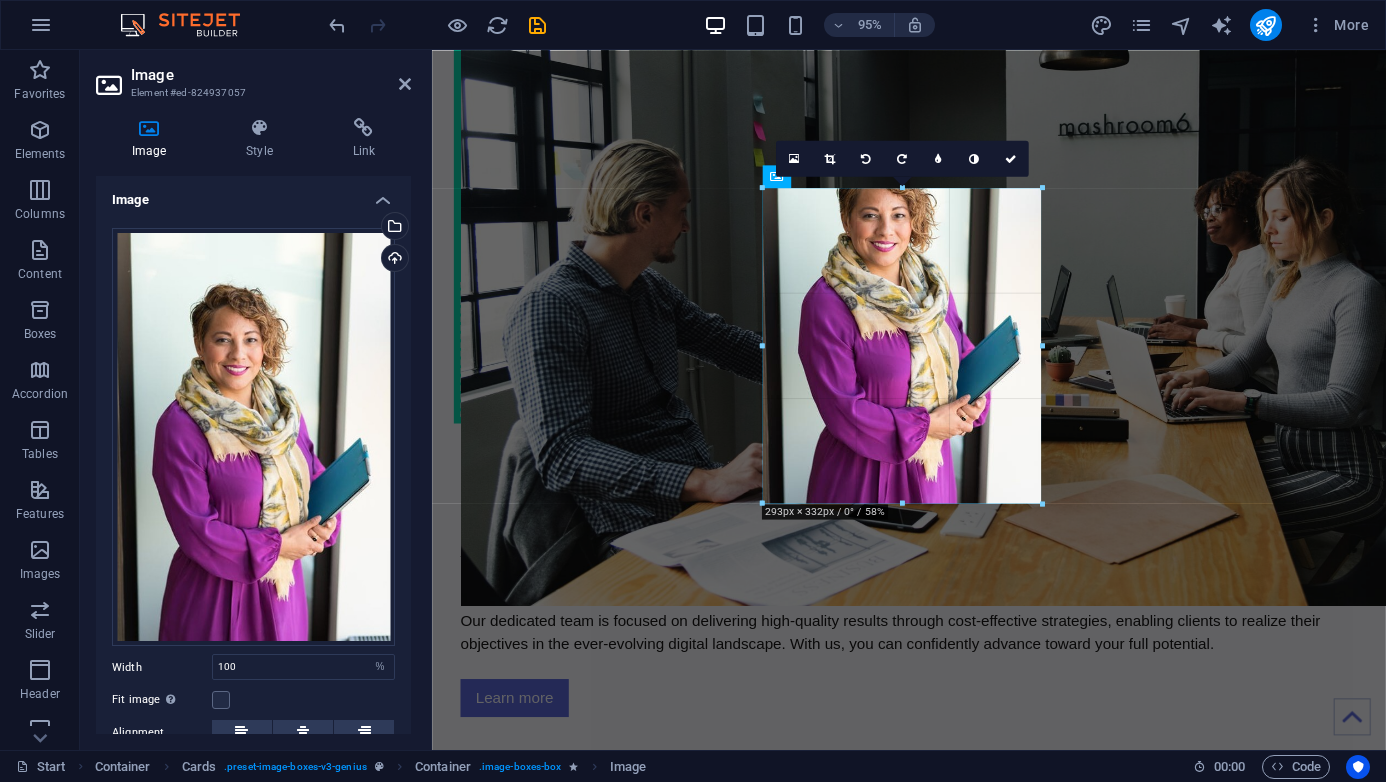 drag, startPoint x: 902, startPoint y: 444, endPoint x: 910, endPoint y: 507, distance: 63.505905 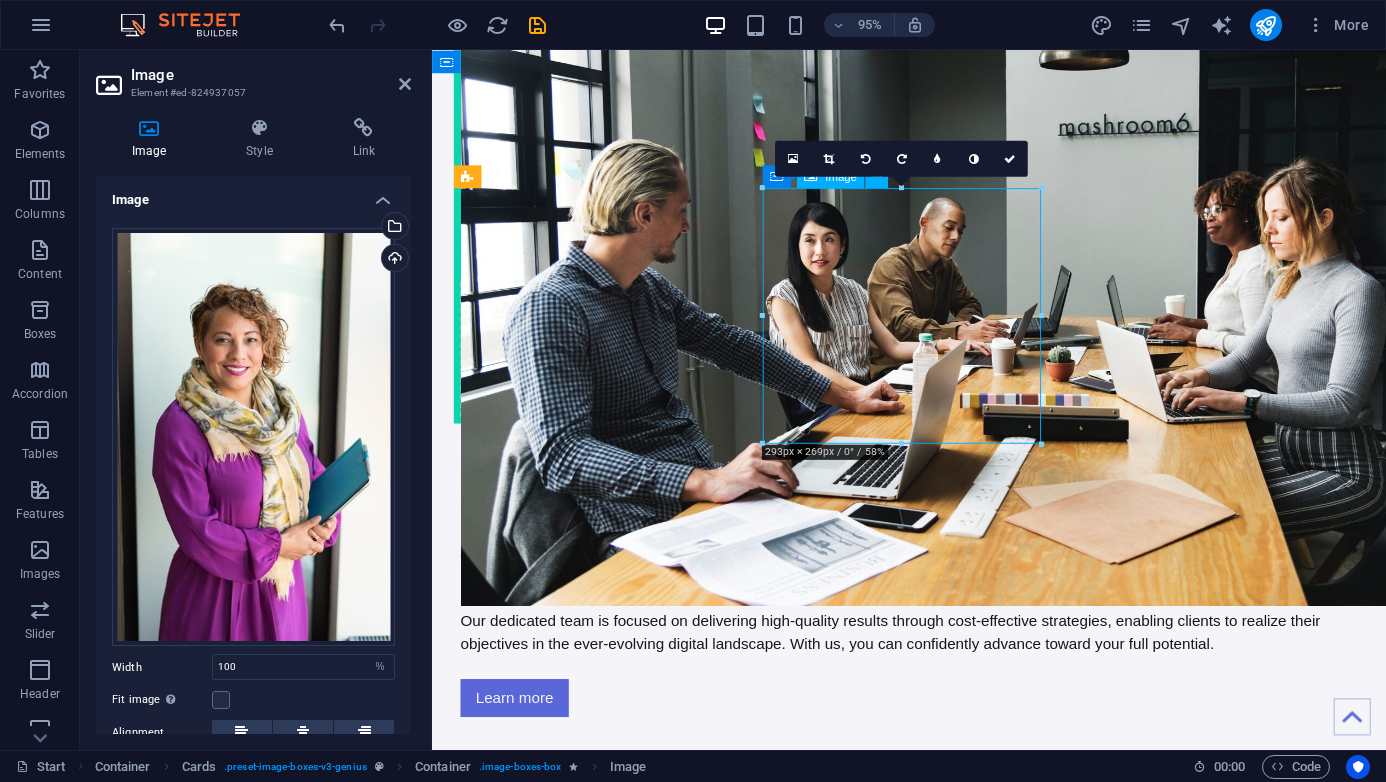 drag, startPoint x: 917, startPoint y: 323, endPoint x: 918, endPoint y: 347, distance: 24.020824 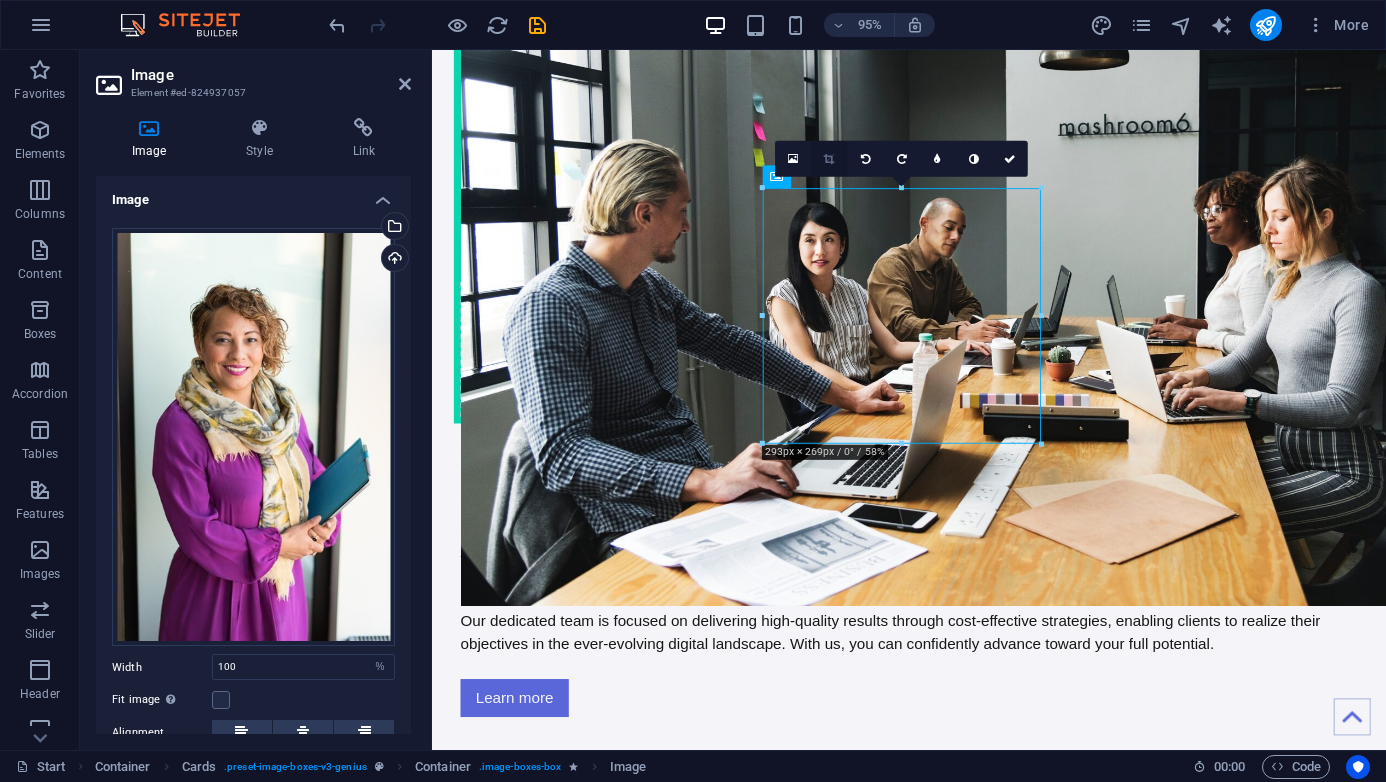 click at bounding box center (829, 157) 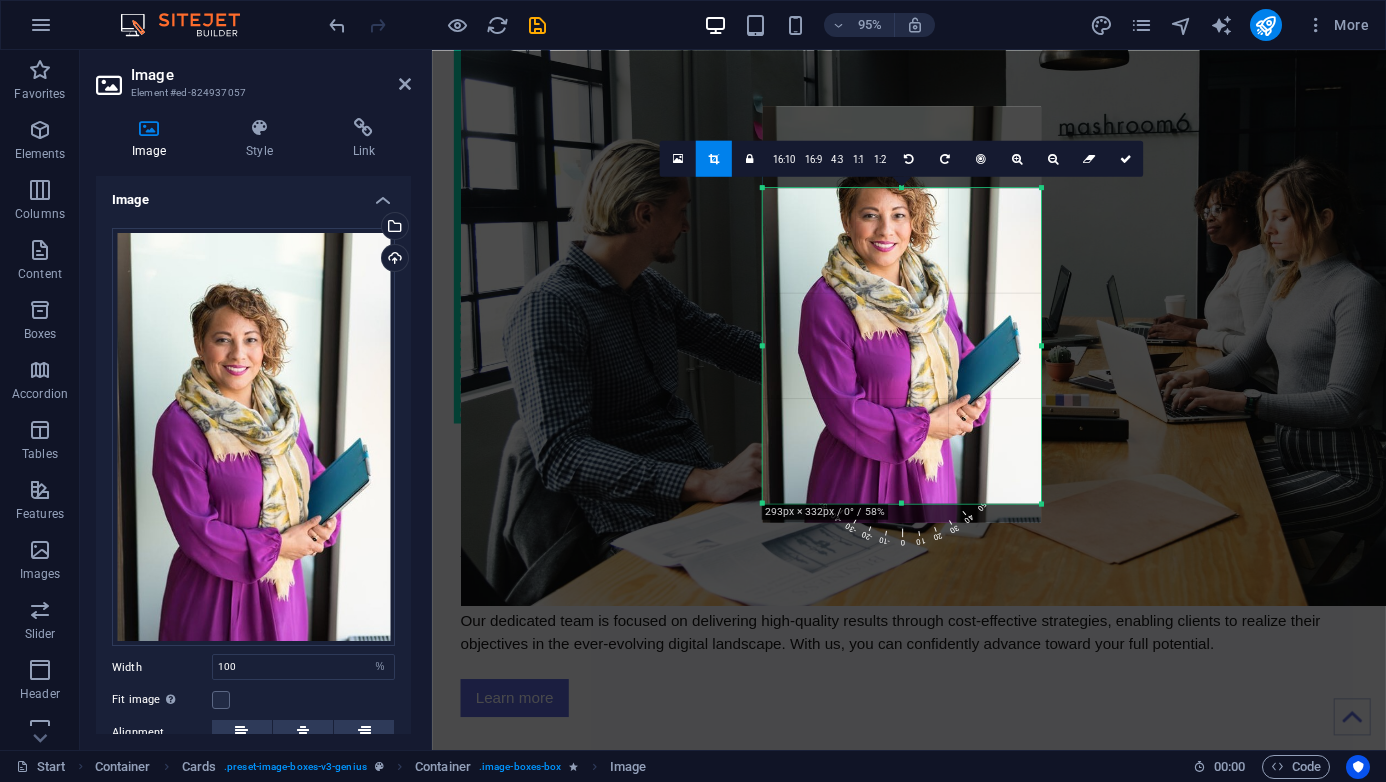 drag, startPoint x: 903, startPoint y: 446, endPoint x: 899, endPoint y: 509, distance: 63.126858 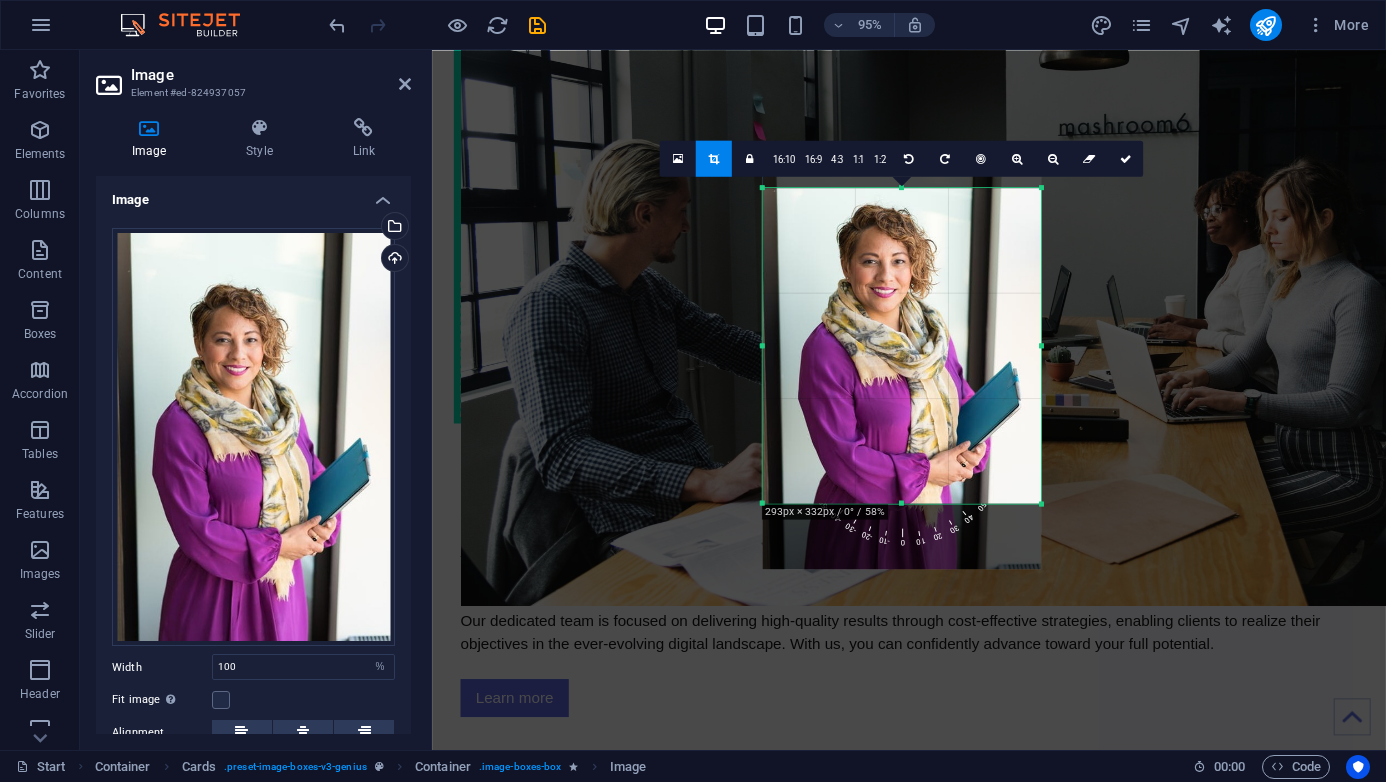 drag, startPoint x: 909, startPoint y: 312, endPoint x: 909, endPoint y: 356, distance: 44 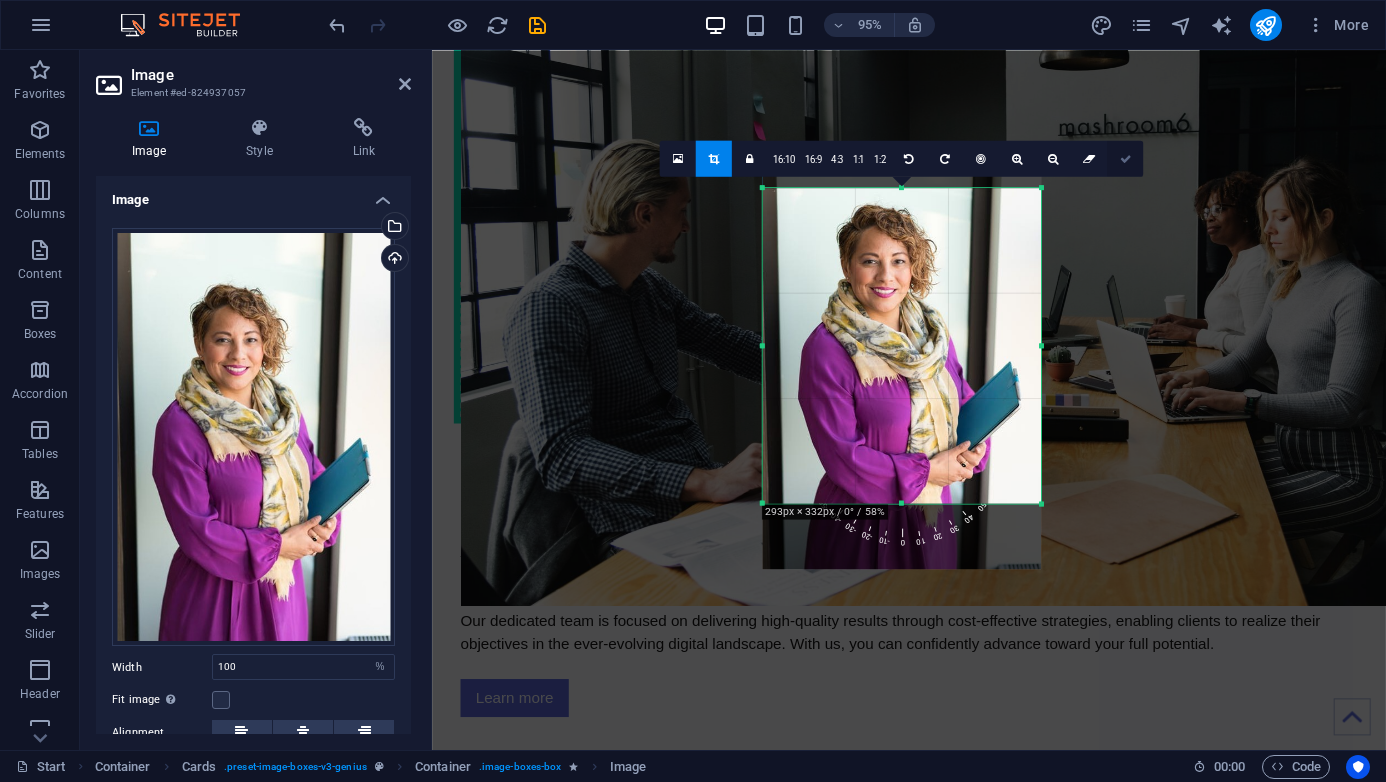 drag, startPoint x: 1121, startPoint y: 157, endPoint x: 736, endPoint y: 107, distance: 388.2332 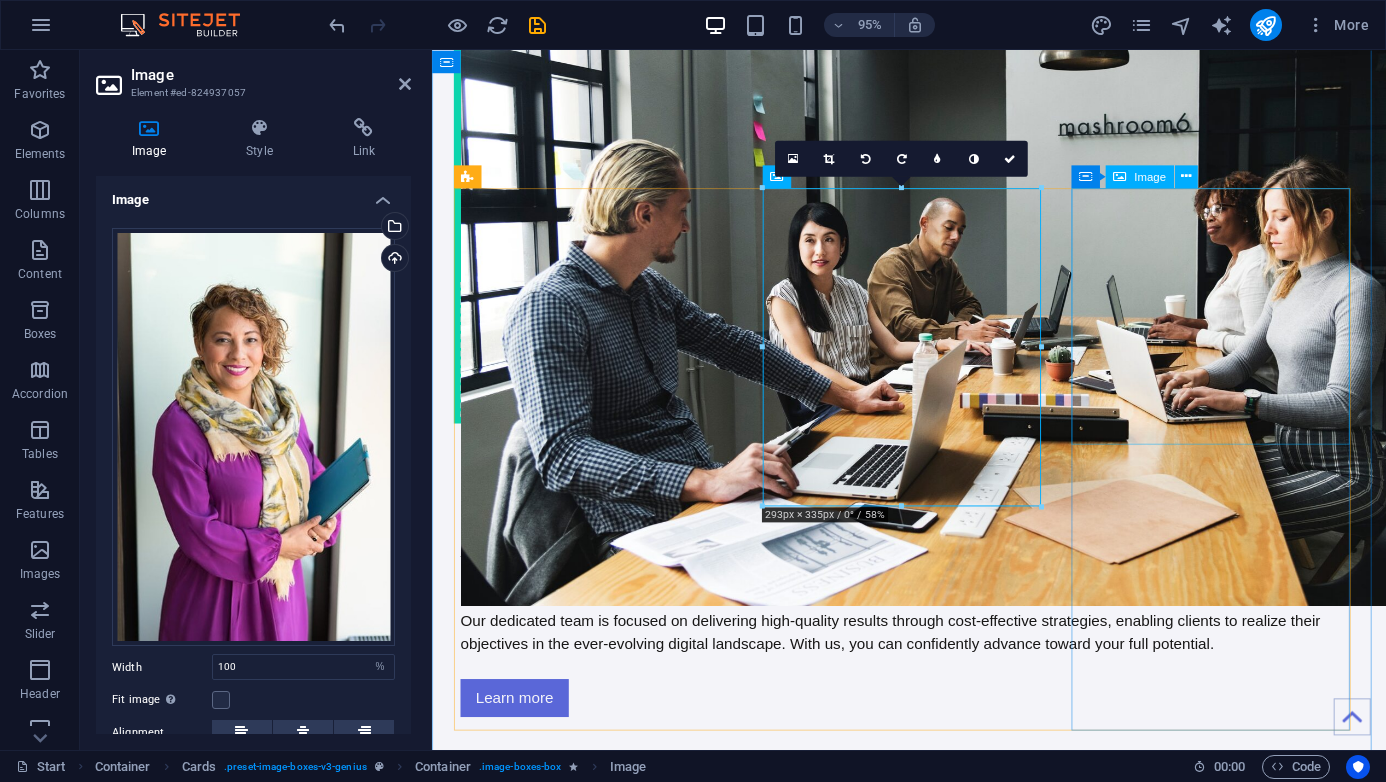 drag, startPoint x: 1241, startPoint y: 308, endPoint x: 1235, endPoint y: 292, distance: 17.088007 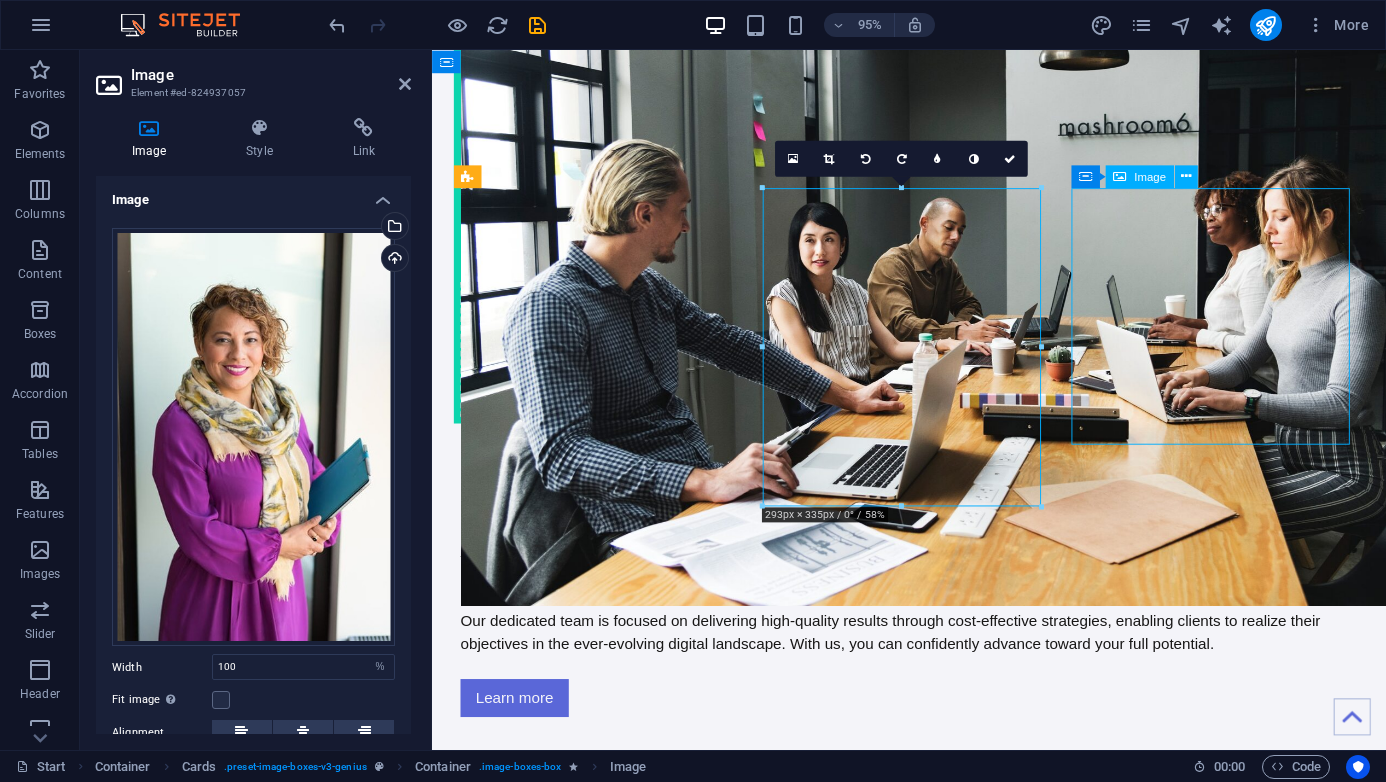 scroll, scrollTop: 2643, scrollLeft: 0, axis: vertical 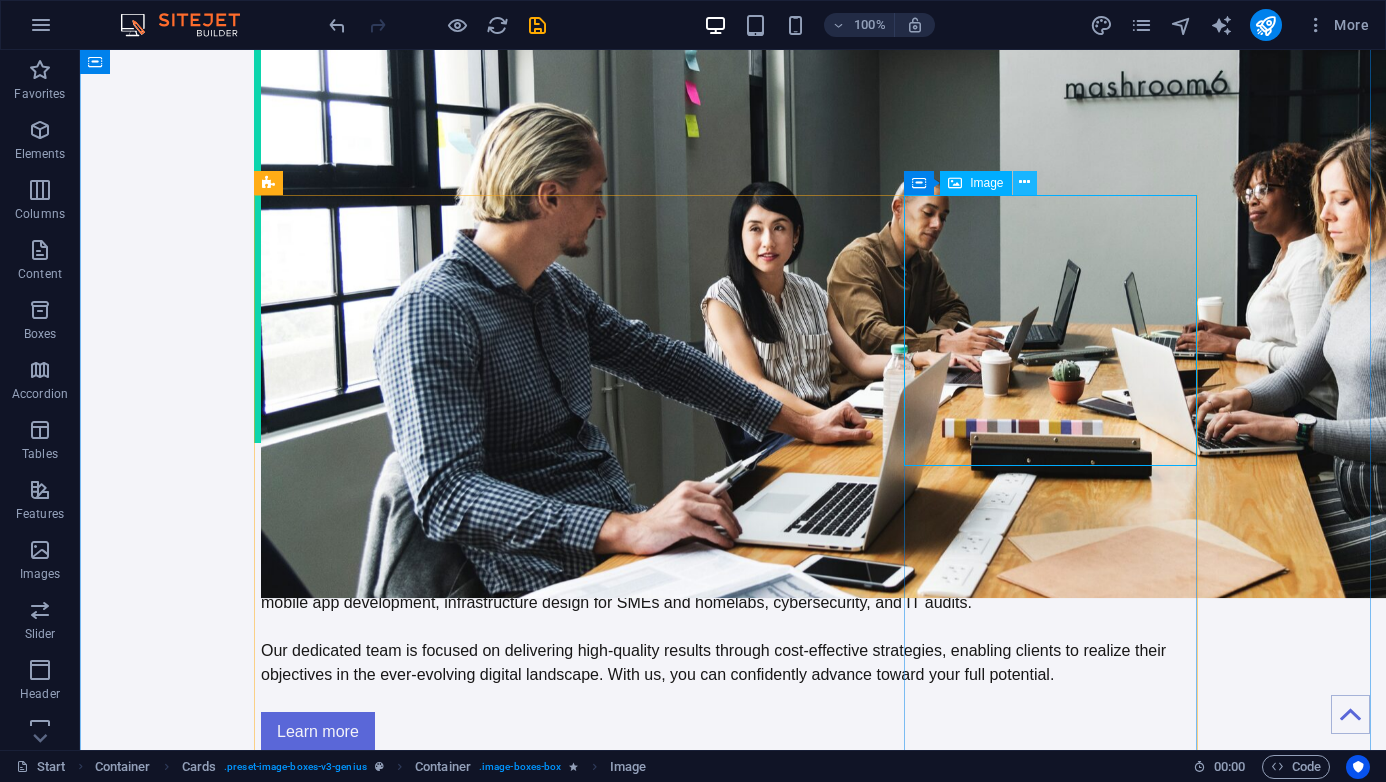 click at bounding box center (1024, 182) 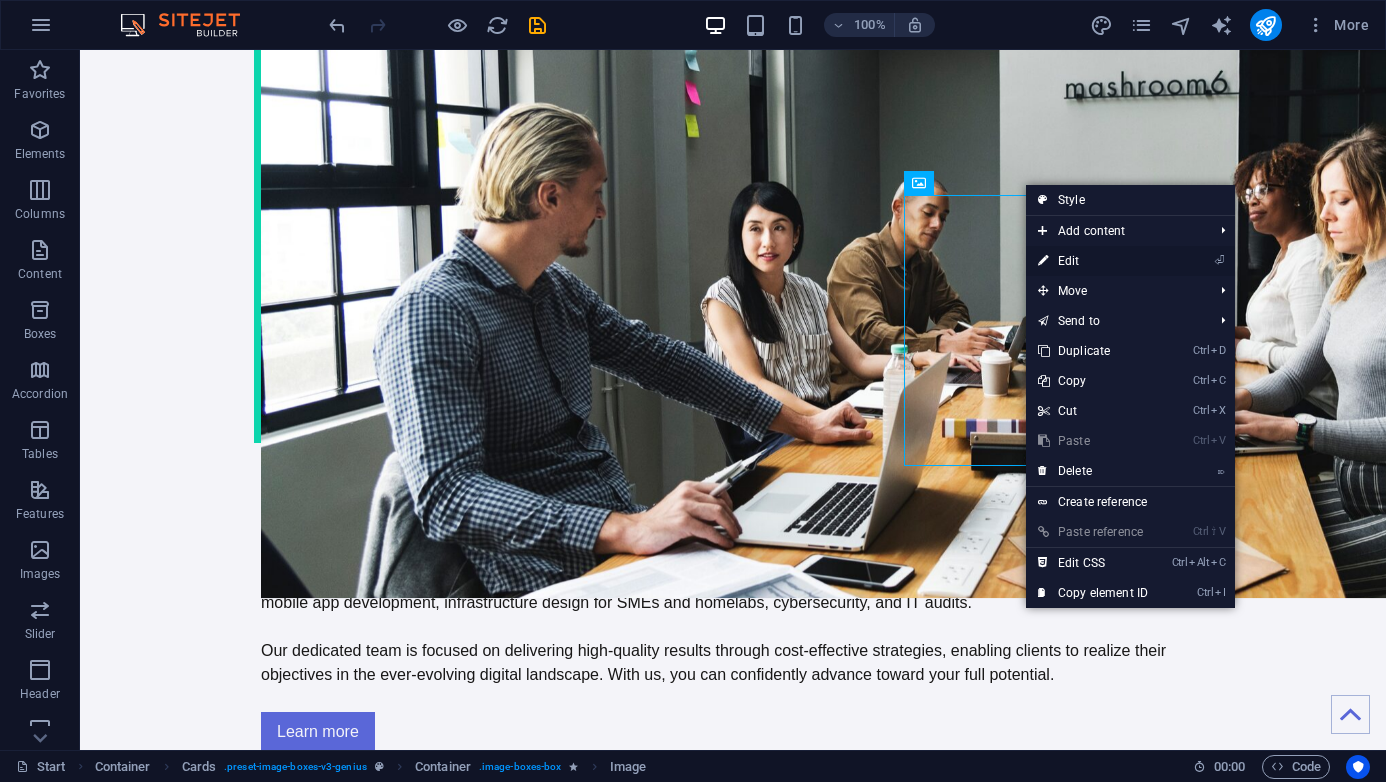 click on "⏎  Edit" at bounding box center [1093, 261] 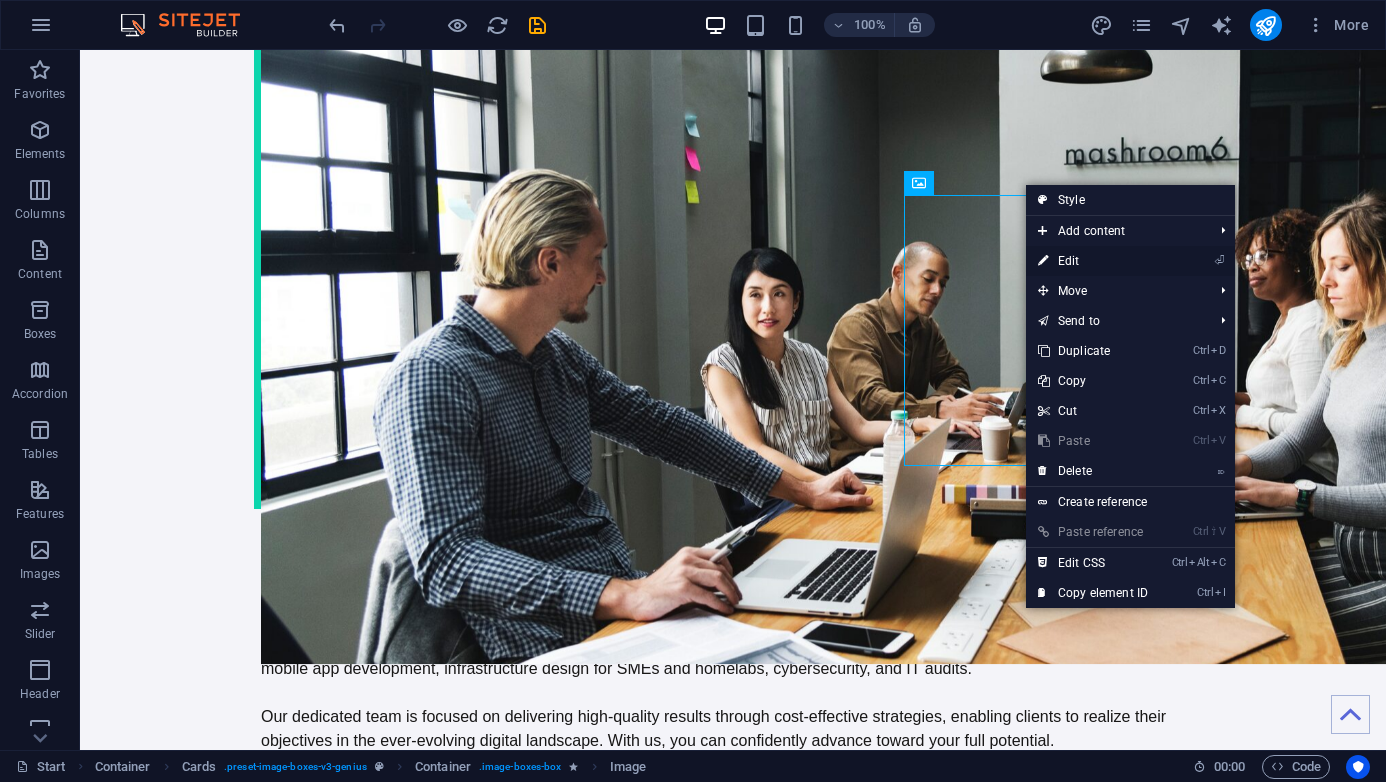select on "%" 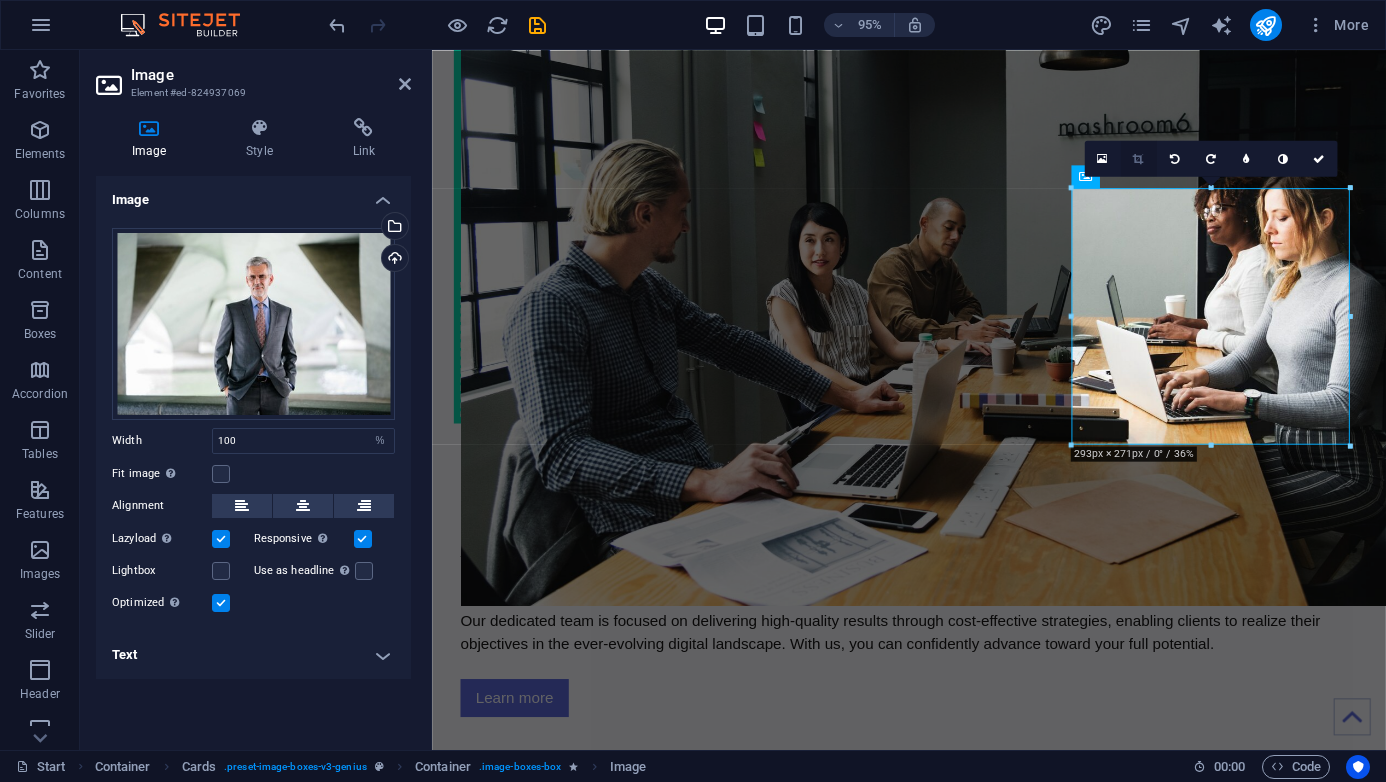 drag, startPoint x: 1135, startPoint y: 154, endPoint x: 1136, endPoint y: 170, distance: 16.03122 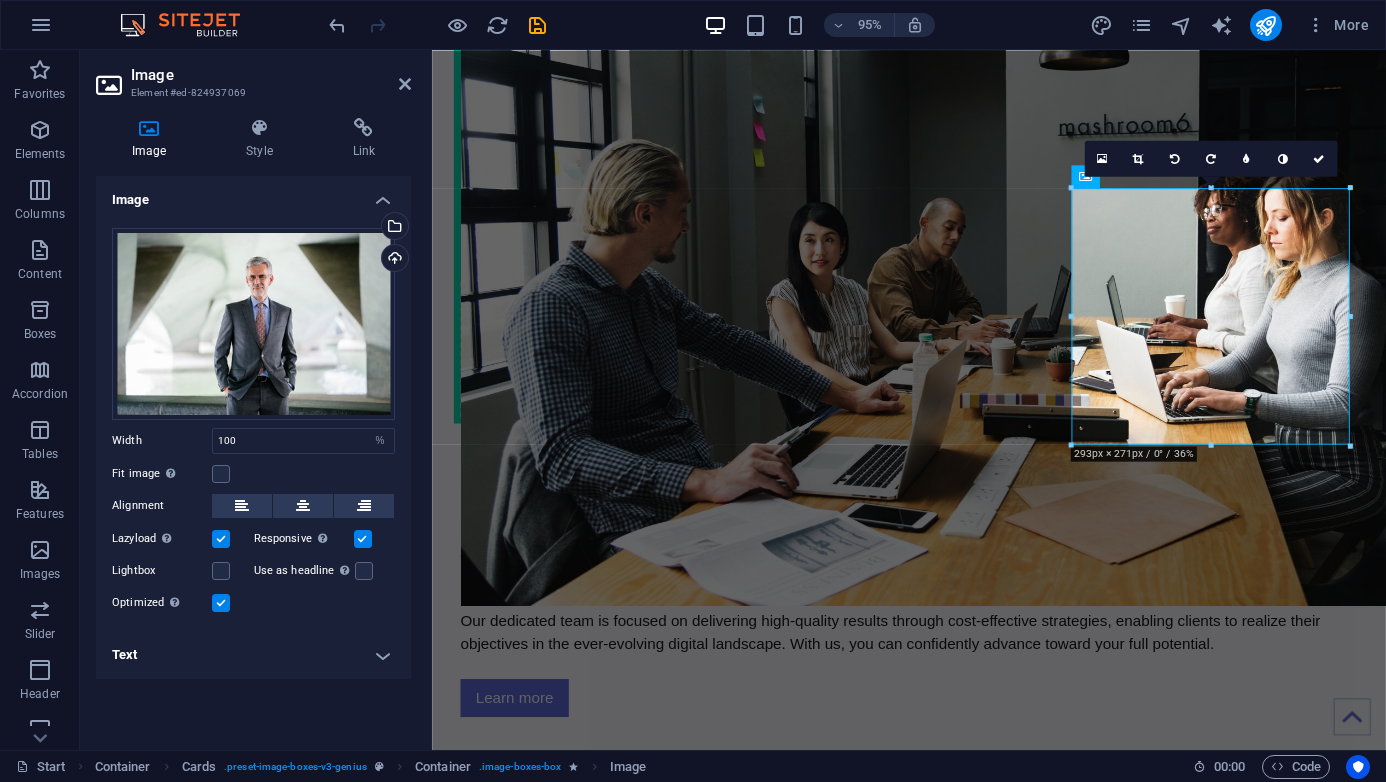 click at bounding box center (1138, 157) 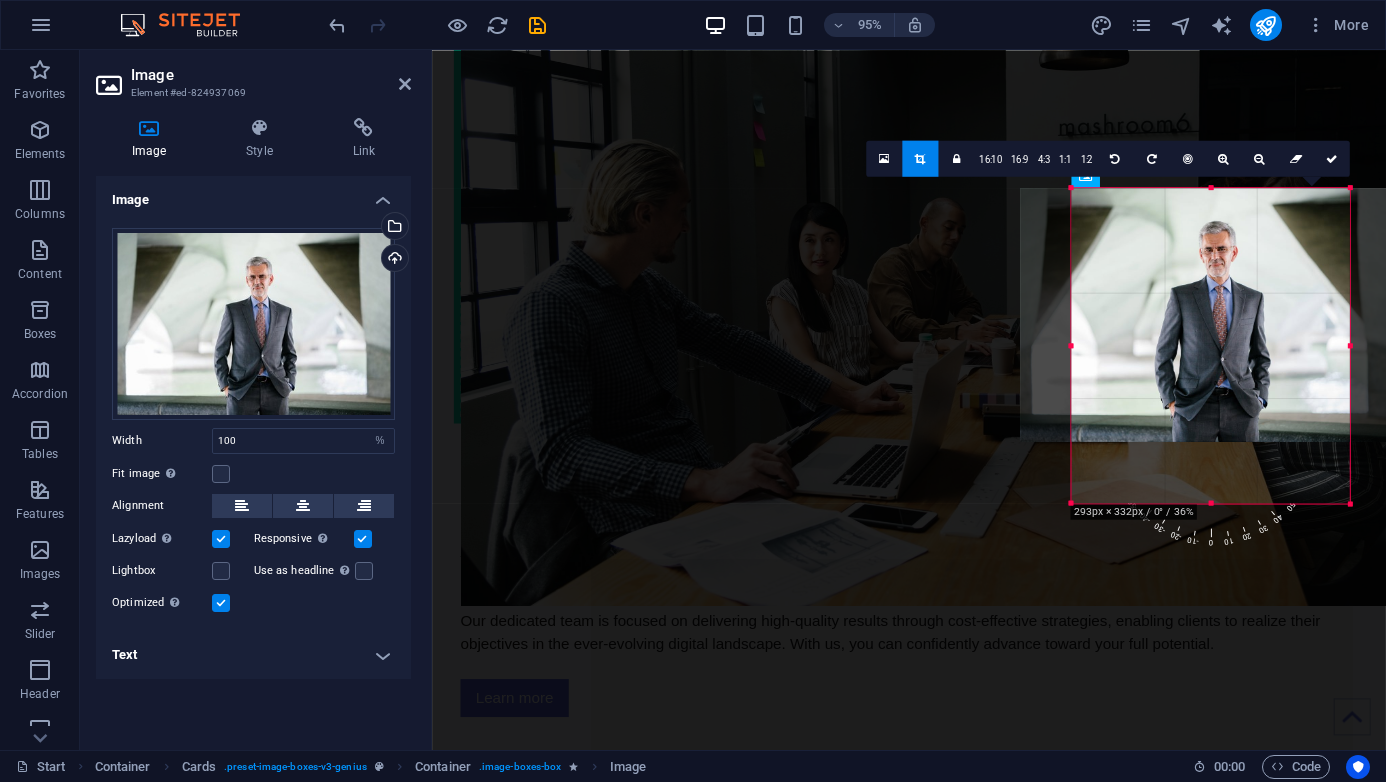 drag, startPoint x: 1213, startPoint y: 447, endPoint x: 1204, endPoint y: 508, distance: 61.66036 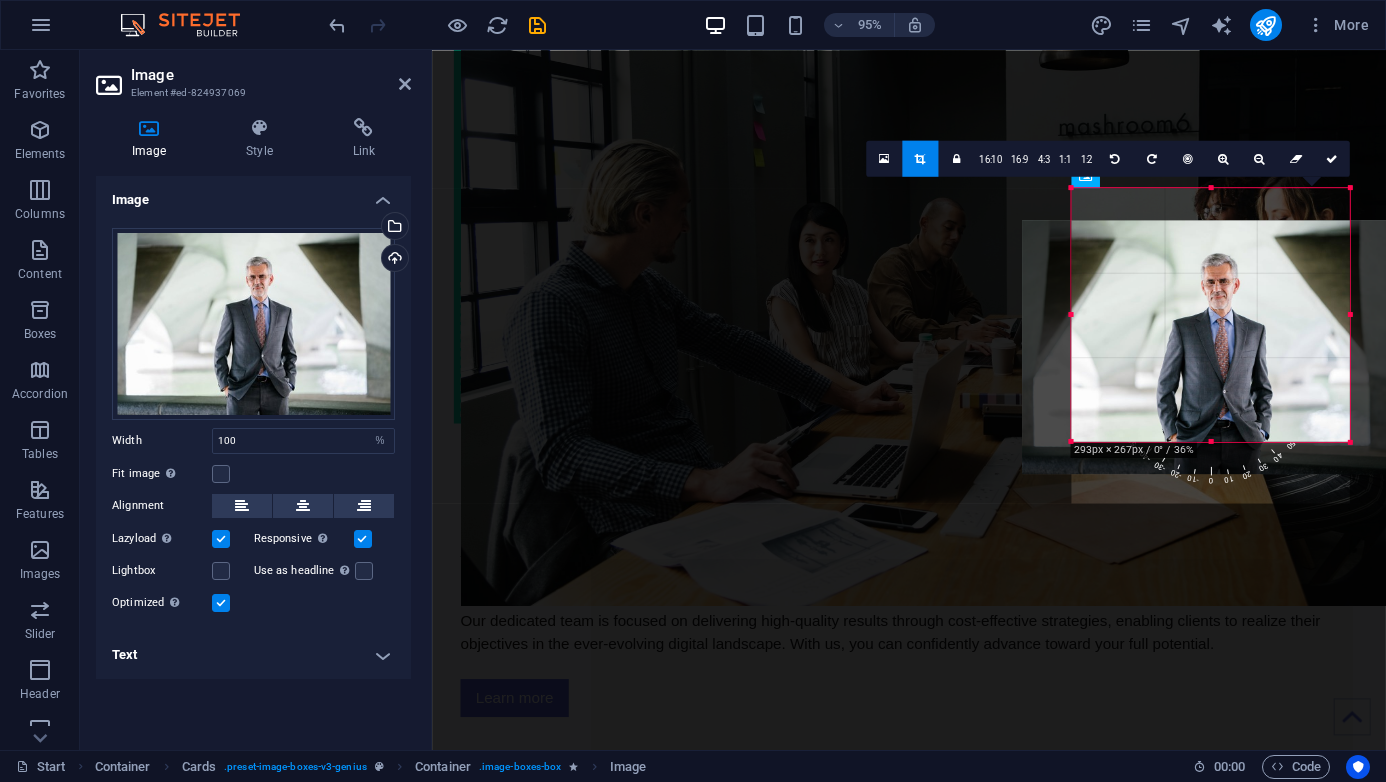 drag, startPoint x: 1198, startPoint y: 346, endPoint x: 1197, endPoint y: 380, distance: 34.0147 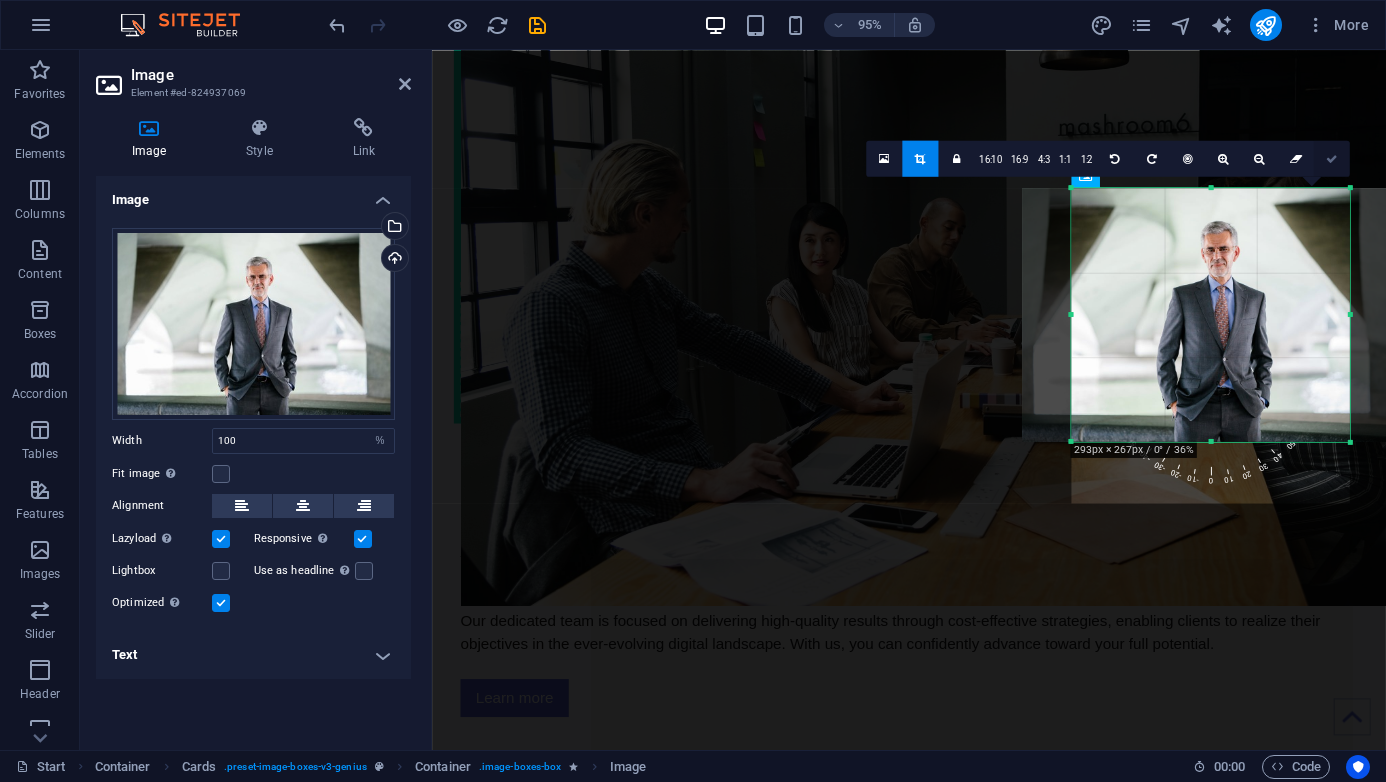 click at bounding box center (1332, 157) 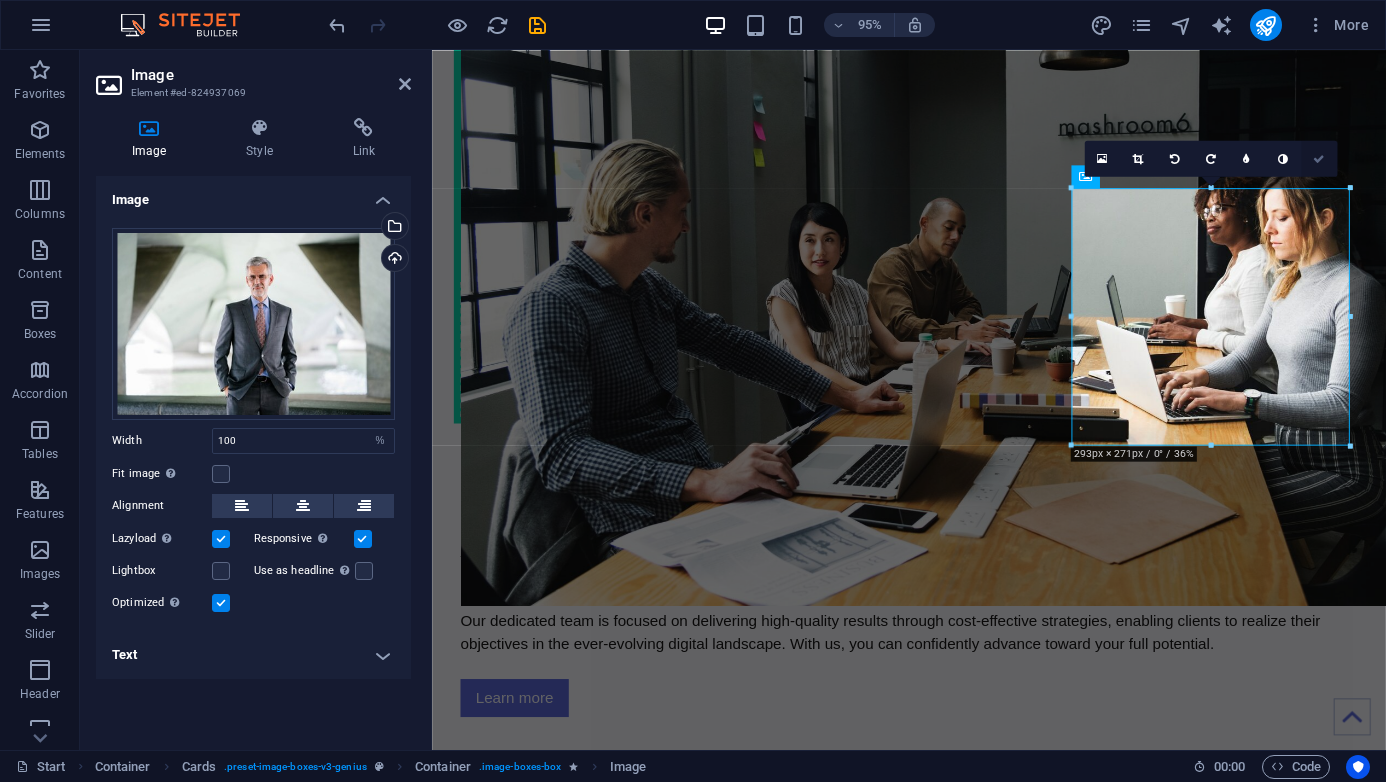 click at bounding box center (1319, 157) 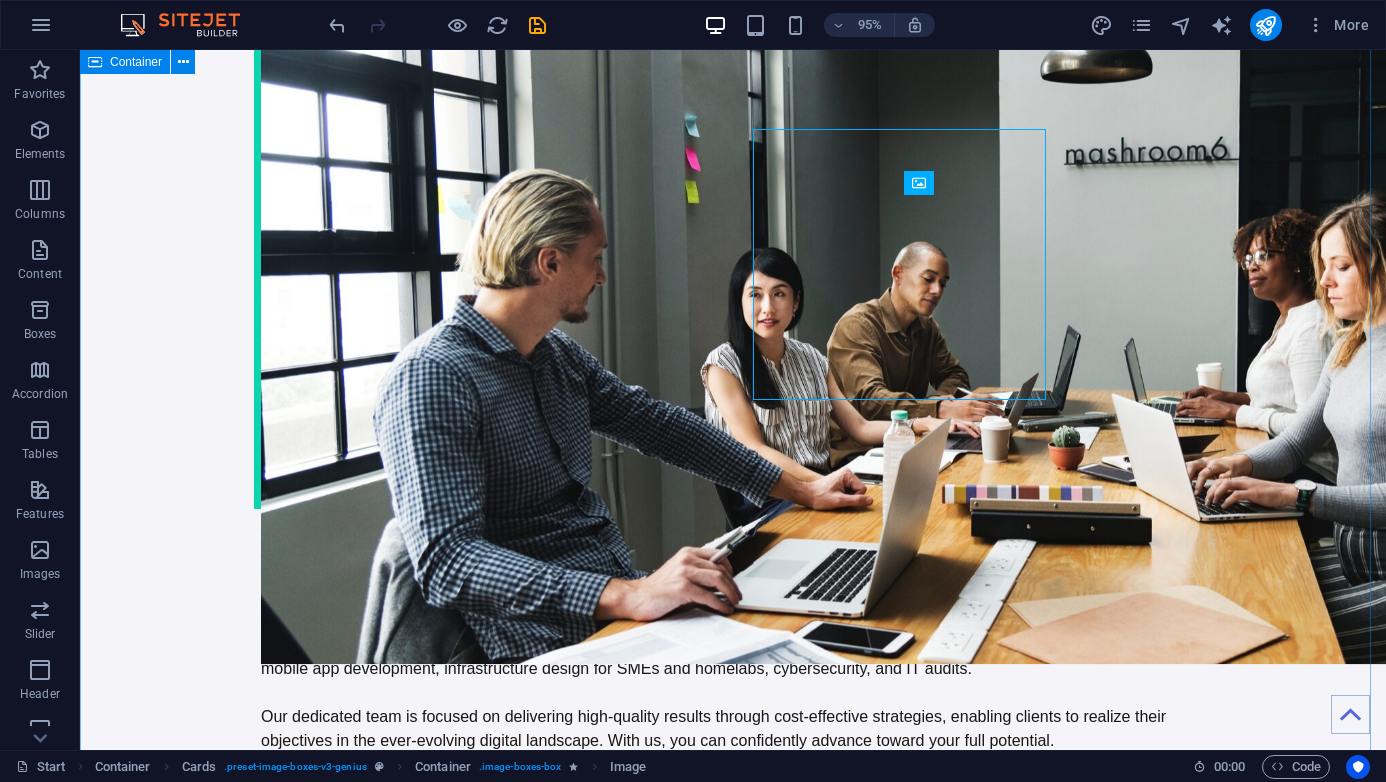 scroll, scrollTop: 2643, scrollLeft: 0, axis: vertical 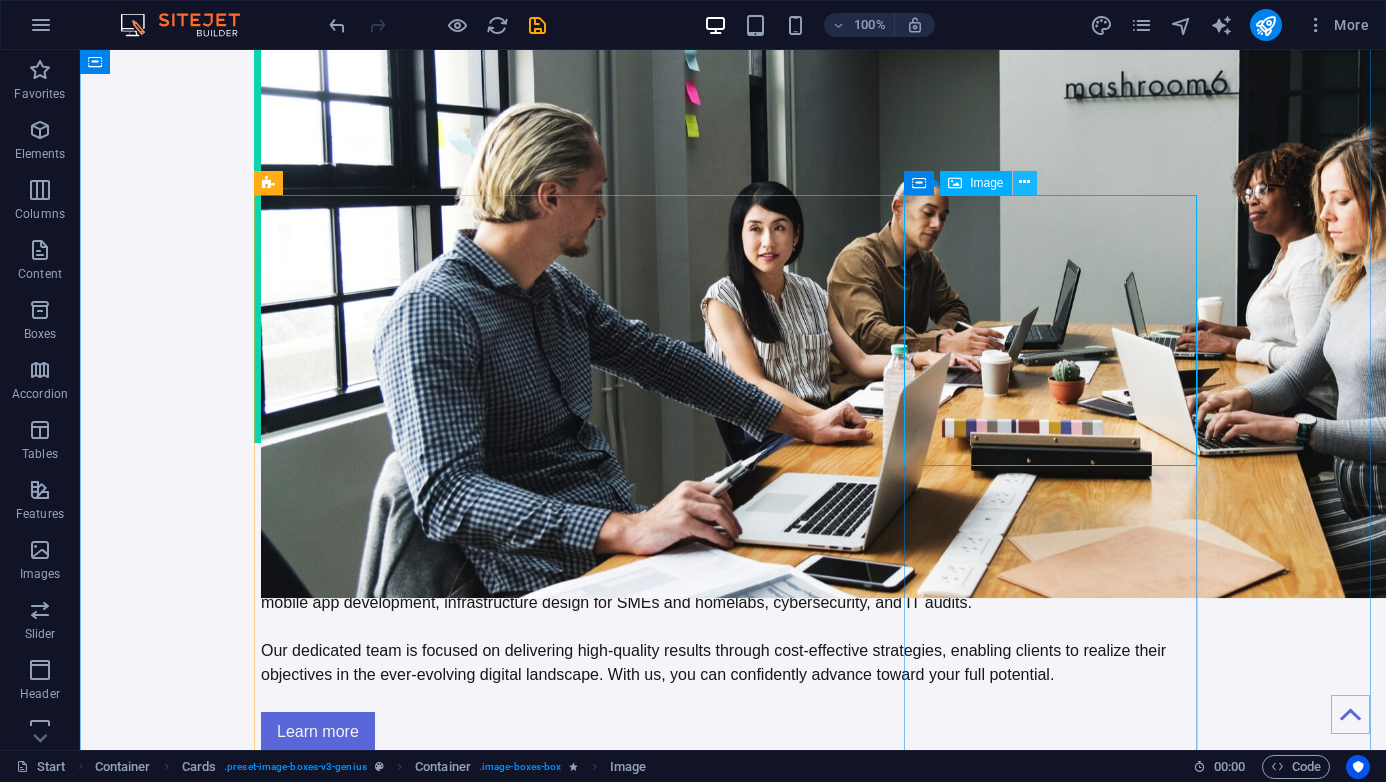 click at bounding box center [1024, 182] 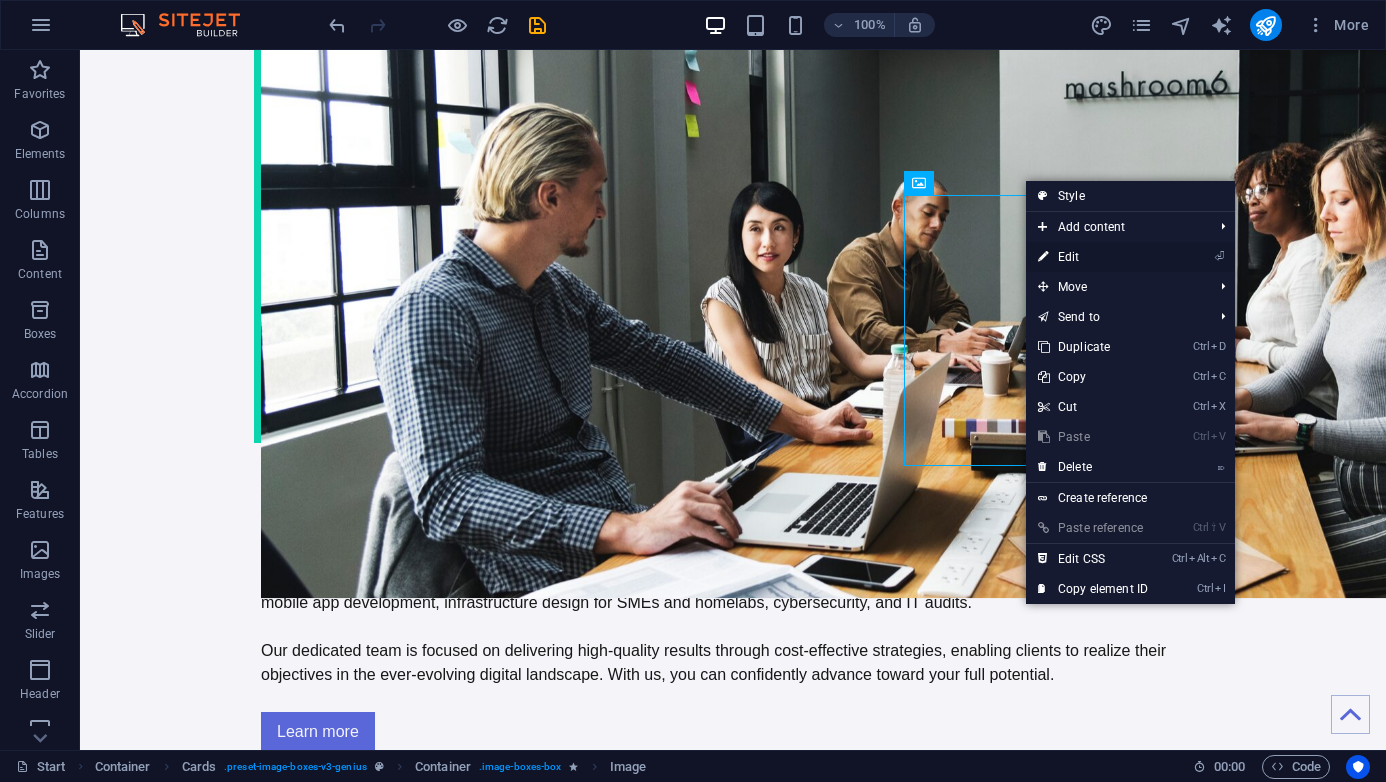 click on "⏎  Edit" at bounding box center [1093, 257] 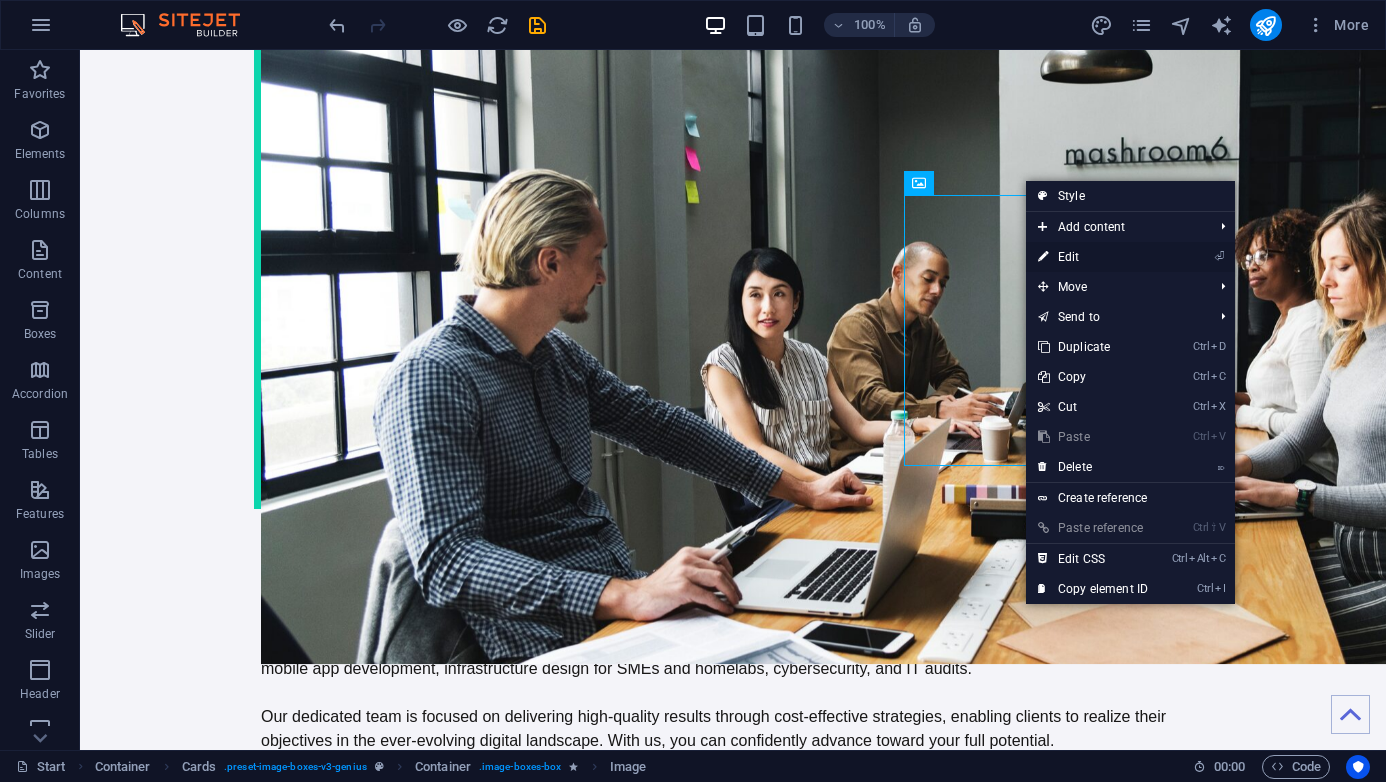 select on "%" 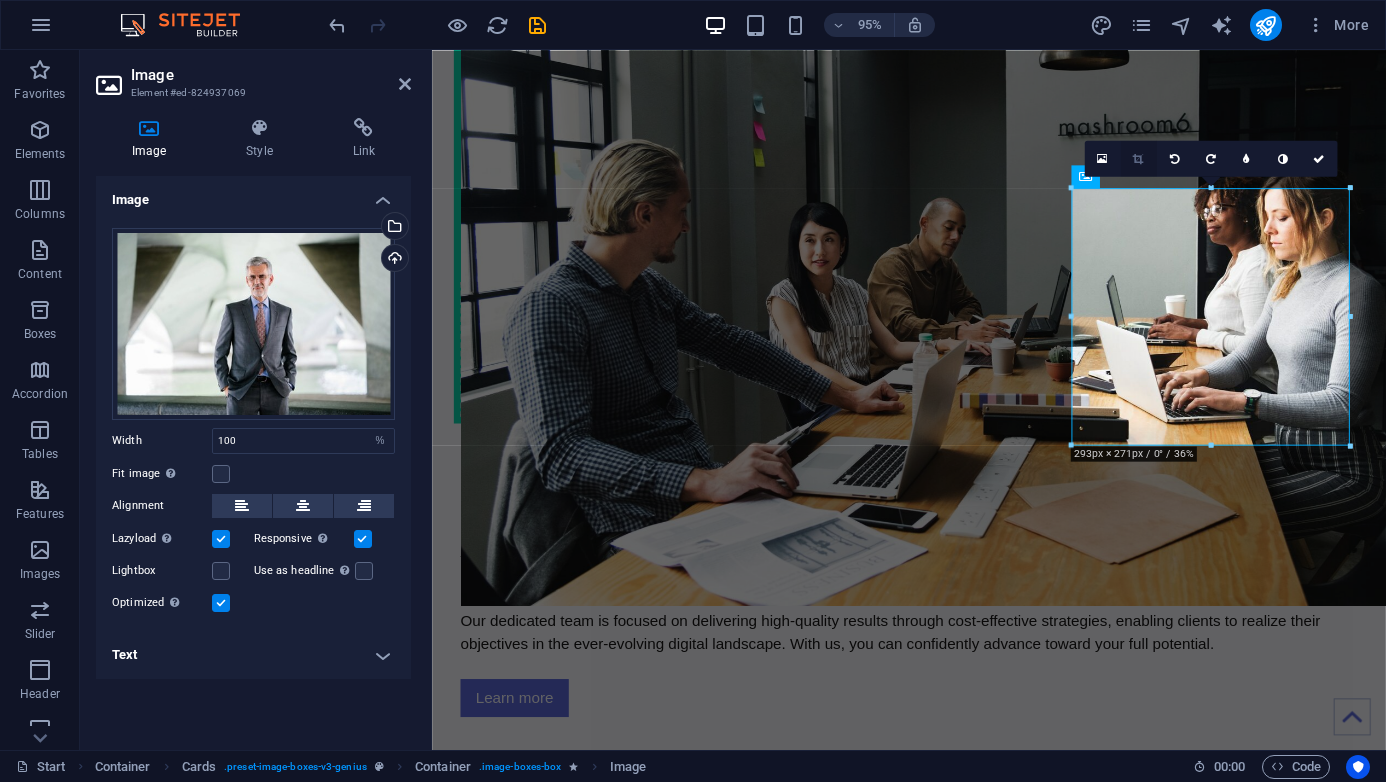 click at bounding box center [1138, 158] 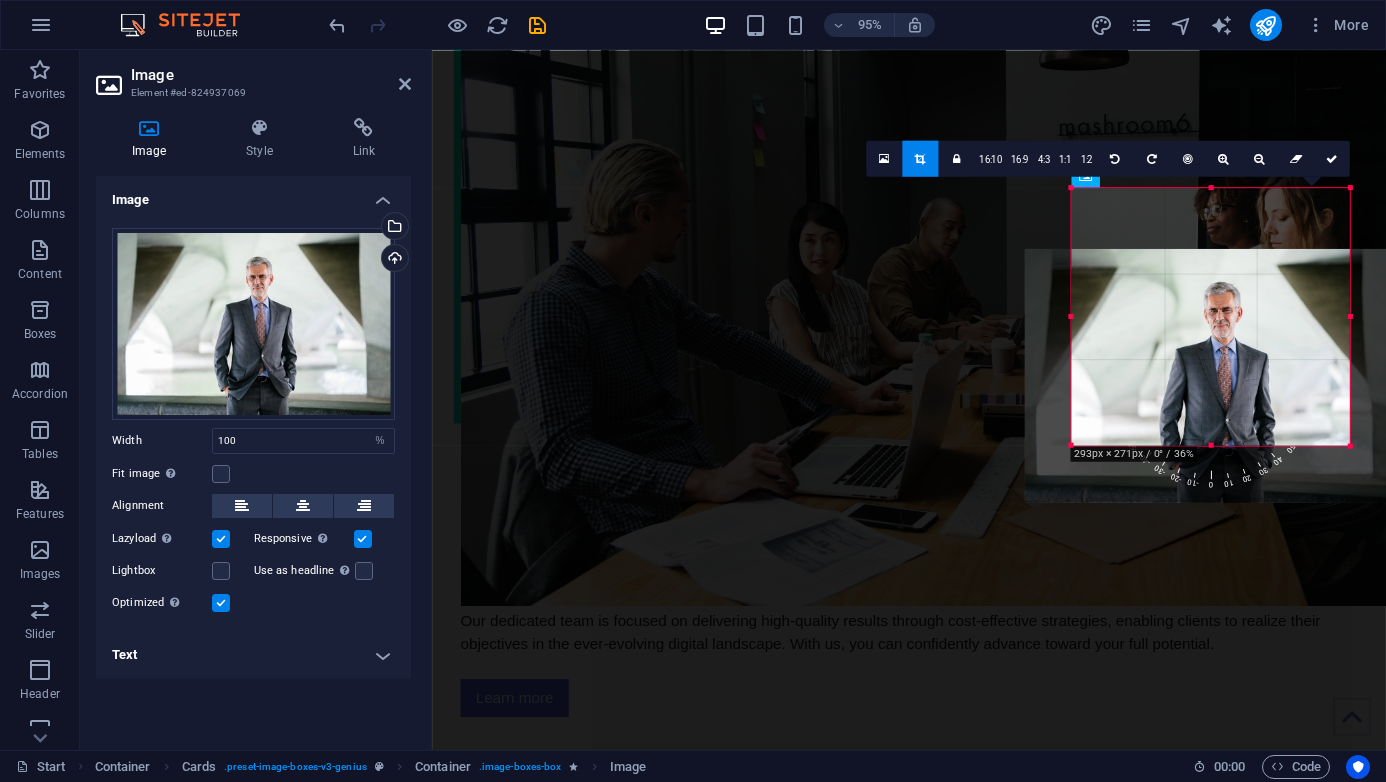 drag, startPoint x: 1211, startPoint y: 353, endPoint x: 1211, endPoint y: 417, distance: 64 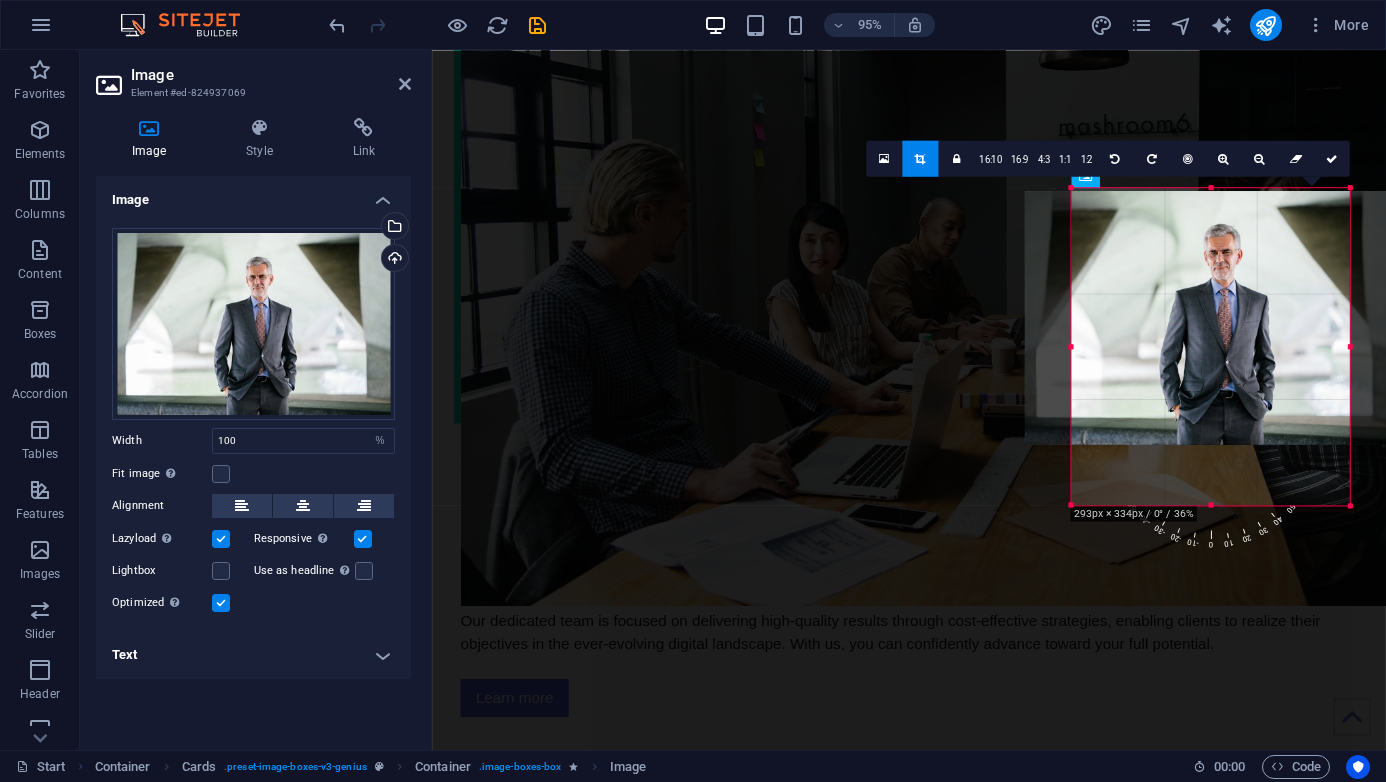 drag, startPoint x: 1212, startPoint y: 445, endPoint x: 1214, endPoint y: 508, distance: 63.03174 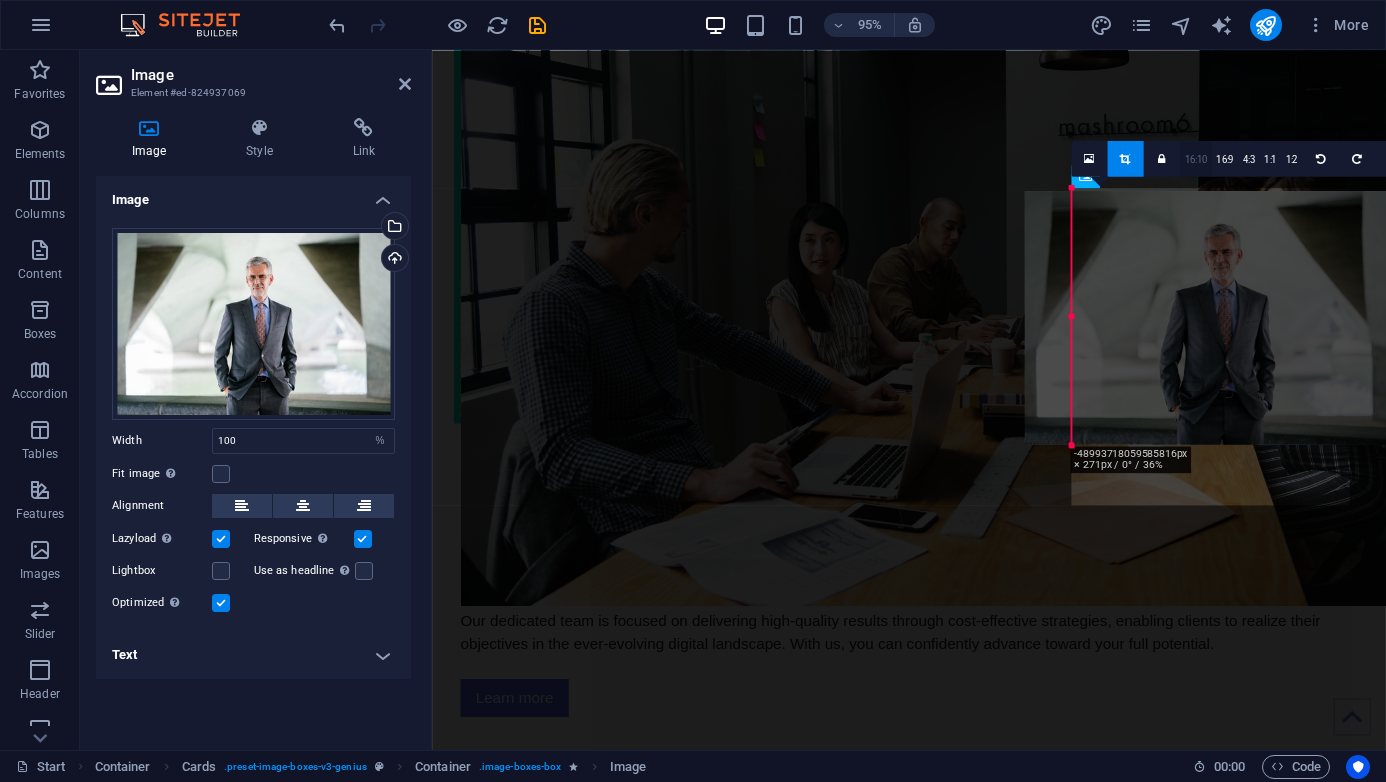 click on "16:10" at bounding box center [1196, 159] 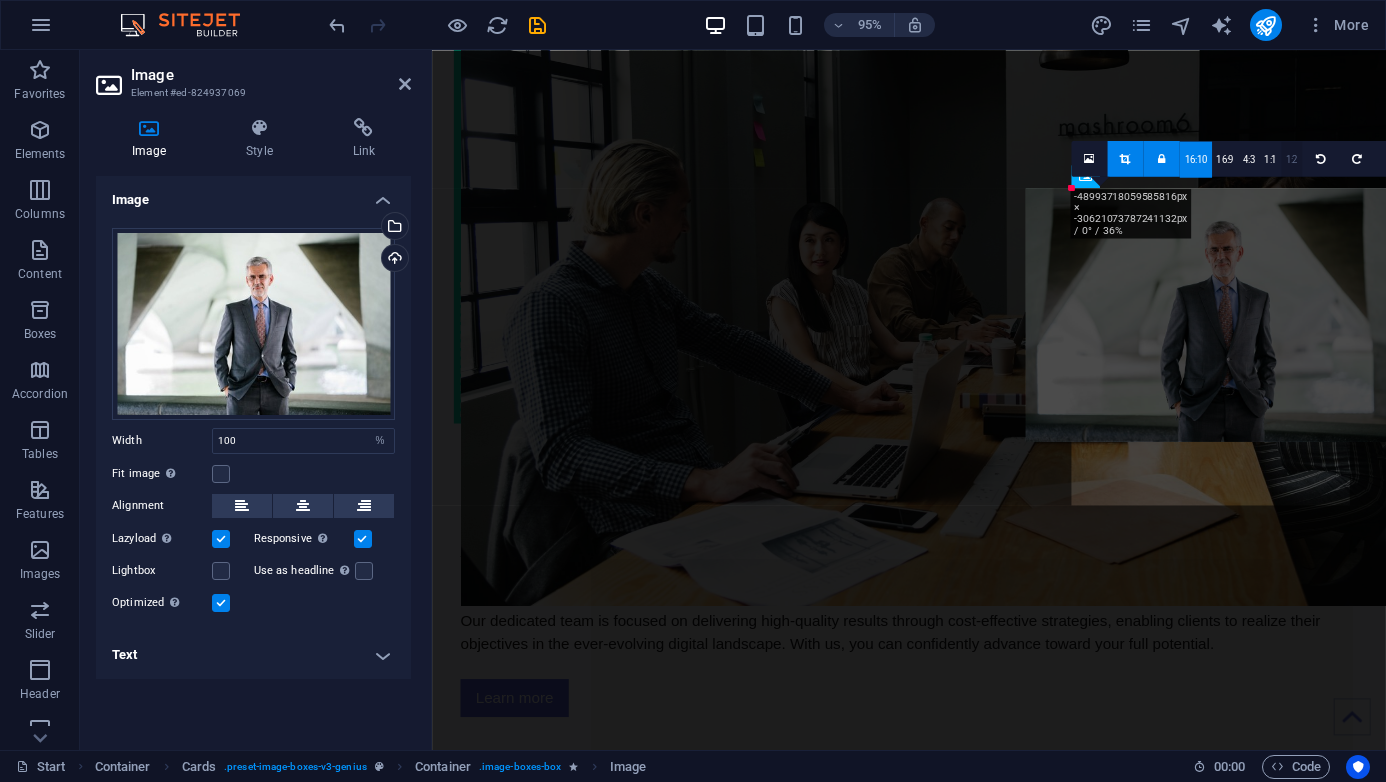 click on "1:2" at bounding box center [1291, 159] 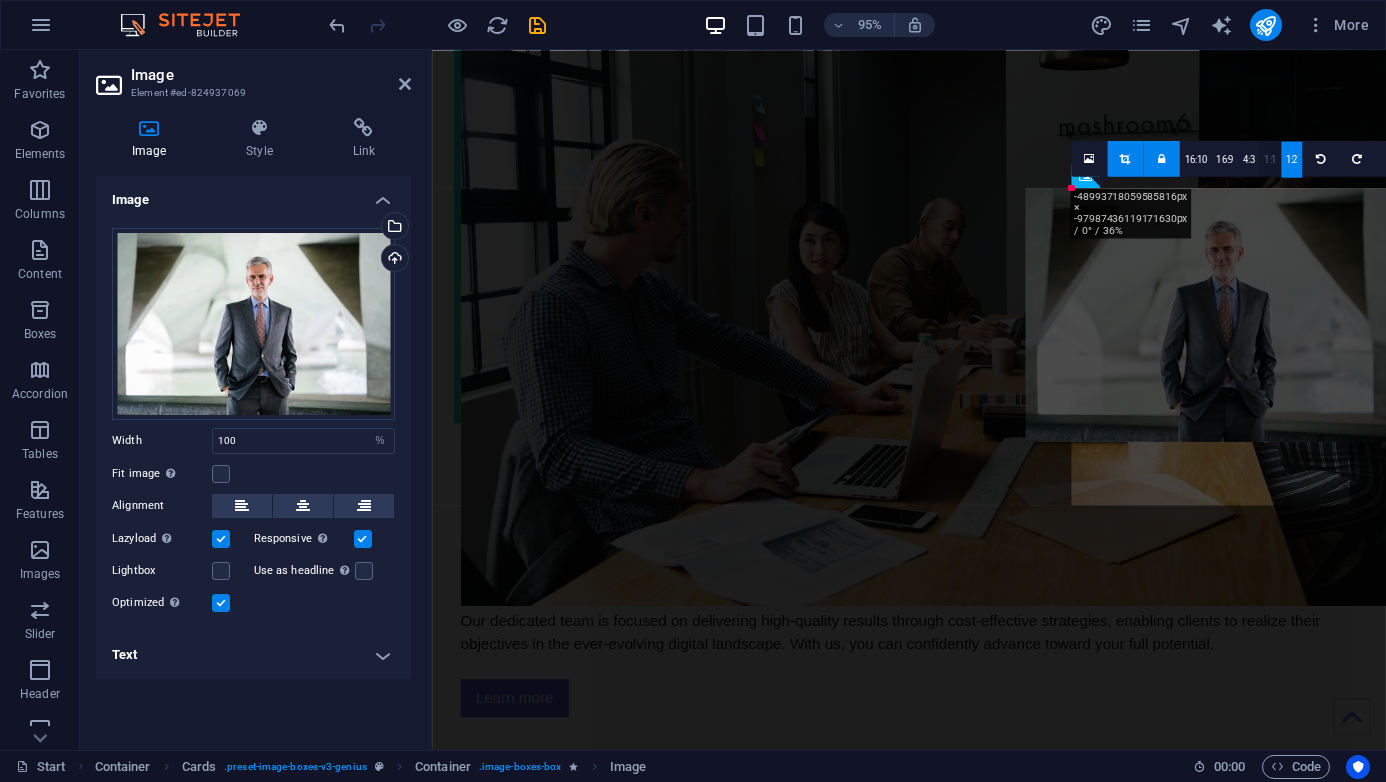 click on "1:1" at bounding box center (1270, 159) 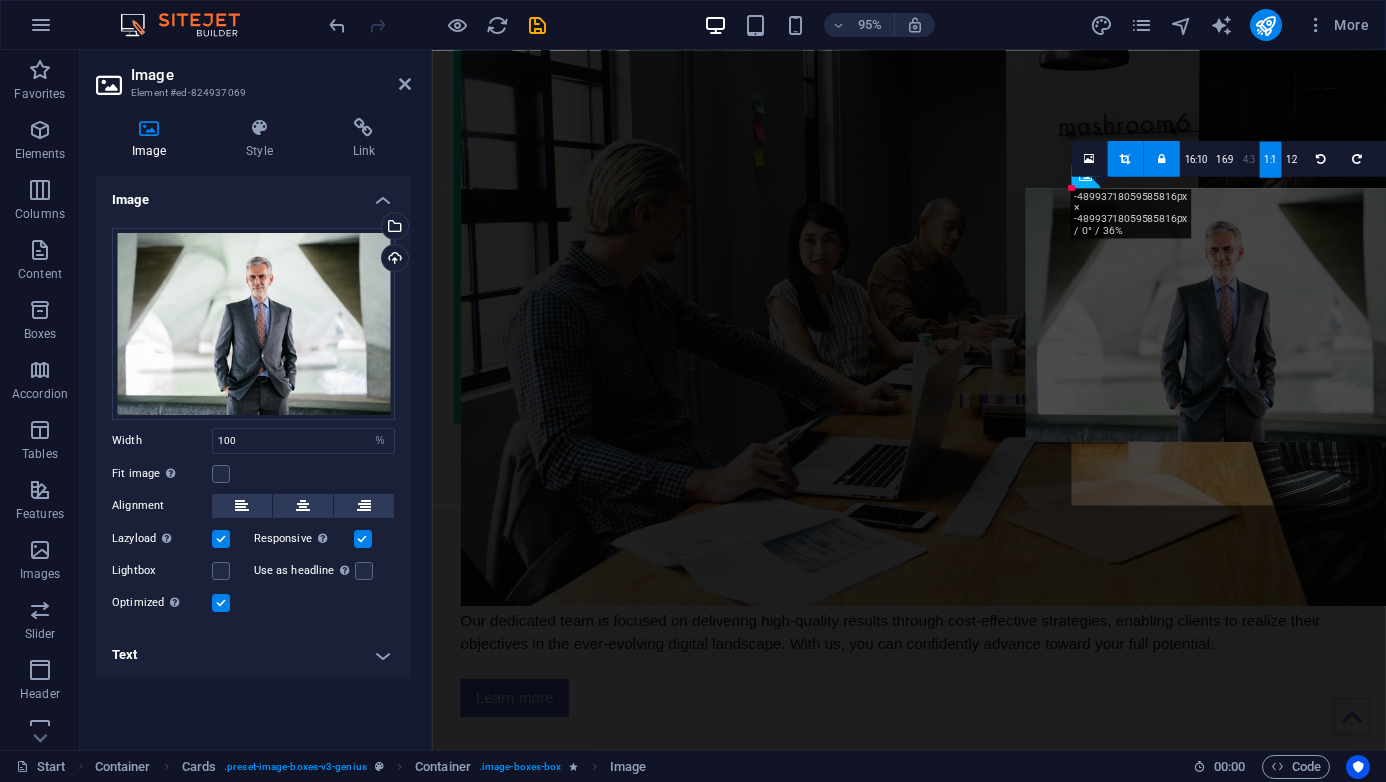 click on "4:3" at bounding box center (1248, 159) 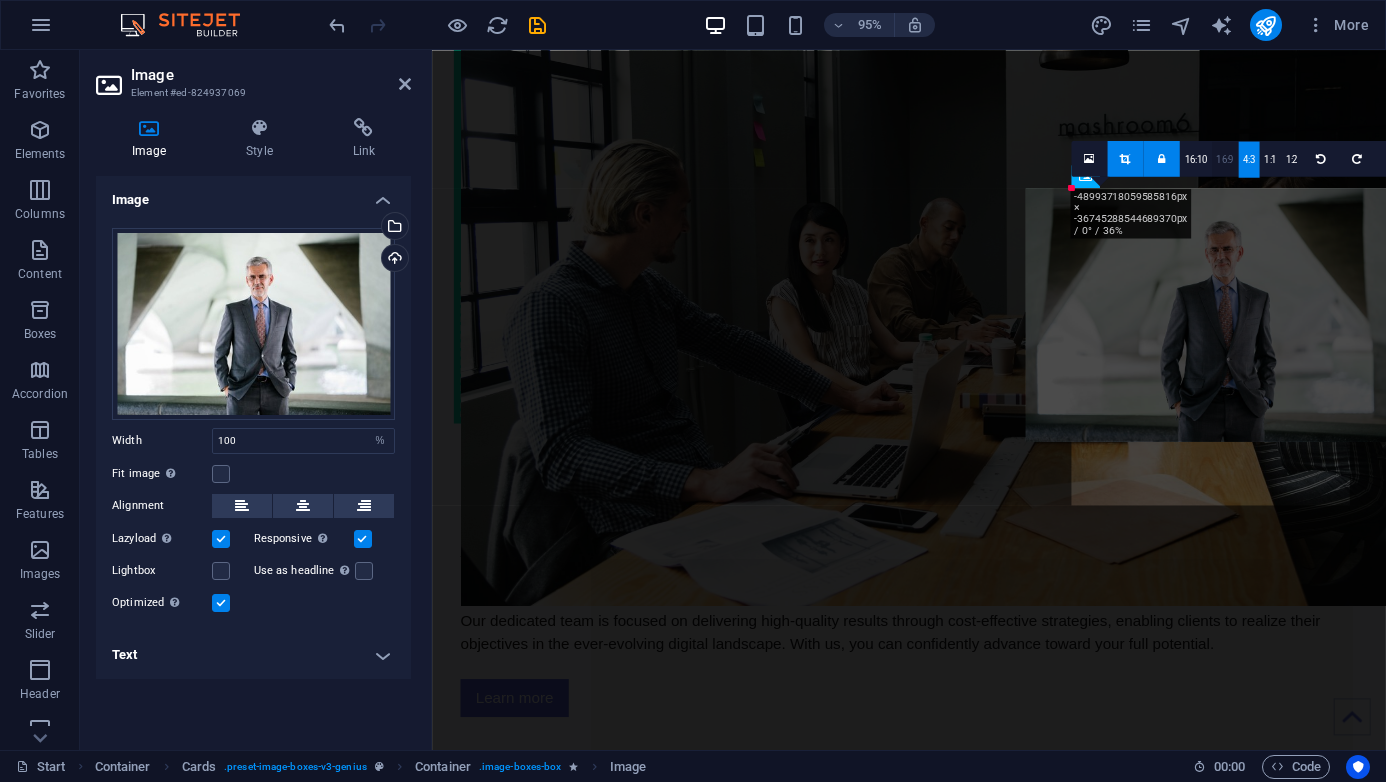 click on "16:9" at bounding box center (1225, 159) 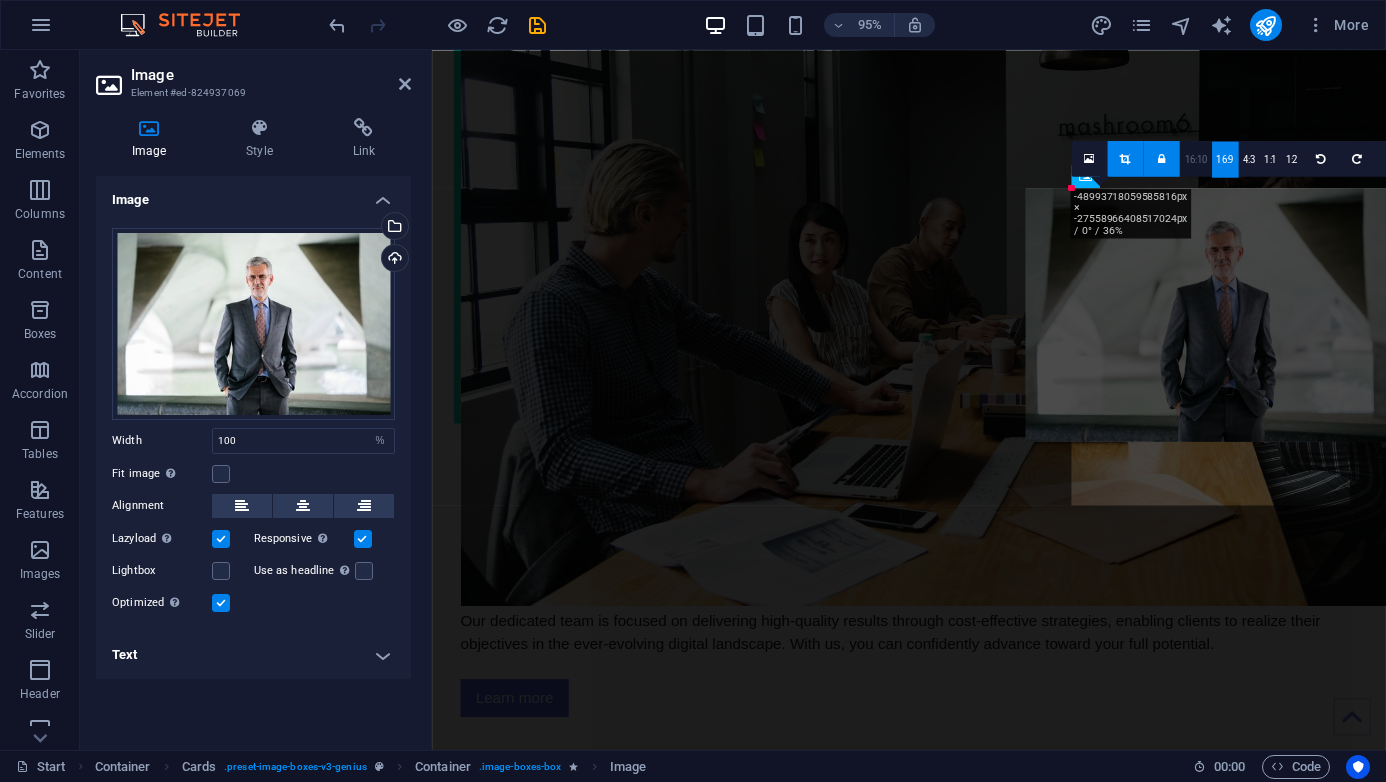 click on "16:10" at bounding box center [1196, 159] 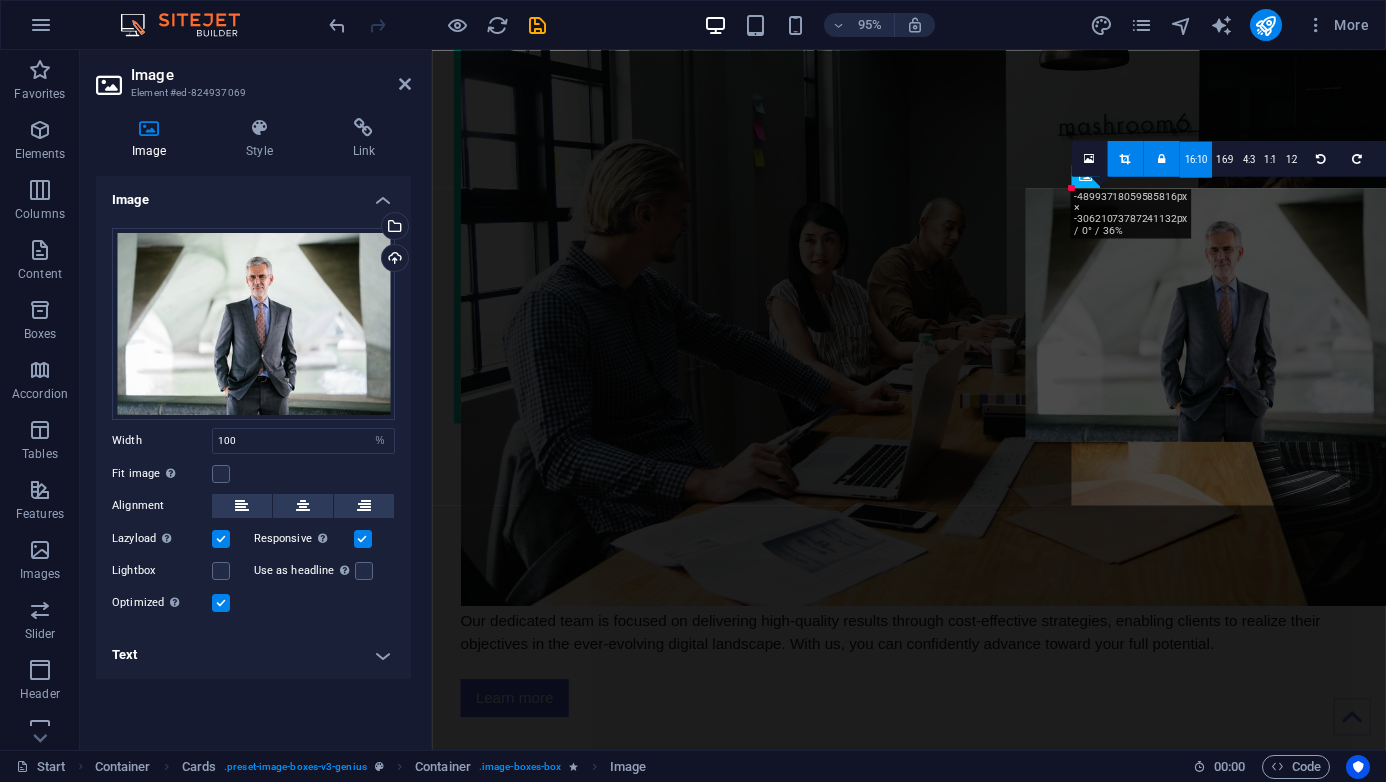 click at bounding box center [1125, 157] 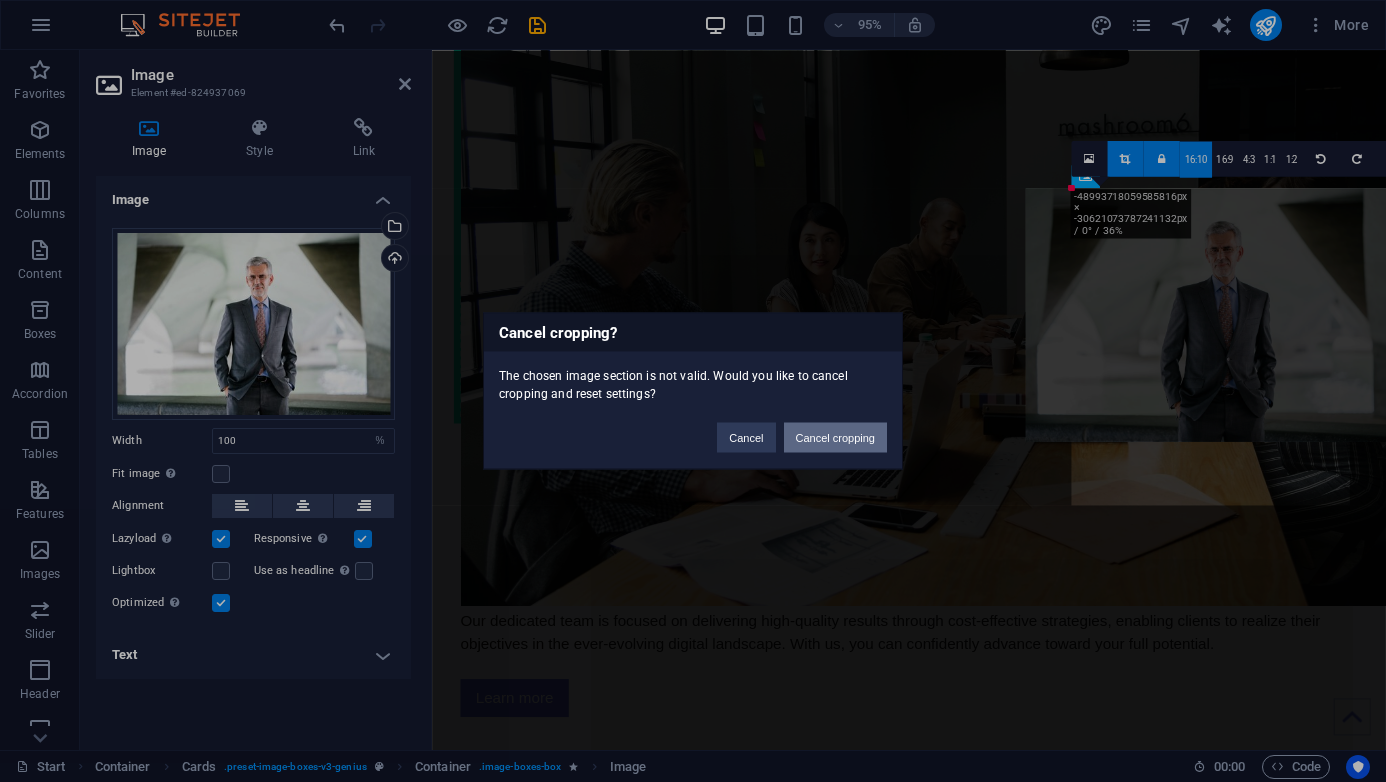 drag, startPoint x: 831, startPoint y: 441, endPoint x: 421, endPoint y: 411, distance: 411.0961 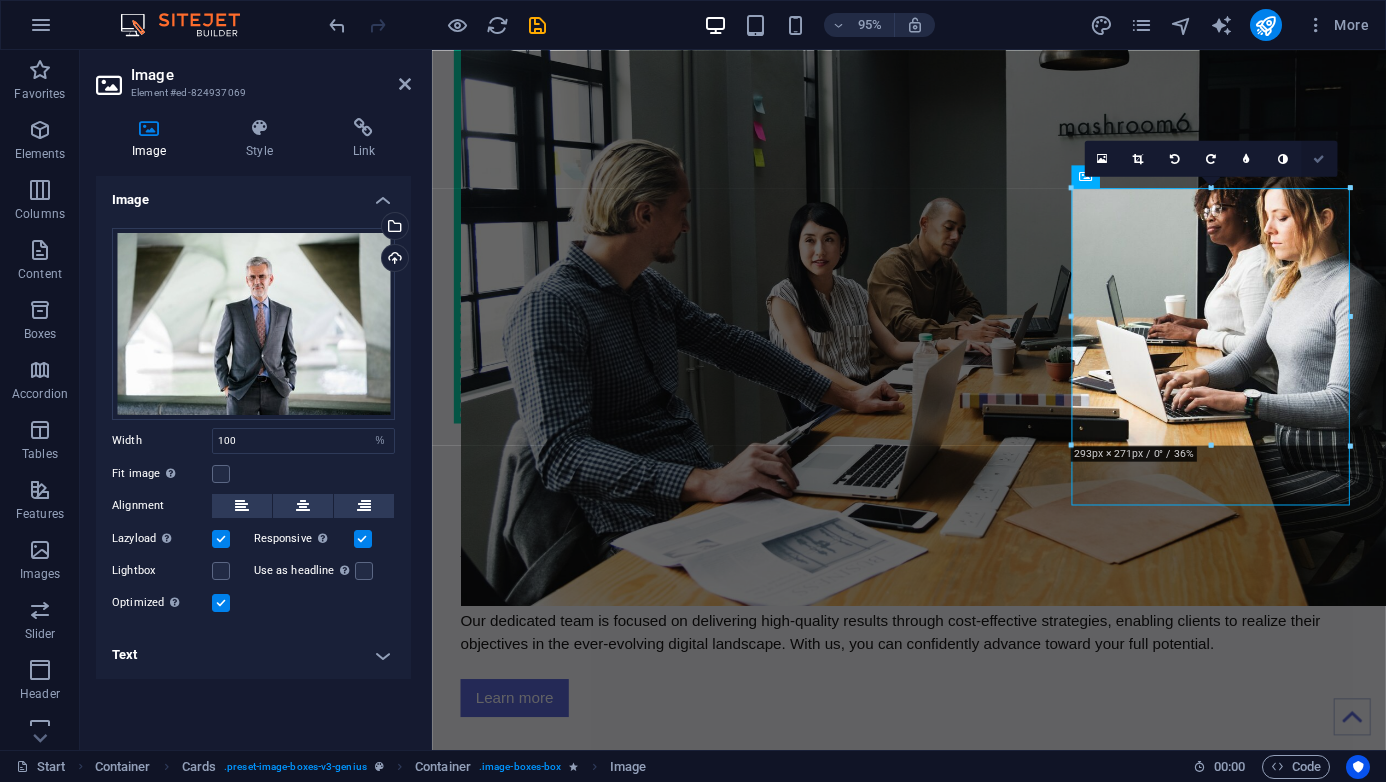 click at bounding box center (1319, 157) 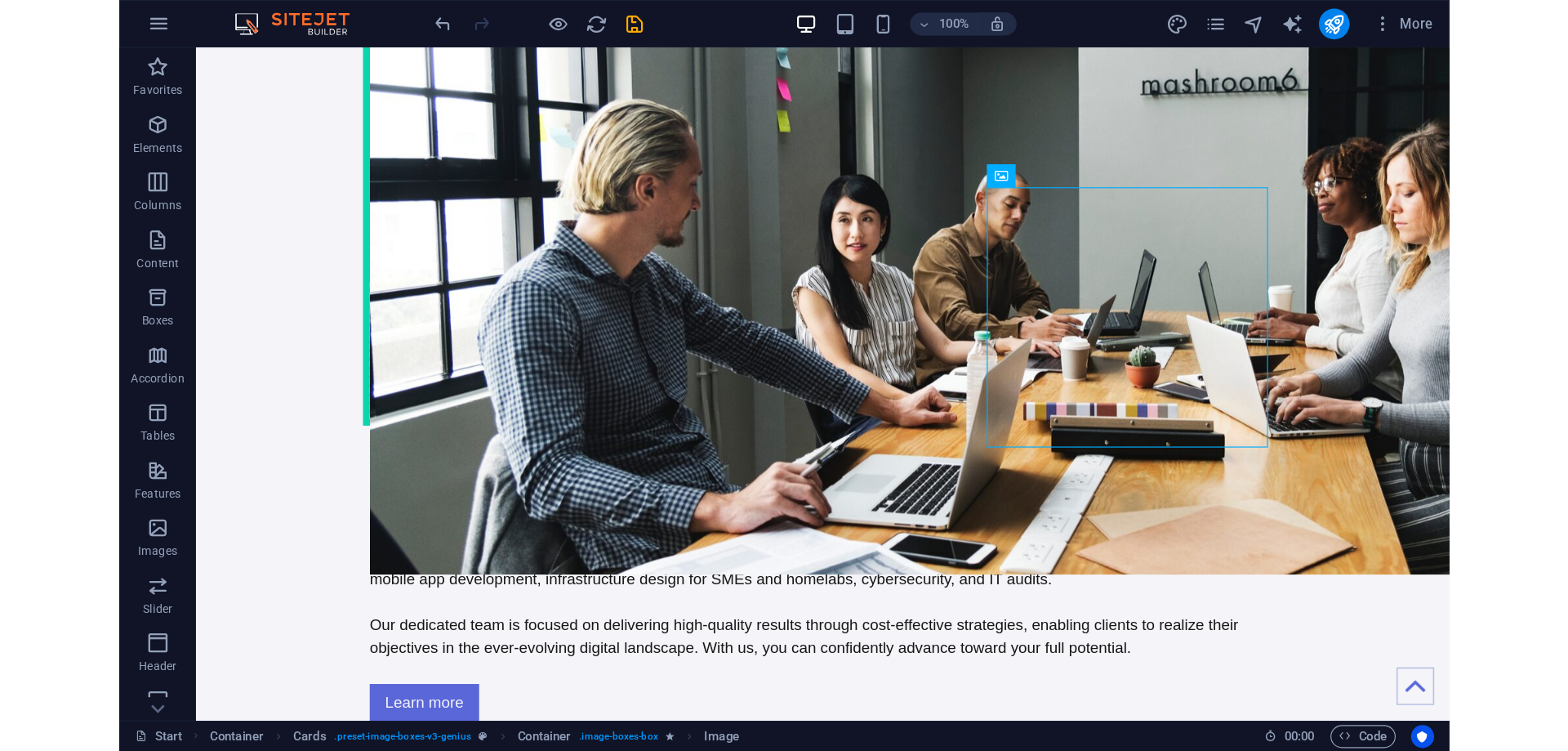 scroll, scrollTop: 2255, scrollLeft: 0, axis: vertical 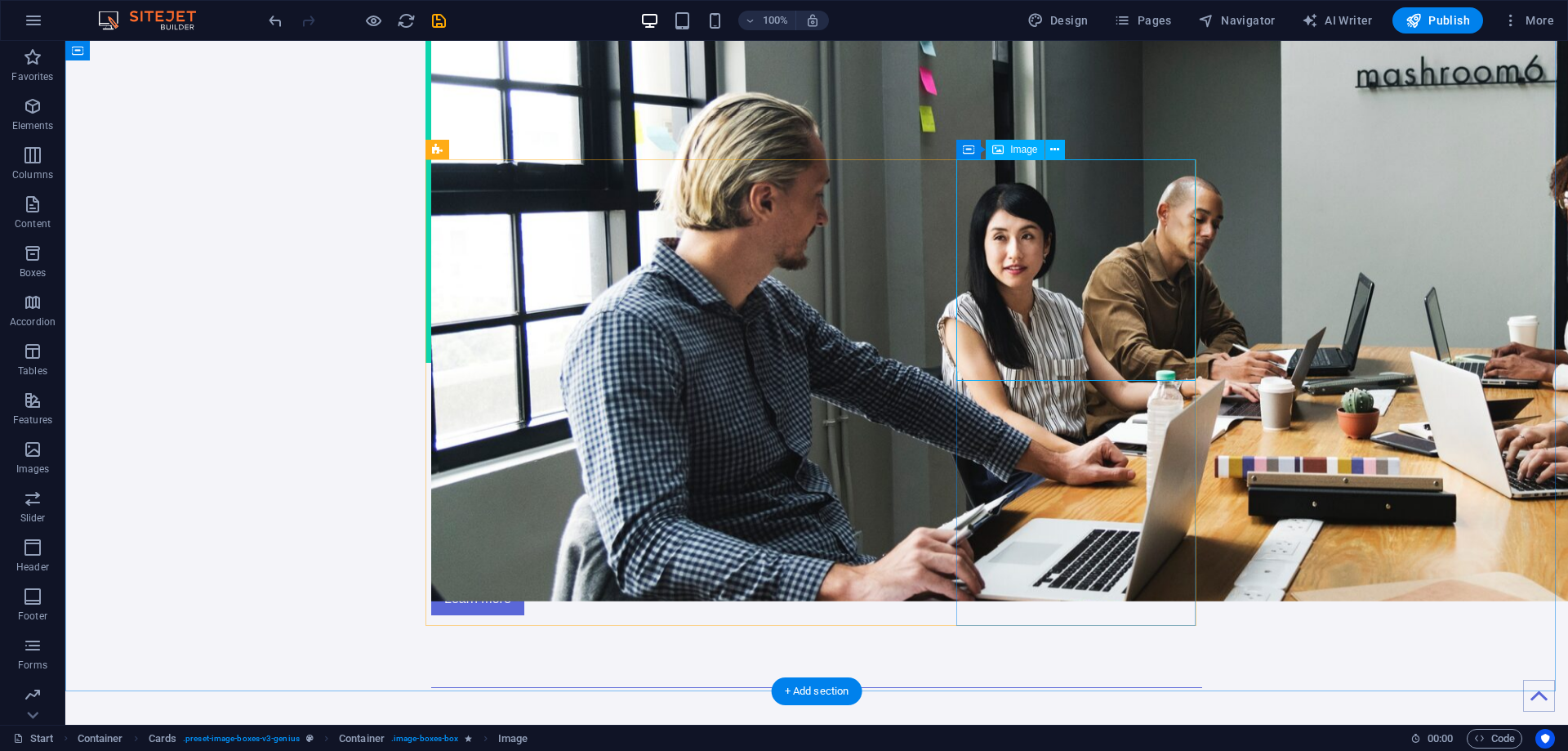 click at bounding box center [550, 2225] 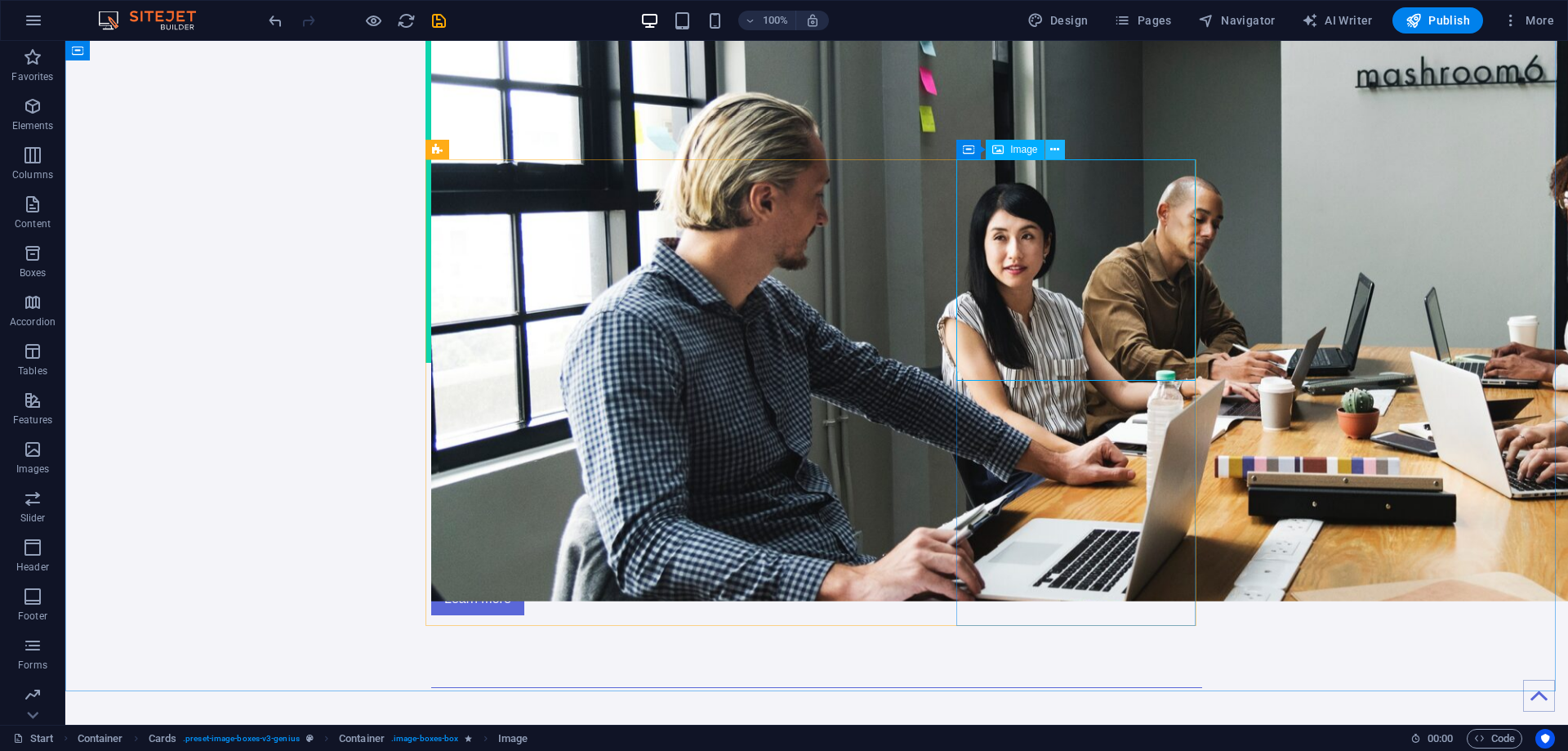 click at bounding box center [1054, 150] 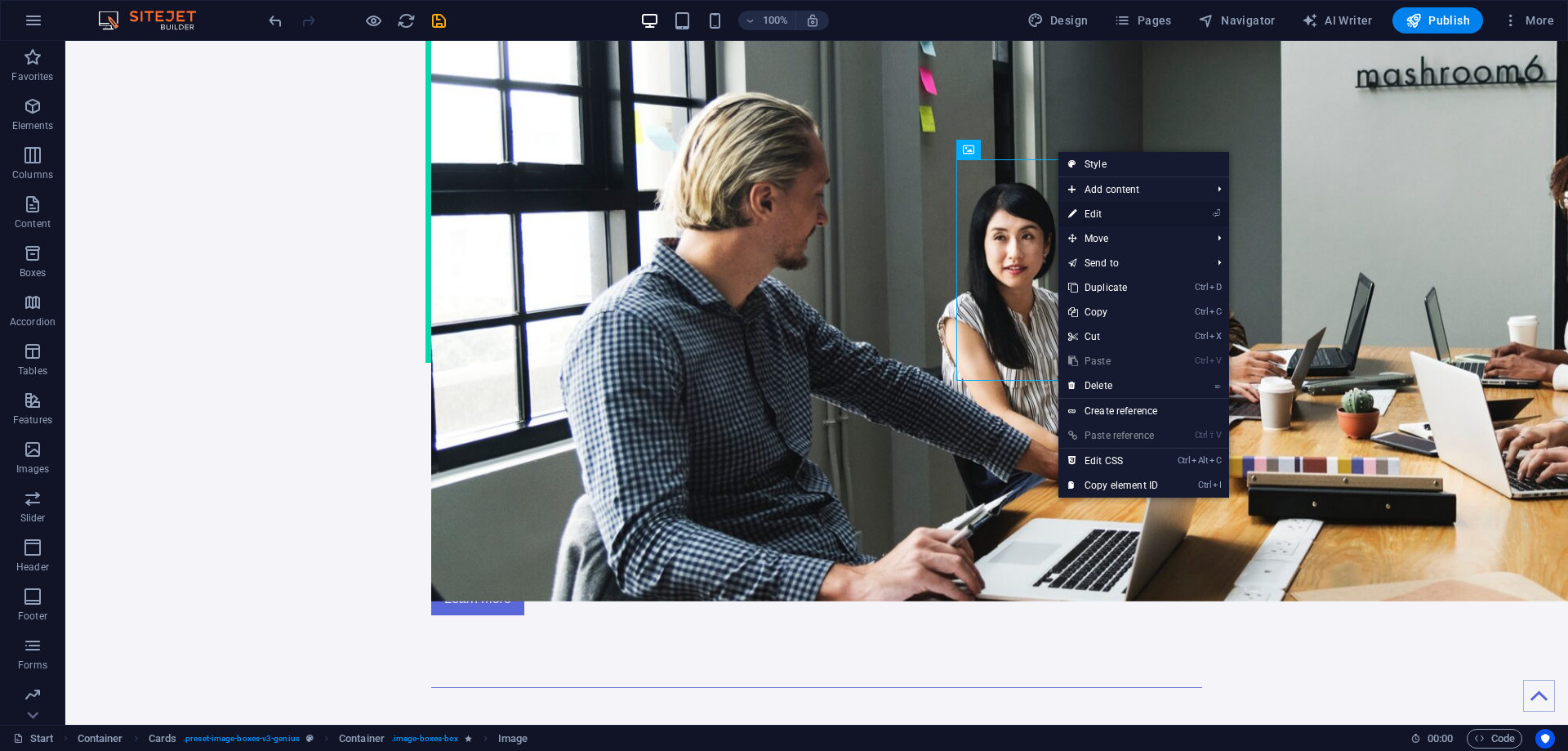 click on "⏎  Edit" at bounding box center [1113, 214] 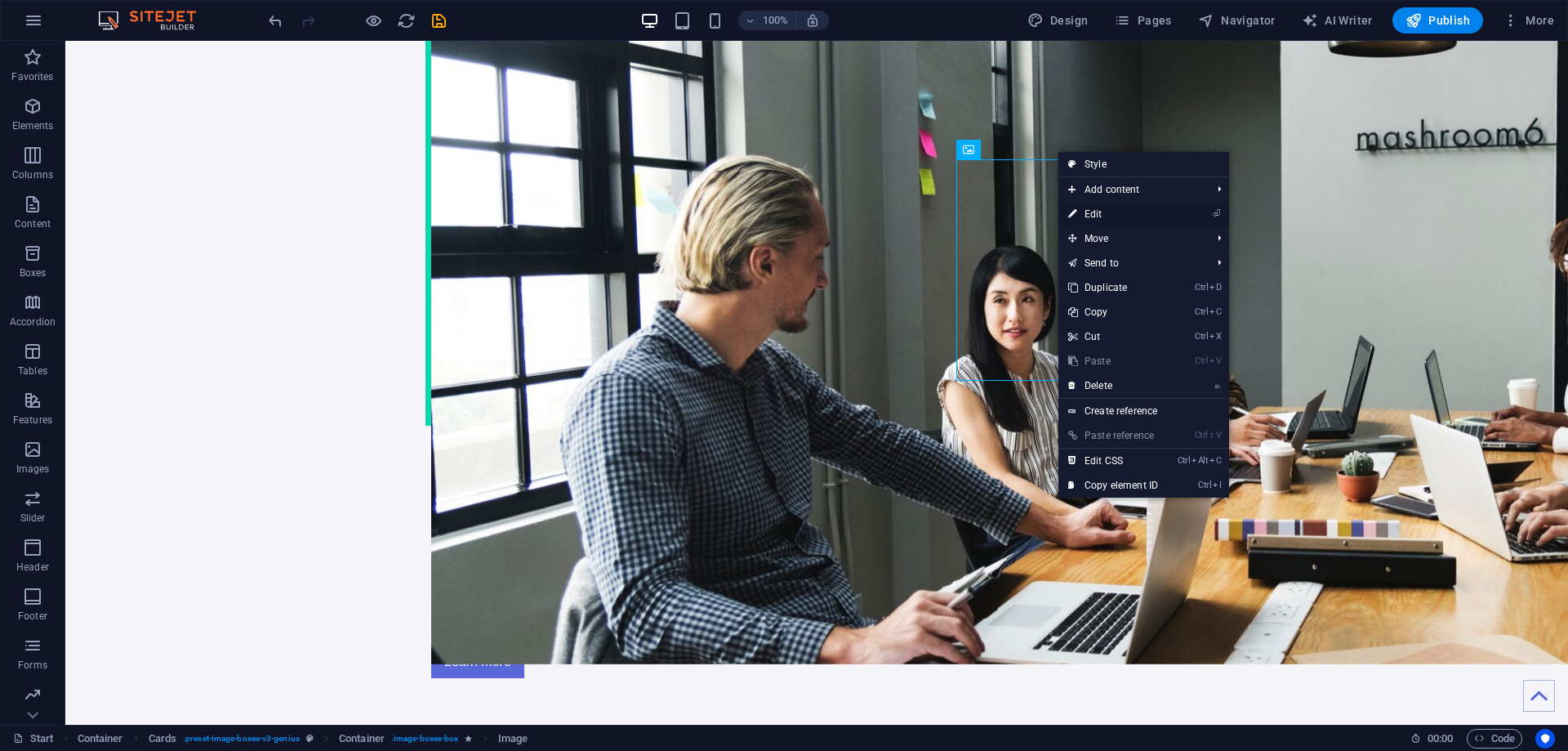 select on "%" 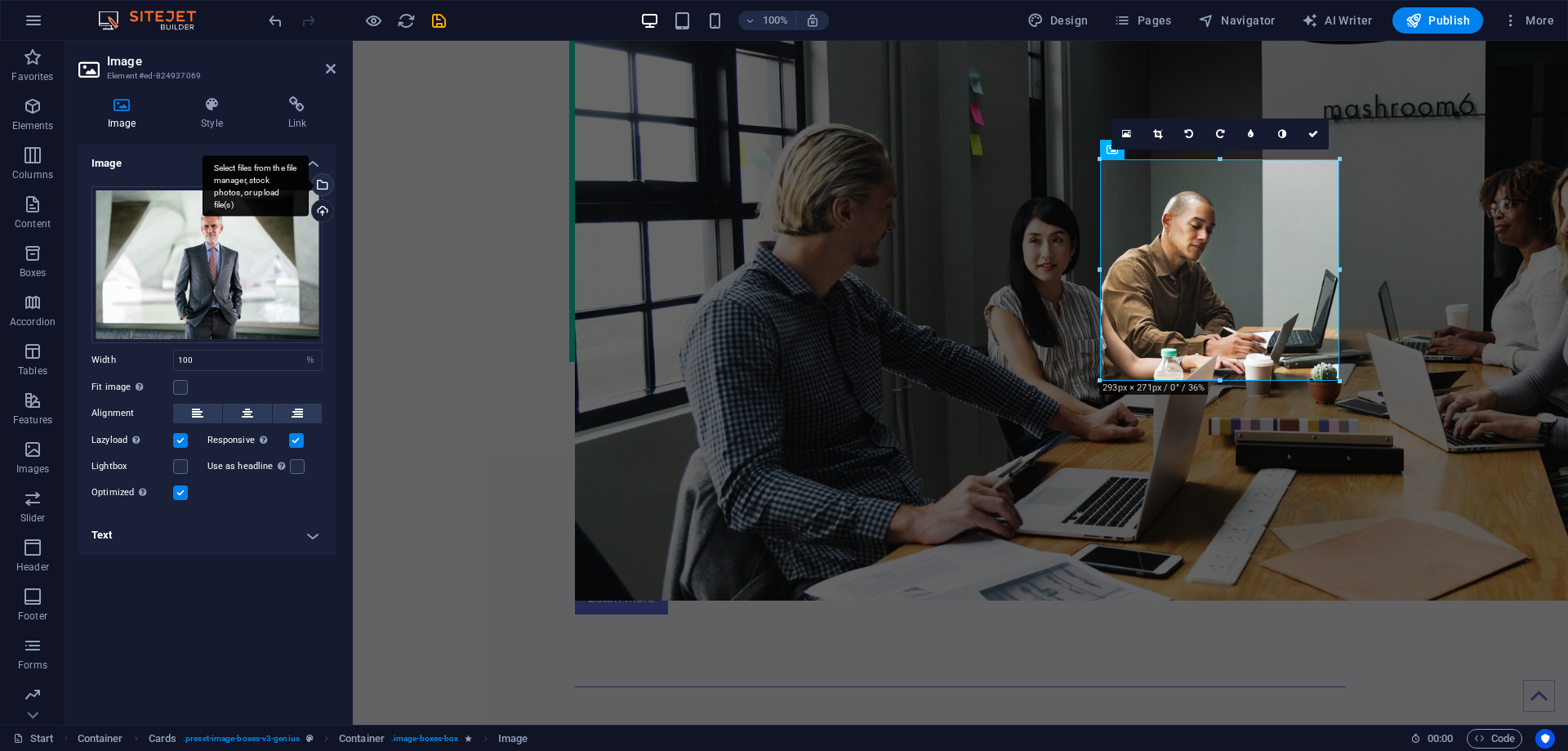 click on "Select files from the file manager, stock photos, or upload file(s)" at bounding box center [321, 186] 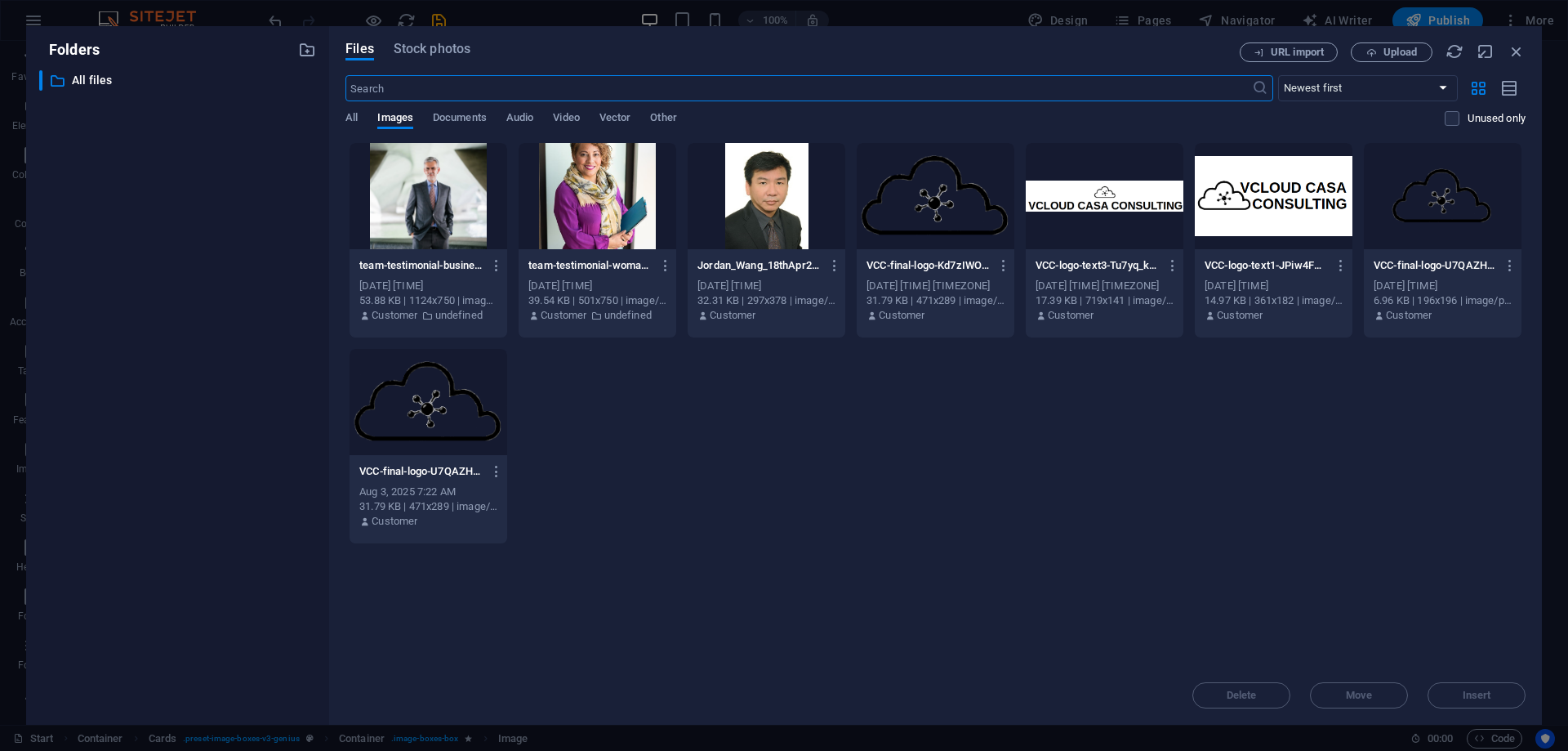 click at bounding box center (766, 196) 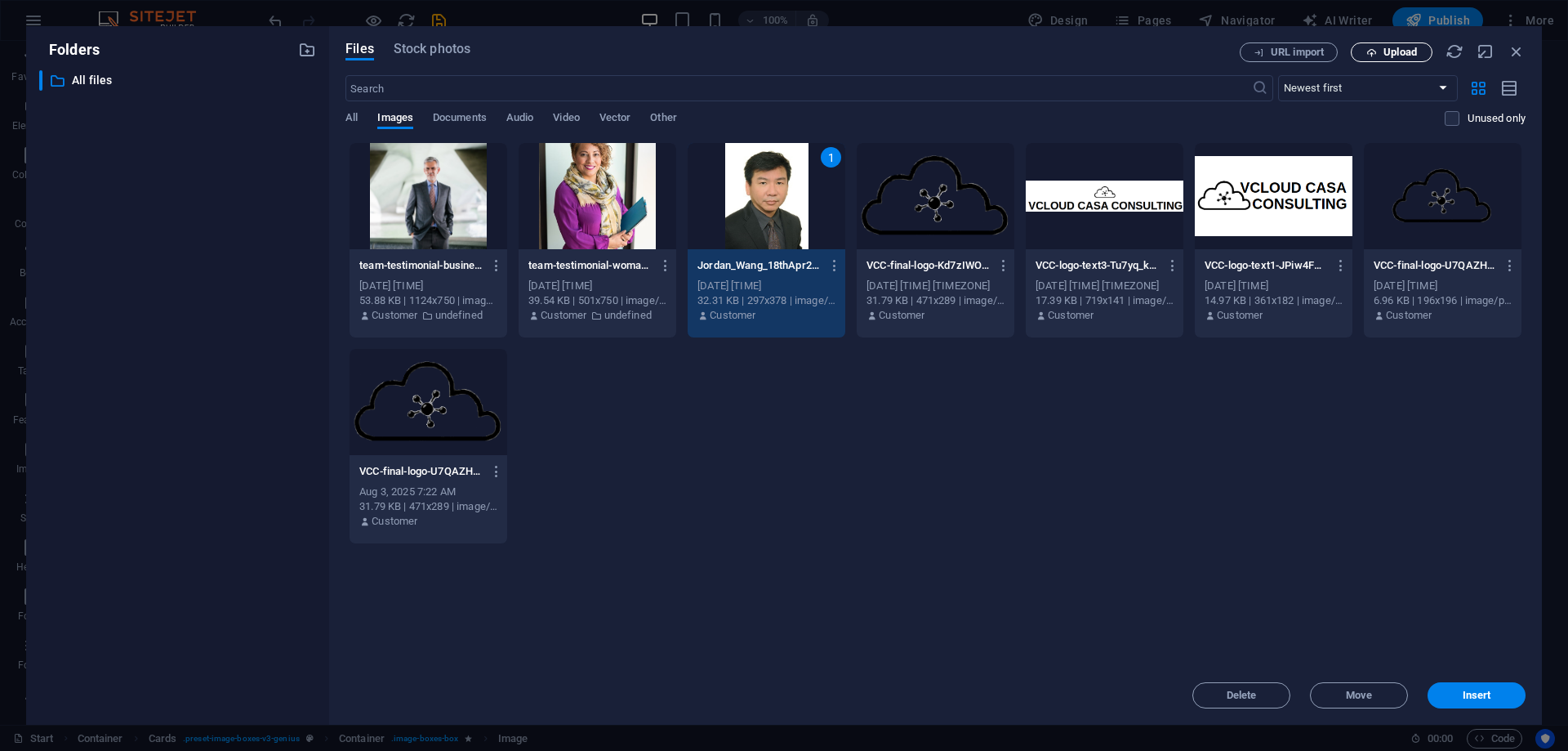 click on "Upload" at bounding box center [1400, 52] 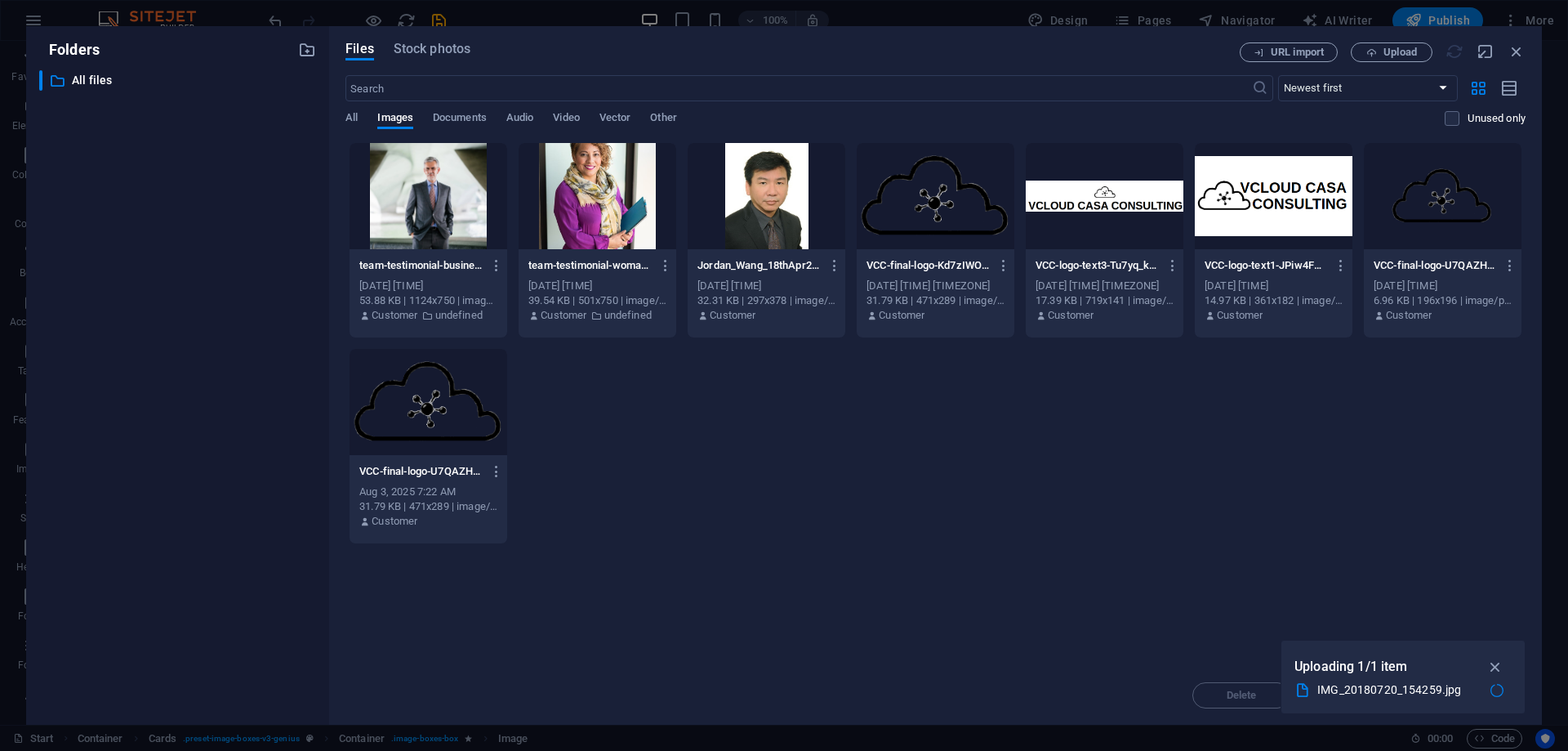 scroll, scrollTop: 2193, scrollLeft: 0, axis: vertical 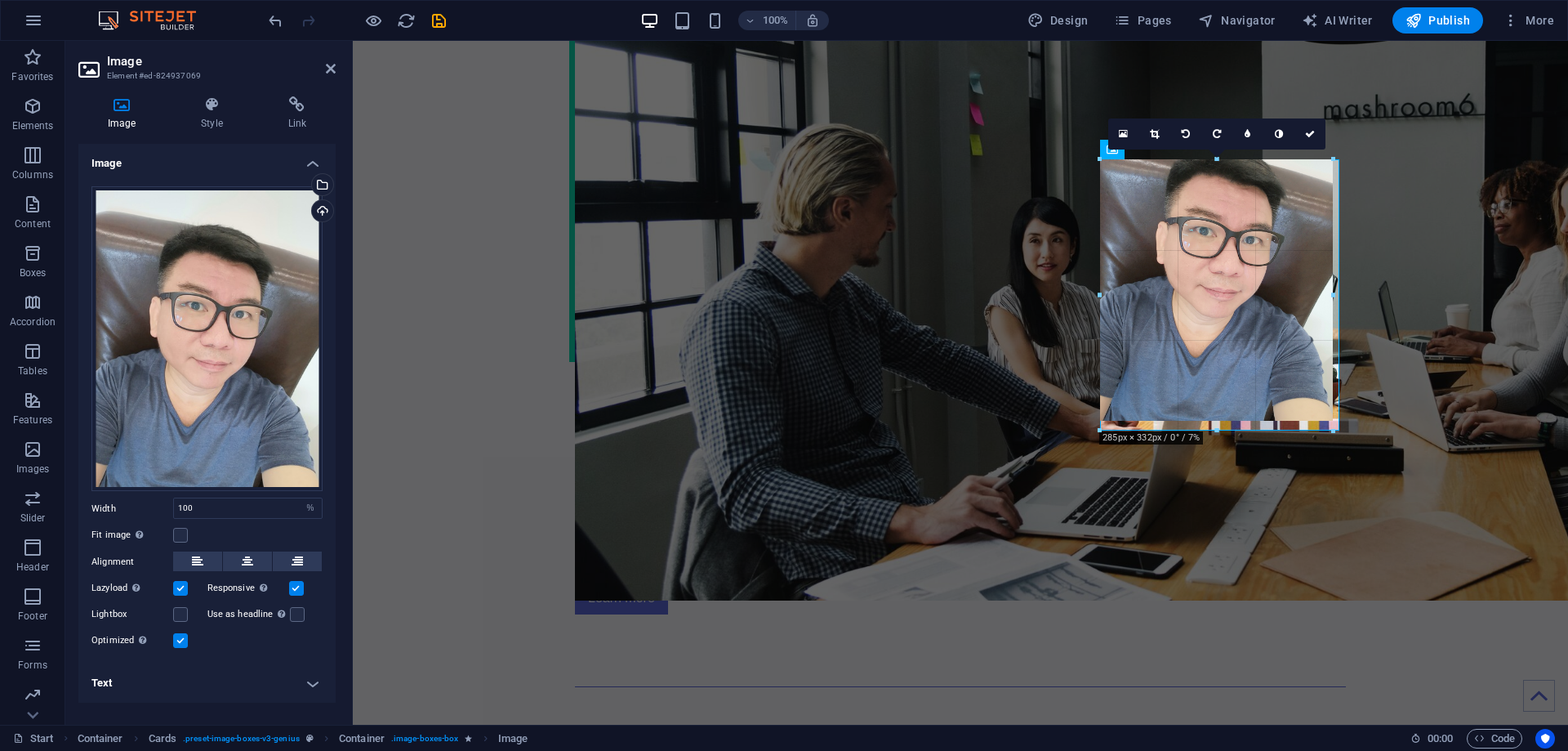 drag, startPoint x: 1220, startPoint y: 382, endPoint x: 1216, endPoint y: 431, distance: 49.162994 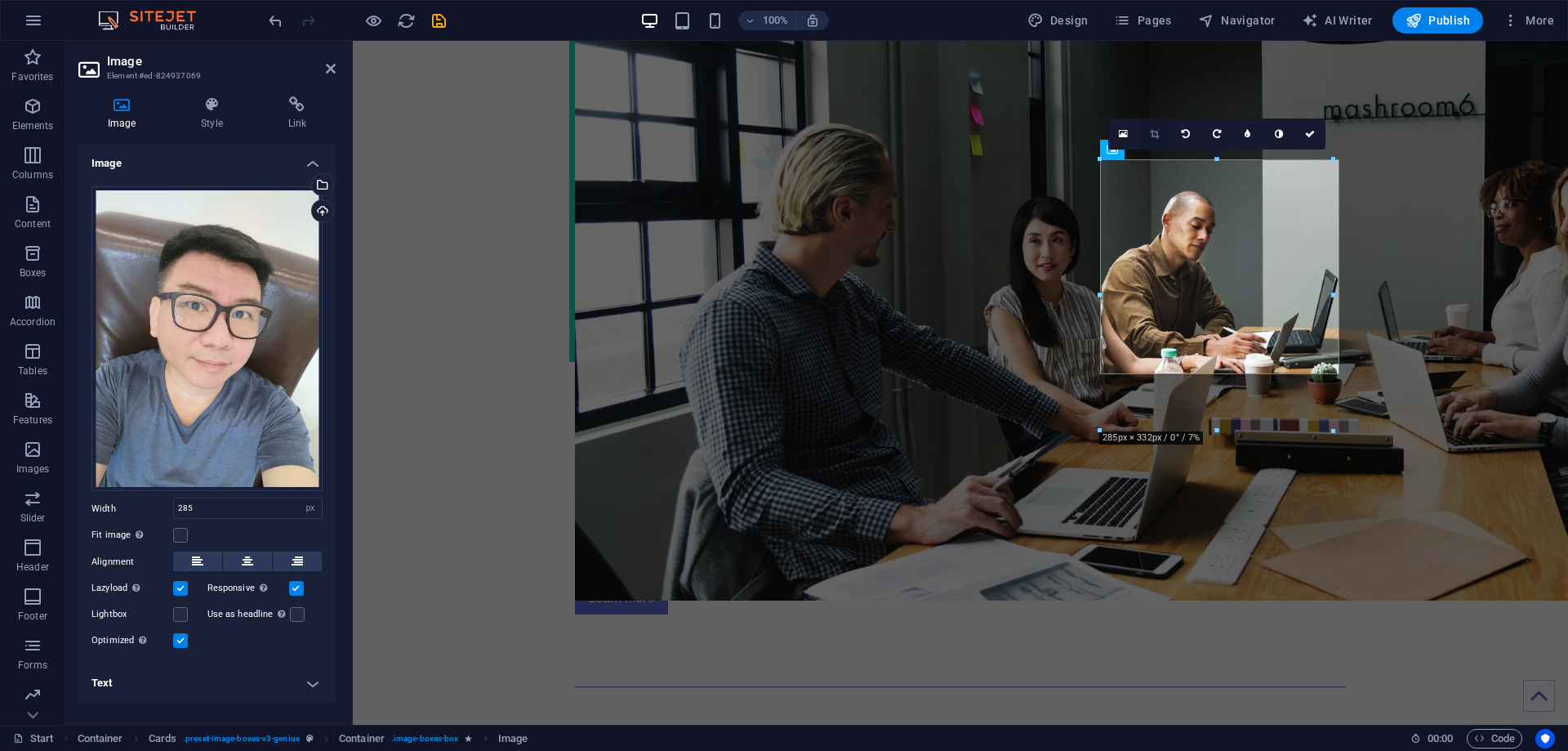click at bounding box center (1154, 134) 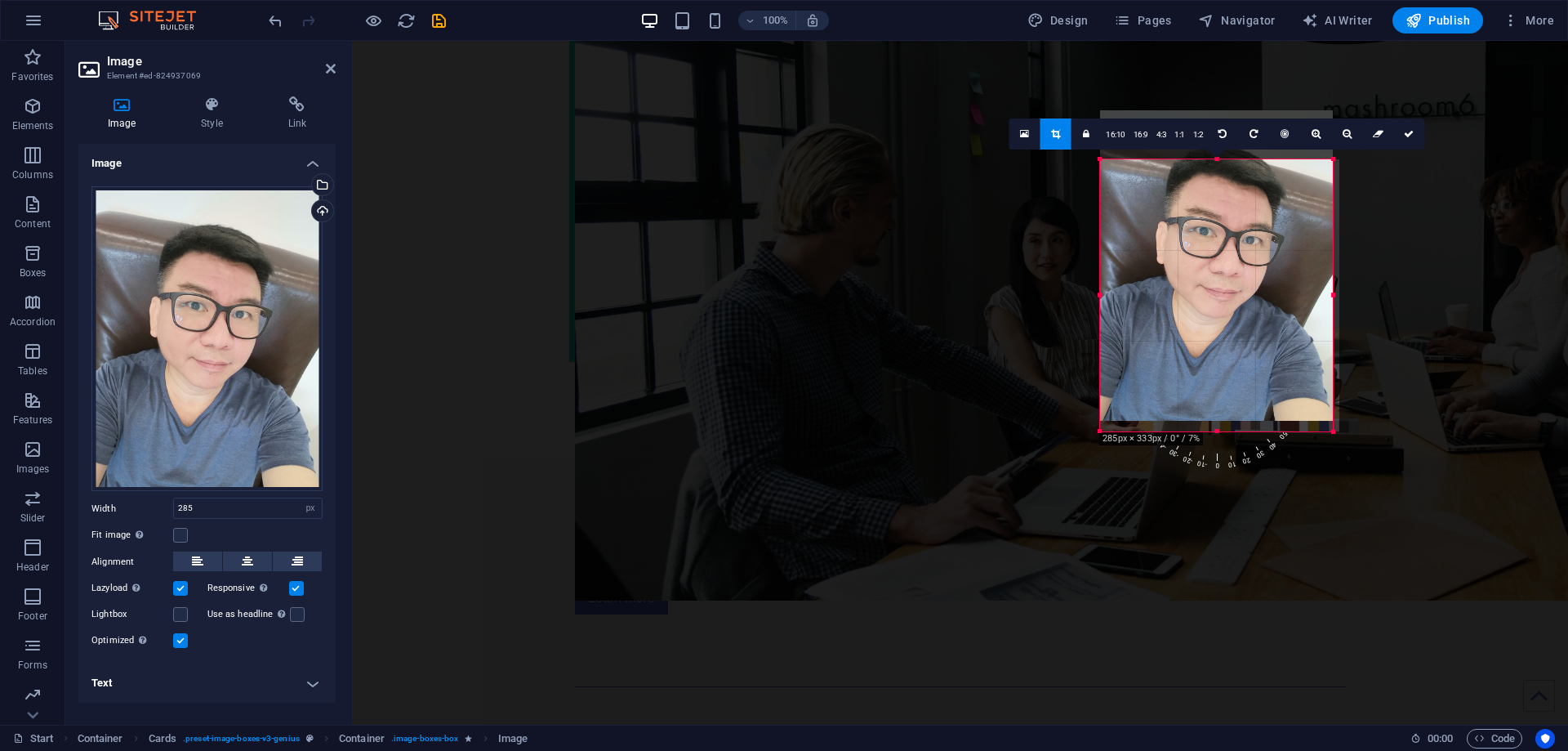 drag, startPoint x: 1218, startPoint y: 375, endPoint x: 1208, endPoint y: 432, distance: 57.870545 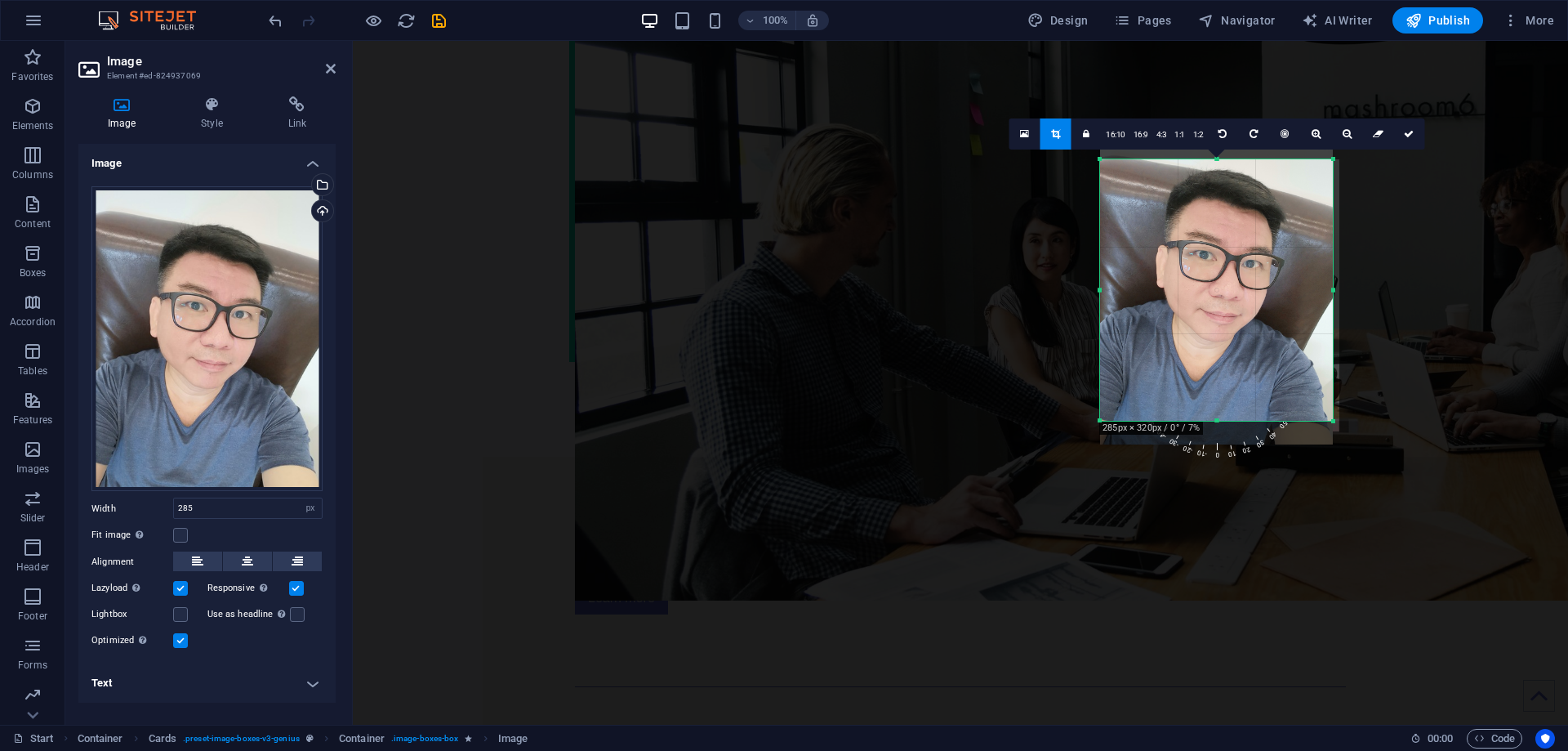 drag, startPoint x: 1204, startPoint y: 311, endPoint x: 1201, endPoint y: 335, distance: 24.18677 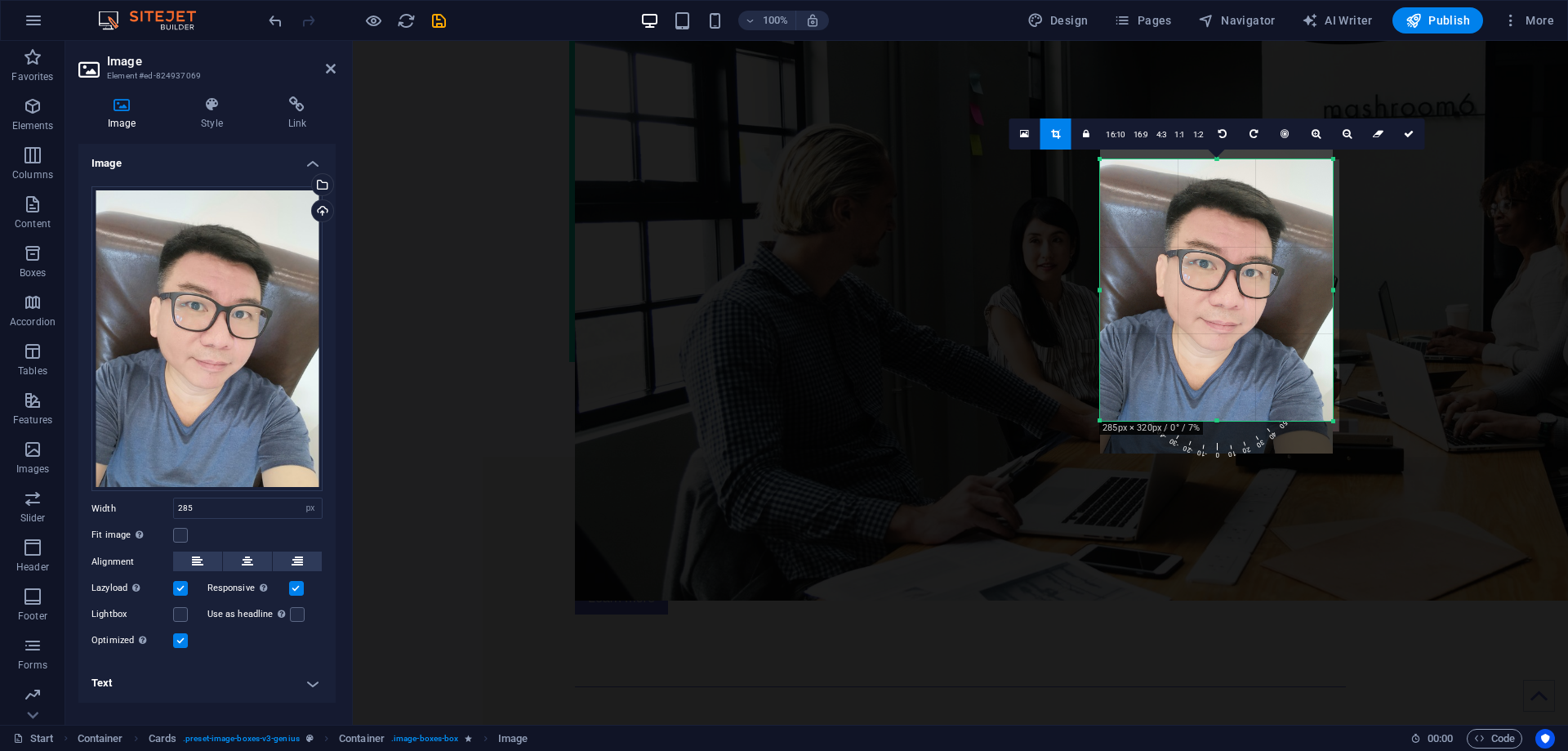 drag, startPoint x: 1201, startPoint y: 315, endPoint x: 1200, endPoint y: 324, distance: 9.05539 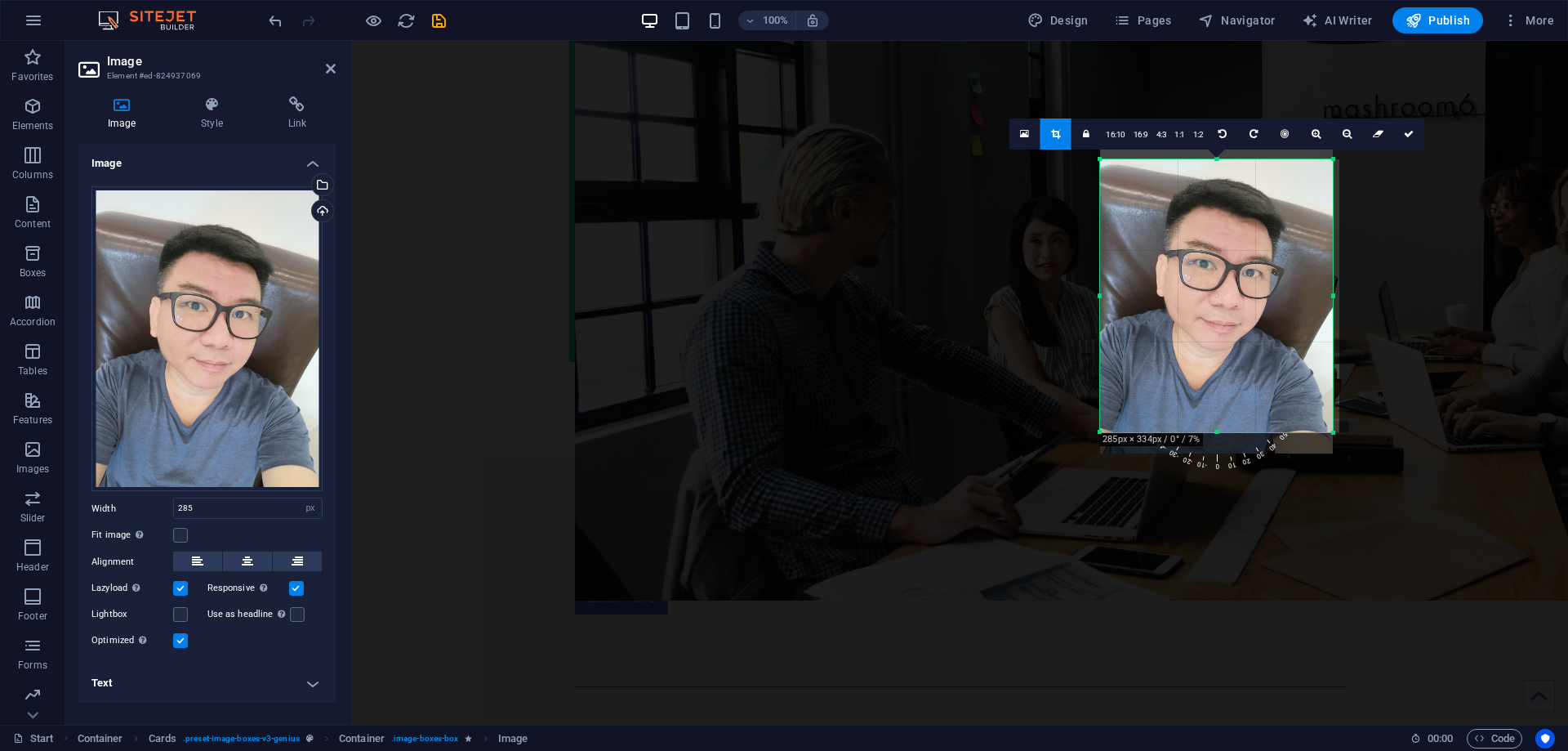 drag, startPoint x: 1215, startPoint y: 422, endPoint x: 1214, endPoint y: 434, distance: 12.041595 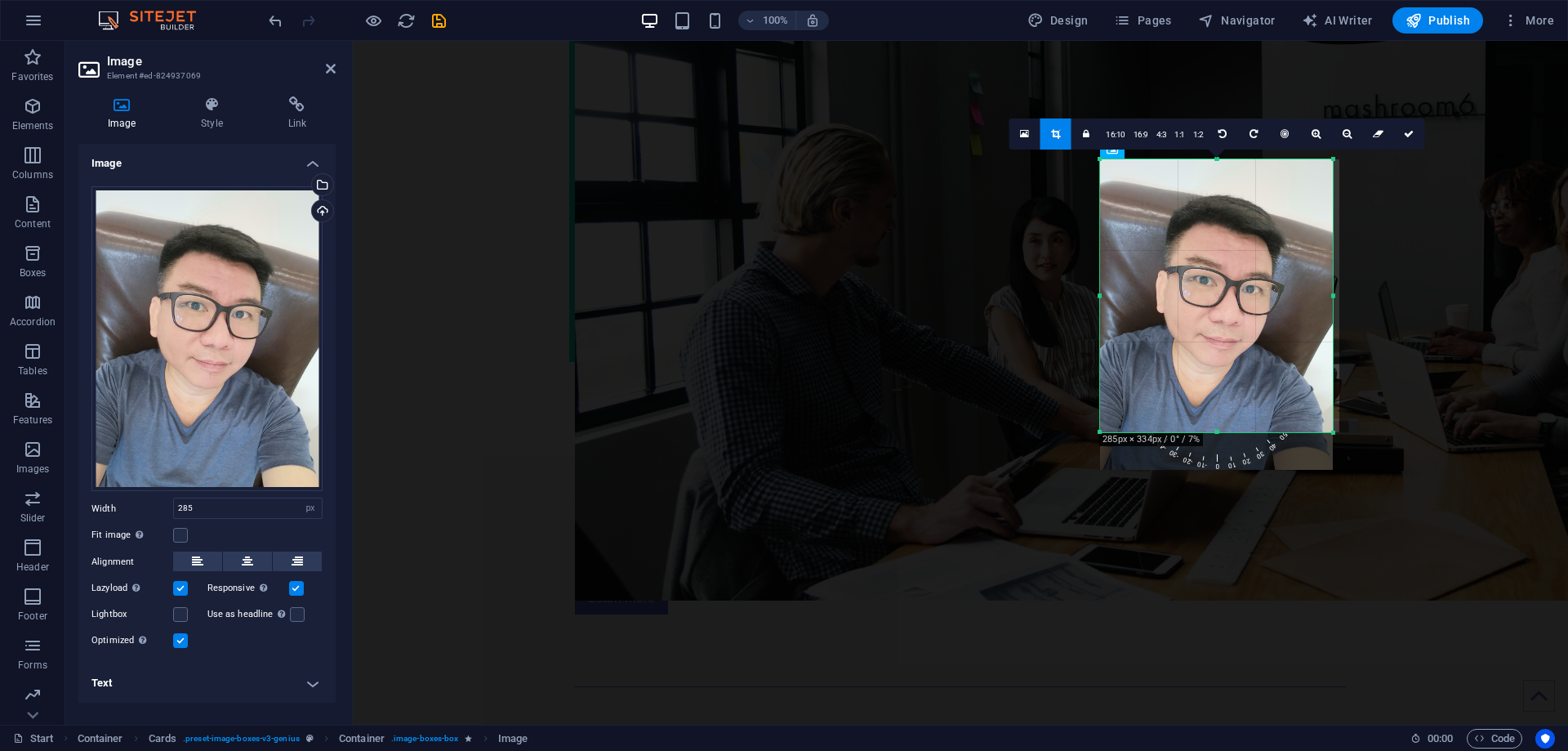 drag, startPoint x: 1204, startPoint y: 318, endPoint x: 1202, endPoint y: 329, distance: 11.18034 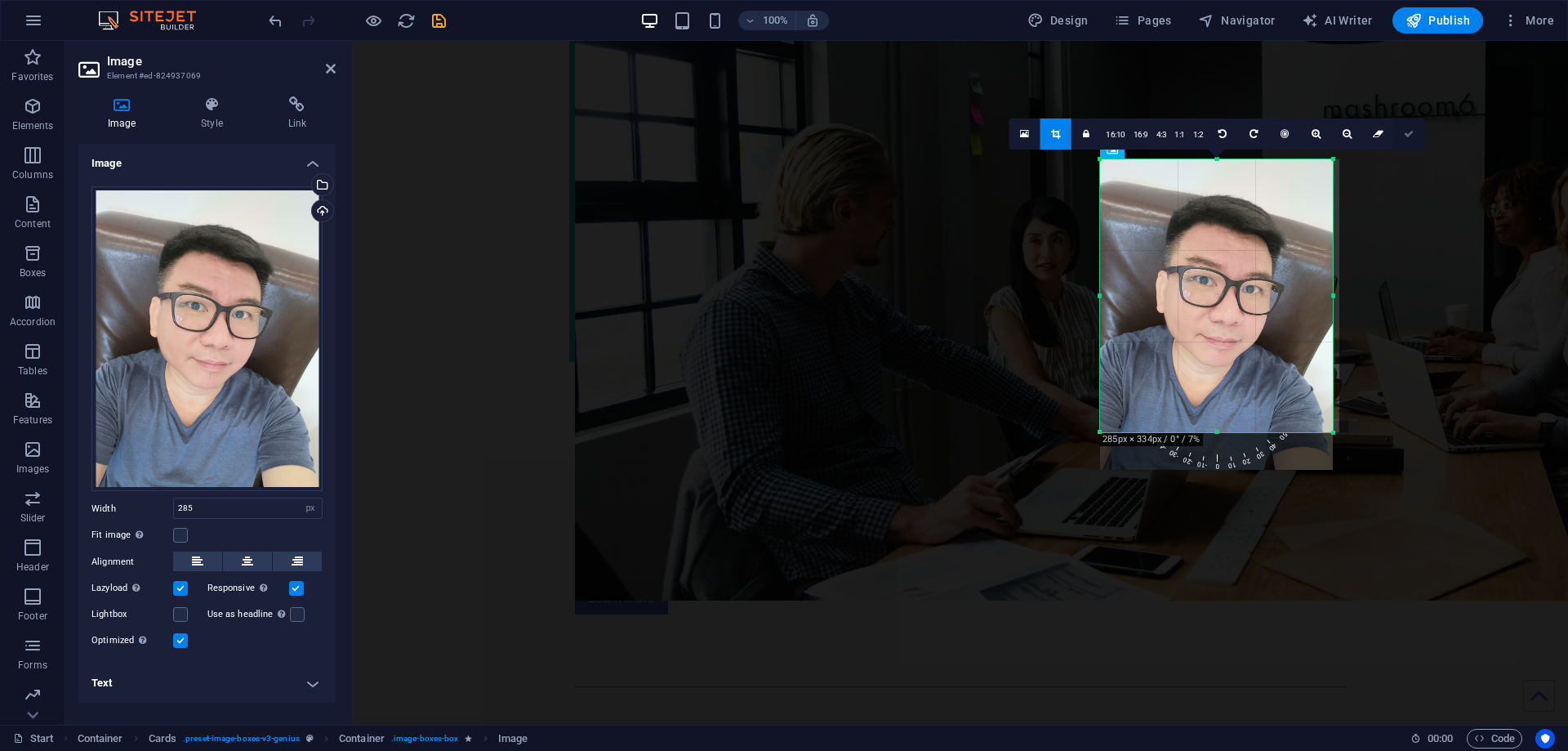 drag, startPoint x: 1405, startPoint y: 127, endPoint x: 1051, endPoint y: 90, distance: 355.92836 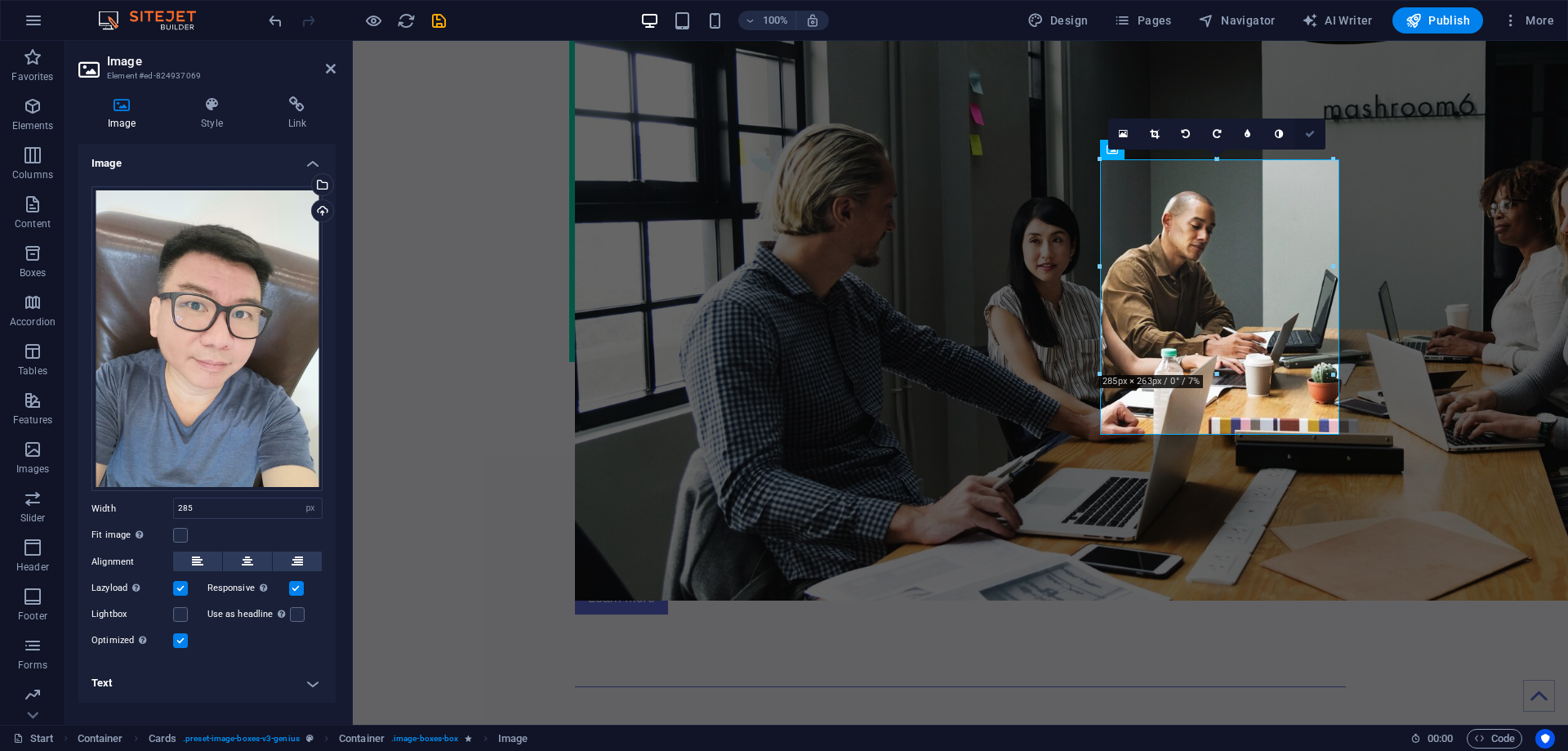 drag, startPoint x: 1312, startPoint y: 134, endPoint x: 1387, endPoint y: 150, distance: 76.68768 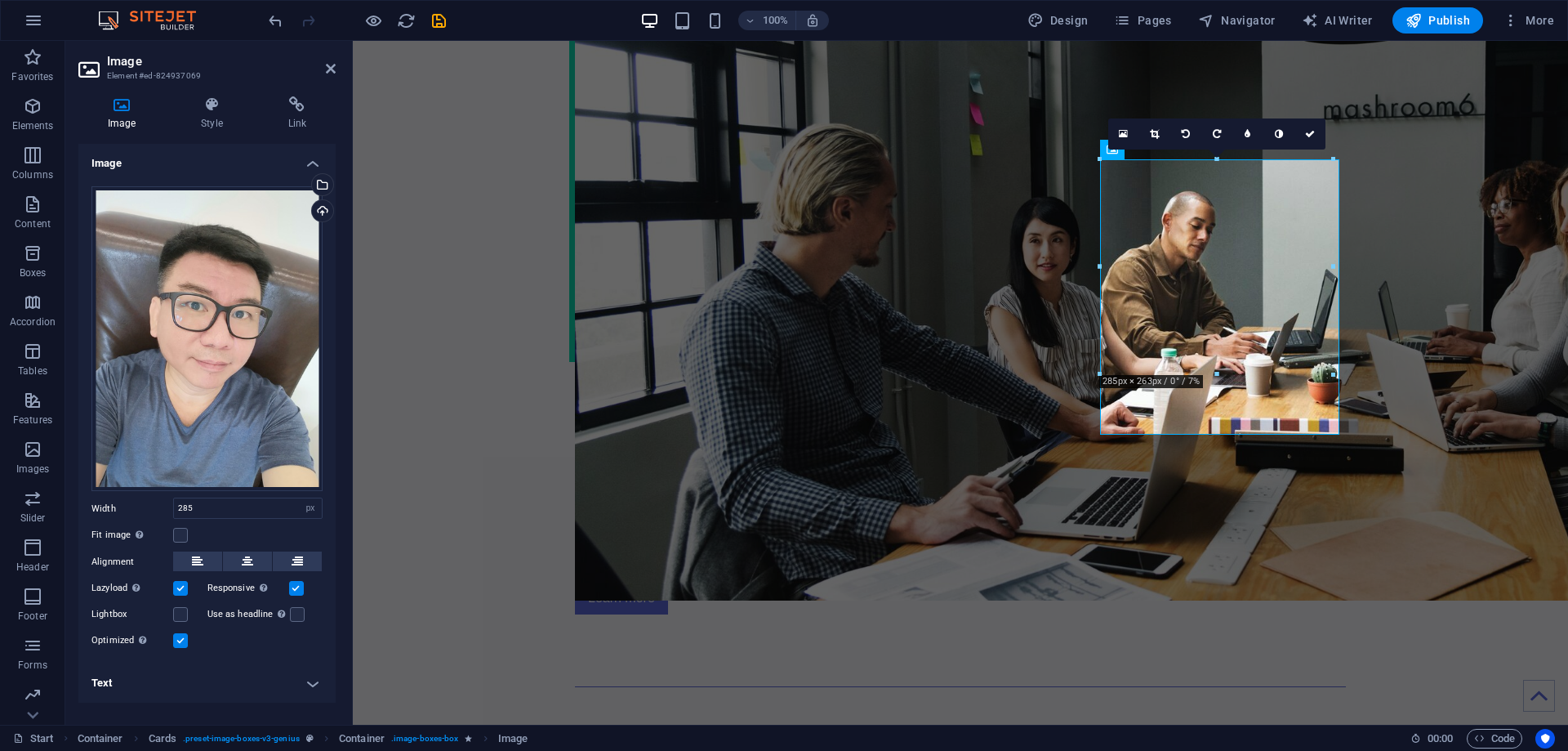 scroll, scrollTop: 2255, scrollLeft: 0, axis: vertical 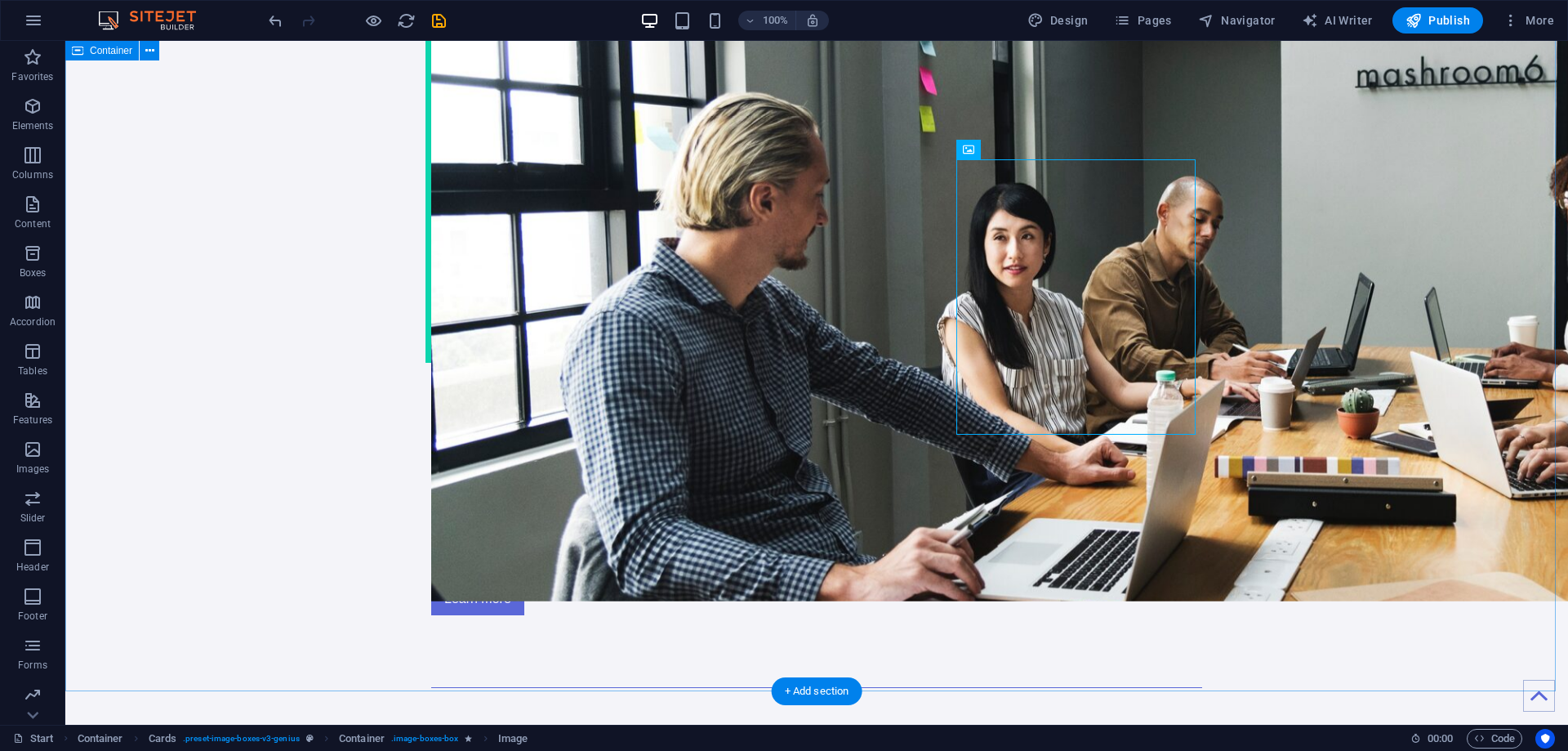 click on "Drop content here or  Add elements  Paste clipboard About VCC VCloud Casa Consulting At VCC, we provide a diverse array of expertise and extensive experience across all facets of IT, including cloud solutions, web and mobile app development, infrastructure design for SMEs and homelabs, cybersecurity, and IT audits. Our dedicated team is focused on delivering high-quality results through cost-effective strategies, enabling clients to realize their objectives in the ever-evolving digital landscape. With us, you can confidently advance toward your full potential. Learn more Leave your name, contact (optional) and/or email contact should you wish us to reach you:  Submit   I have read and understand the privacy policy. Unreadable? Load new [FIRST] [LAST]   CEO [NUMBER]+ years experience Directly focused, magnanimous and fun. [FIRST] [LAST] CFO [NUMBER] years experience Financial analyst by trade, proclaimed Excel nerd.   [FIRST] [LAST] CTO [NUMBER] years experience No nonsense, straight up tech geek and opensource advocate." at bounding box center (817, 1240) 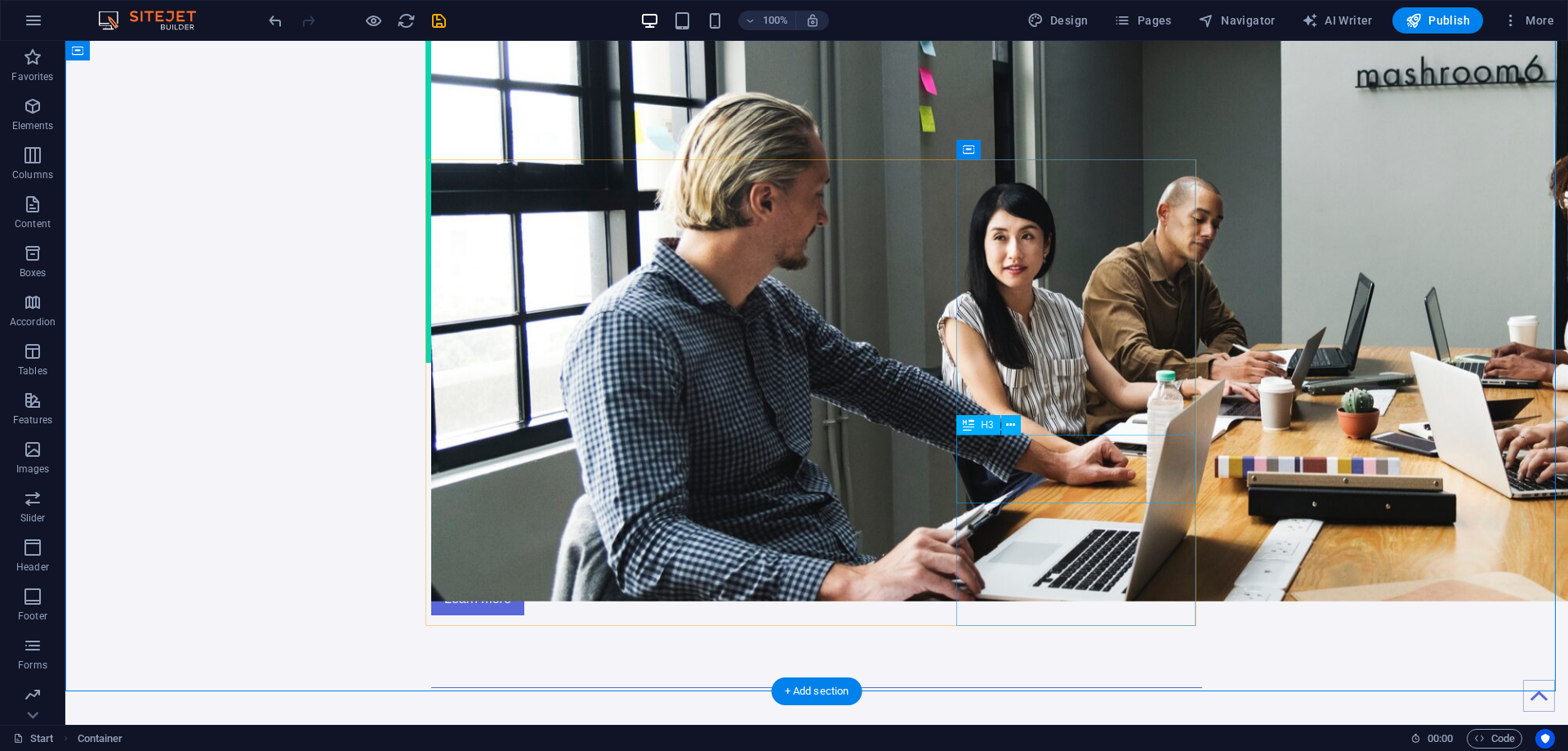 click on "[FIRST] [LAST]" at bounding box center (550, 2425) 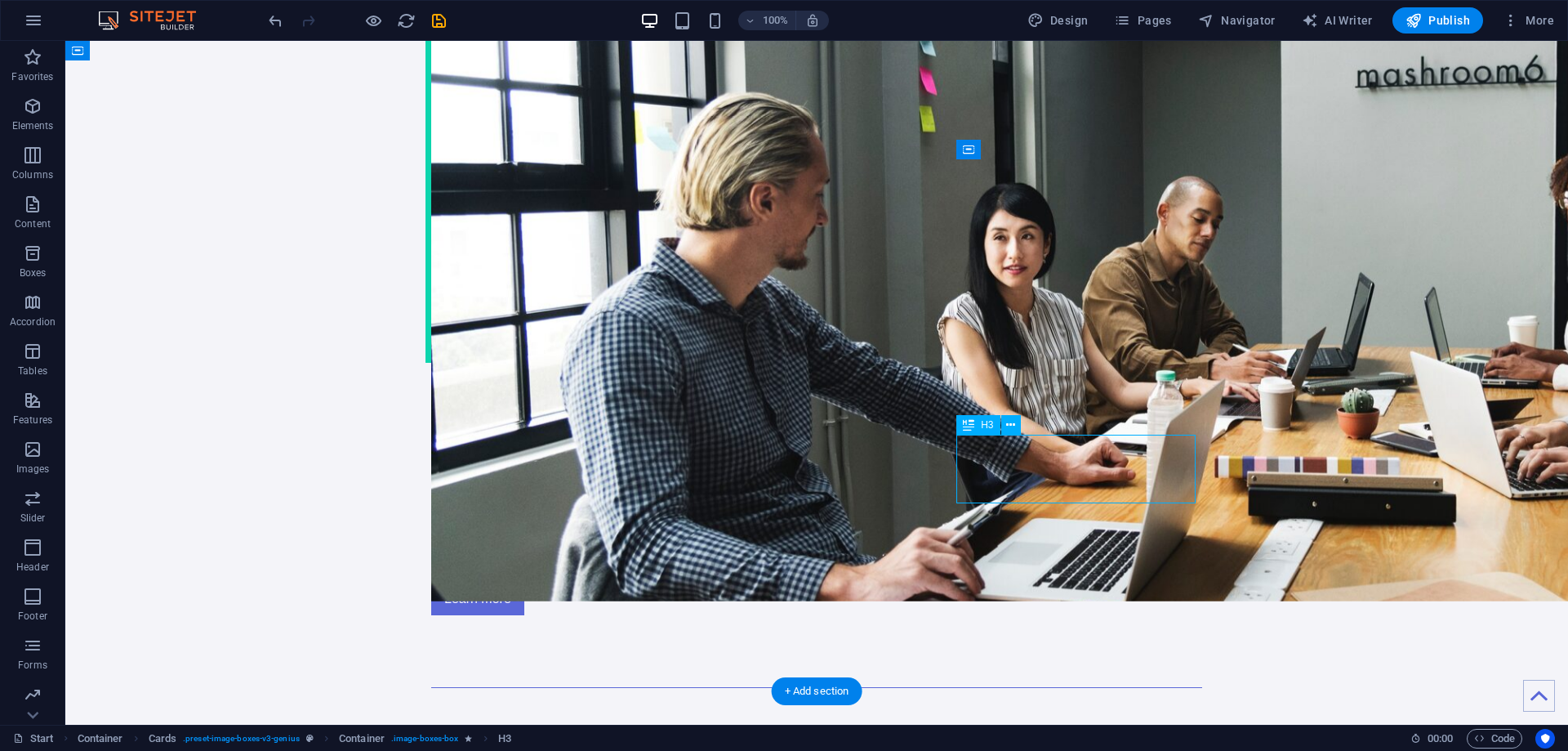 click on "[FIRST] [LAST]" at bounding box center [550, 2425] 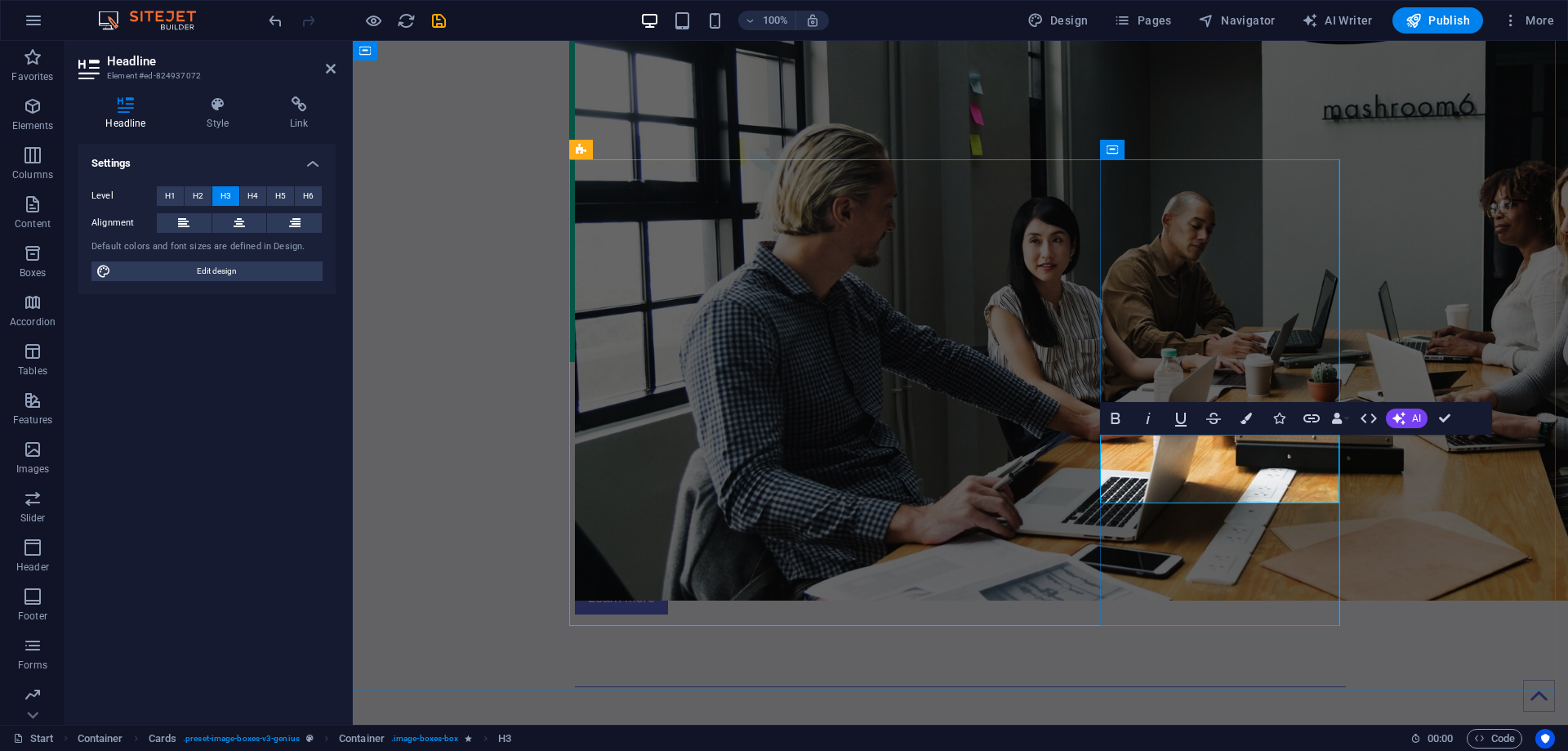 click on "[FIRST] [LAST]" at bounding box center (695, 2432) 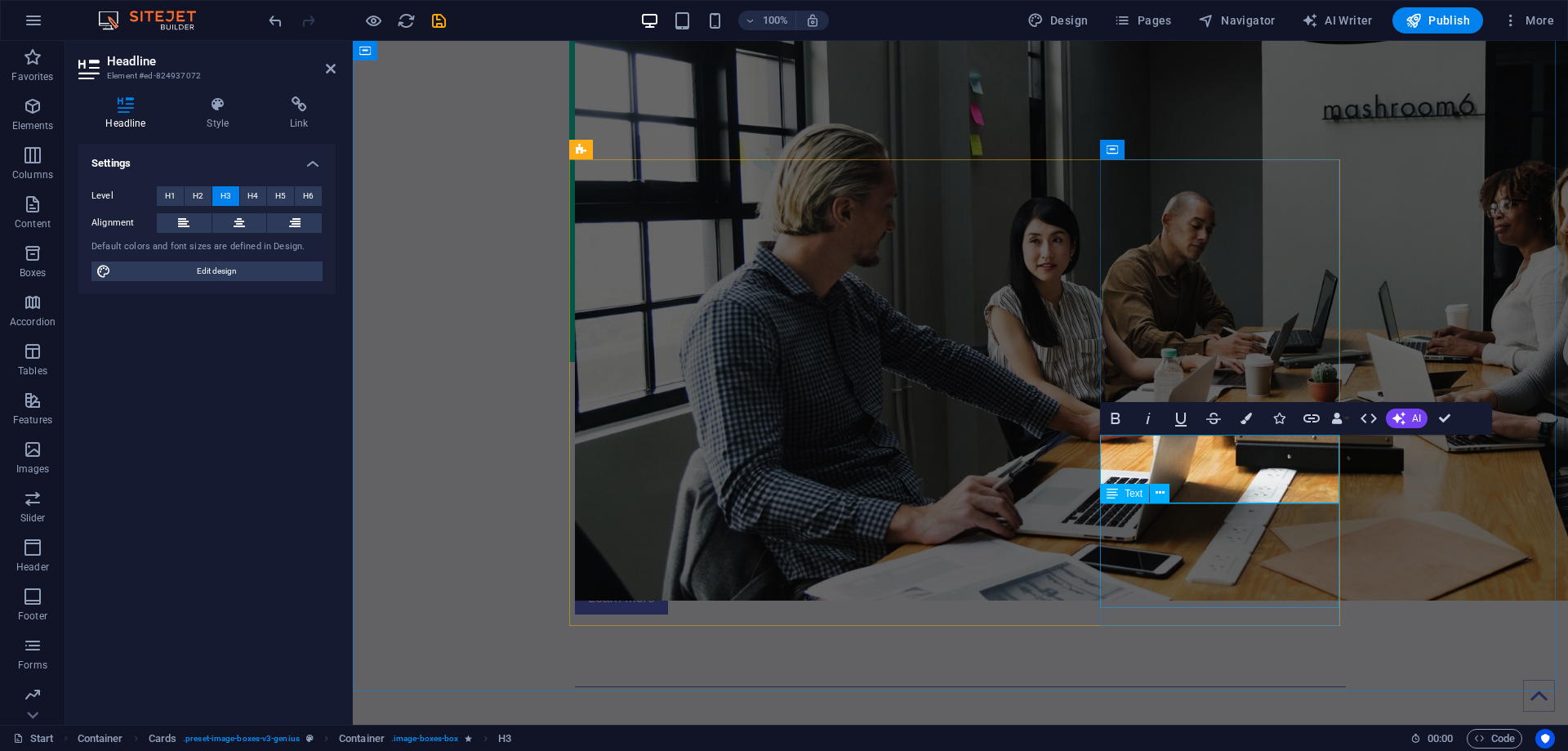 click on "[TITLE] [NUMBER] years experience No nonsense, straight up tech geek and opensource advocate." at bounding box center [694, 2510] 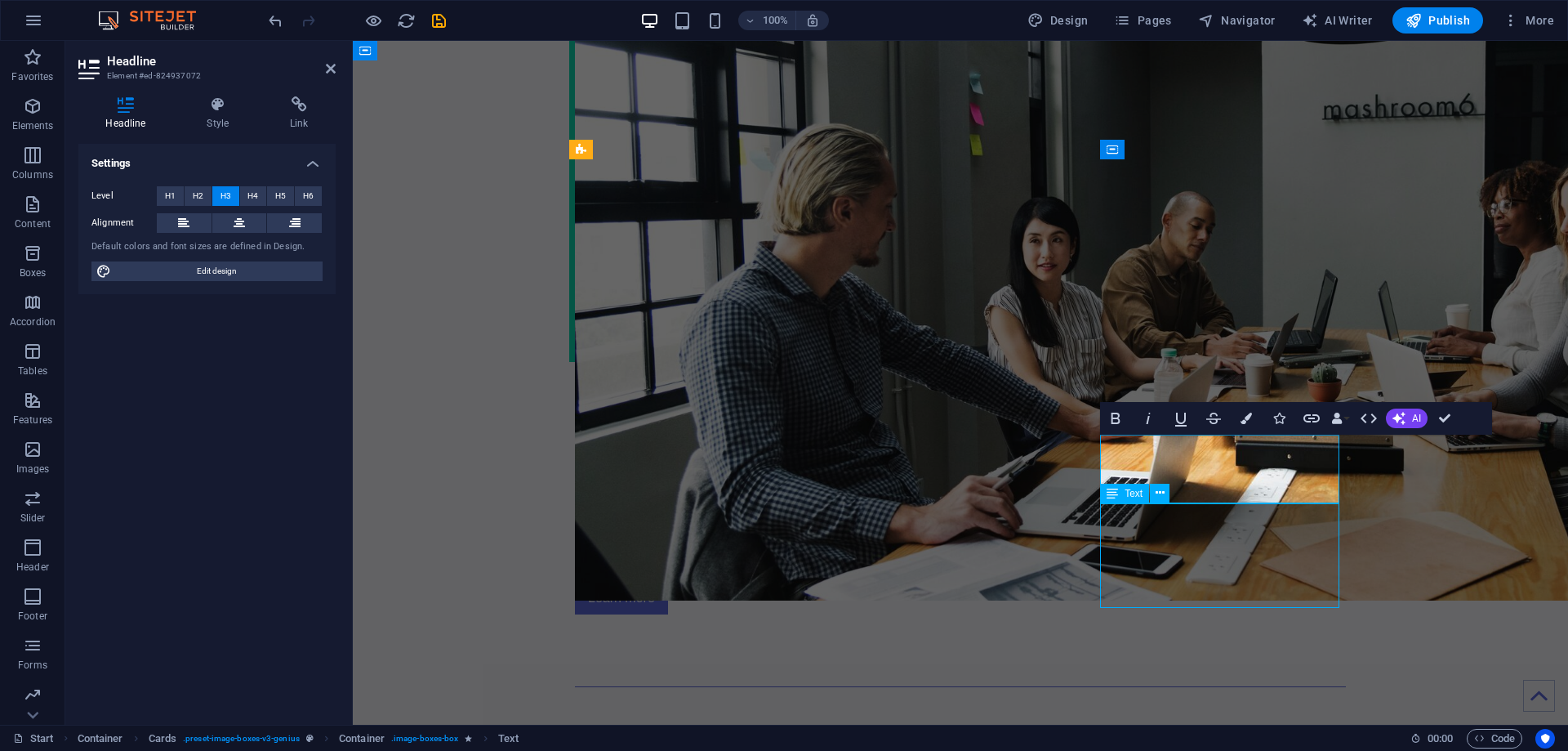 scroll, scrollTop: 2255, scrollLeft: 0, axis: vertical 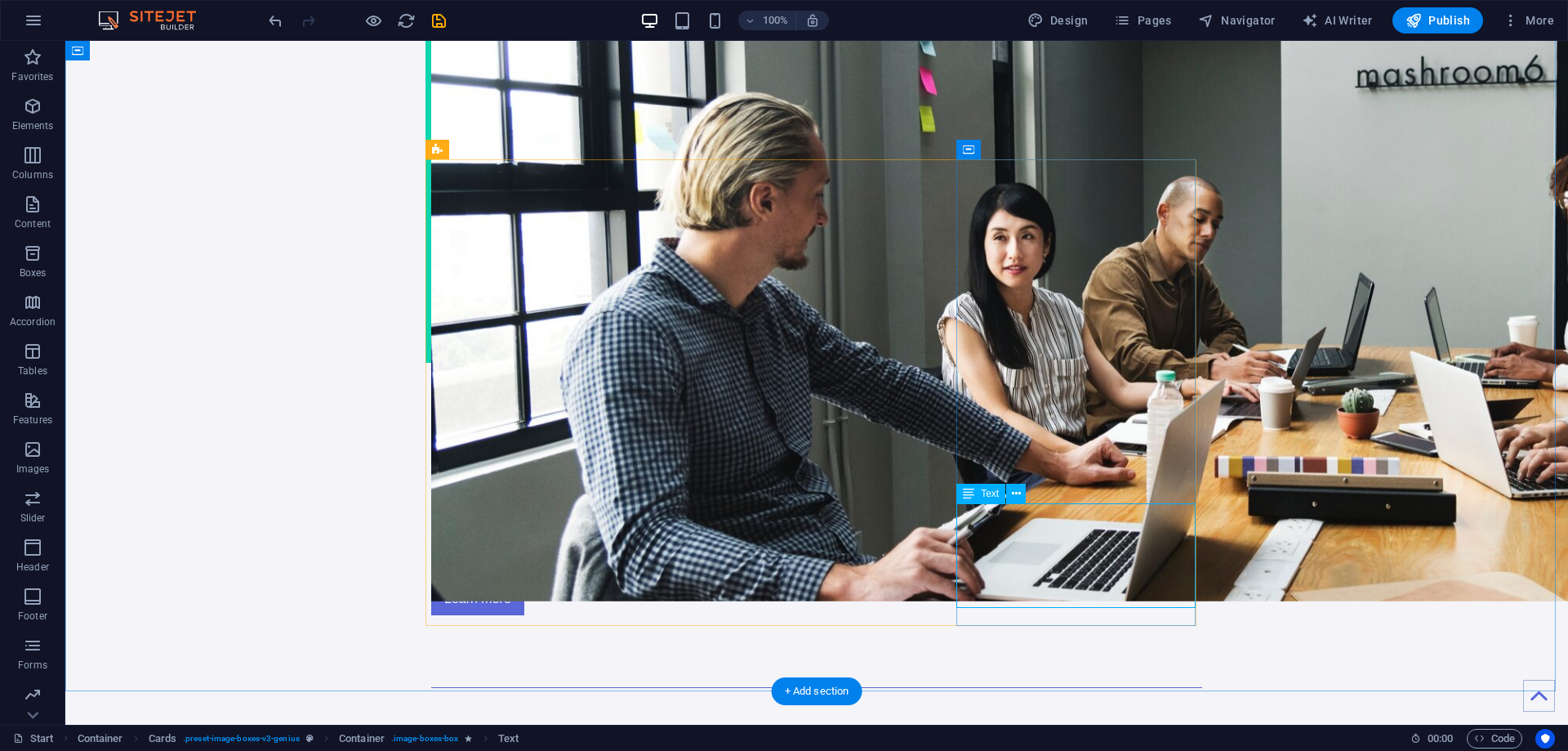 click on "[TITLE] [NUMBER] years experience No nonsense, straight up tech geek and opensource advocate." at bounding box center (550, 2511) 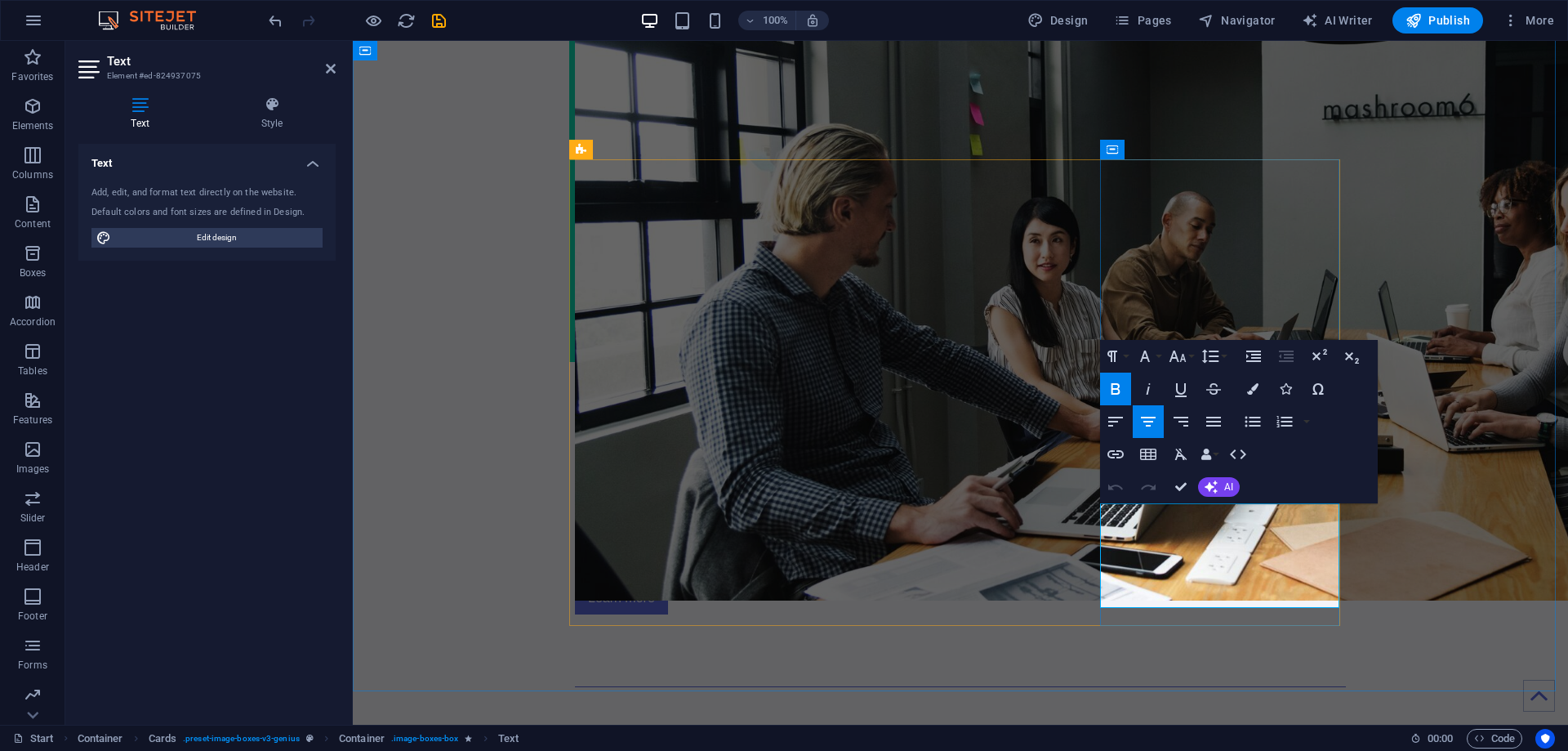 drag, startPoint x: 1175, startPoint y: 530, endPoint x: 1180, endPoint y: 548, distance: 18.681542 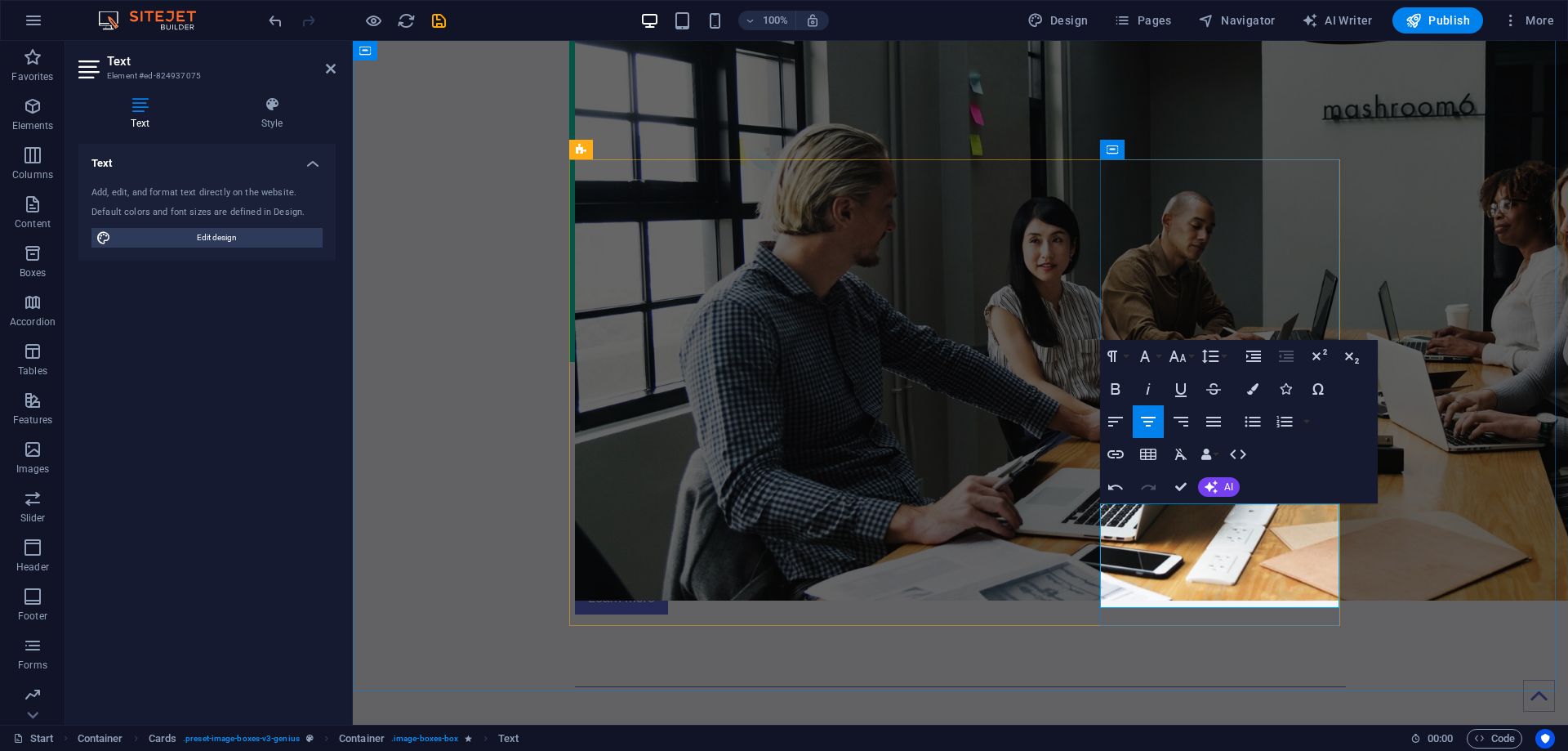 type 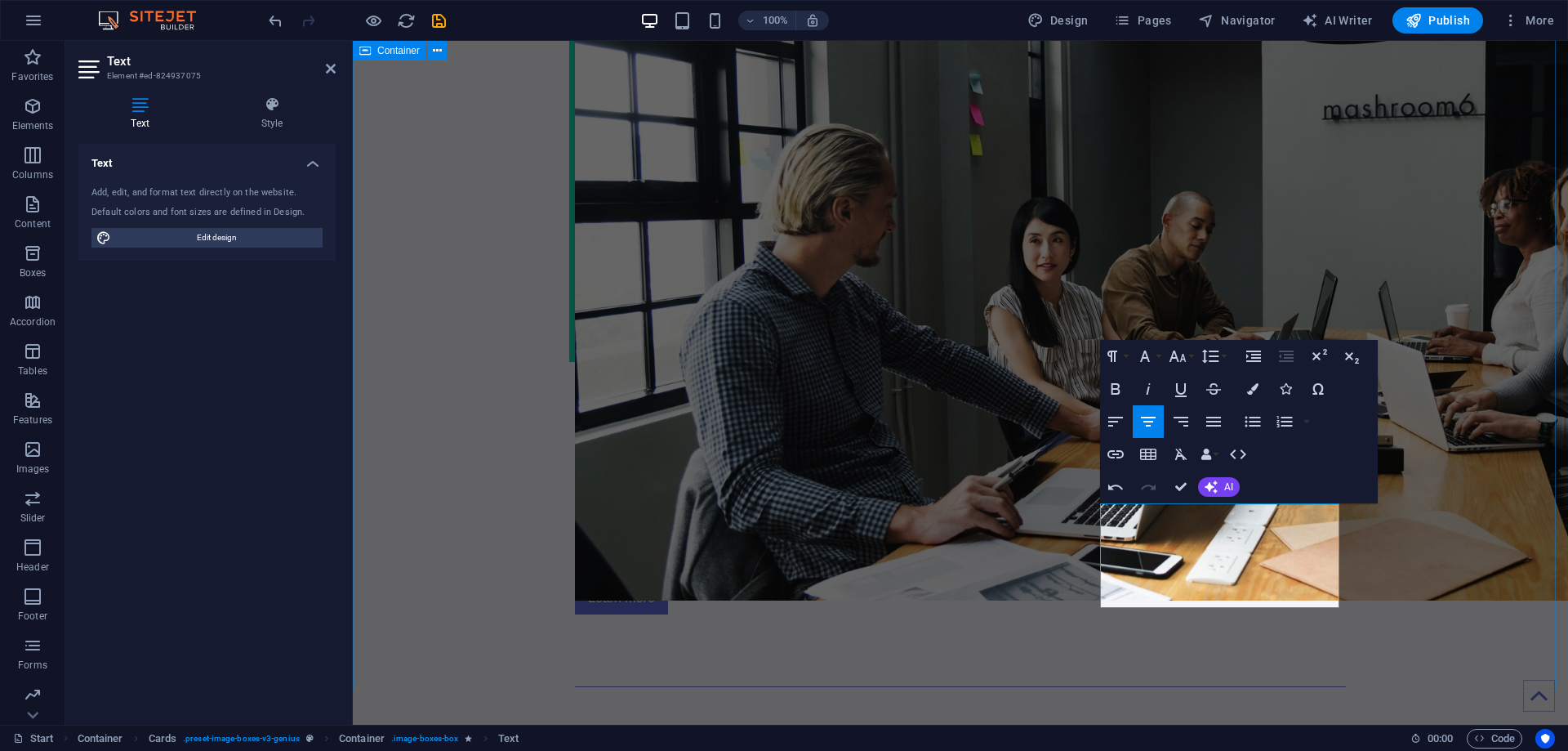 click on "Drop content here or  Add elements  Paste clipboard About VCC VCloud Casa Consulting At VCC, we provide a diverse array of expertise and extensive experience across all facets of IT, including cloud solutions, web and mobile app development, infrastructure design for SMEs and homelabs, cybersecurity, and IT audits. Our dedicated team is focused on delivering high-quality results through cost-effective strategies, enabling clients to realize their objectives in the ever-evolving digital landscape. With us, you can confidently advance toward your full potential. Learn more Leave your name, contact (optional) and/or email contact should you wish us to reach you:  Submit   I have read and understand the privacy policy. Unreadable? Load new [FIRST] [LAST]   CEO [NUMBER]+ years experience Directly focused, magnanimous and fun. [FIRST] [LAST] CFO [NUMBER] years experience Financial analyst by trade, proclaimed Excel nerd.   [FIRST] [LAST] CTO [NUMBER] years experience No nonsense, straight up tech geek and opensource advocate." at bounding box center (960, 1240) 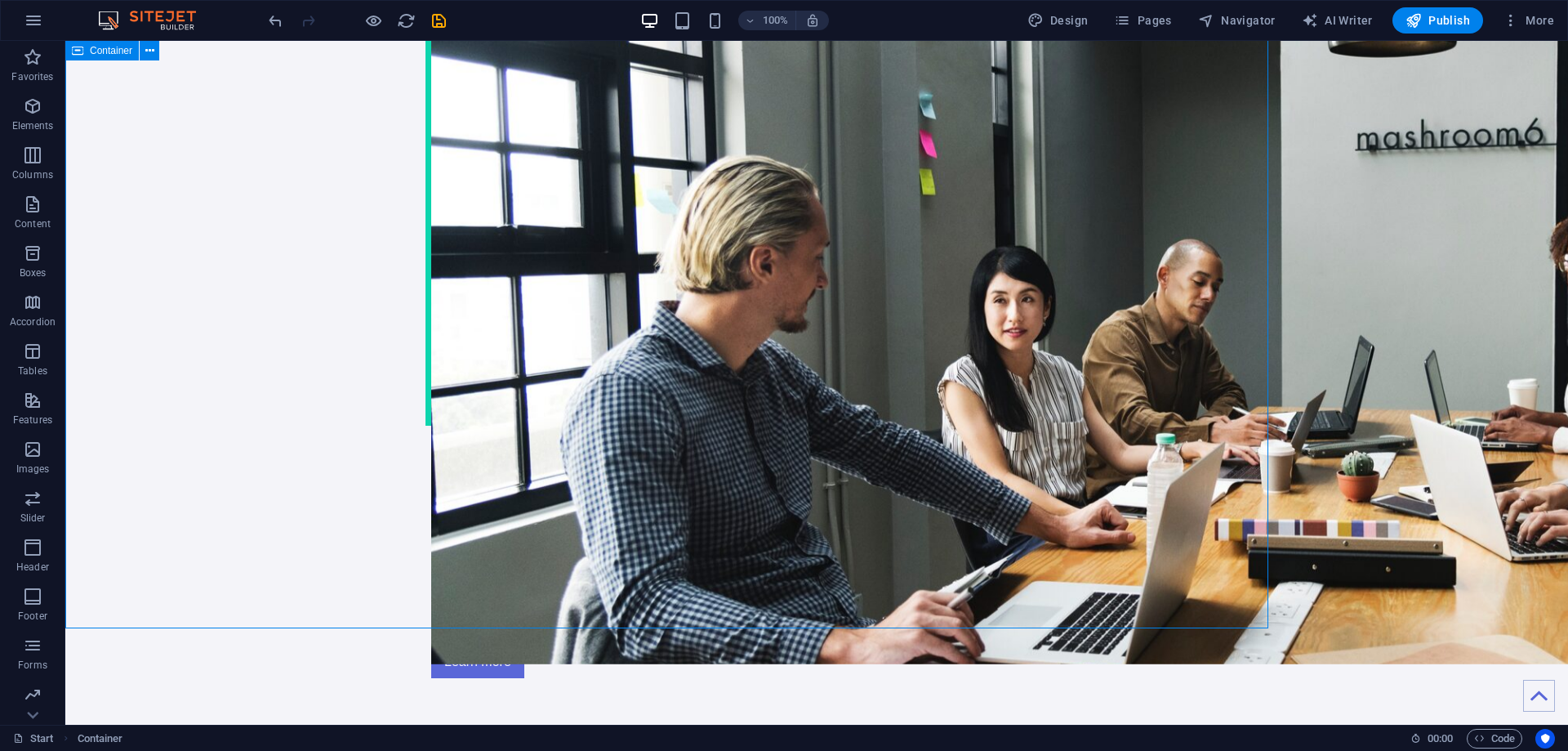 scroll, scrollTop: 2255, scrollLeft: 0, axis: vertical 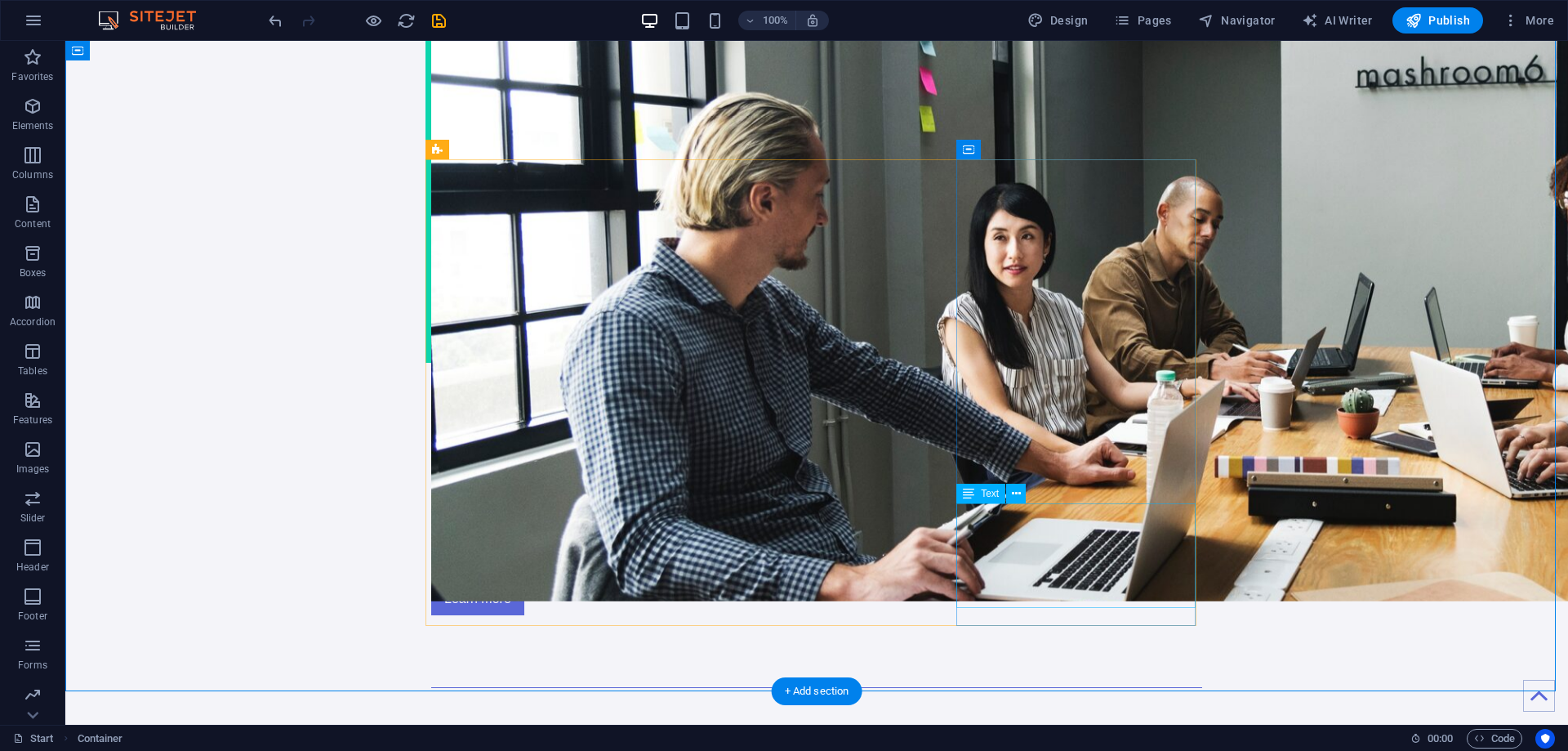 click on "[TITLE] [AGE]+ years experience No nonsense, straight up tech geek and opensource advocate." at bounding box center [550, 2511] 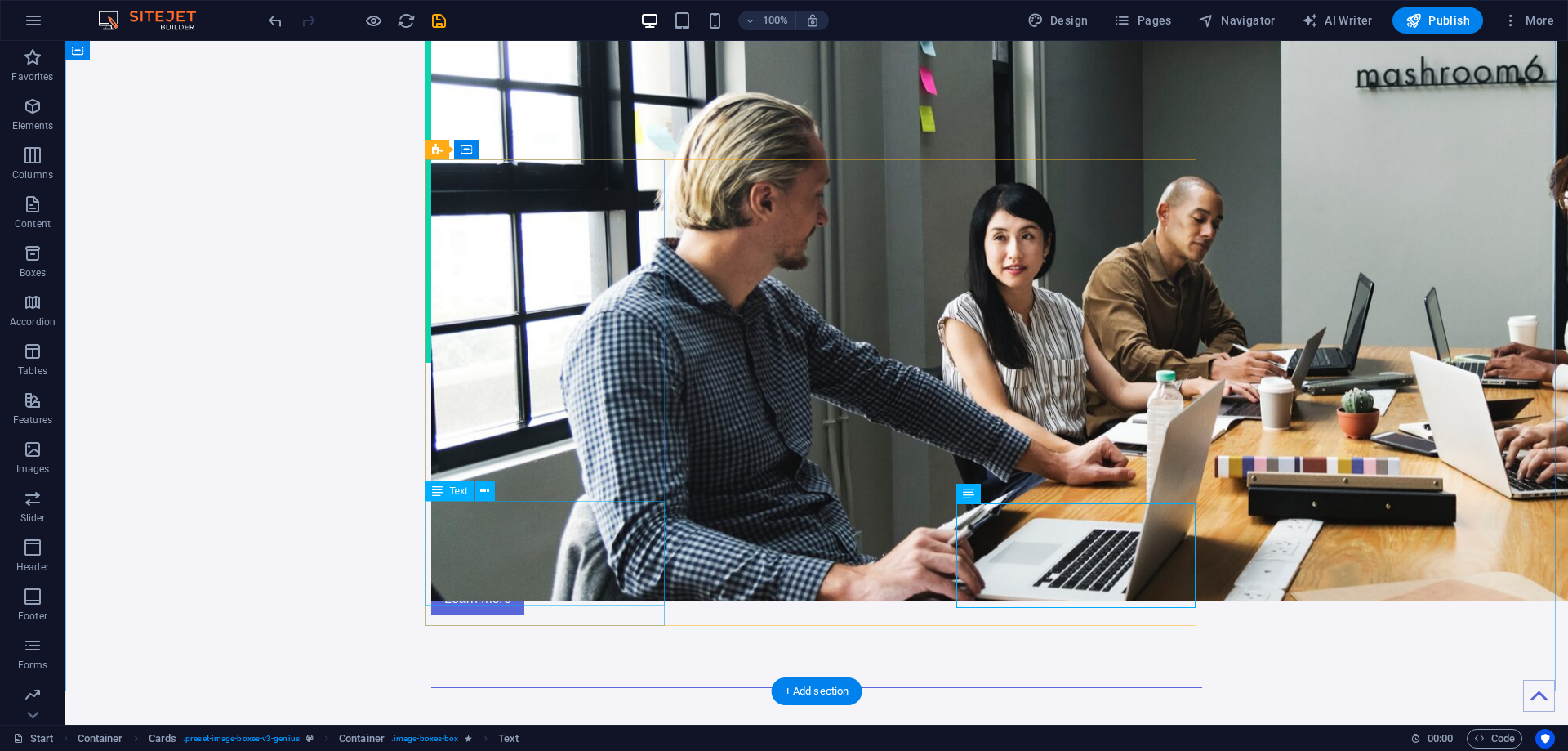 click on "CEO [AGE]+ years experience Directly focused, magnanimous and fun." at bounding box center [550, 1570] 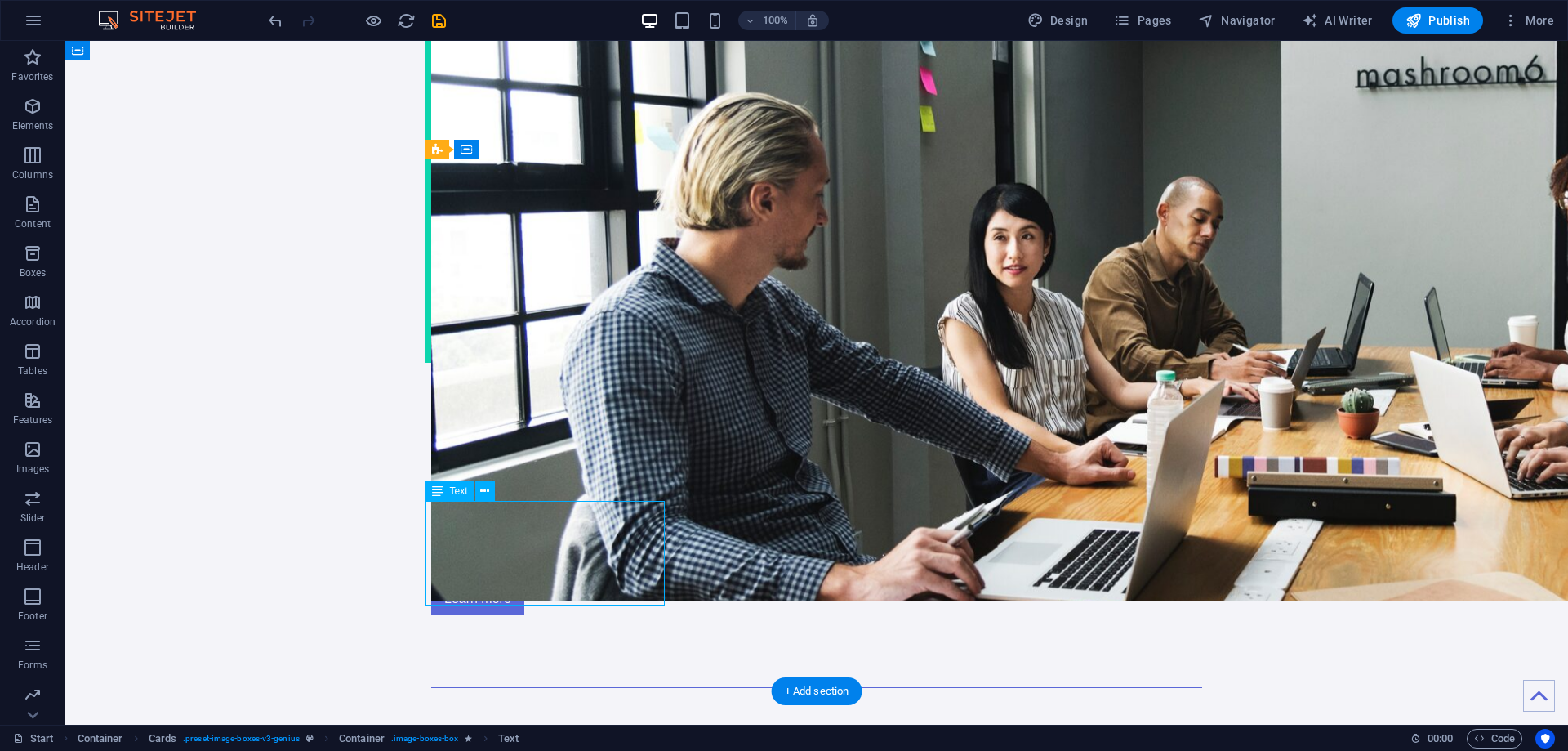 click on "CEO [AGE]+ years experience Directly focused, magnanimous and fun." at bounding box center [550, 1570] 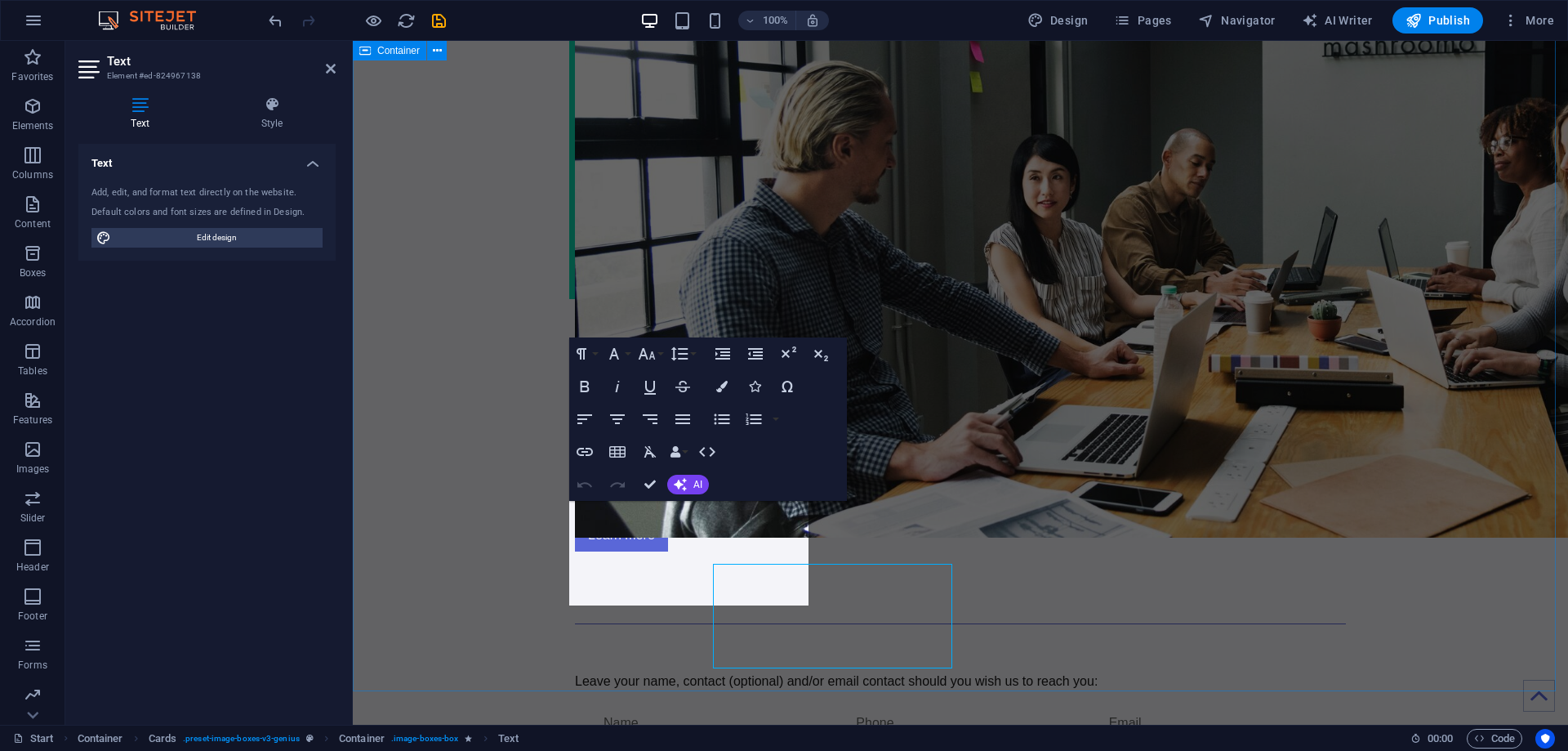 scroll, scrollTop: 2193, scrollLeft: 0, axis: vertical 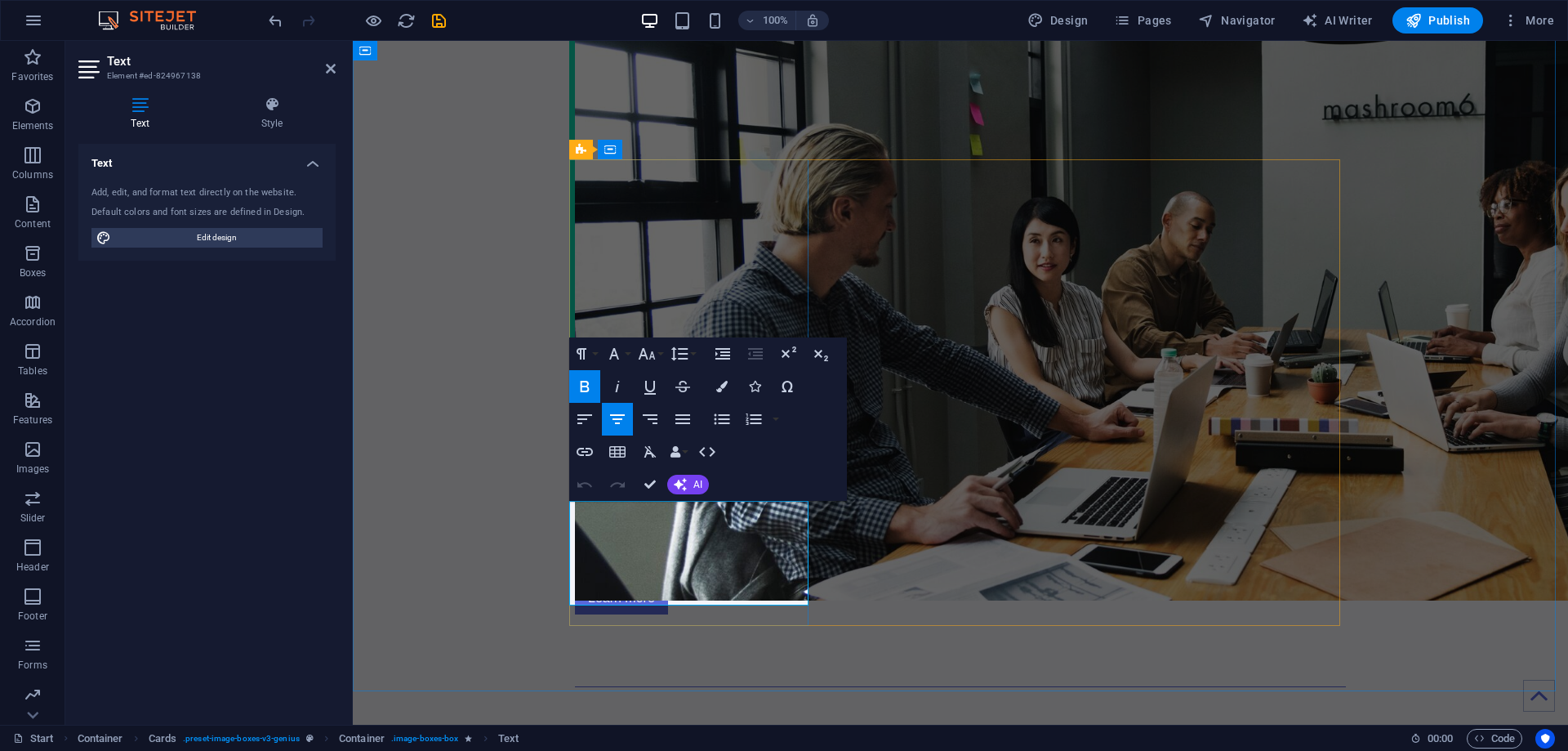 click on "Directly focused, magnanimous and fun." at bounding box center [694, 1576] 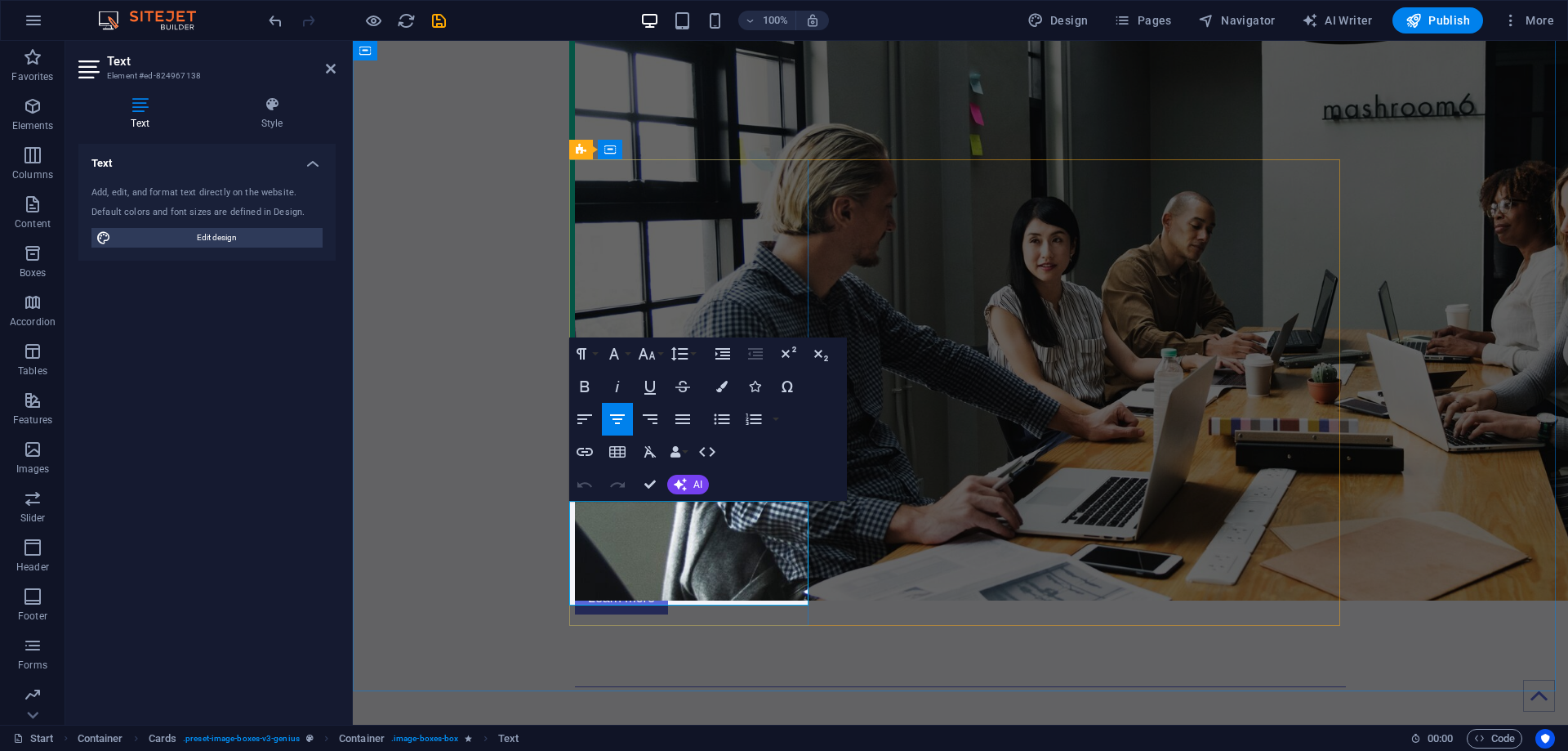 click on "Directly focused, magnanimous and fun." at bounding box center [694, 1576] 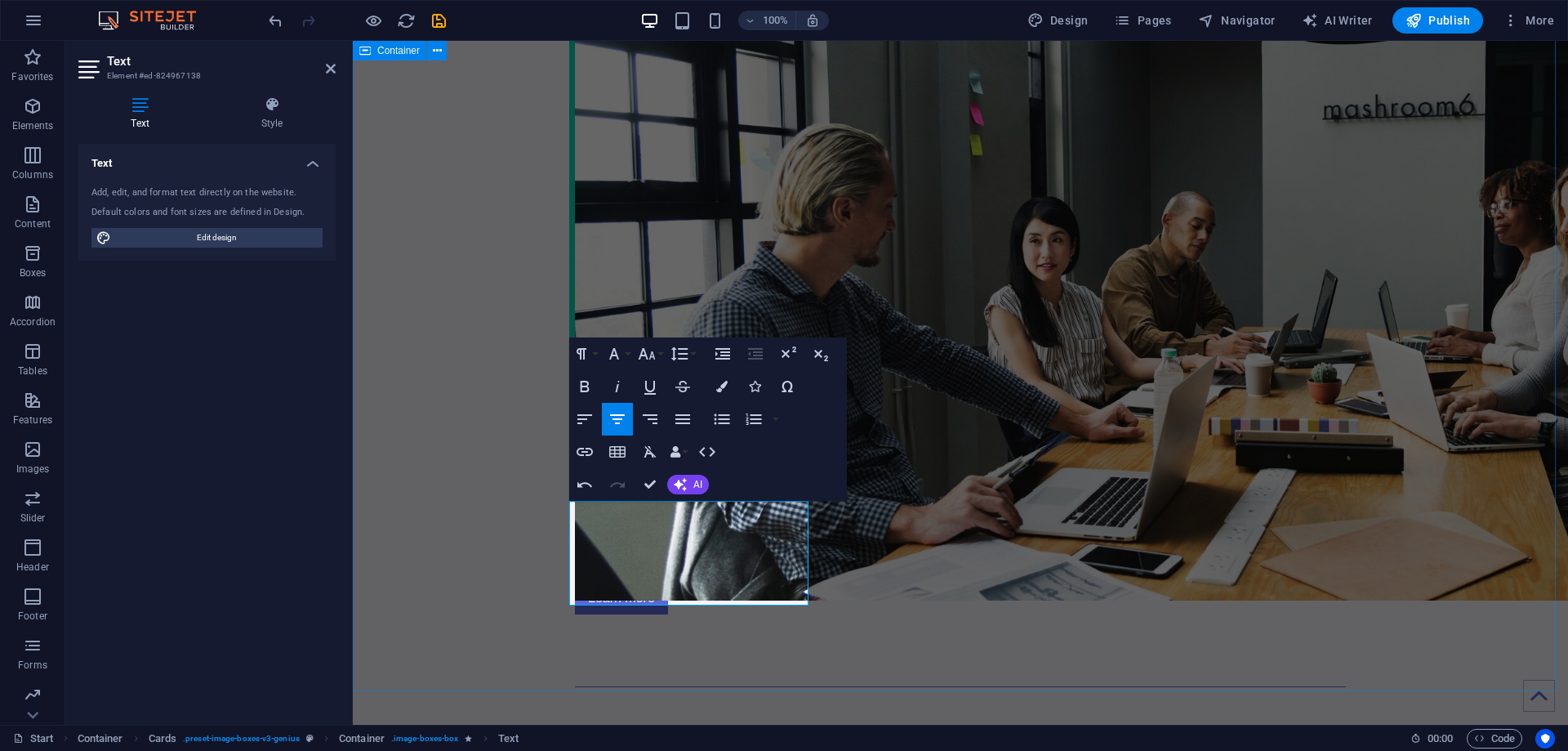 click on "Drop content here or  Add elements  Paste clipboard About VCC VCloud Casa Consulting At VCC, we provide a diverse array of expertise and extensive experience across all facets of IT, including cloud solutions, web and mobile app development, infrastructure design for SMEs and homelabs, cybersecurity, and IT audits. Our dedicated team is focused on delivering high-quality results through cost-effective strategies, enabling clients to realize their objectives in the ever-evolving digital landscape. With us, you can confidently advance toward your full potential. Learn more Leave your name, contact (optional) and/or email contact should you wish us to reach you:  Submit   I have read and understand the privacy policy. Unreadable? Load new [NAME] [TITLE] [AGE]+ years experience Directly focused, magnanimous and overall good guy . [NAME] [TITLE] [AGE] years experience Financial analyst by trade, proclaimed Excel nerd.   [NAME] [TITLE] [AGE]+ years experience No nonsense, straight up tech geek and opensource advocate." at bounding box center [960, 1240] 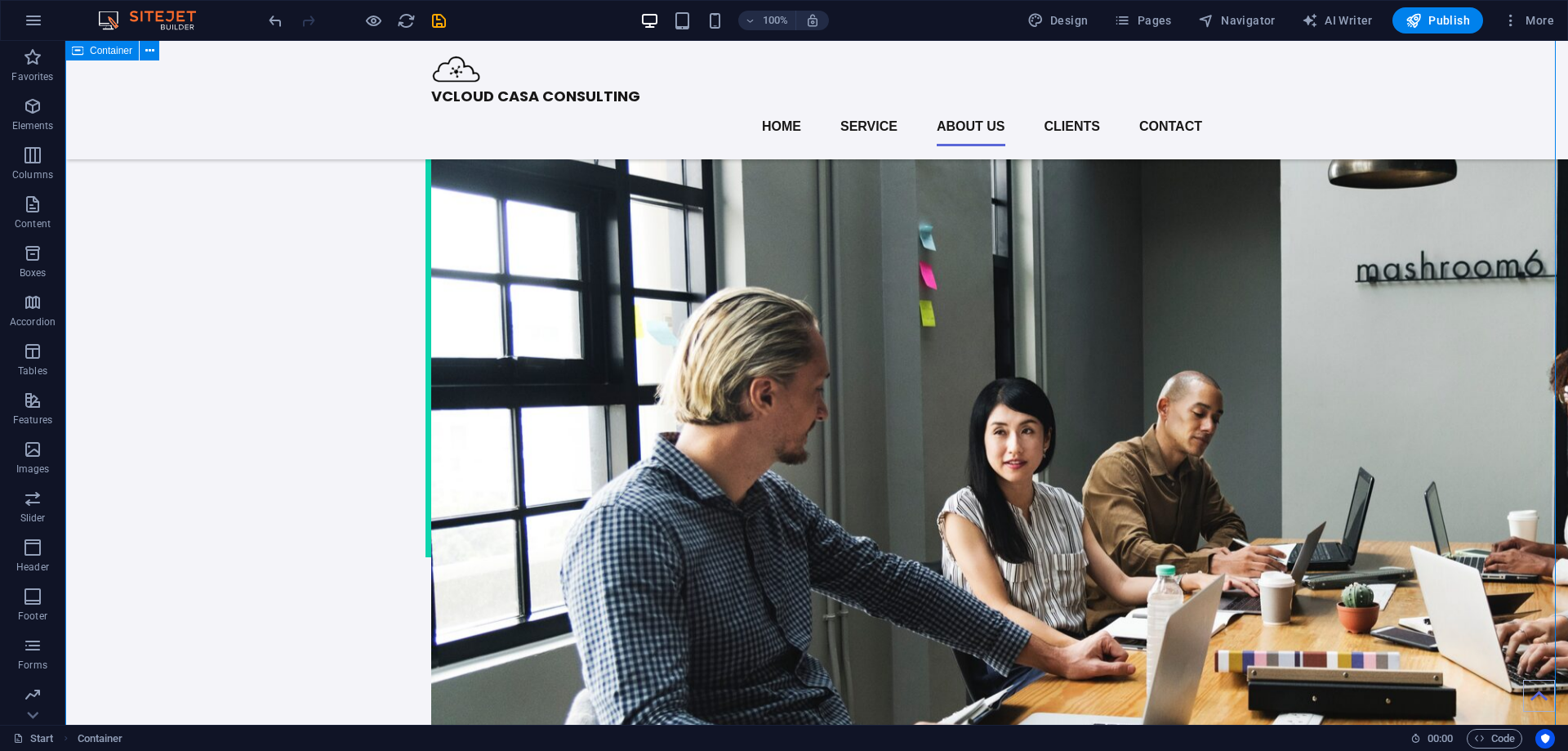 scroll, scrollTop: 2059, scrollLeft: 0, axis: vertical 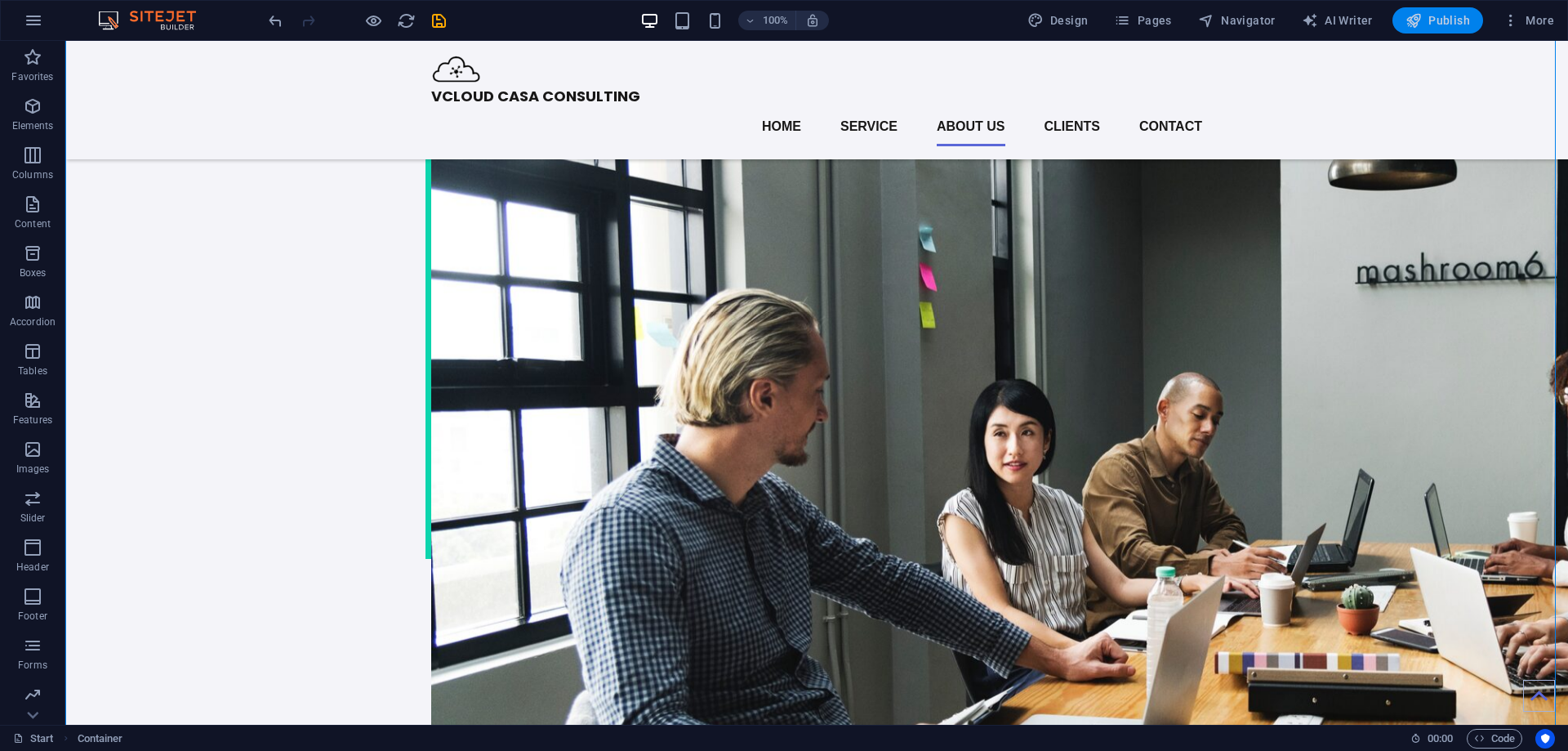click on "Publish" at bounding box center [1437, 20] 